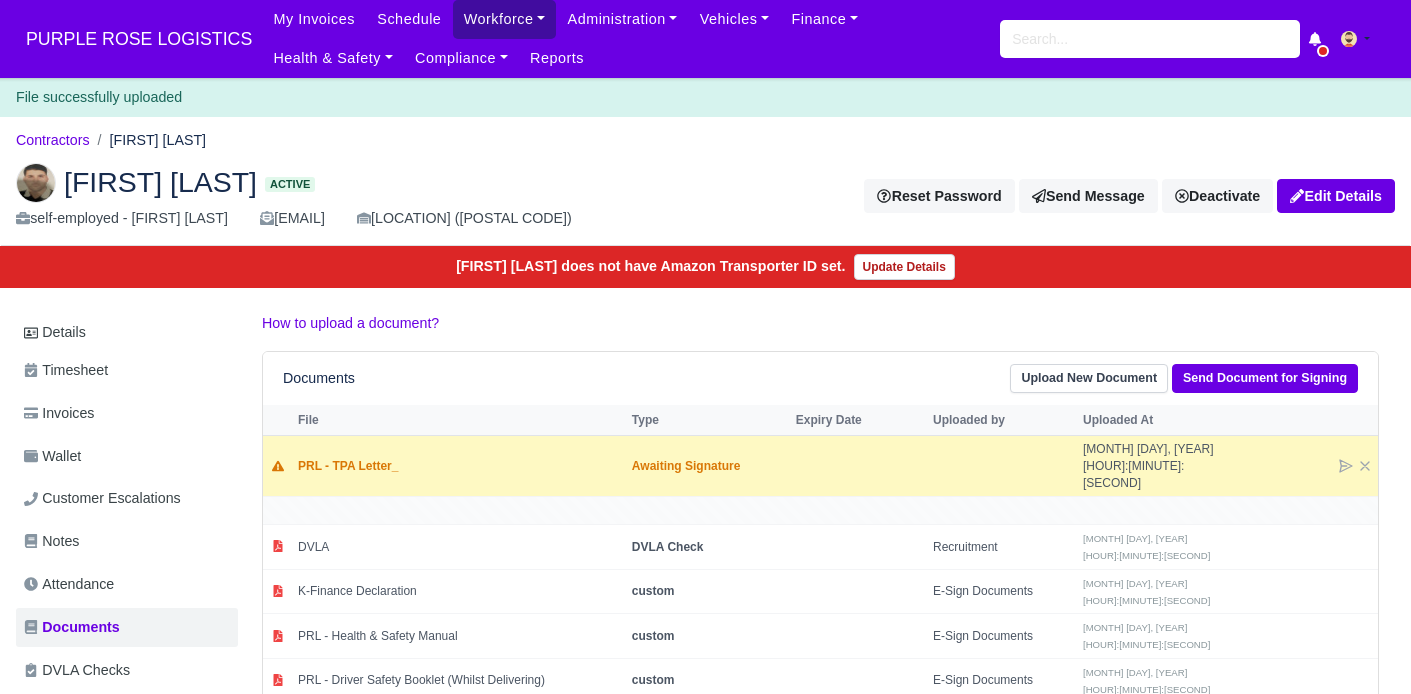 scroll, scrollTop: 0, scrollLeft: 0, axis: both 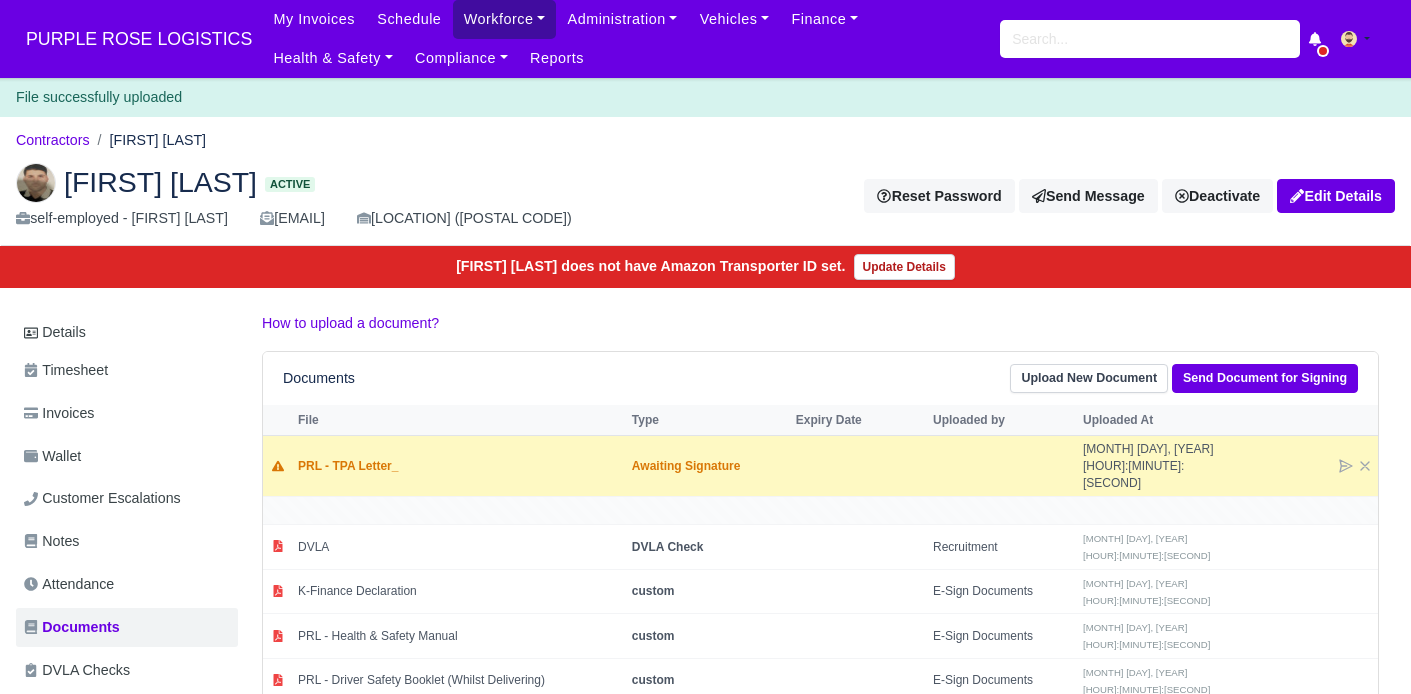 click on "Workforce" at bounding box center (505, 19) 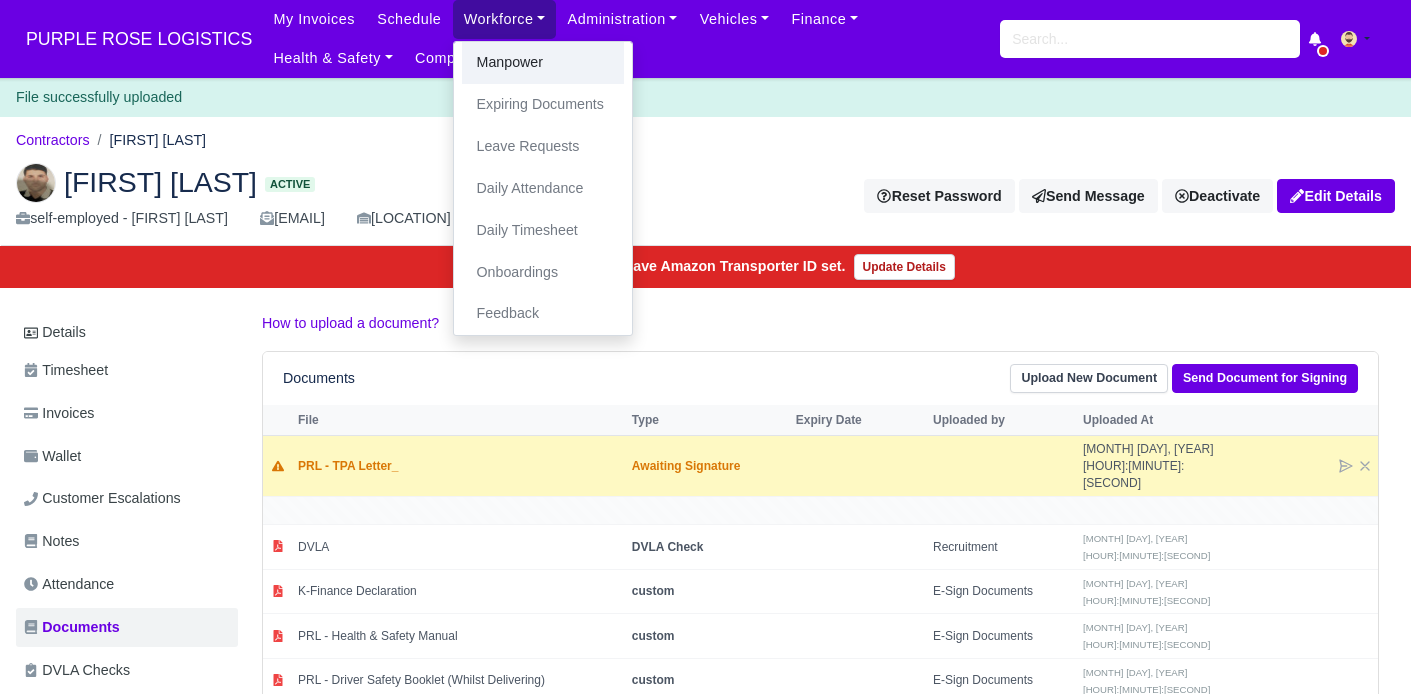 click on "Manpower" at bounding box center (543, 63) 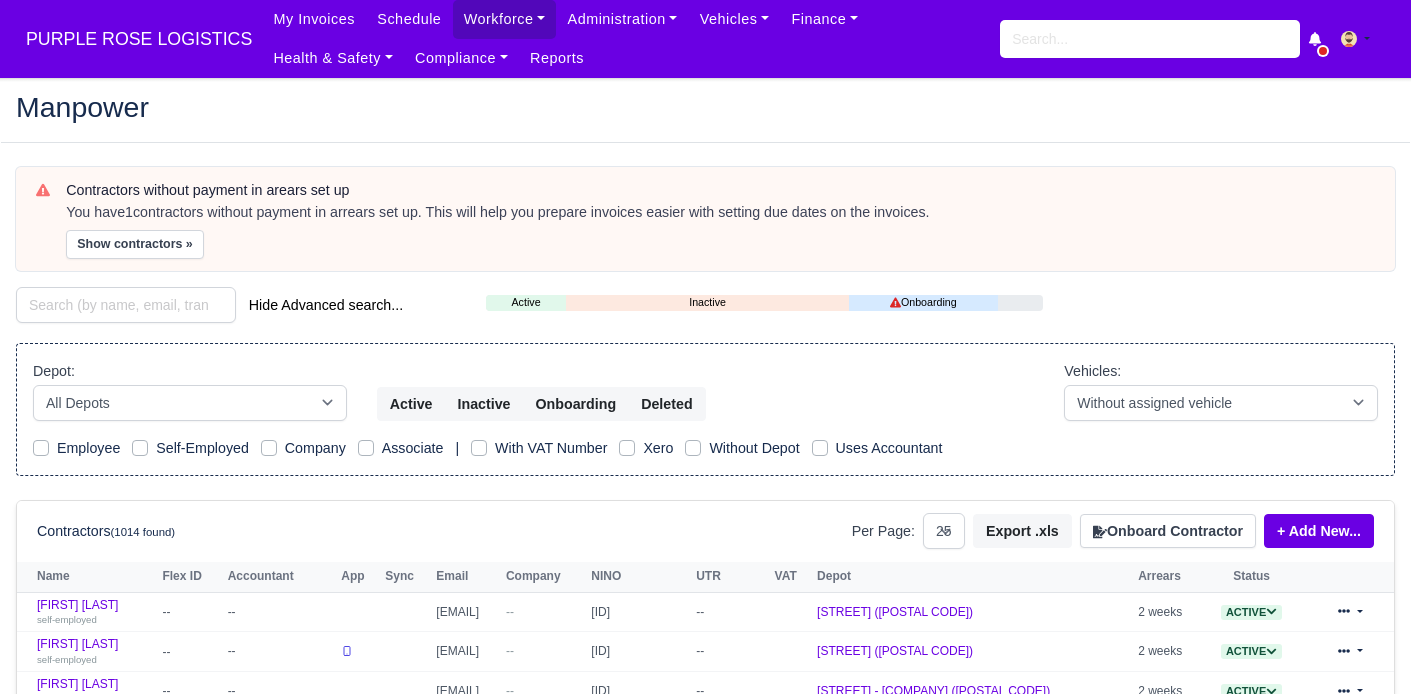 select on "25" 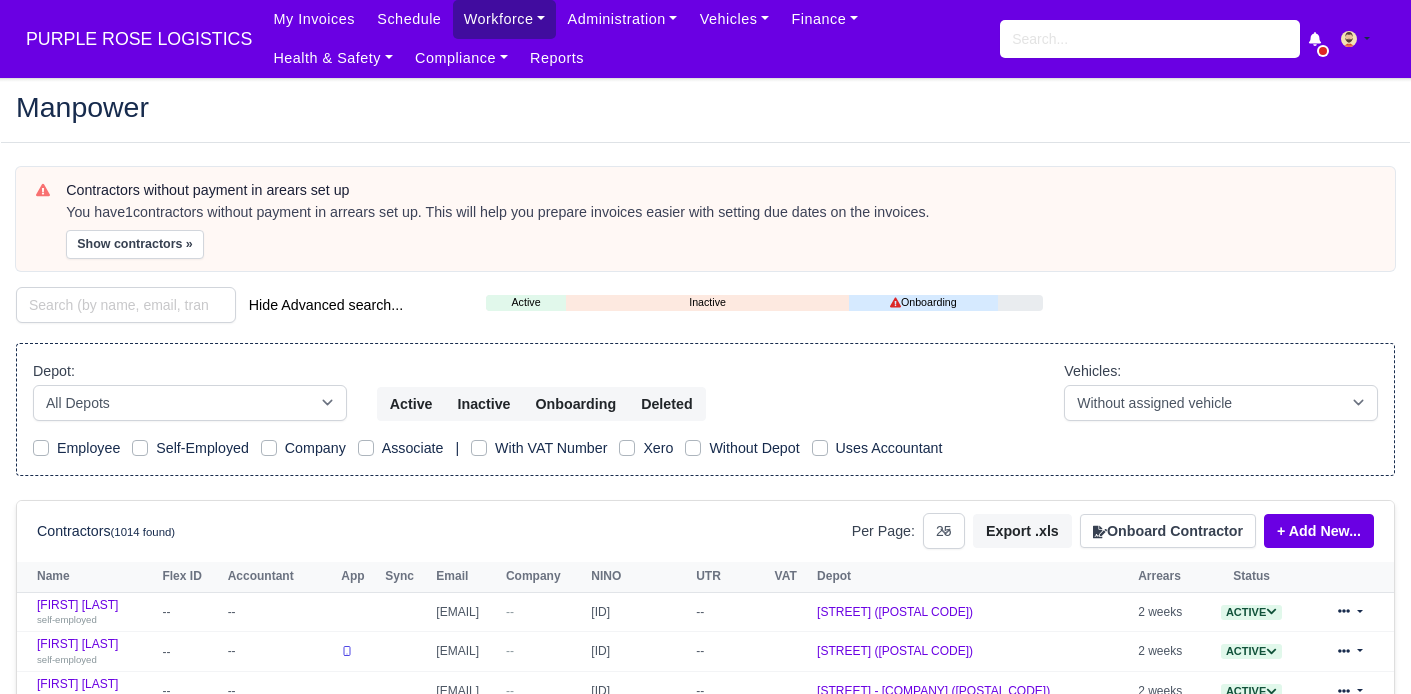 click on "Workforce" at bounding box center (505, 19) 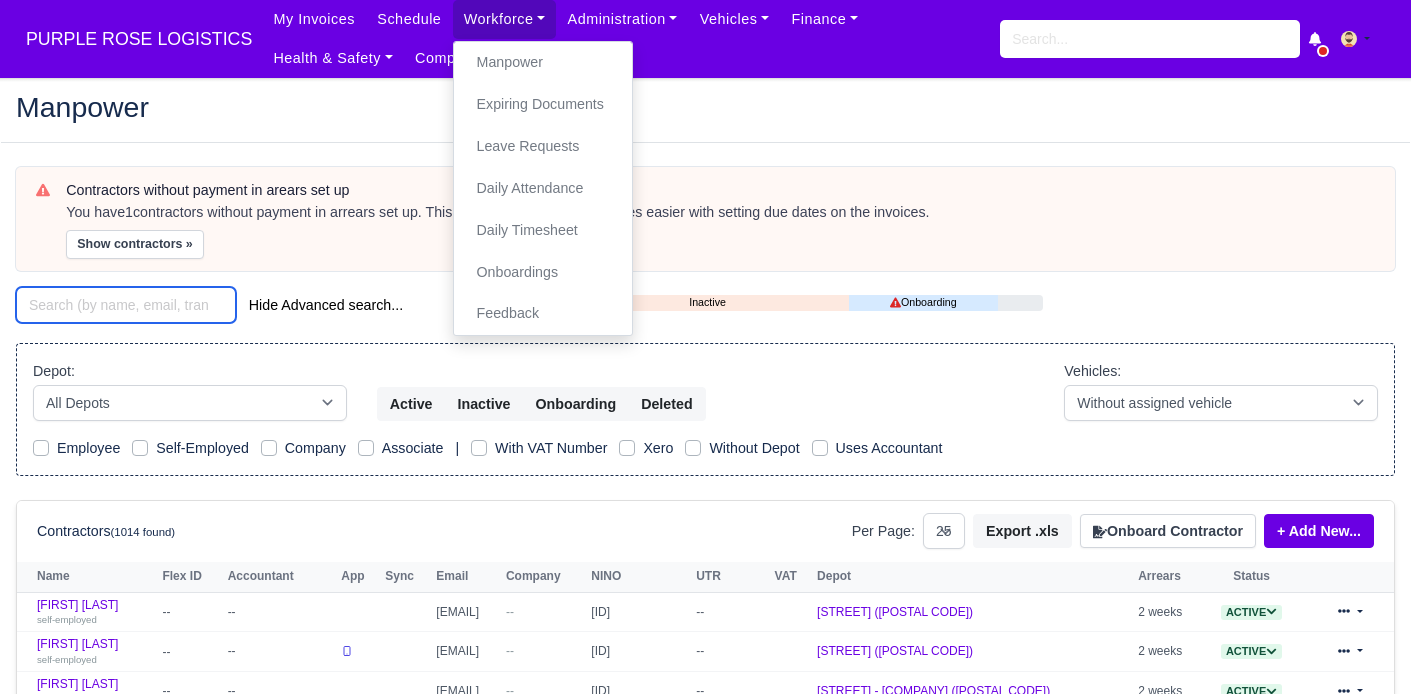 click at bounding box center (126, 305) 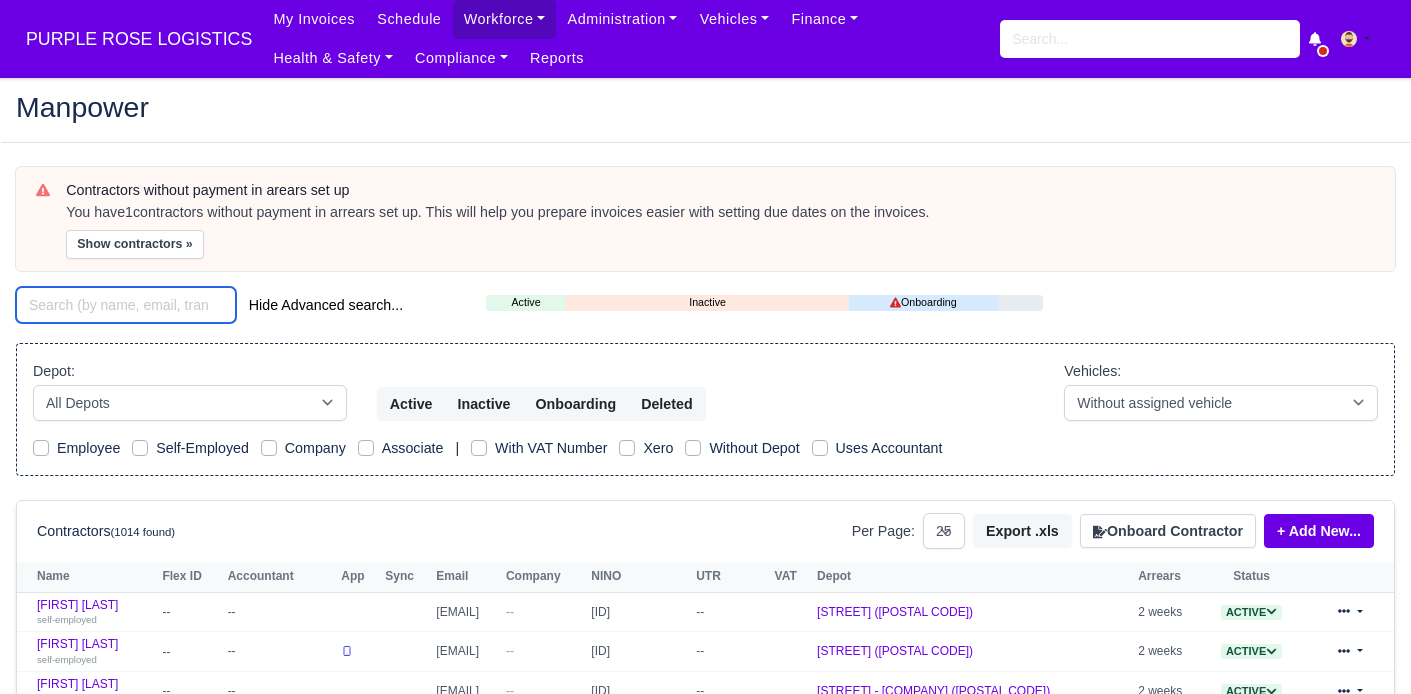 paste on "[FIRST] [LAST]" 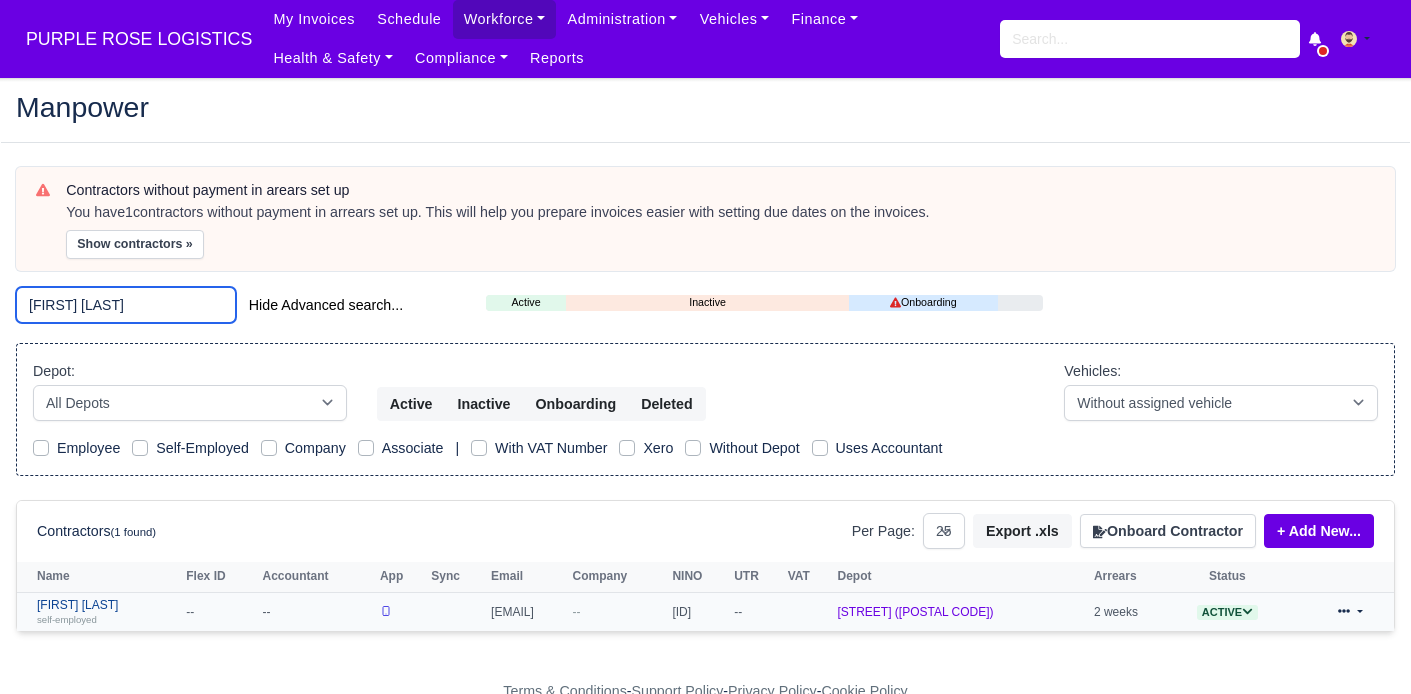 type on "[FIRST] [LAST]" 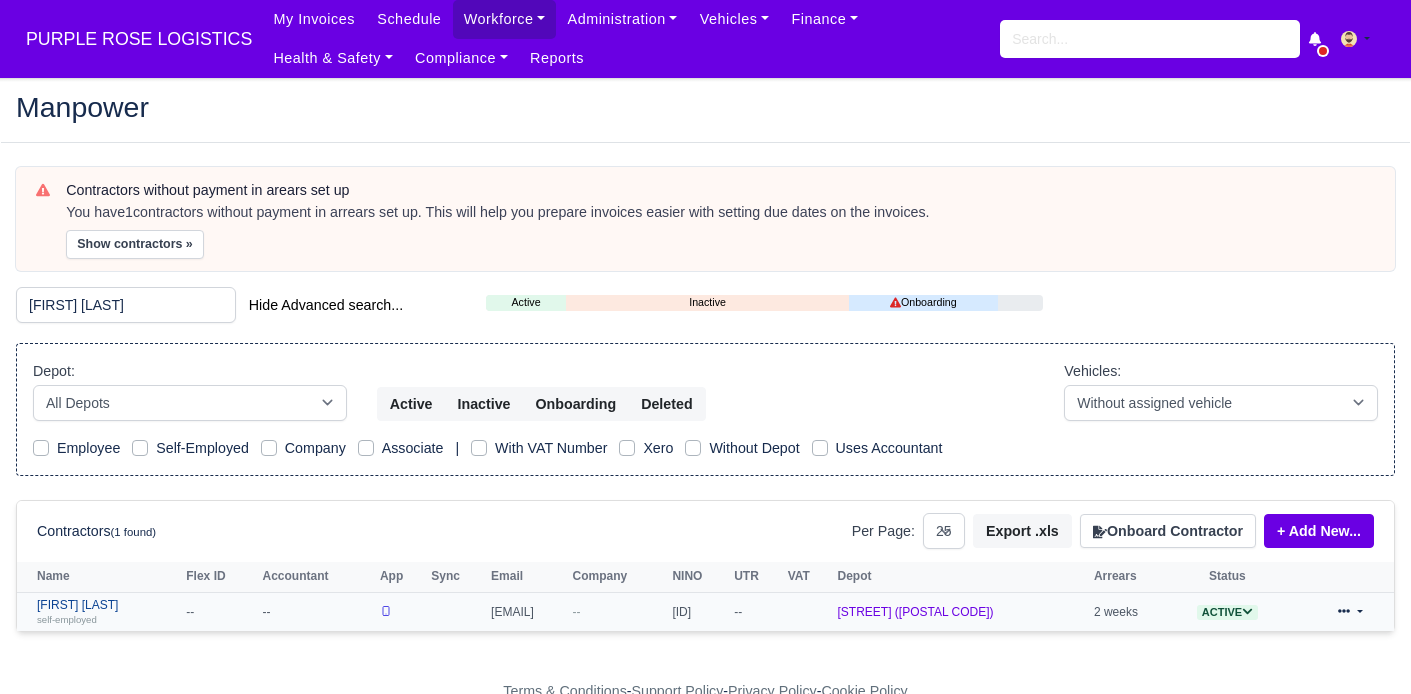 click on "Abdullah Dahir
self-employed" at bounding box center [106, 612] 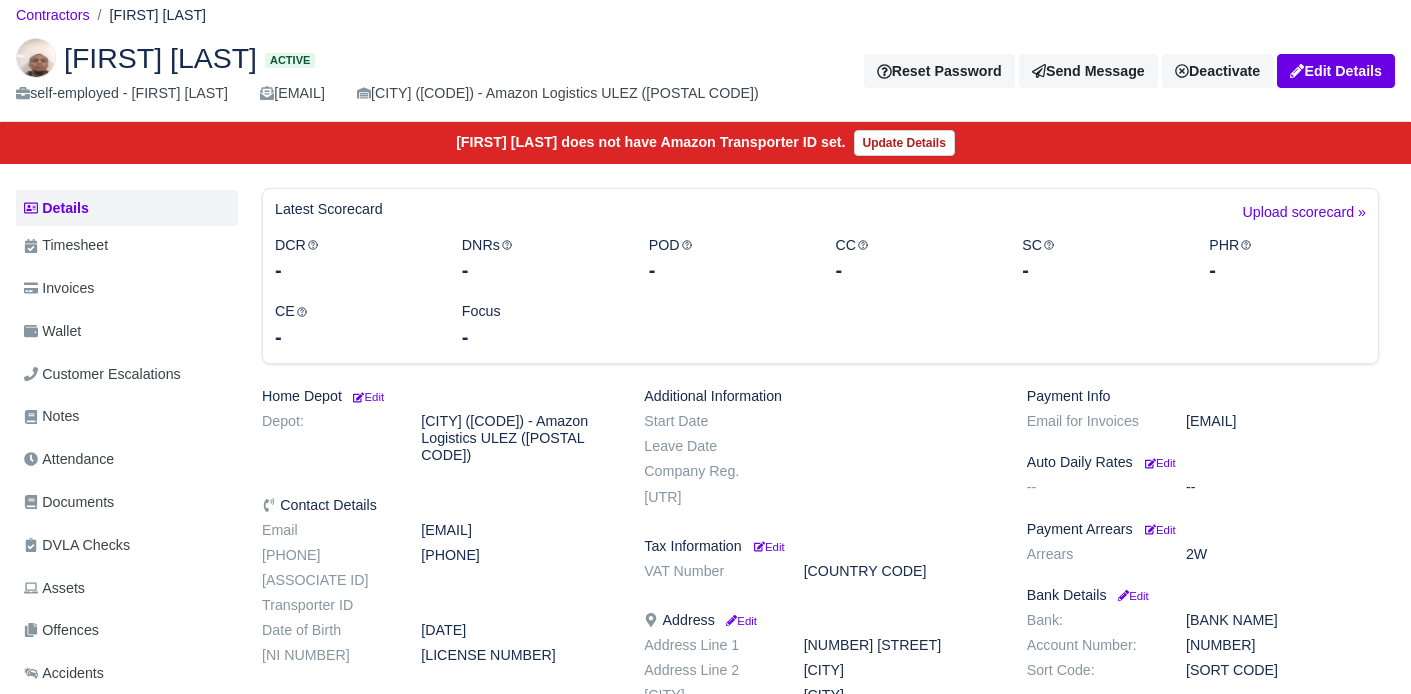 scroll, scrollTop: 96, scrollLeft: 0, axis: vertical 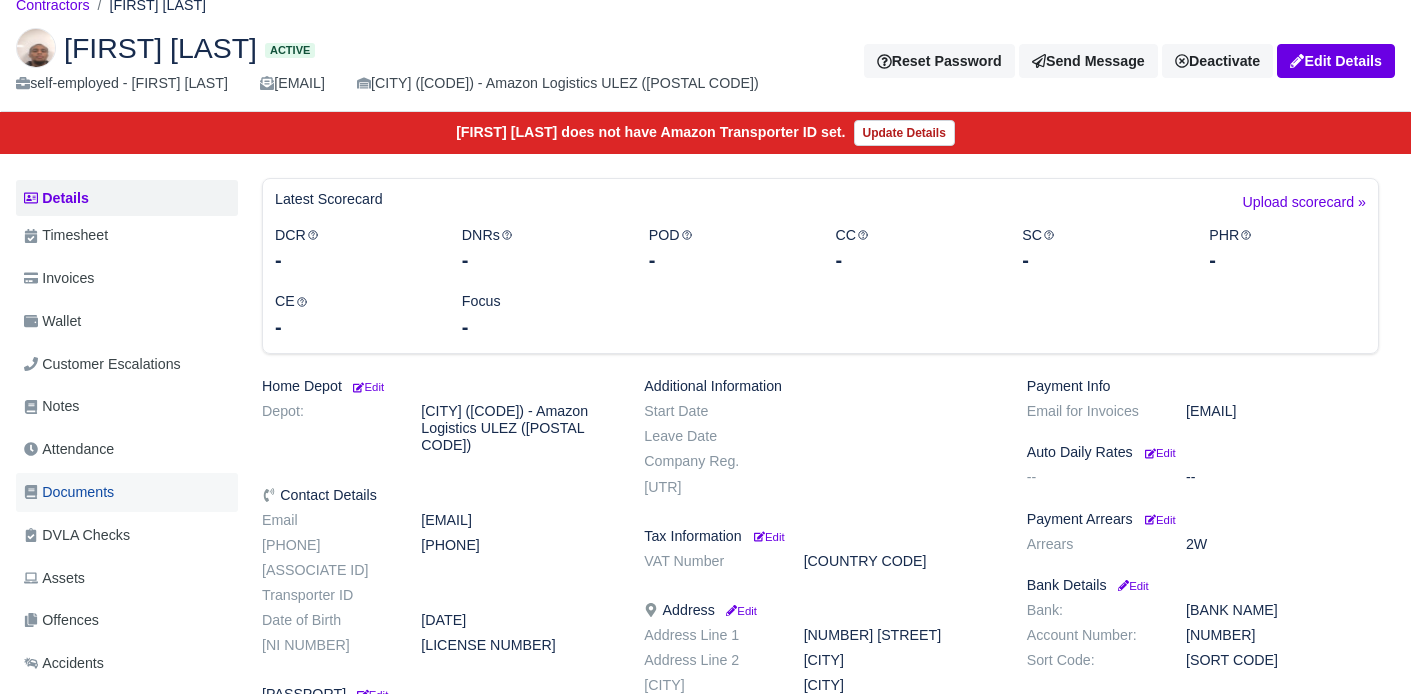 click on "Documents" at bounding box center [127, 492] 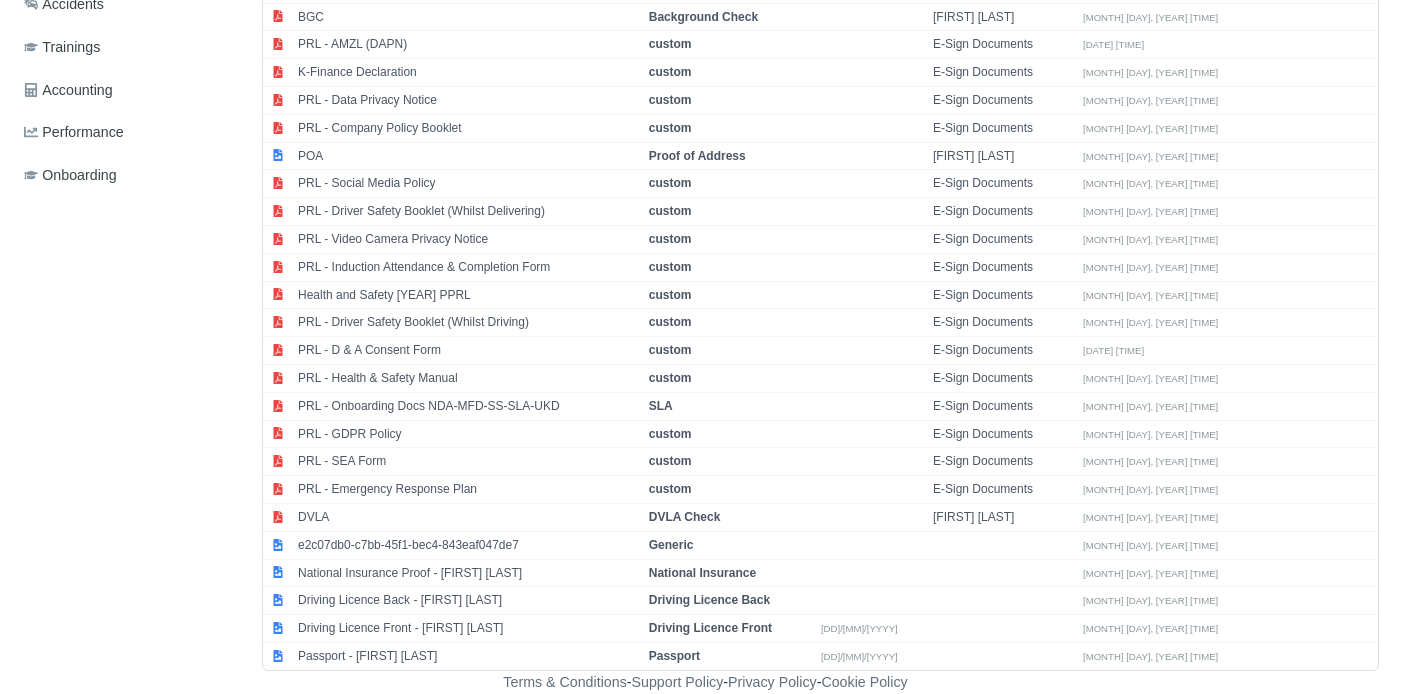 scroll, scrollTop: 0, scrollLeft: 0, axis: both 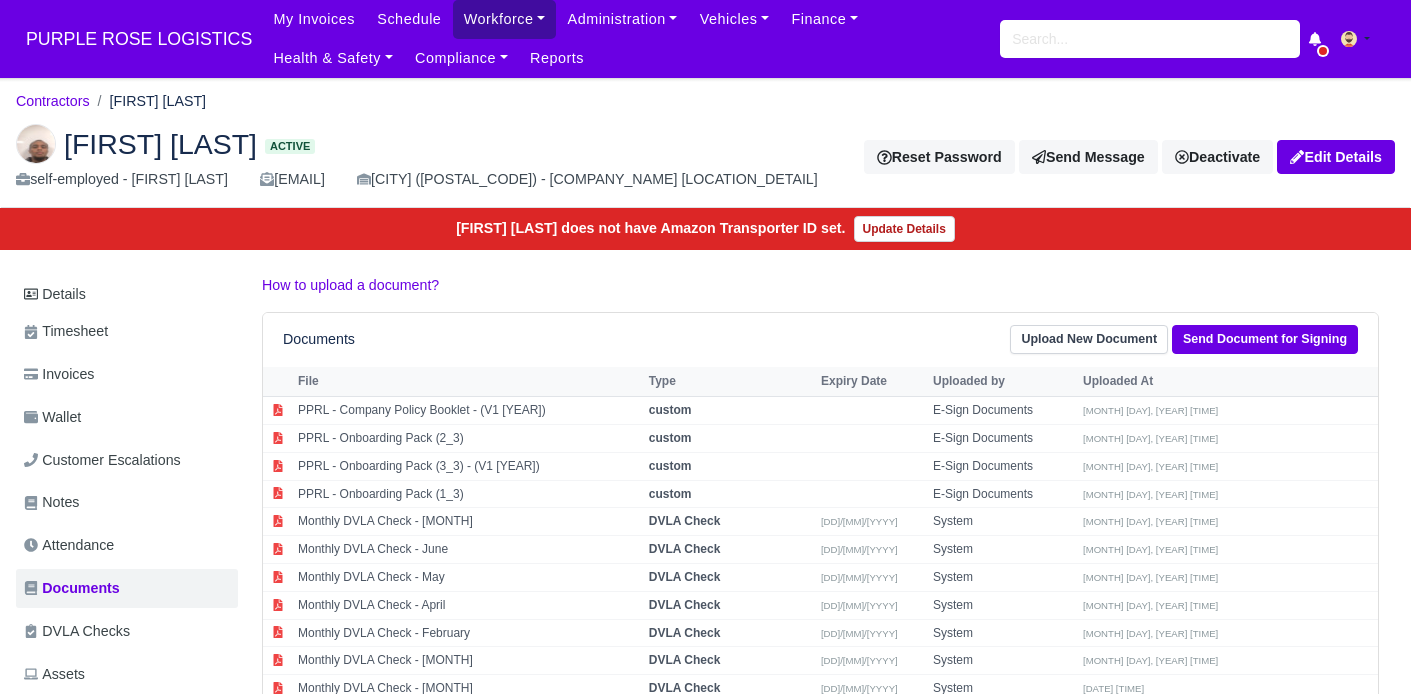 click on "Workforce" at bounding box center [505, 19] 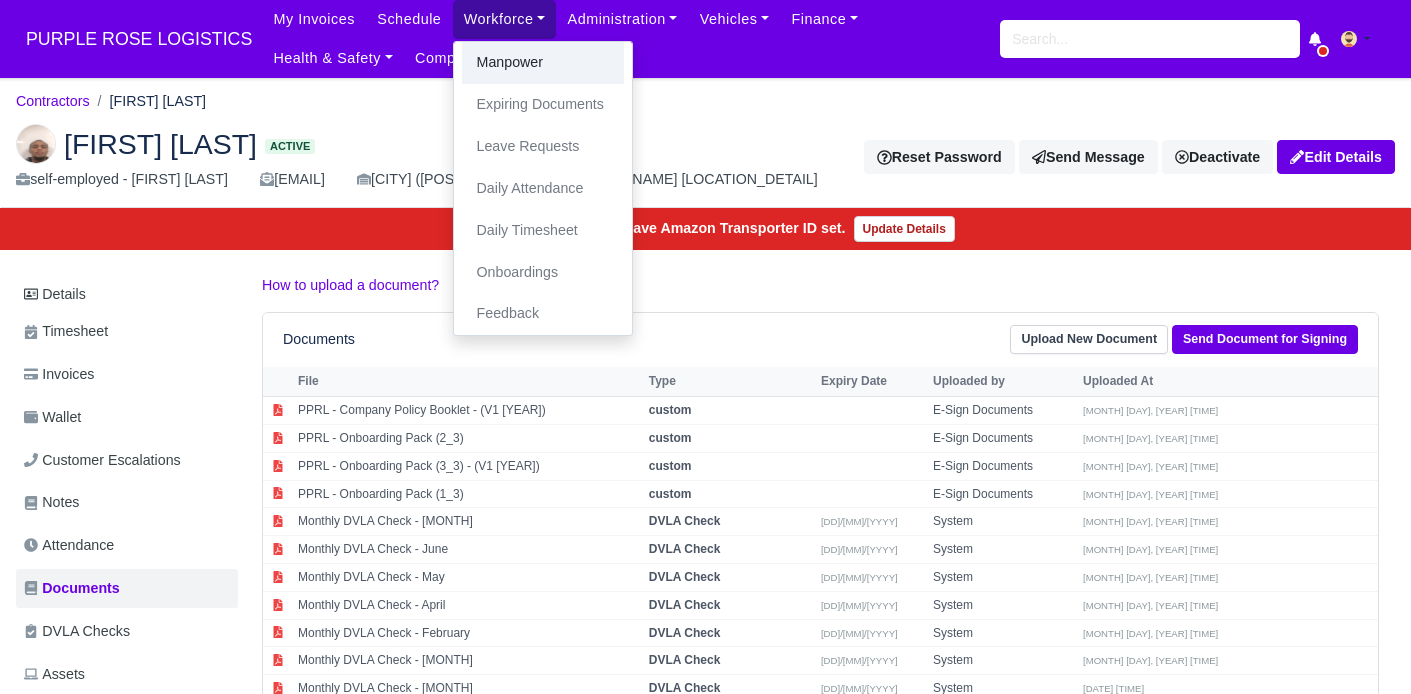 click on "Manpower" at bounding box center (543, 63) 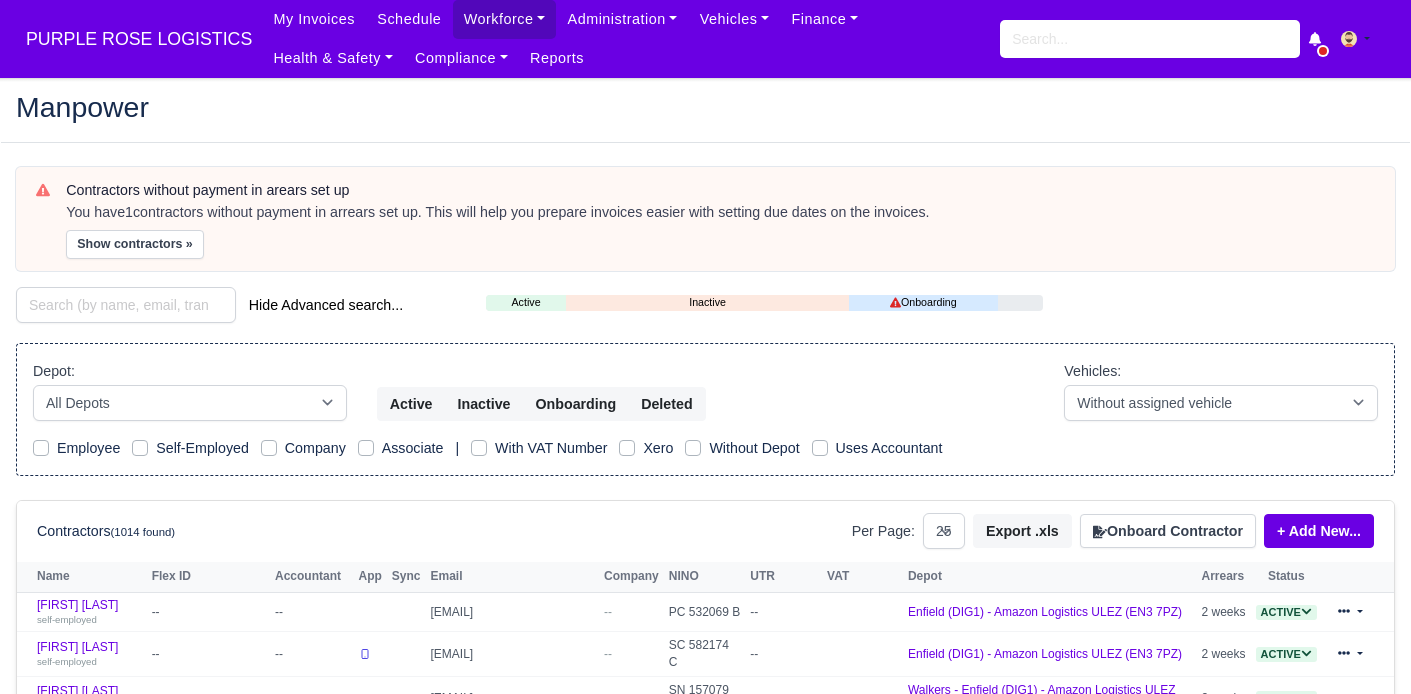 select on "25" 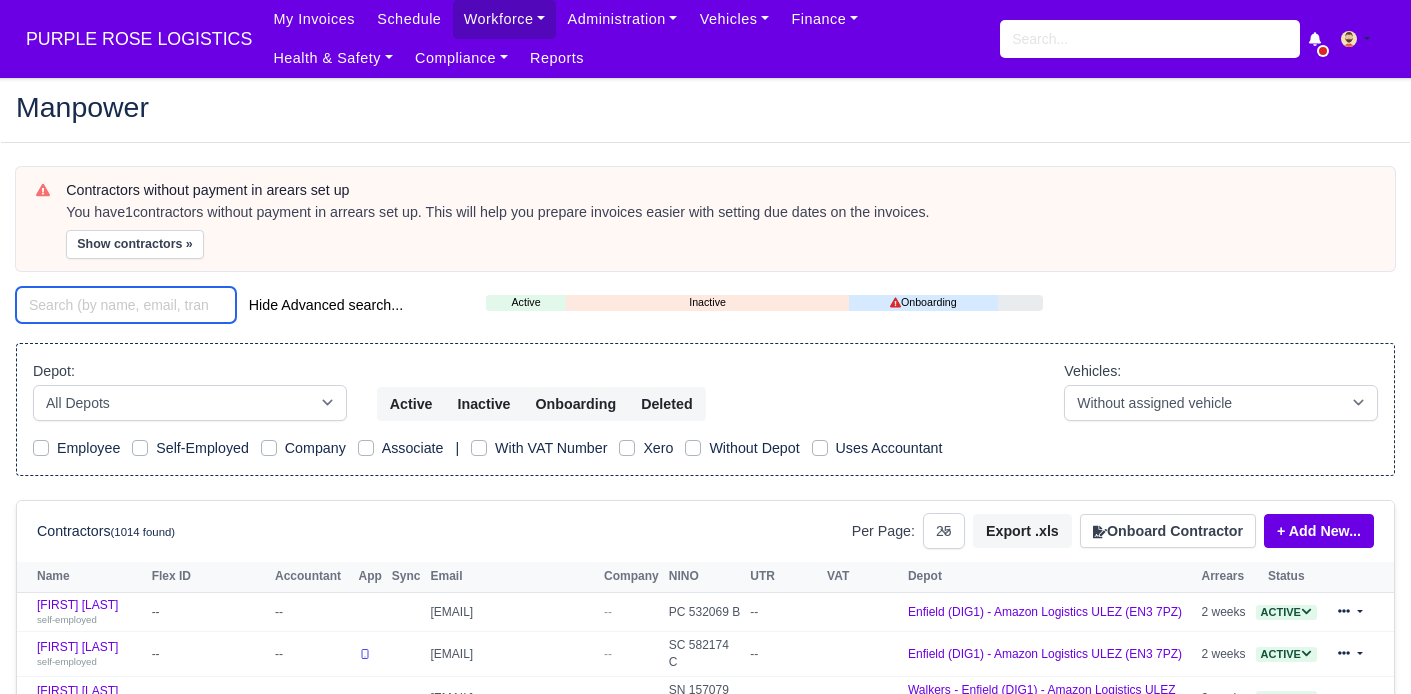 click at bounding box center (126, 305) 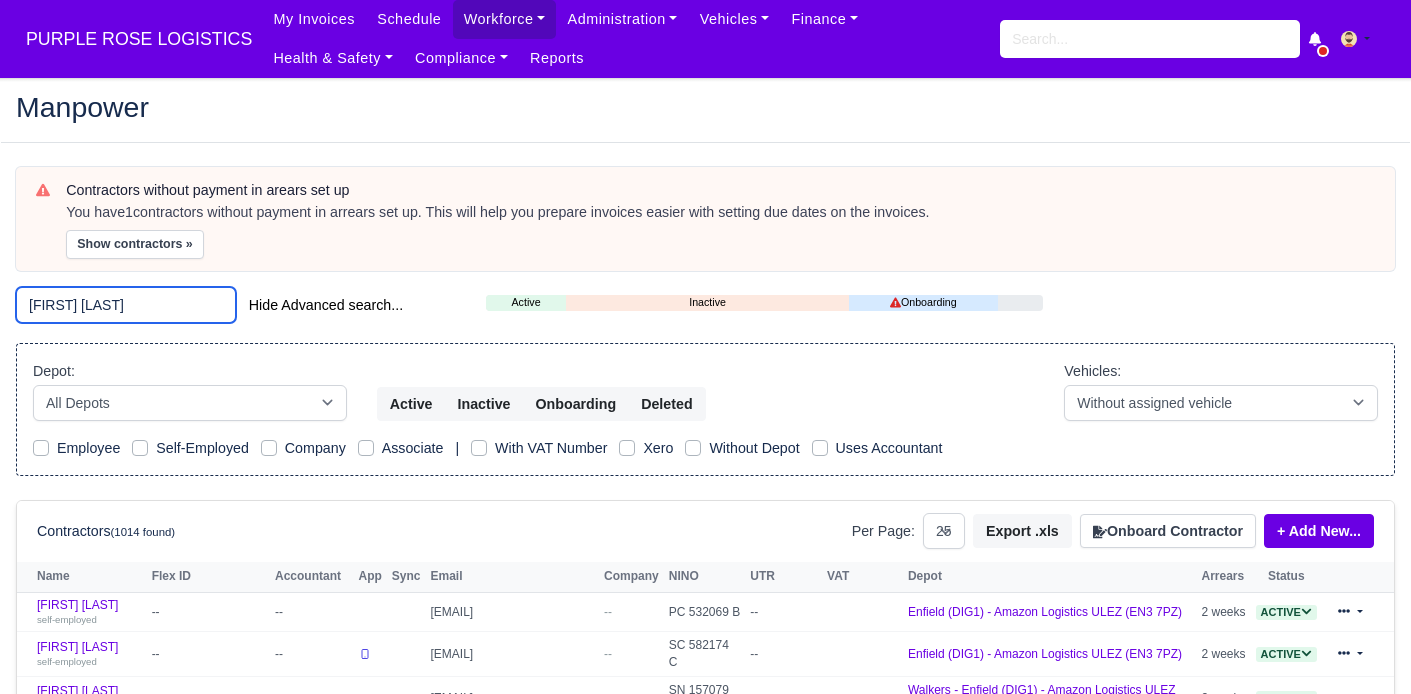 type on "[FULL NAME]" 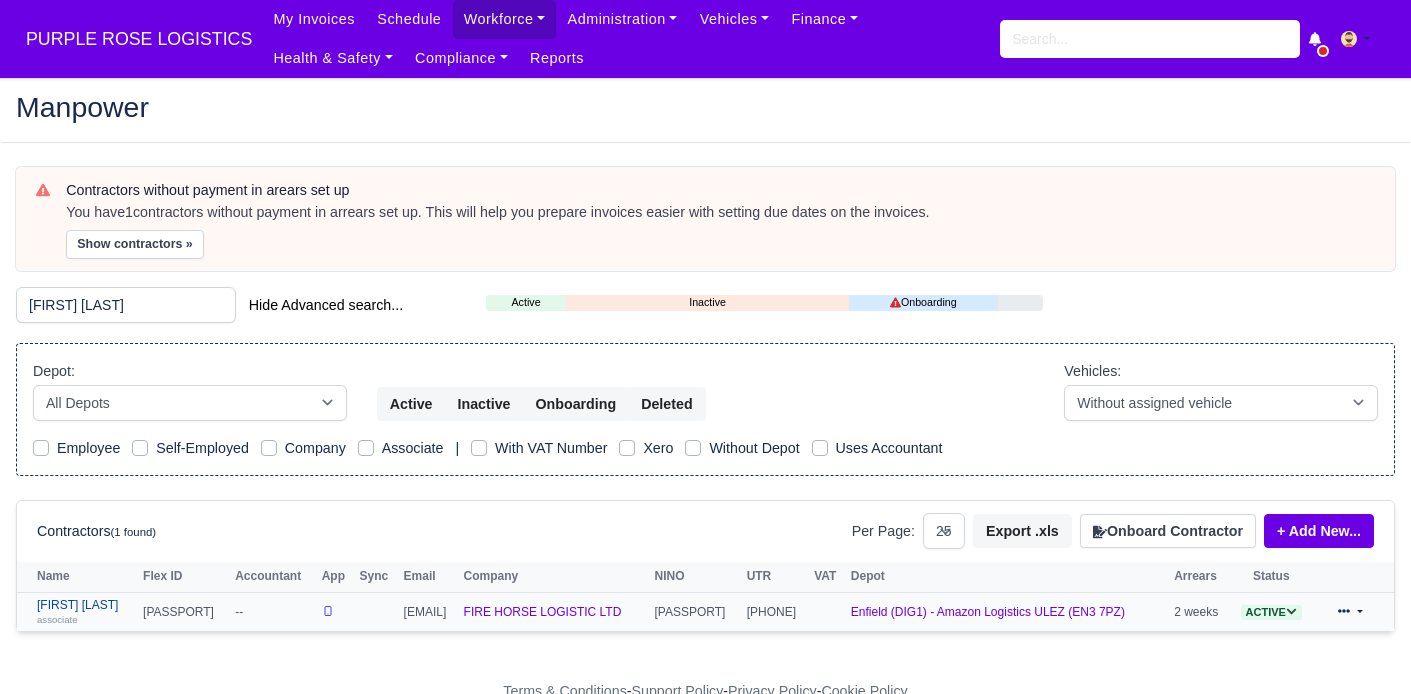click on "Ashraf Elwafai
associate" at bounding box center [85, 612] 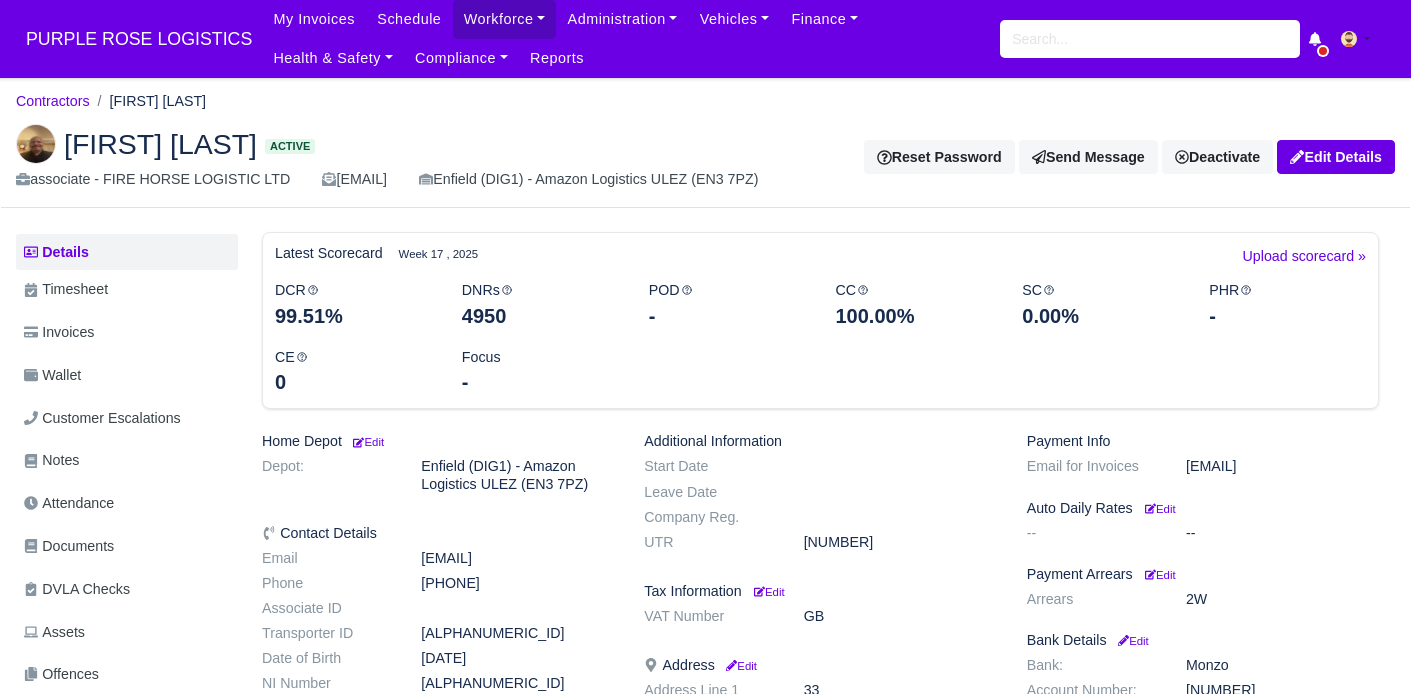 scroll, scrollTop: 0, scrollLeft: 0, axis: both 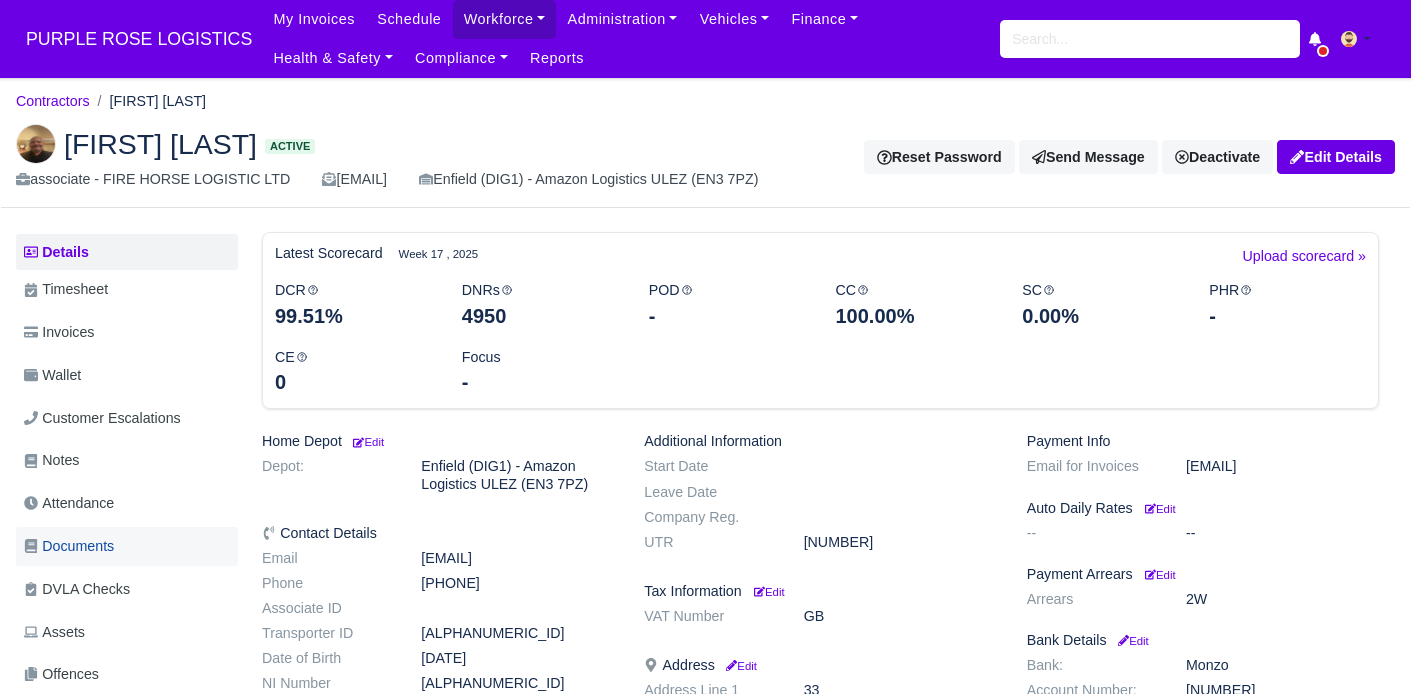 click on "Documents" at bounding box center [69, 546] 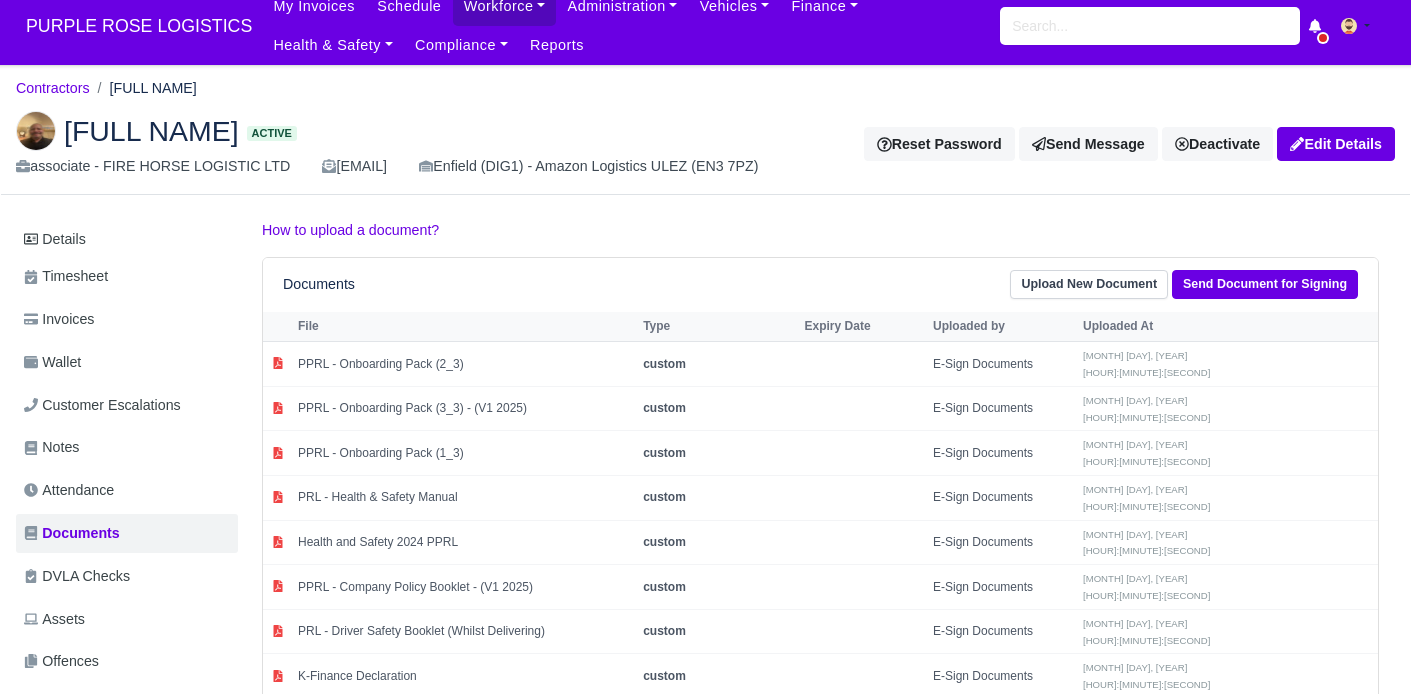 scroll, scrollTop: 0, scrollLeft: 0, axis: both 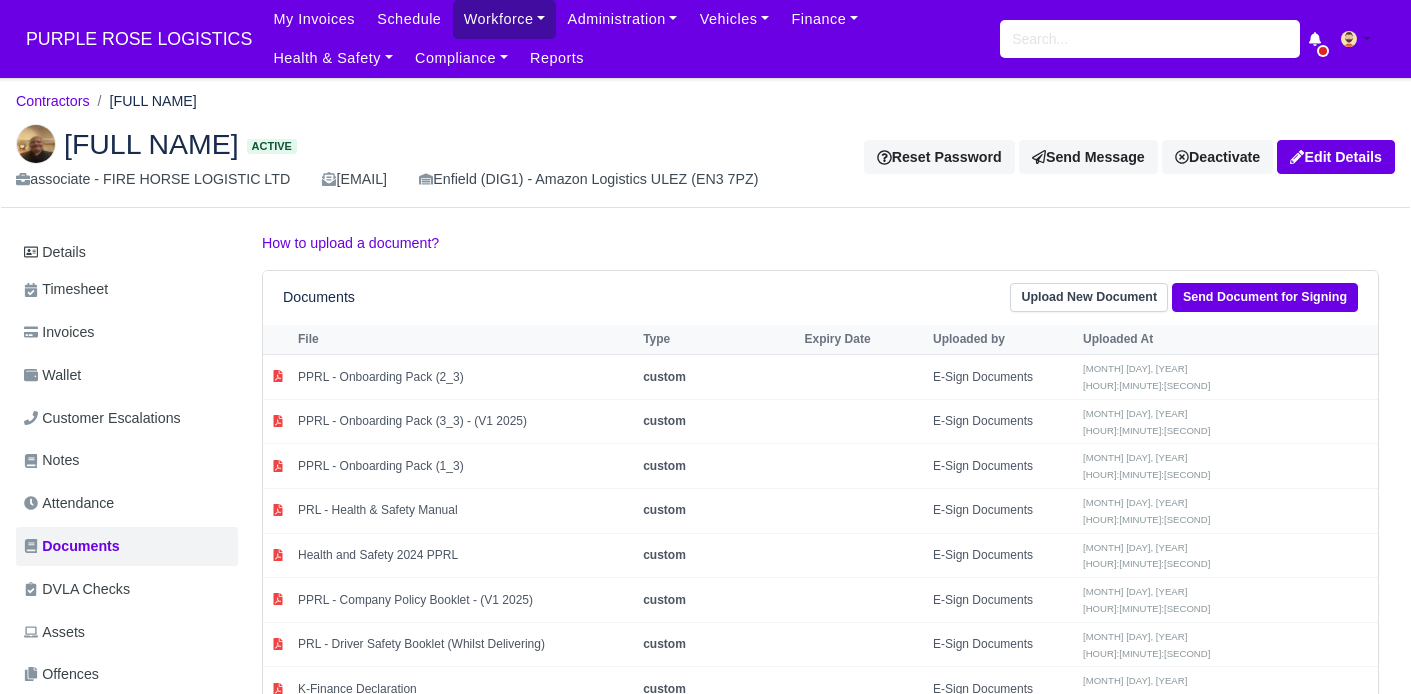 click on "Workforce" at bounding box center (505, 19) 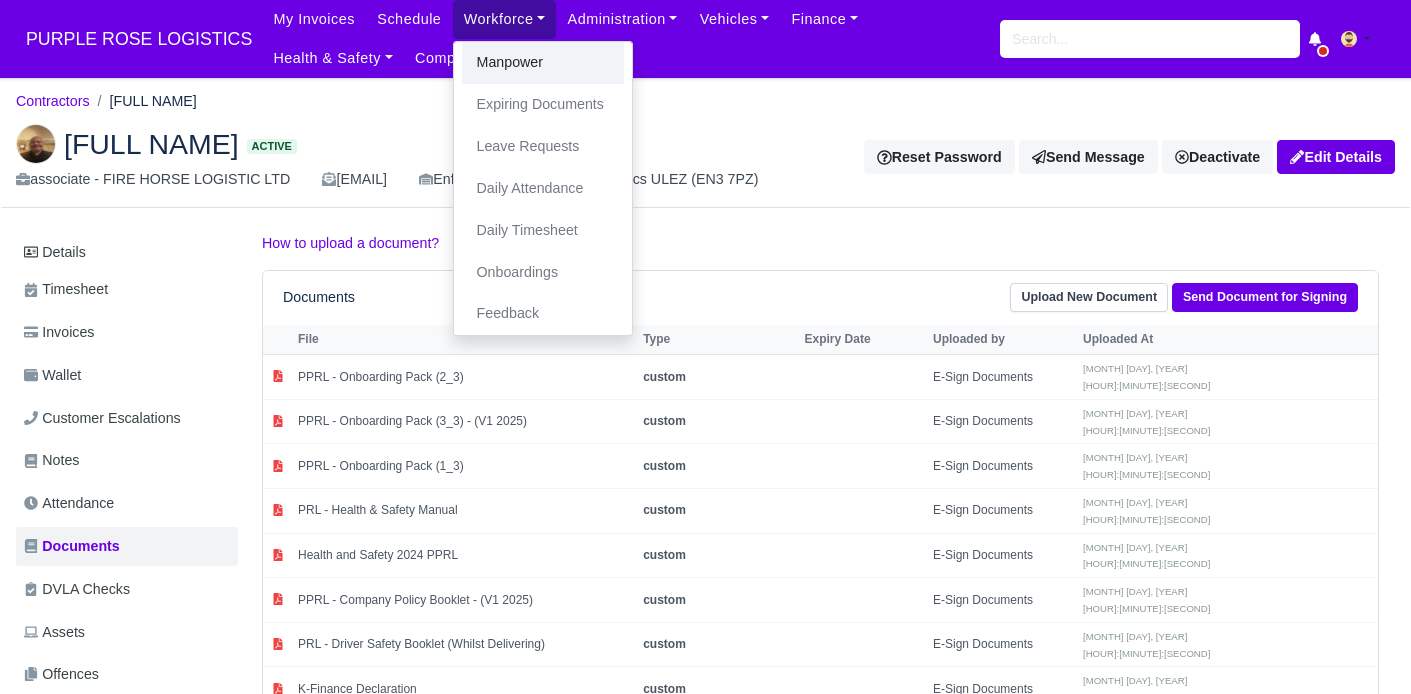 click on "Manpower" at bounding box center (543, 63) 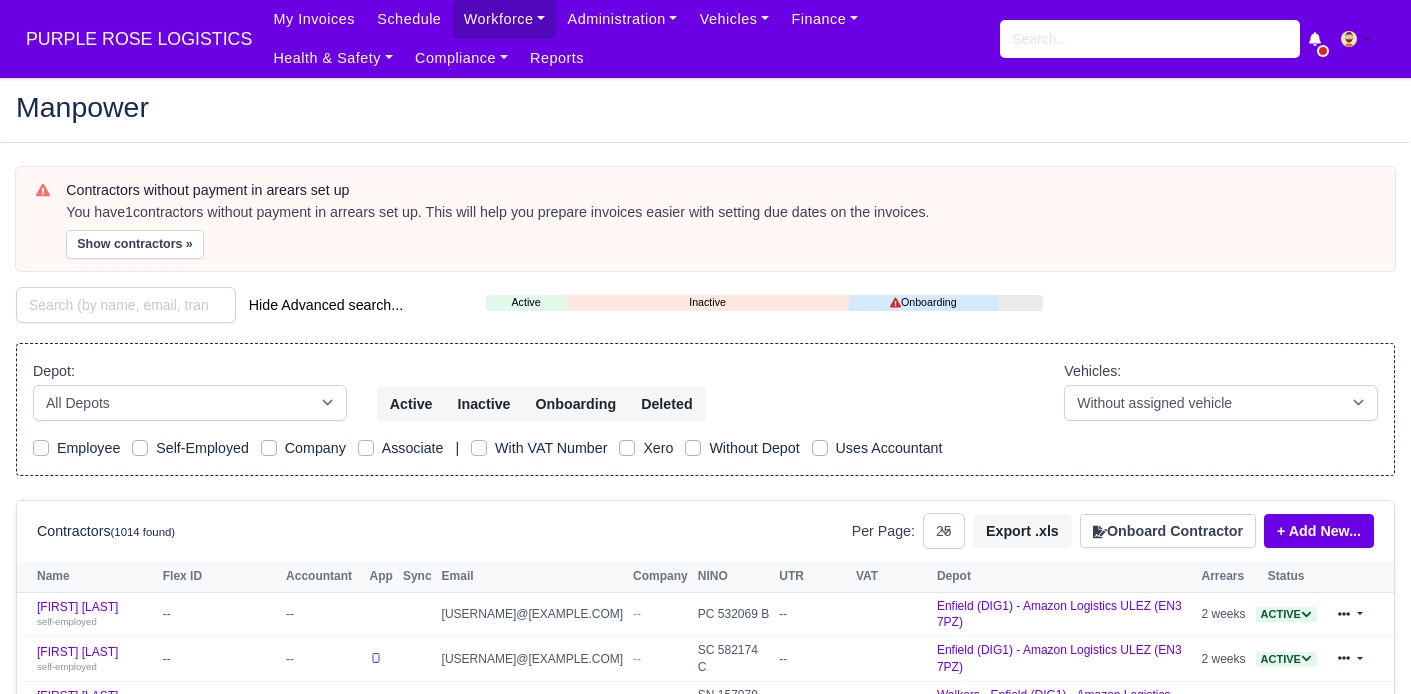 select on "25" 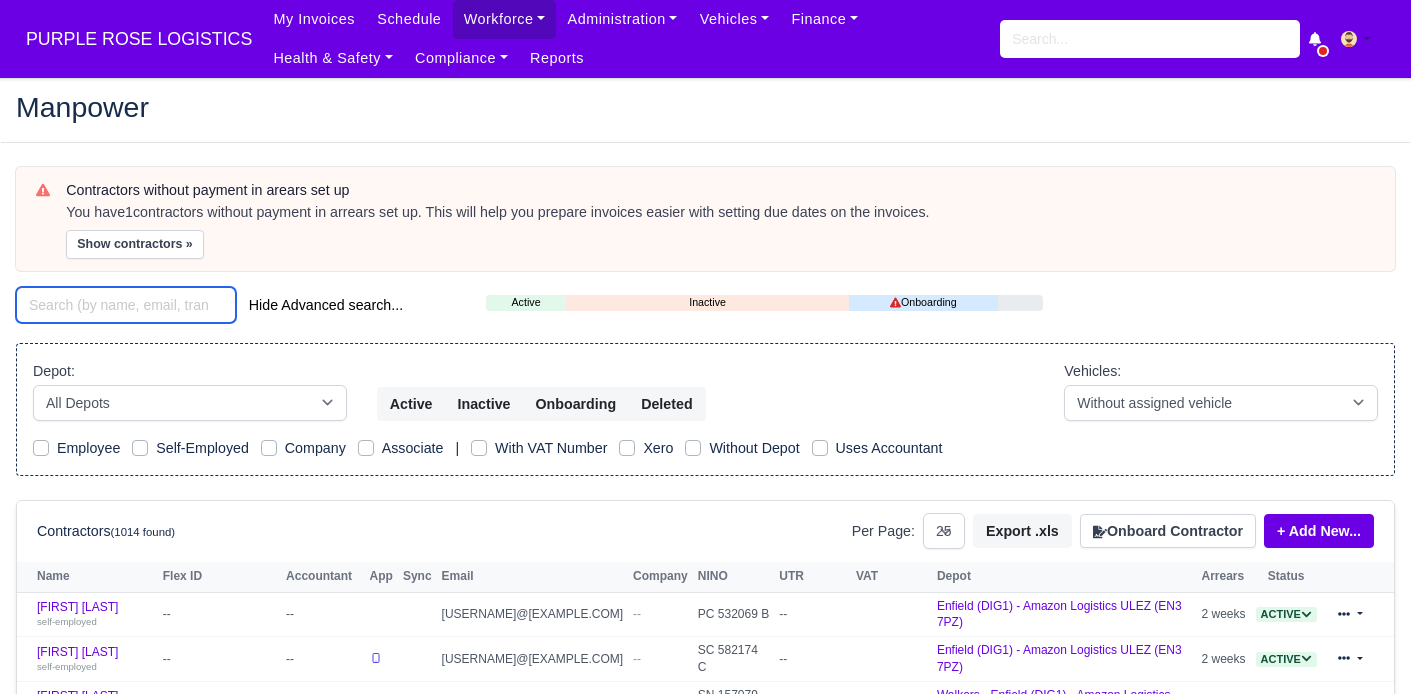 click at bounding box center (126, 305) 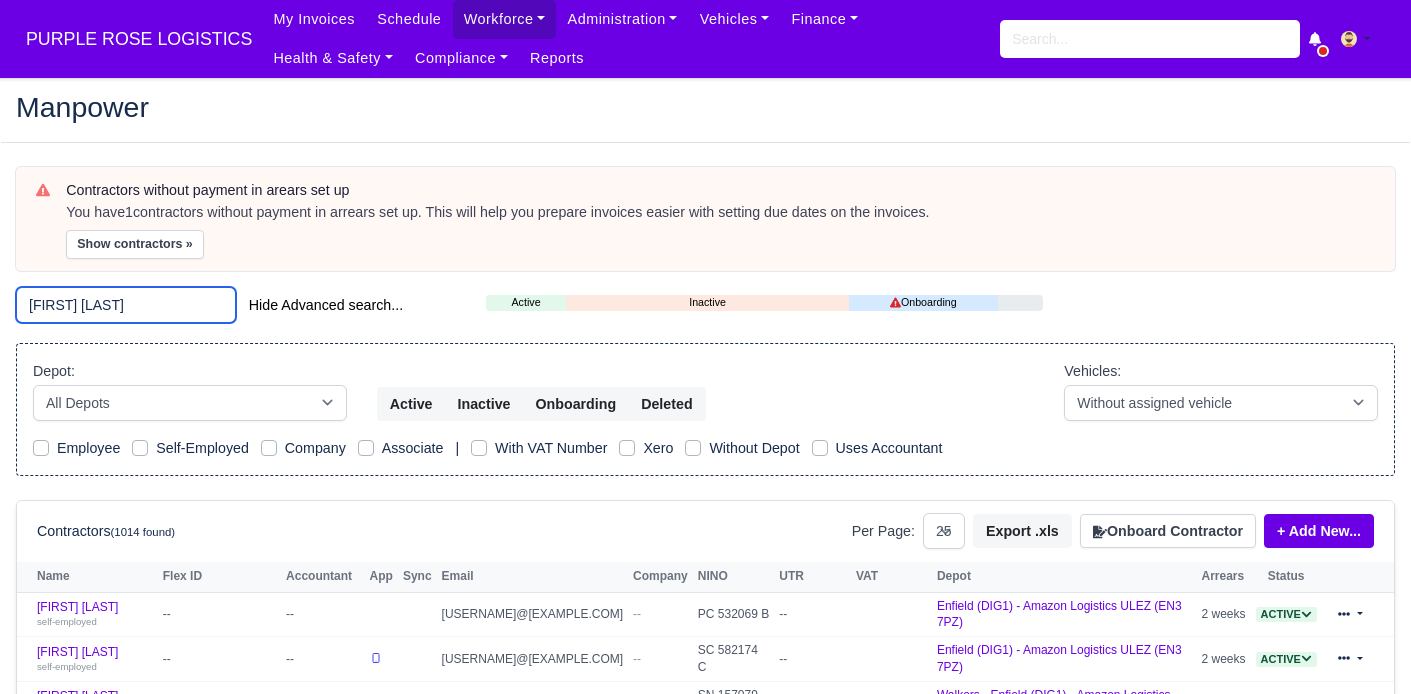 type on "Bryan Jones" 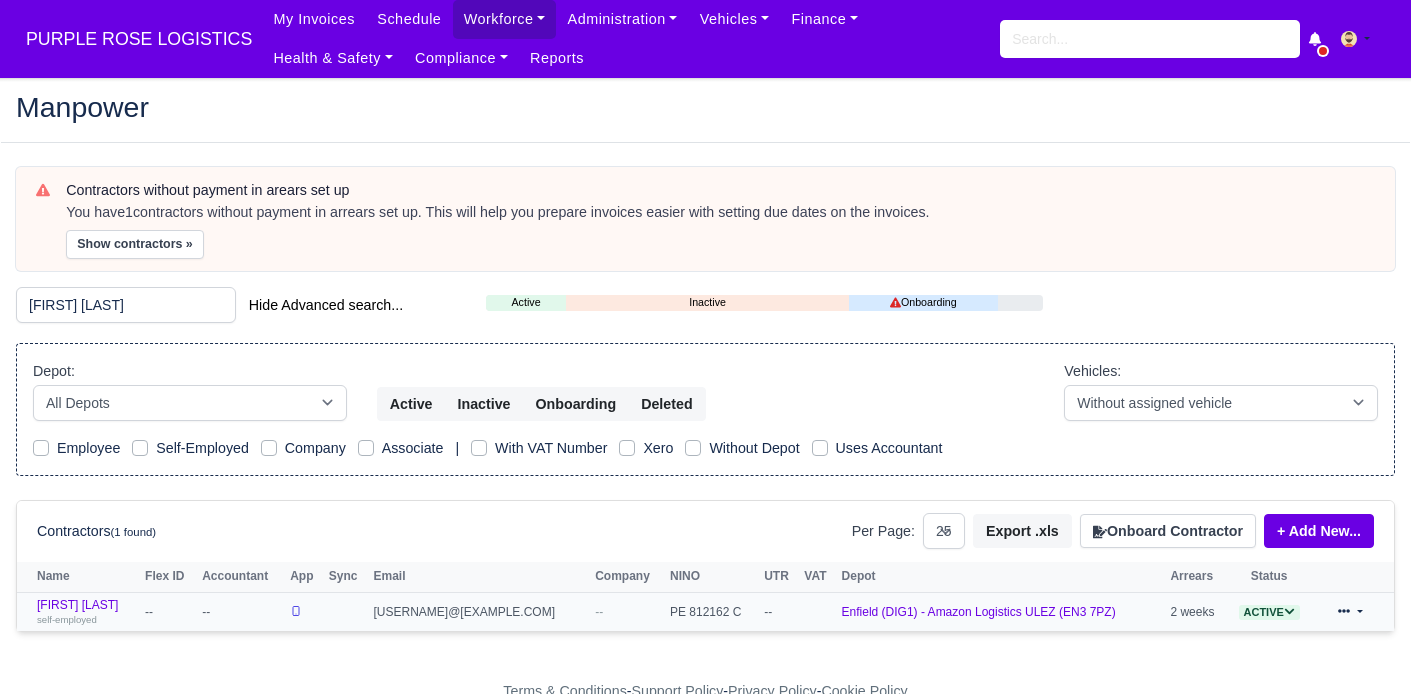 click on "Bryan Jones
self-employed" at bounding box center (78, 611) 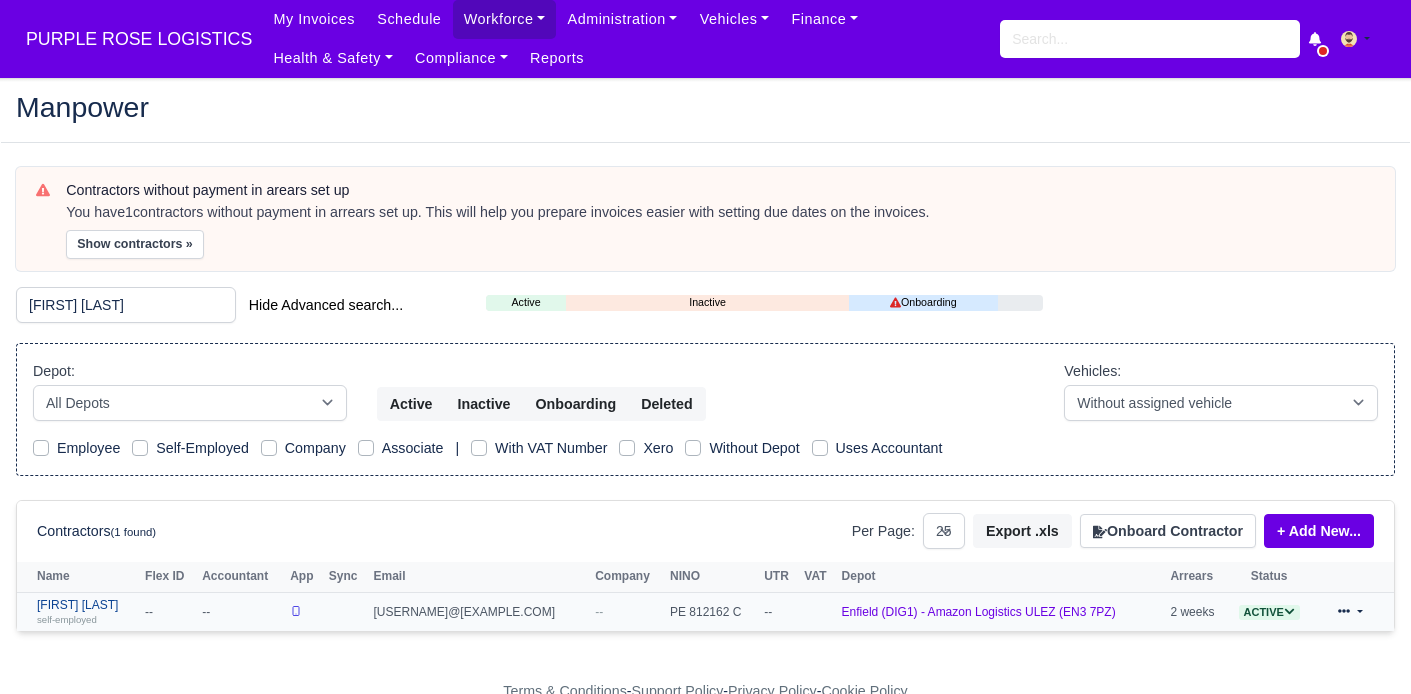 click on "Bryan Jones
self-employed" at bounding box center (86, 612) 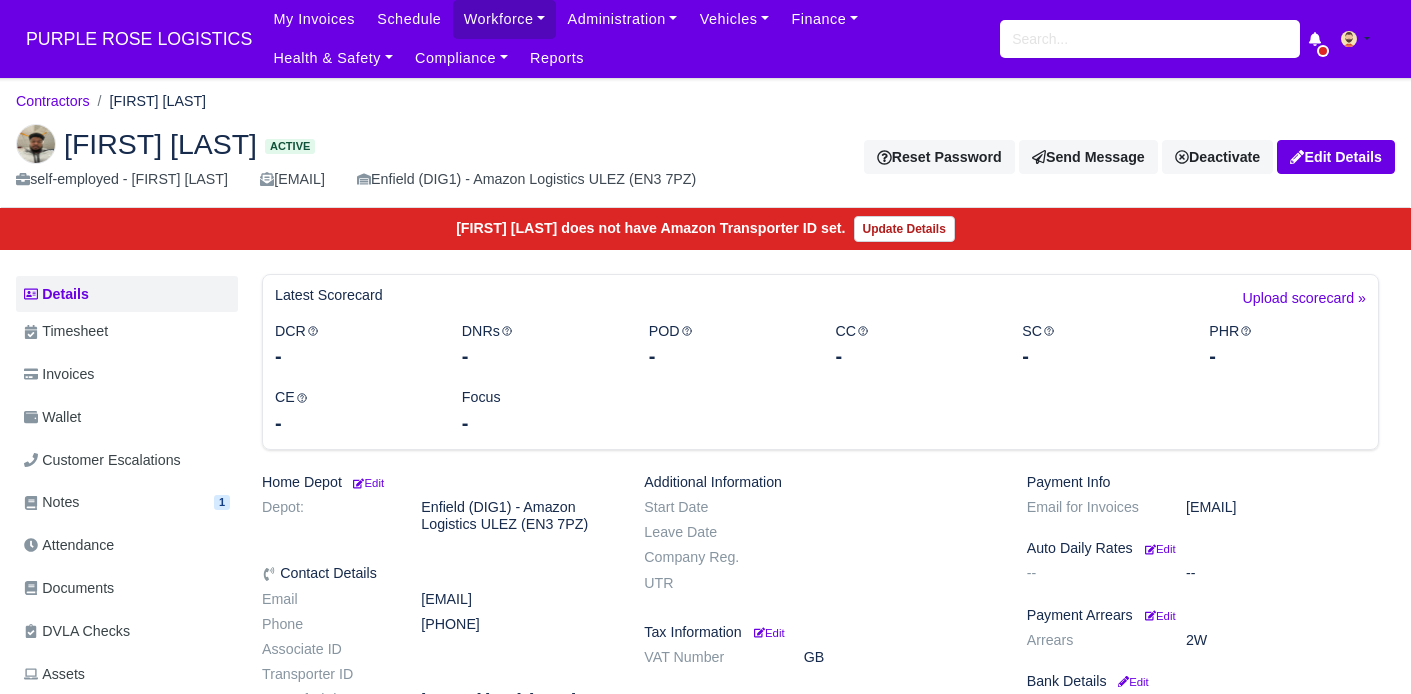 scroll, scrollTop: 0, scrollLeft: 0, axis: both 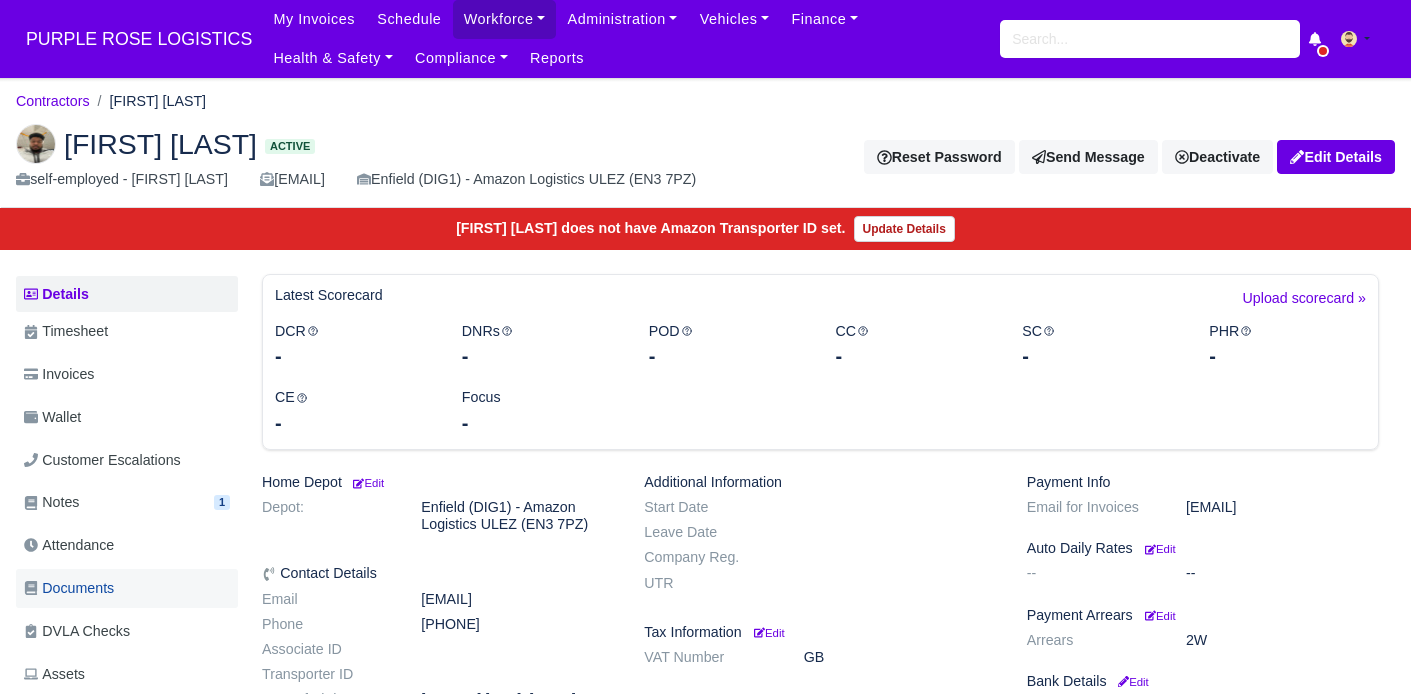 click on "Documents" at bounding box center [69, 588] 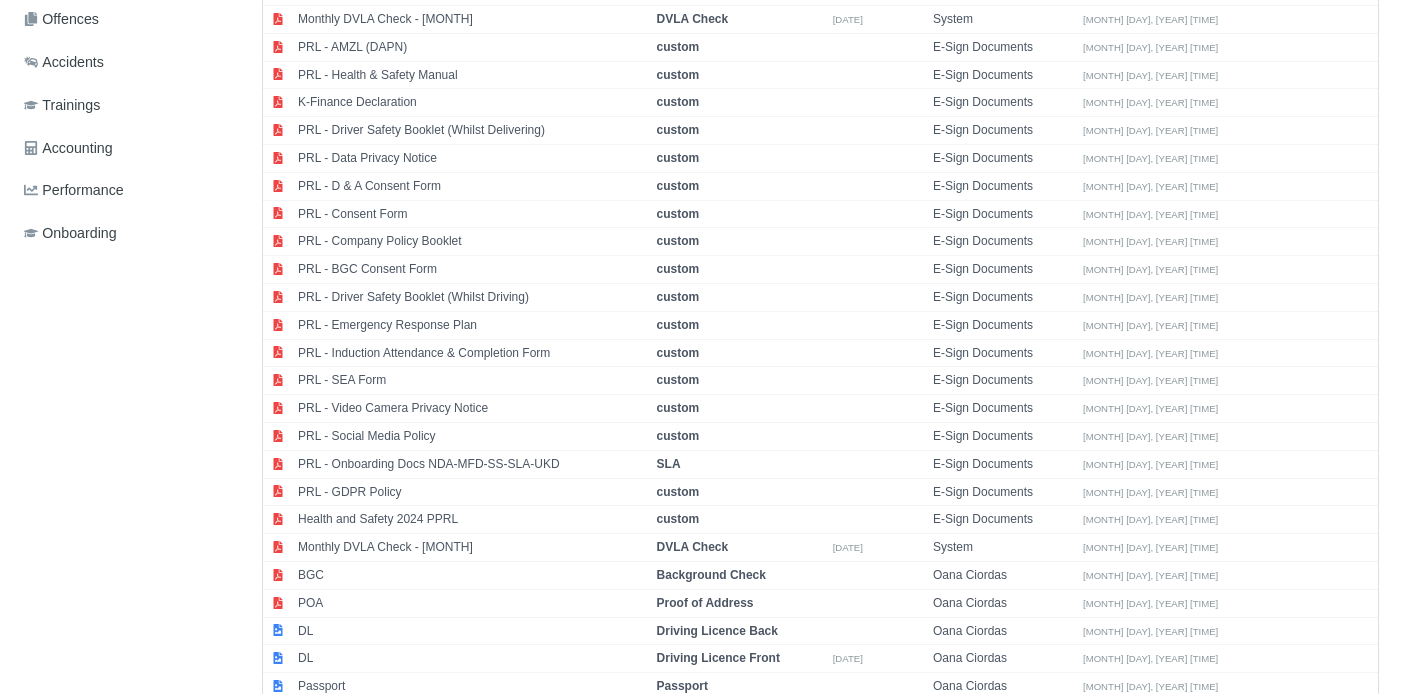 scroll, scrollTop: 811, scrollLeft: 0, axis: vertical 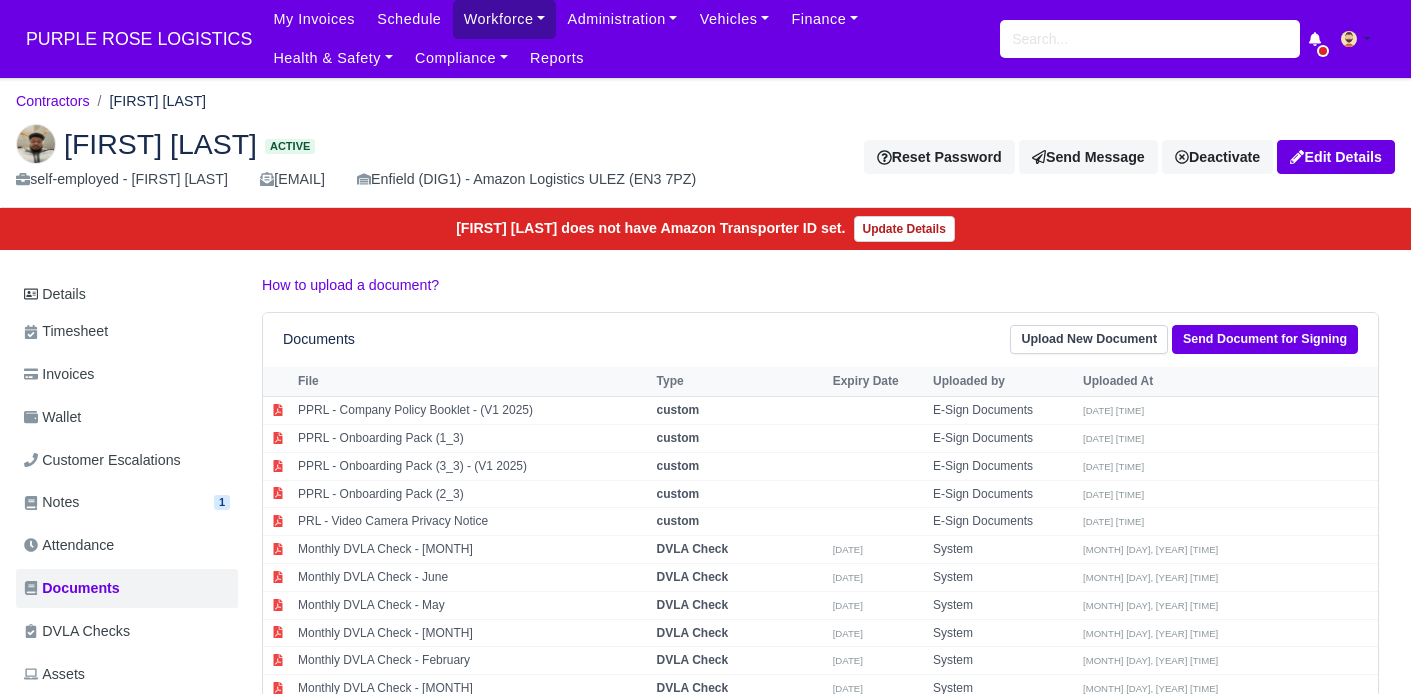 click on "Workforce" at bounding box center [505, 19] 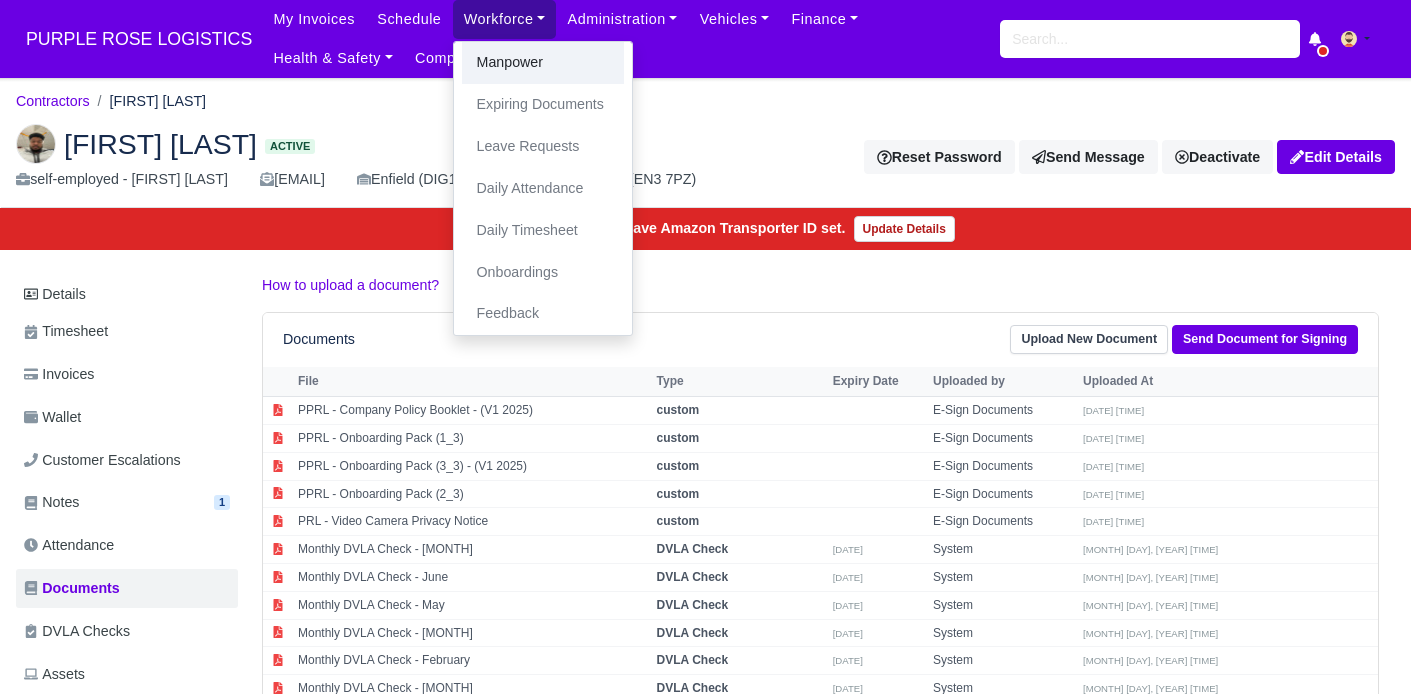 click on "Manpower" at bounding box center (543, 63) 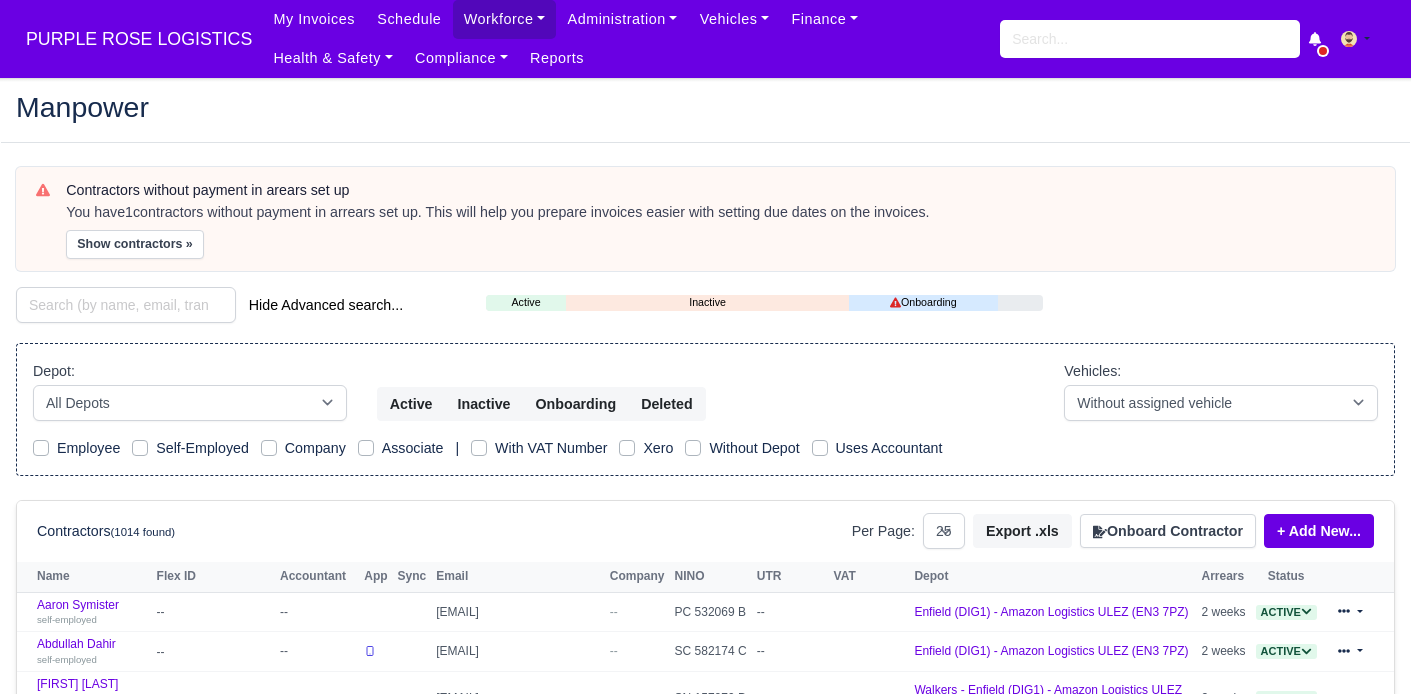 select on "25" 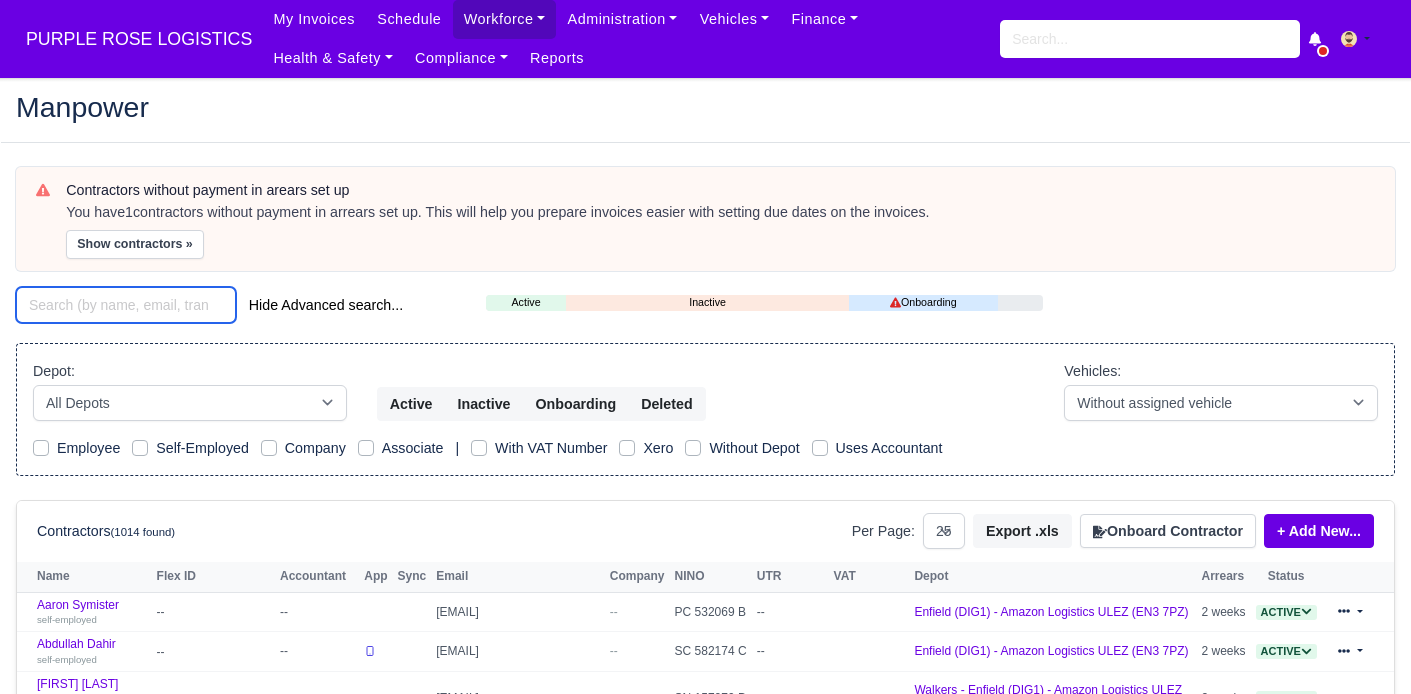 click at bounding box center [126, 305] 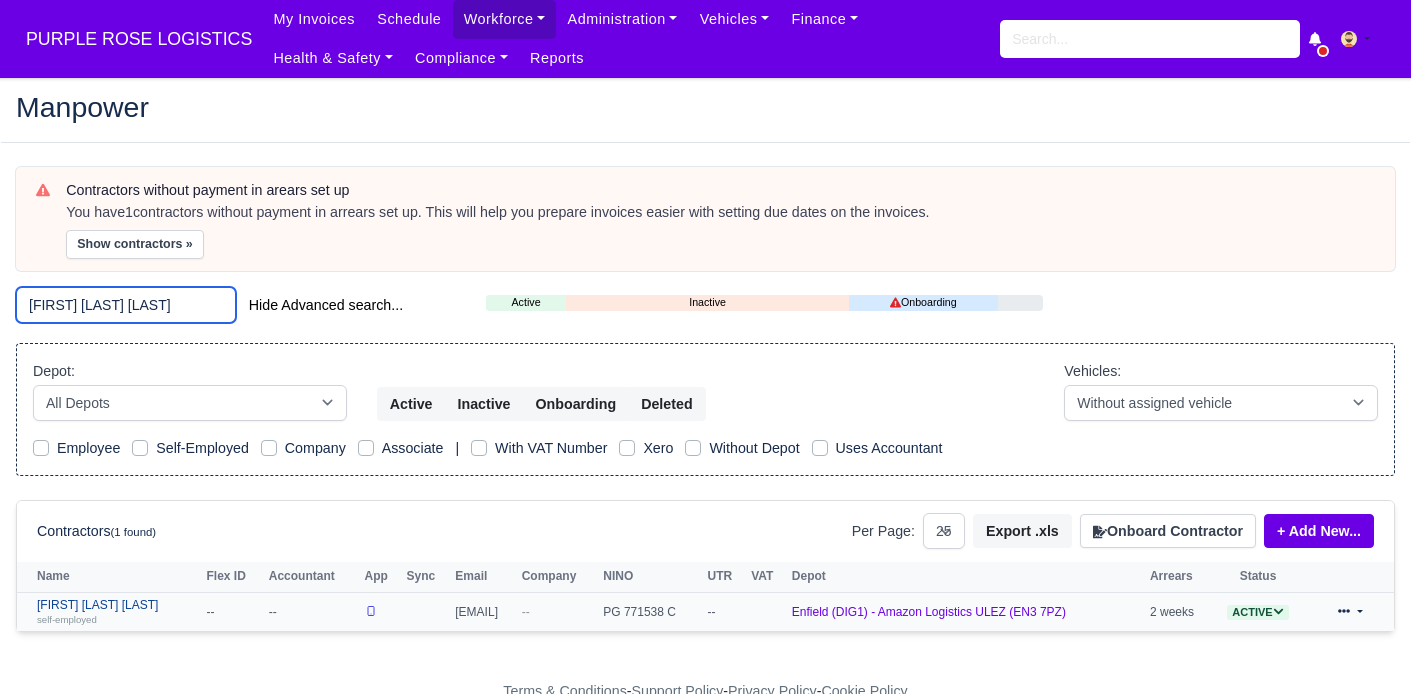 type on "Byron Tyrell Harper" 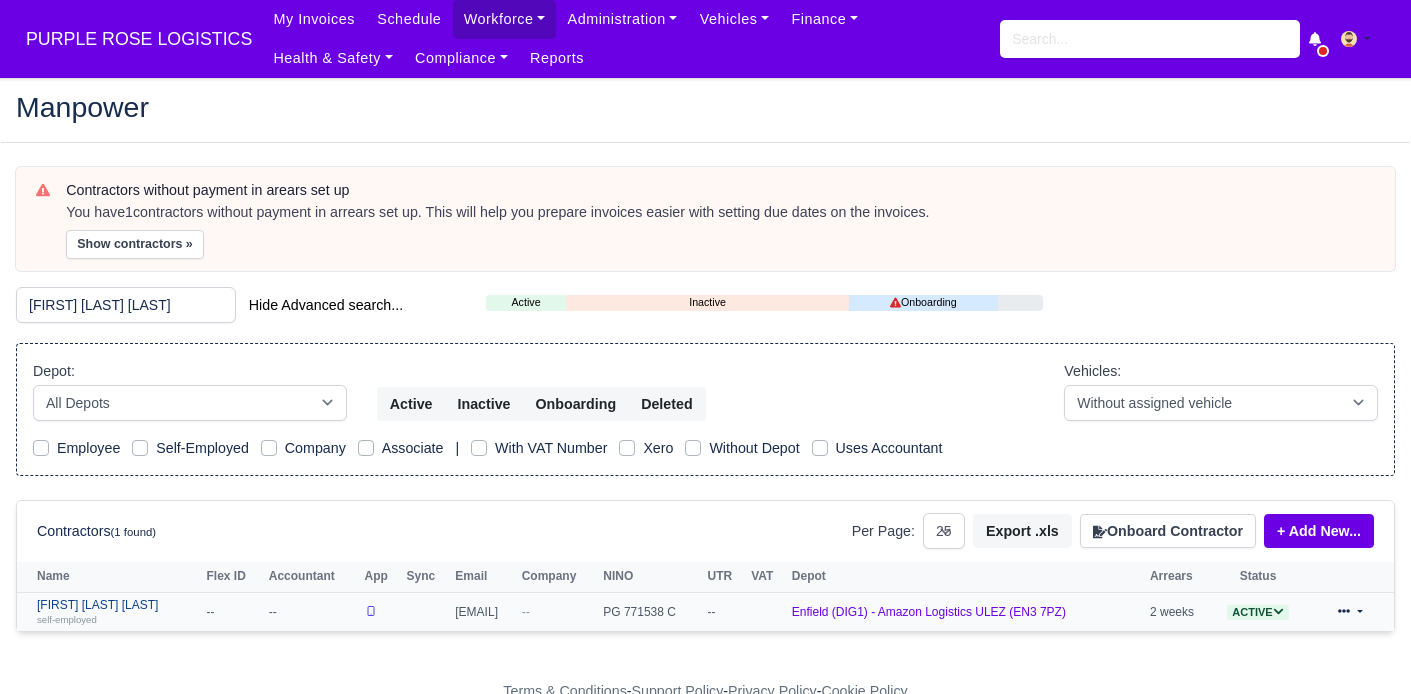click on "Byron Tyrell Harper
self-employed" at bounding box center (117, 612) 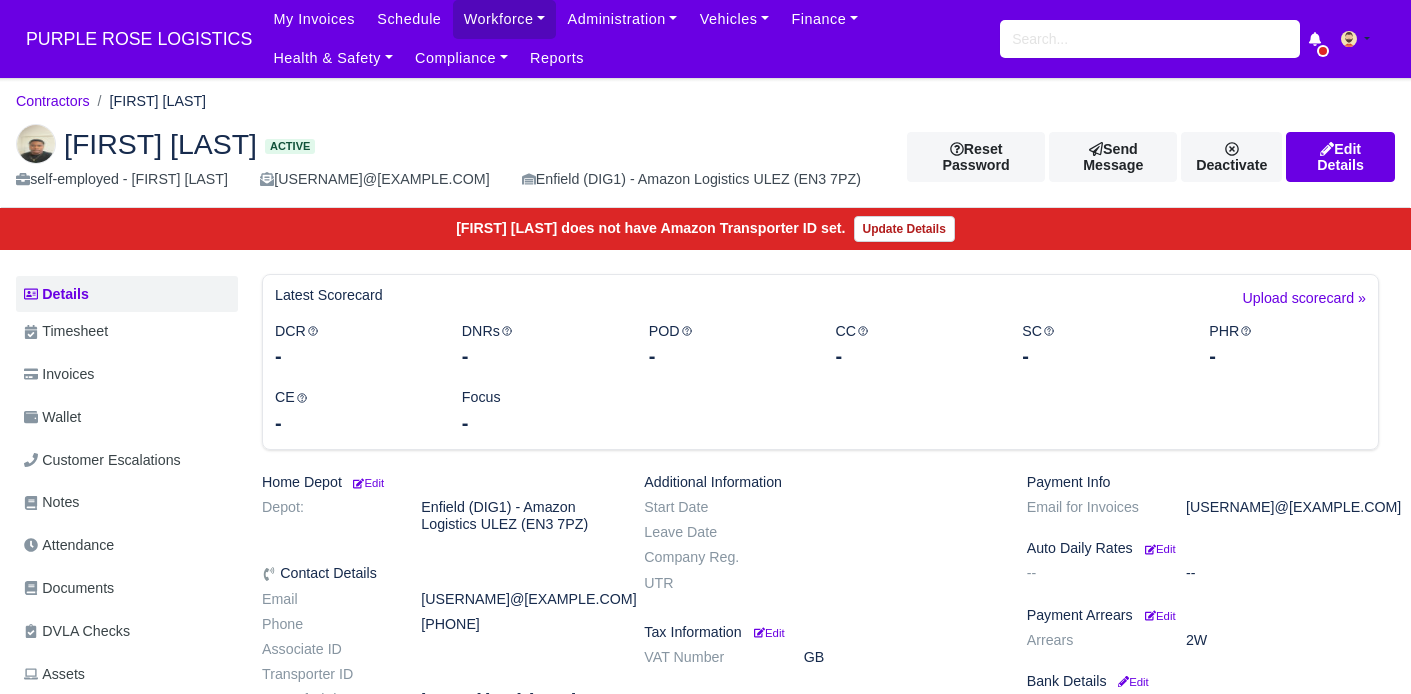 scroll, scrollTop: 0, scrollLeft: 0, axis: both 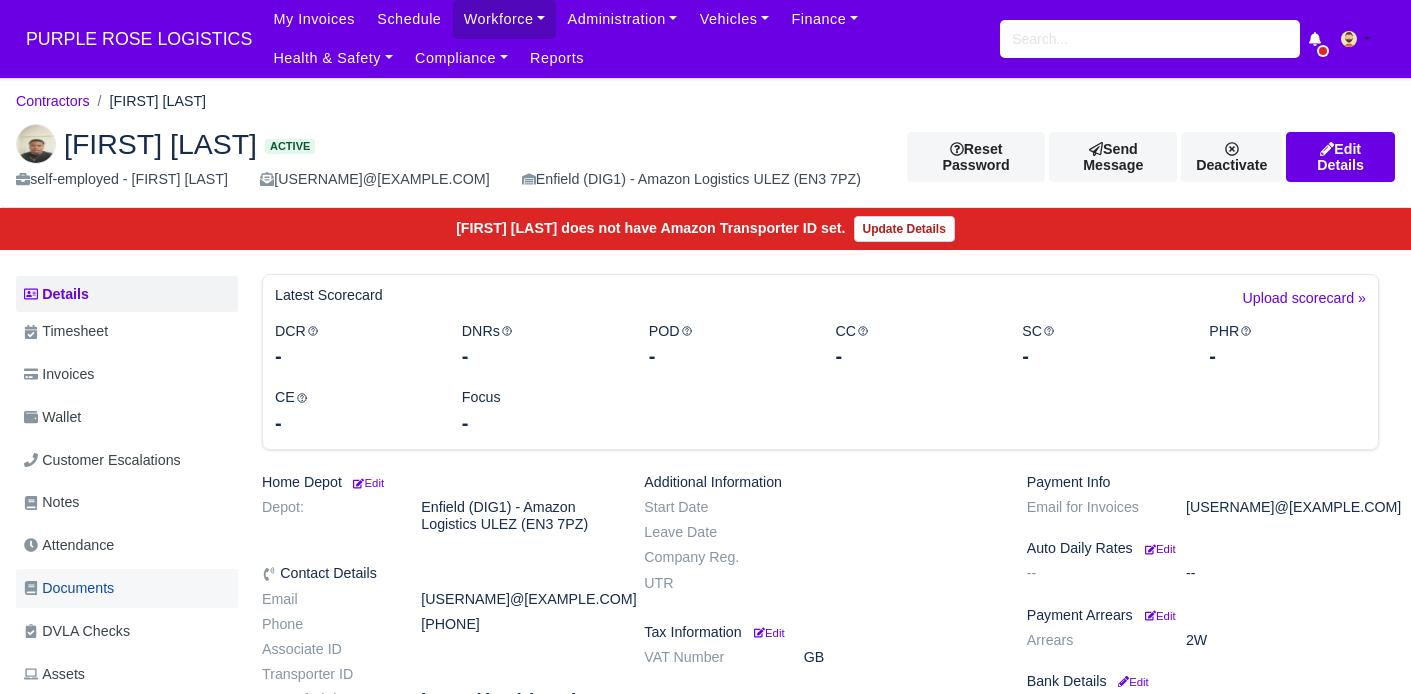 click on "Documents" at bounding box center (69, 588) 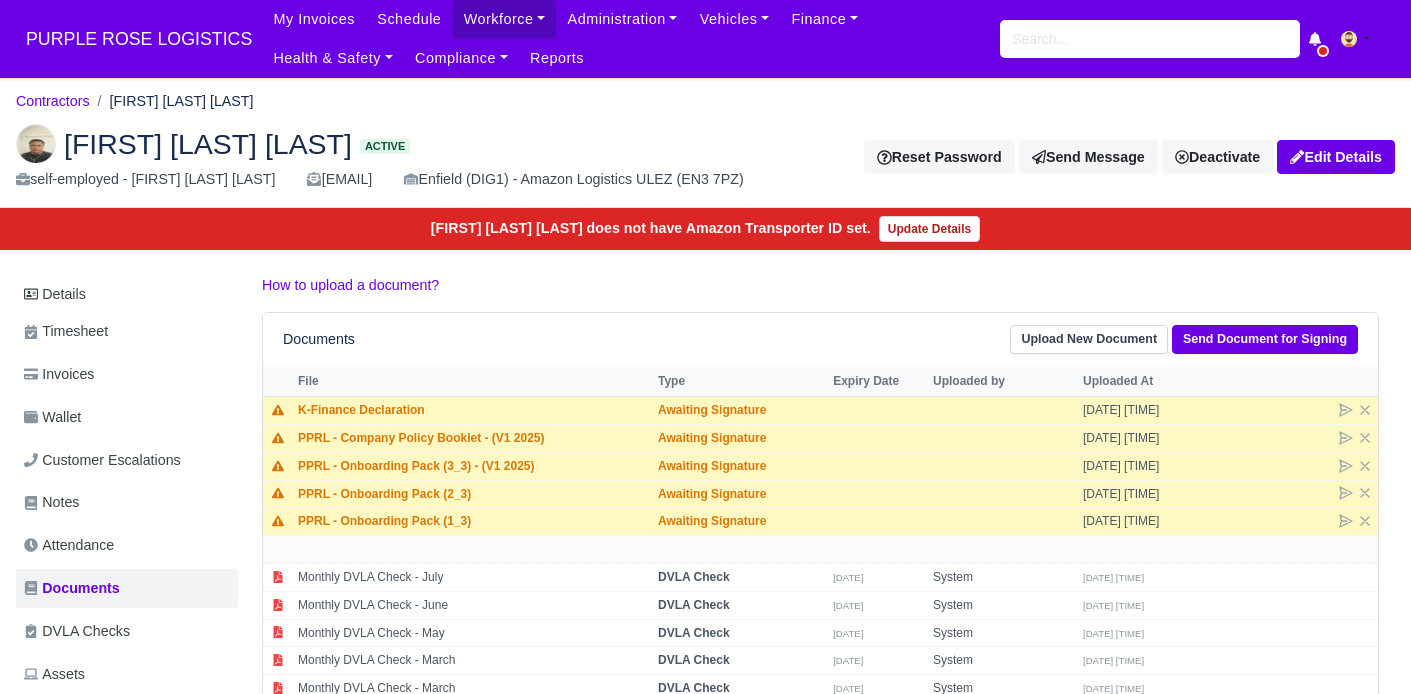 scroll, scrollTop: 0, scrollLeft: 0, axis: both 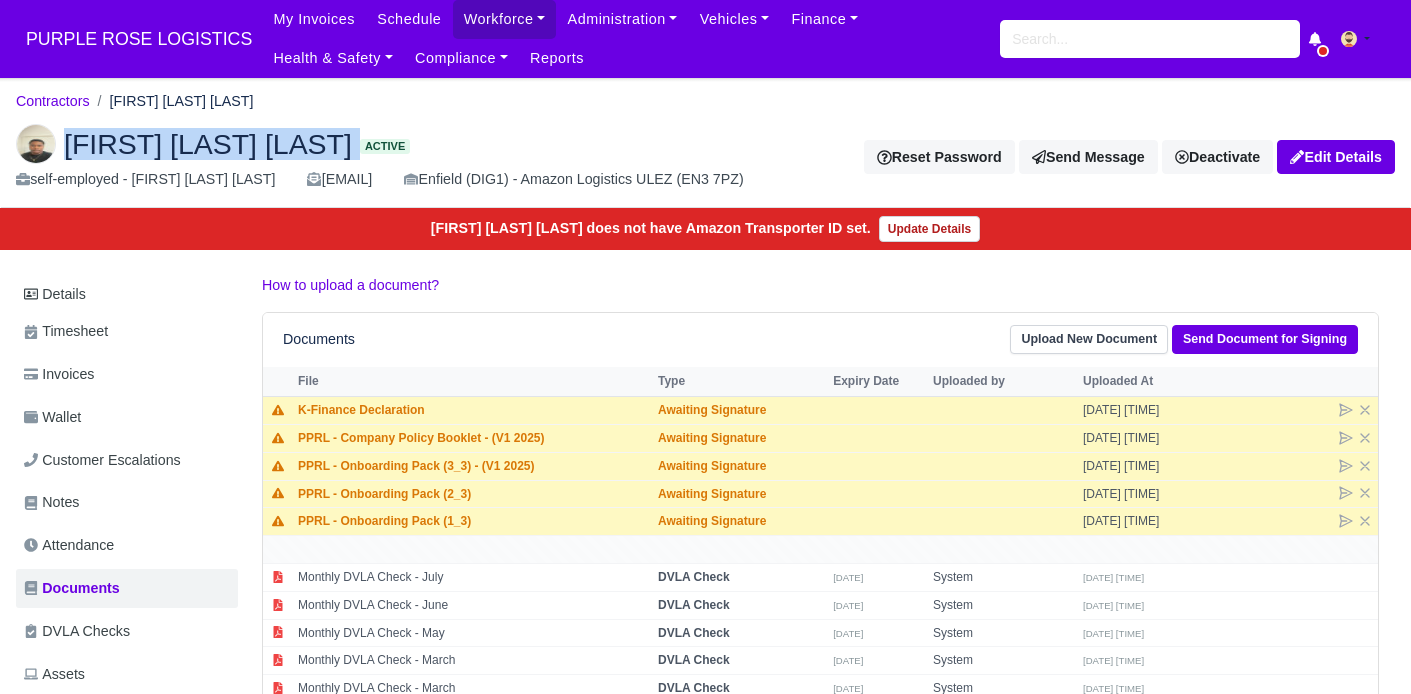 drag, startPoint x: 67, startPoint y: 143, endPoint x: 310, endPoint y: 151, distance: 243.13165 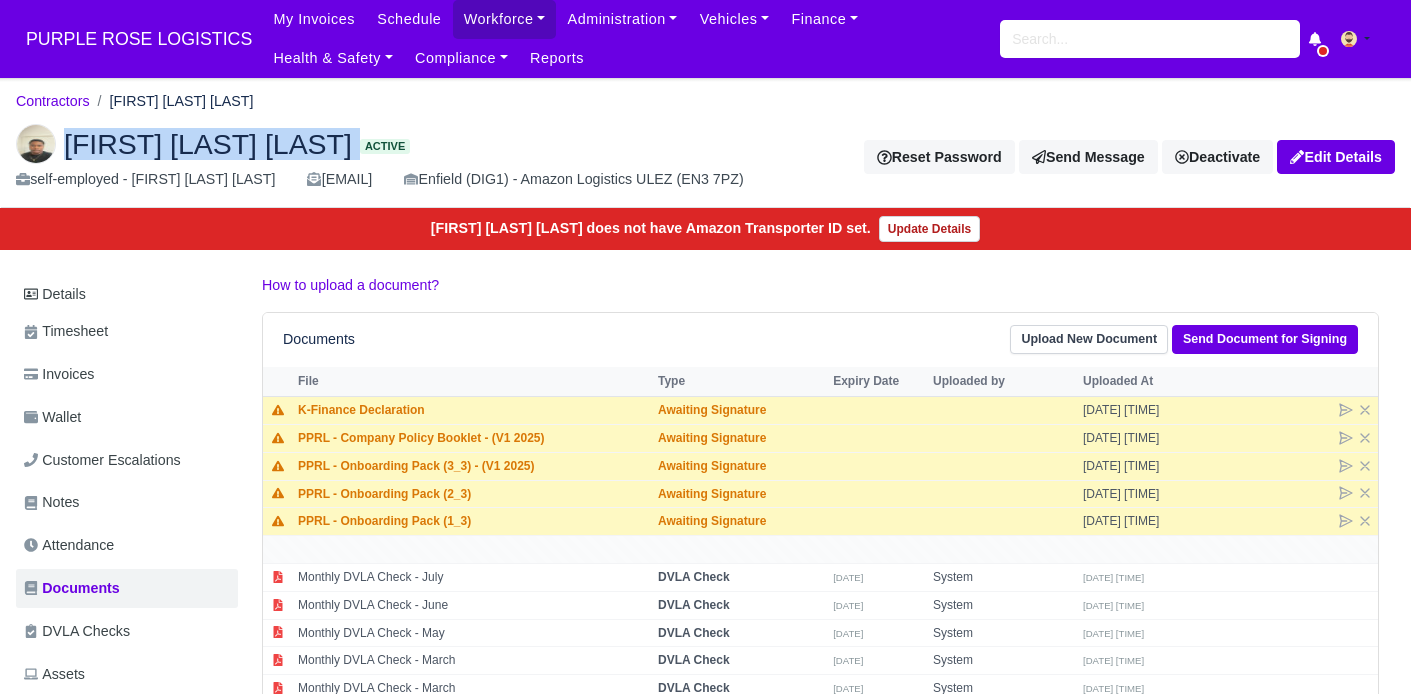 click on "Byron Tyrell Harper
Active" at bounding box center [388, 144] 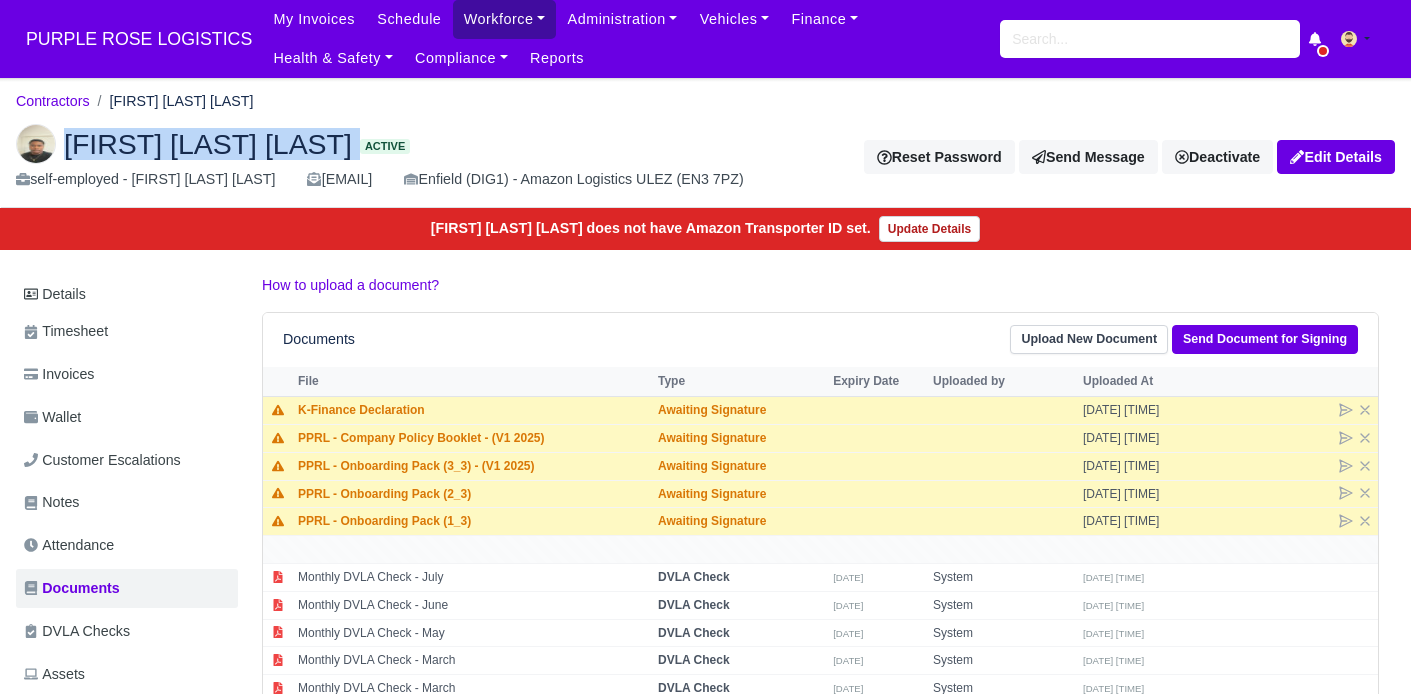 click on "Workforce" at bounding box center [505, 19] 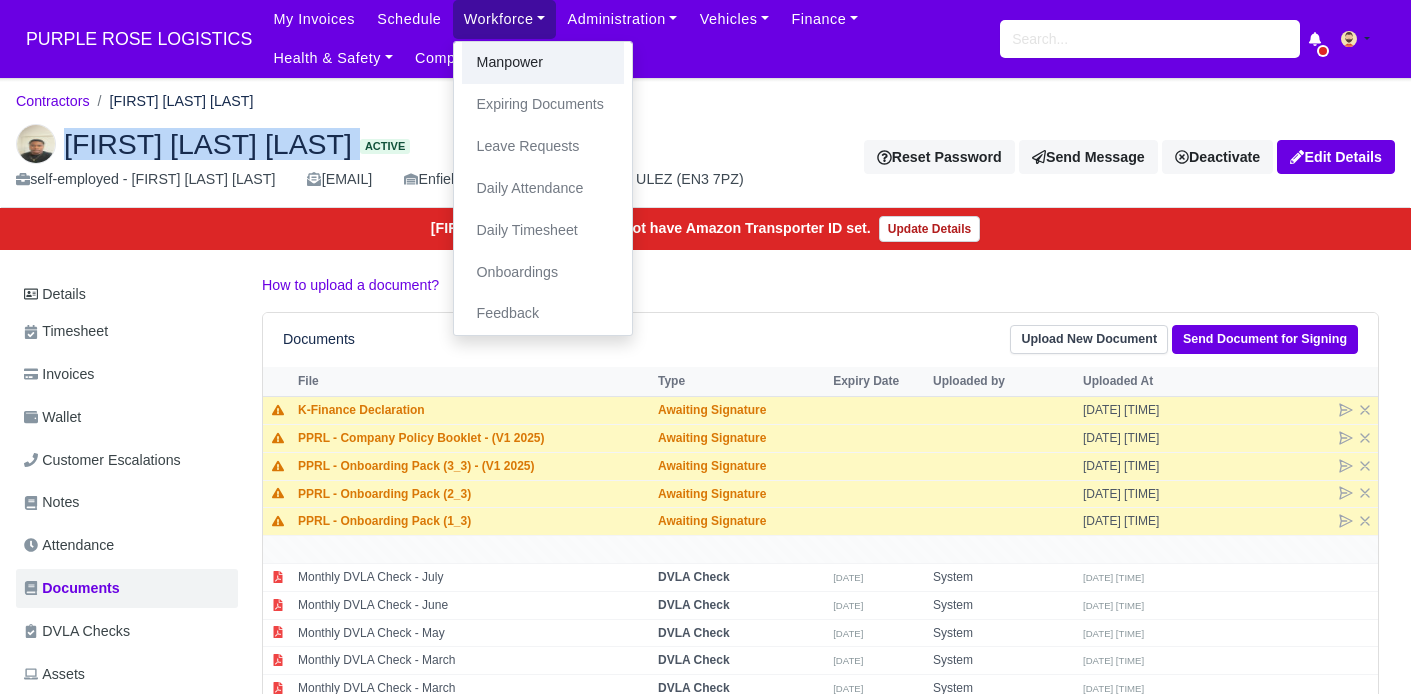click on "Manpower" at bounding box center (543, 63) 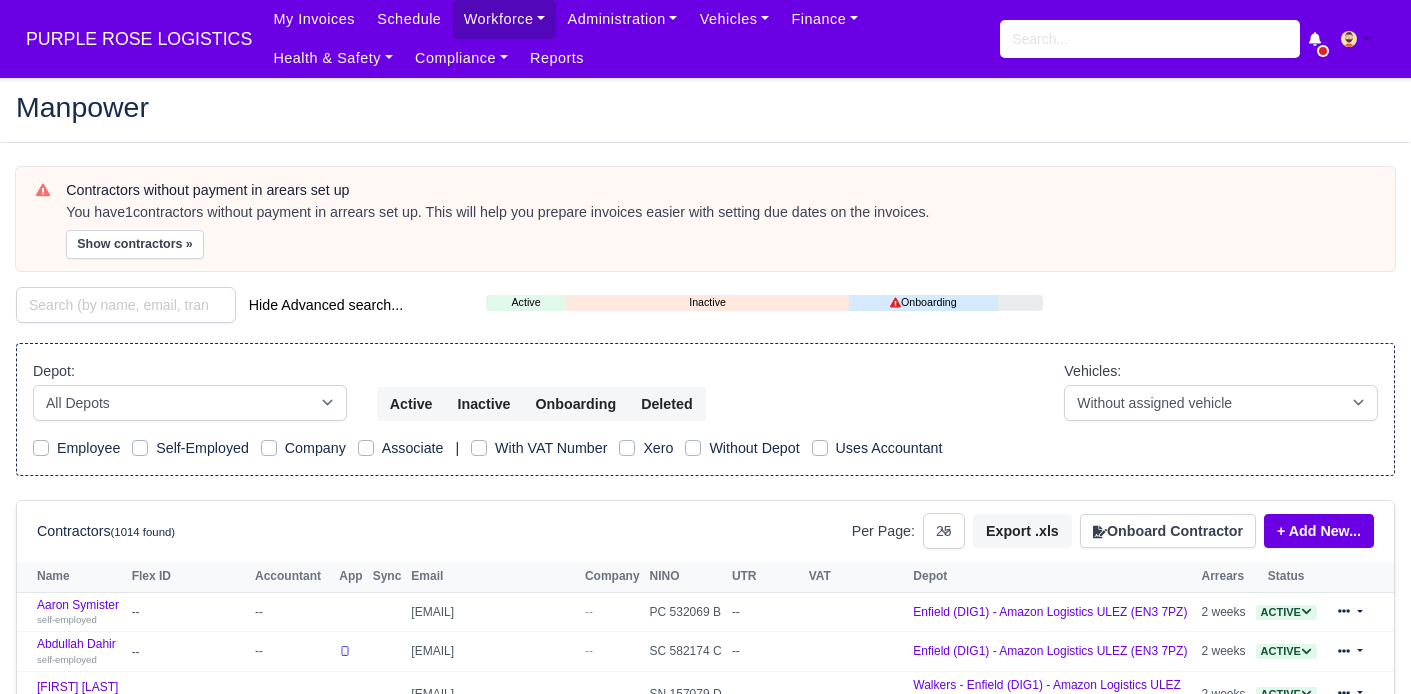 select on "25" 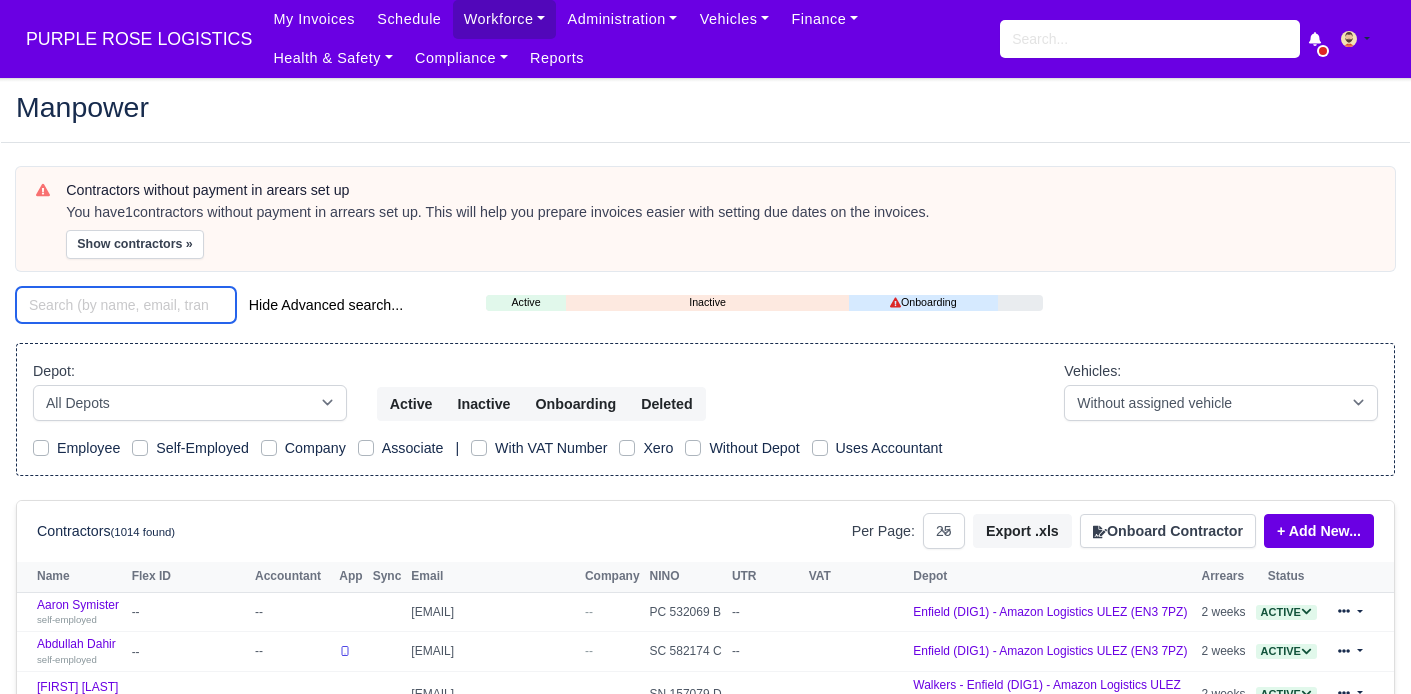 click at bounding box center [126, 305] 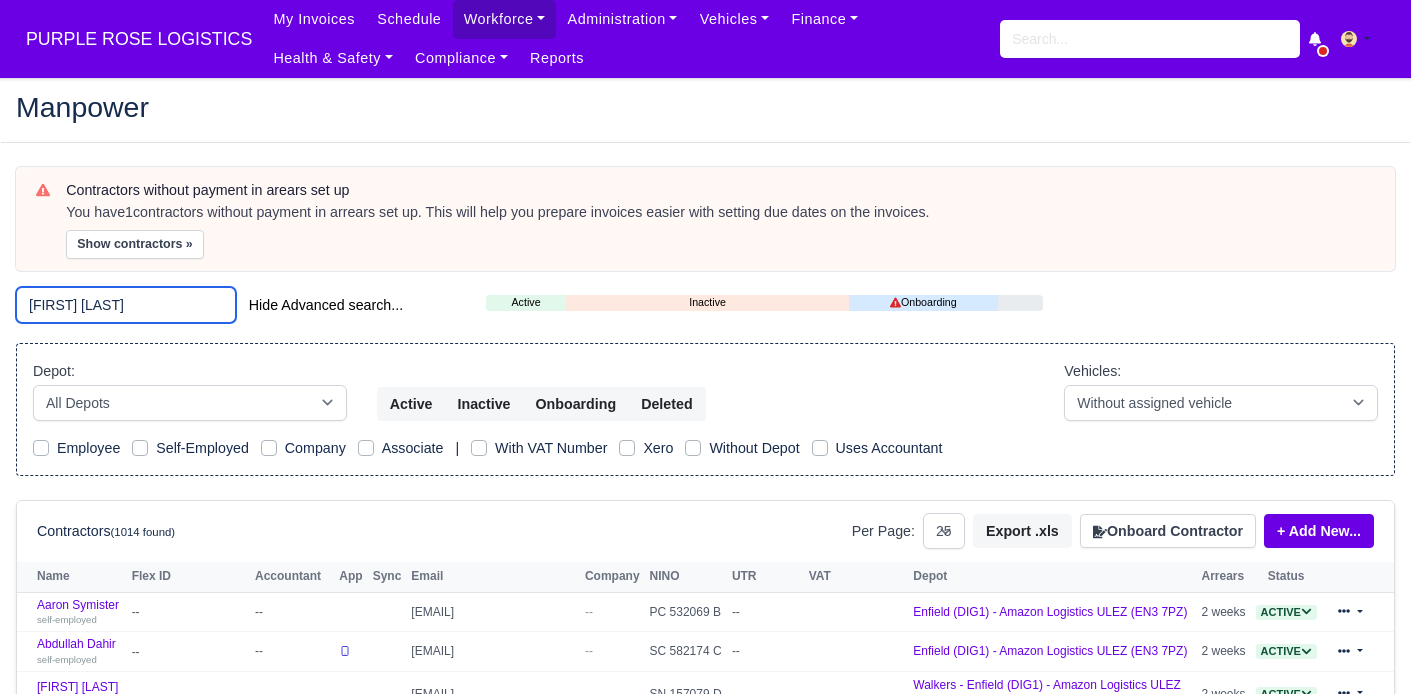 type on "[FIRST] [LAST]" 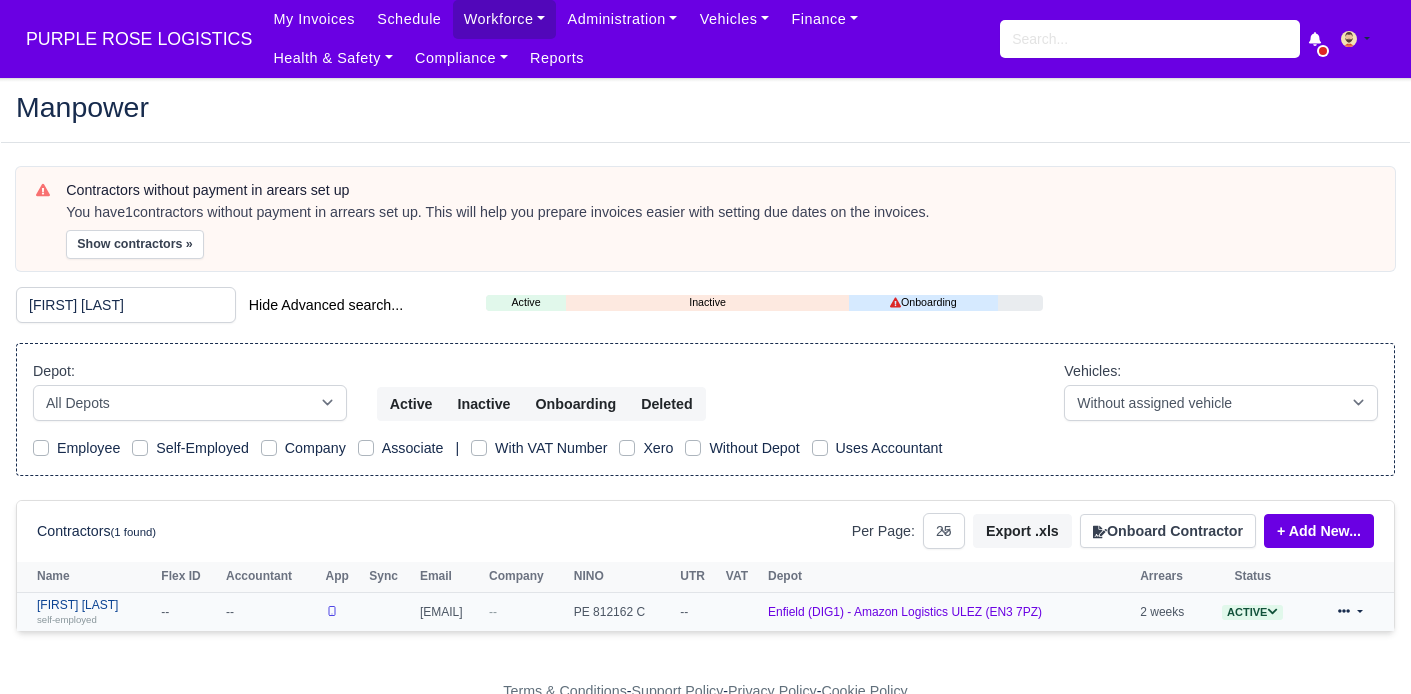 click on "[FIRST] [LAST]
self-employed" at bounding box center (94, 612) 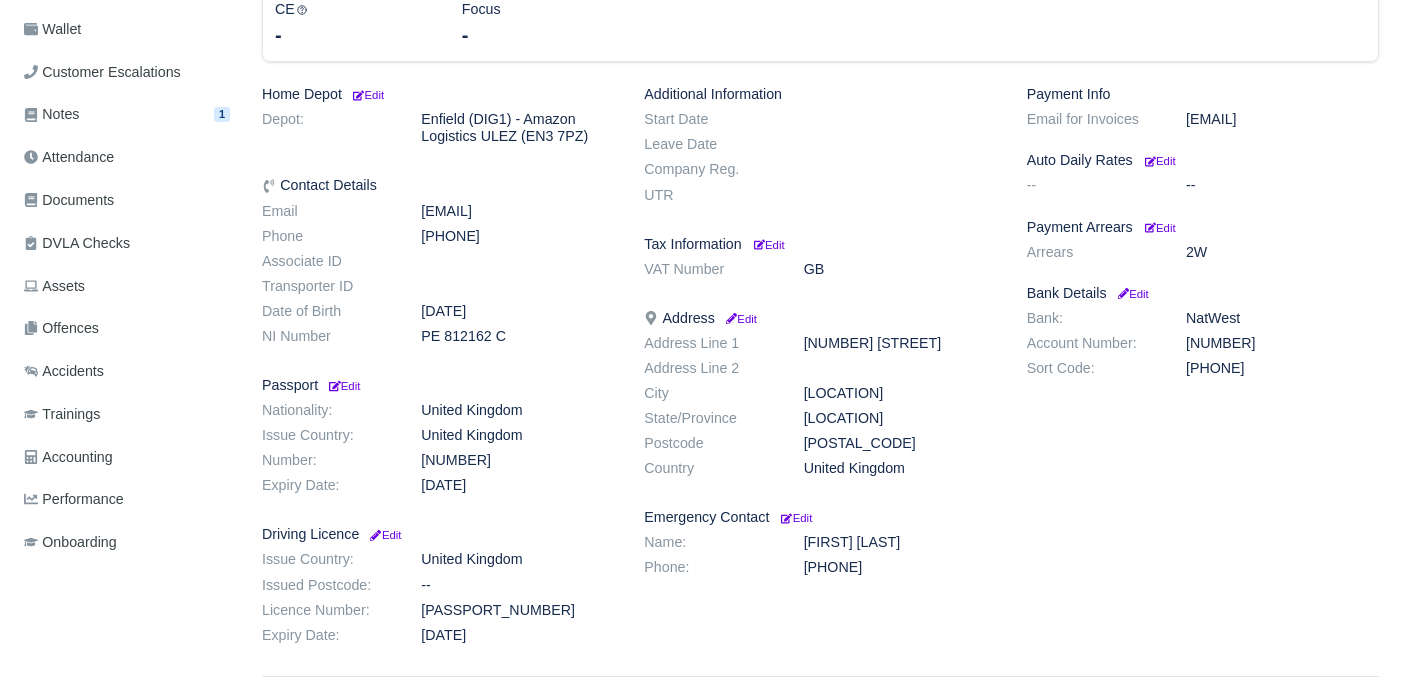scroll, scrollTop: 399, scrollLeft: 0, axis: vertical 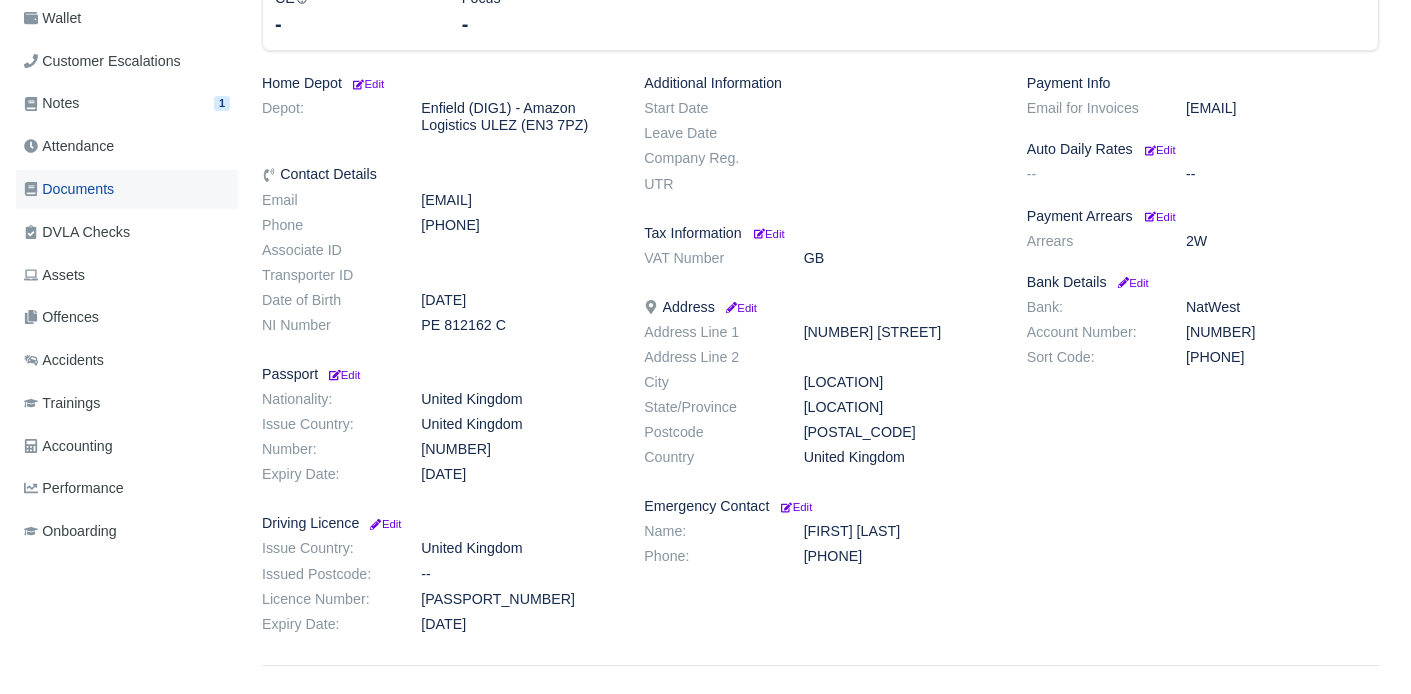 click on "Documents" at bounding box center (69, 189) 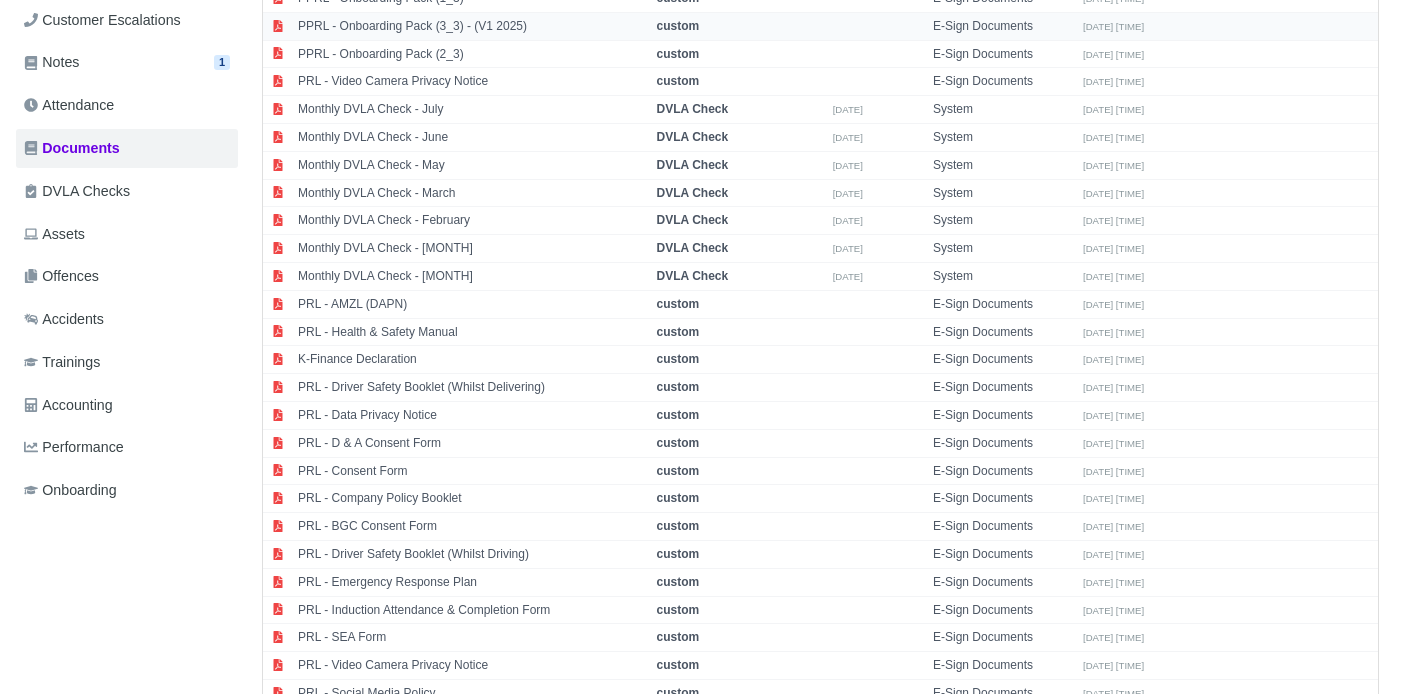 scroll, scrollTop: 443, scrollLeft: 0, axis: vertical 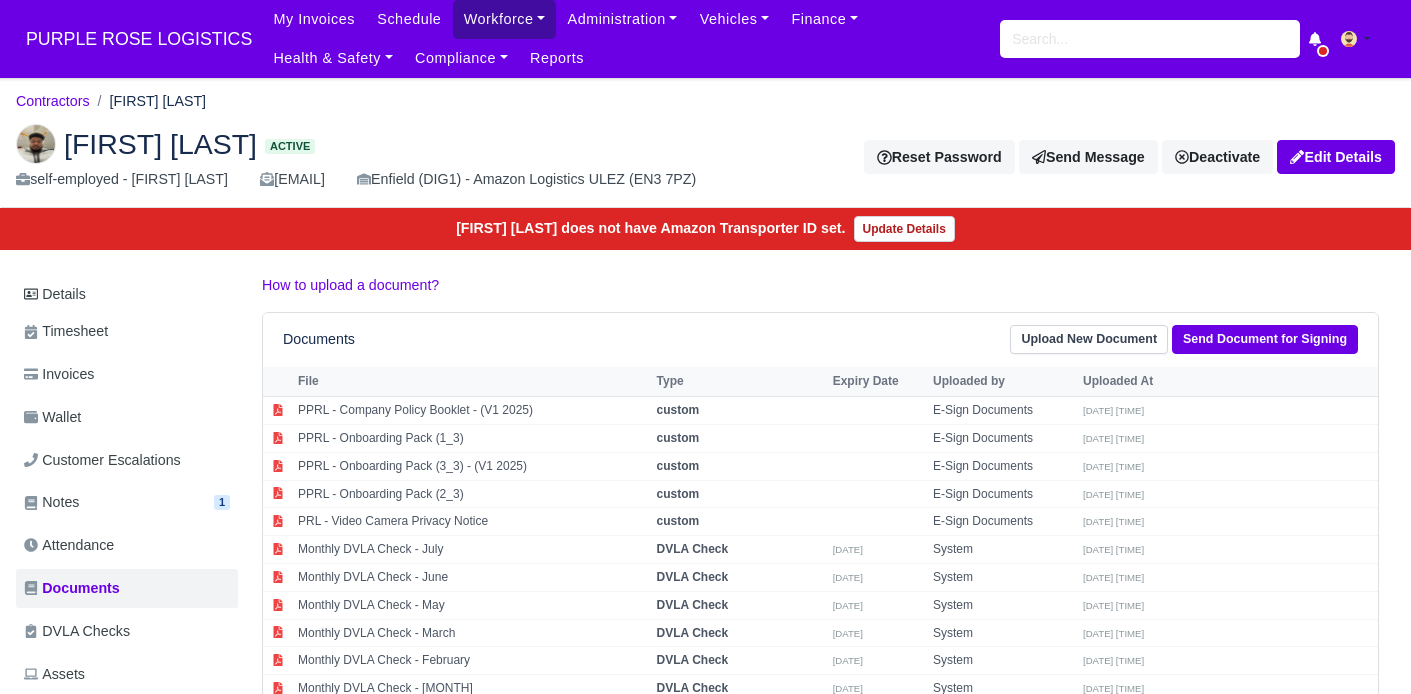 click on "Workforce" at bounding box center [505, 19] 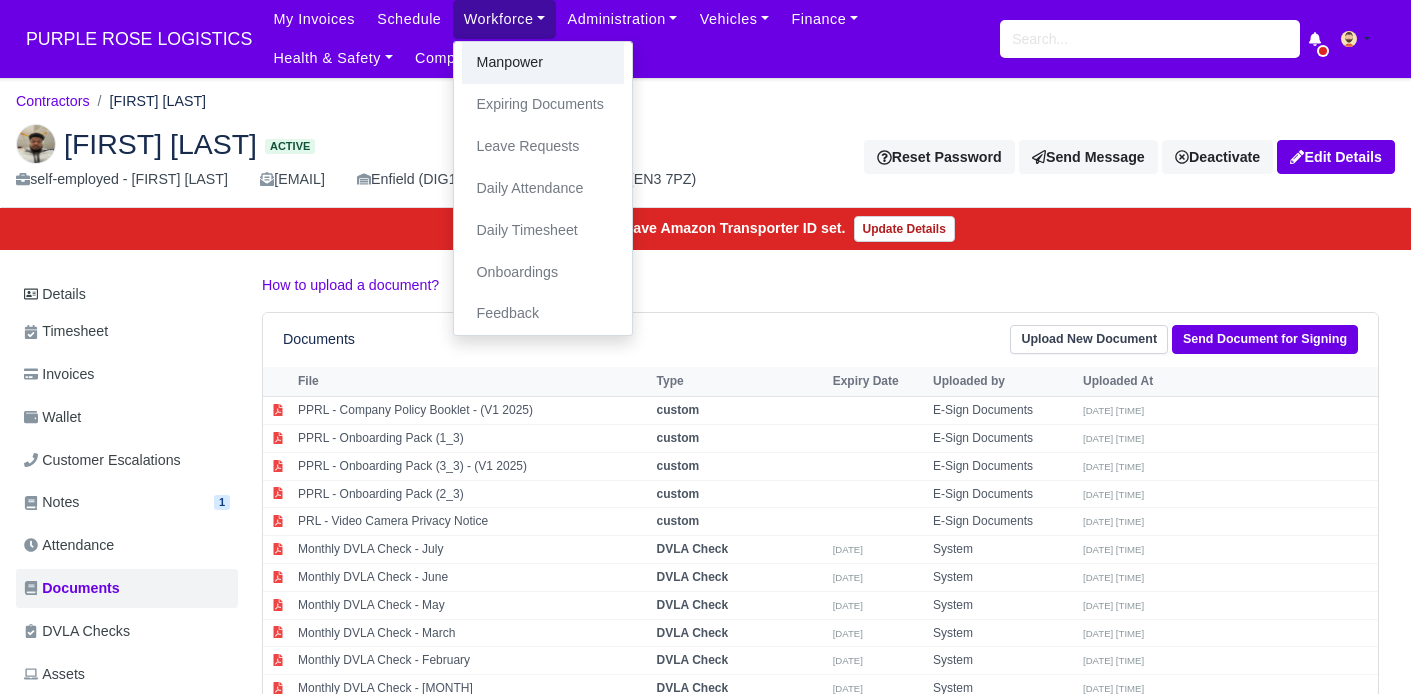 click on "Manpower" at bounding box center (543, 63) 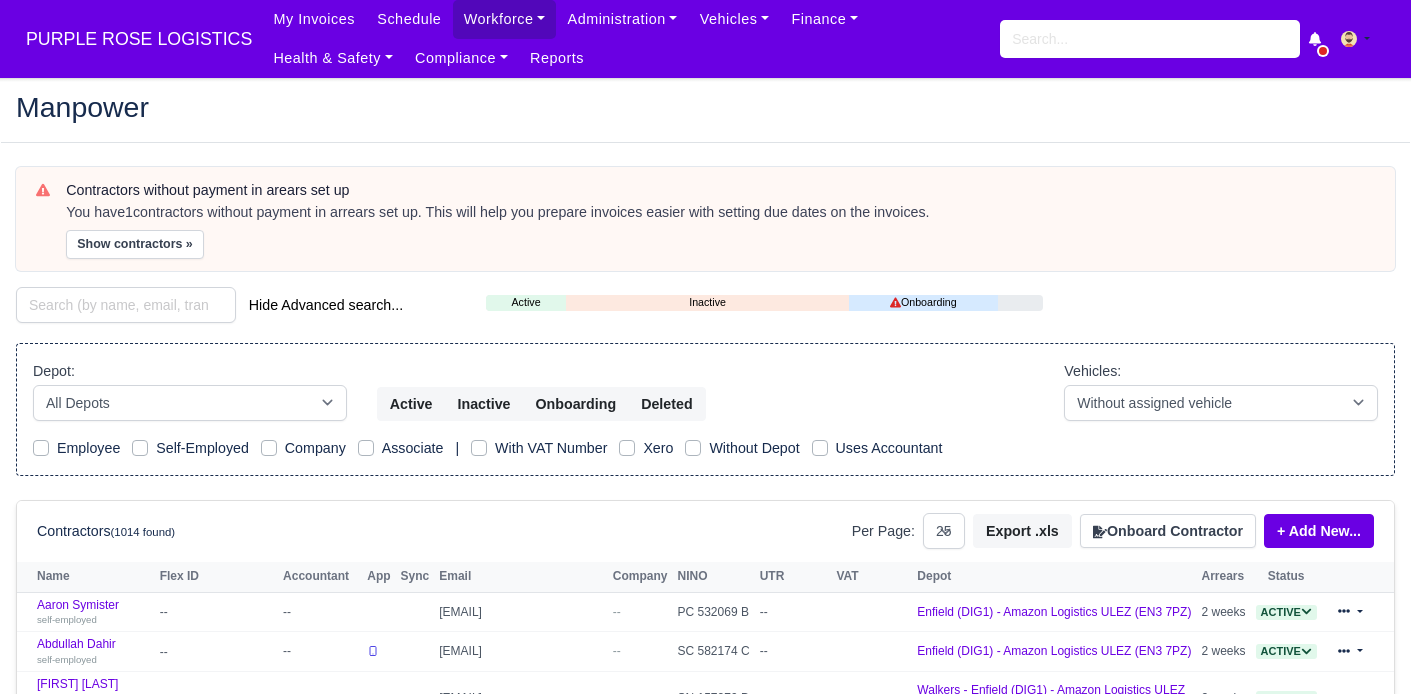 select on "25" 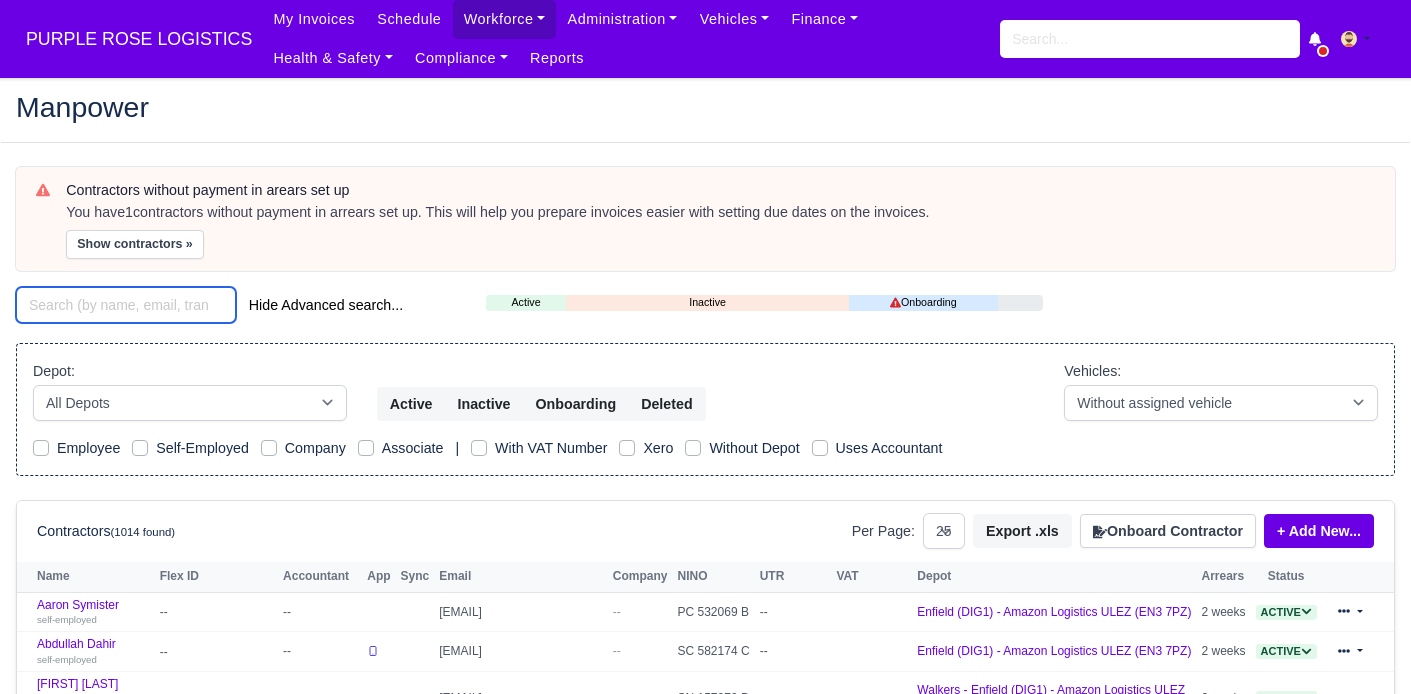 click at bounding box center [126, 305] 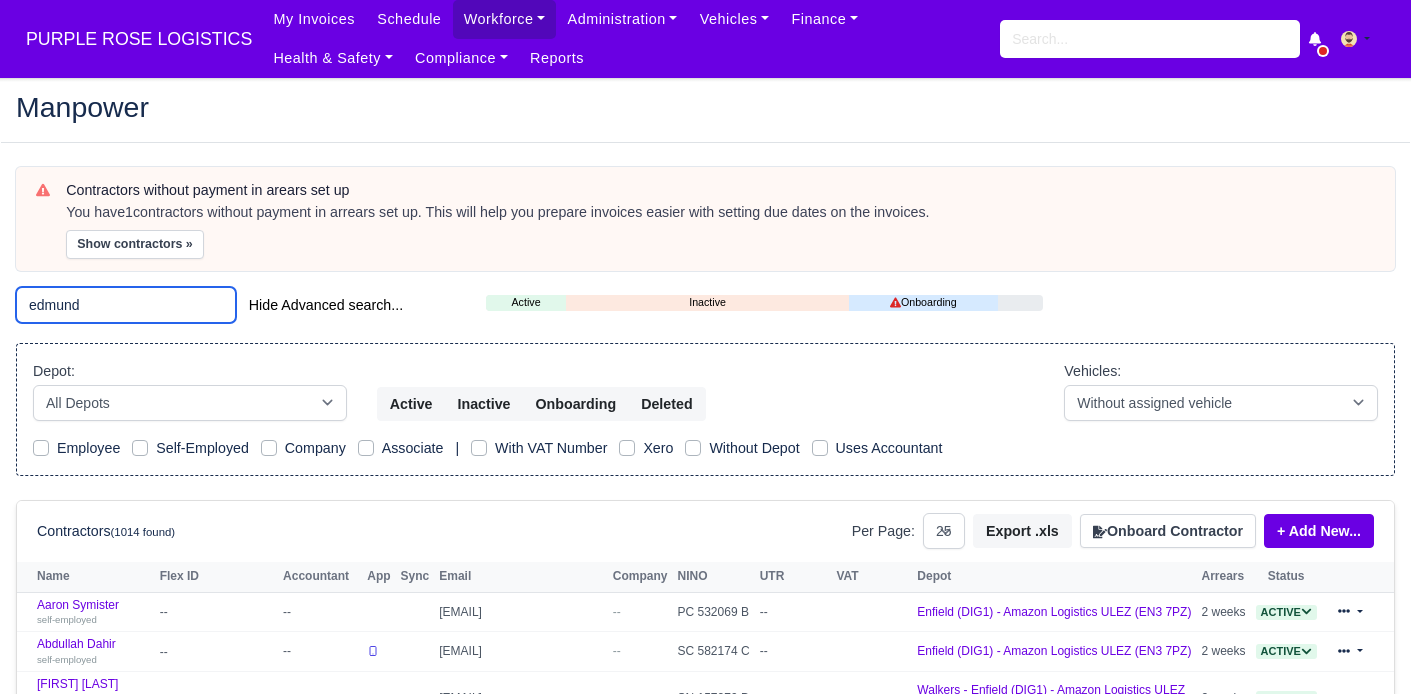 type on "edmund" 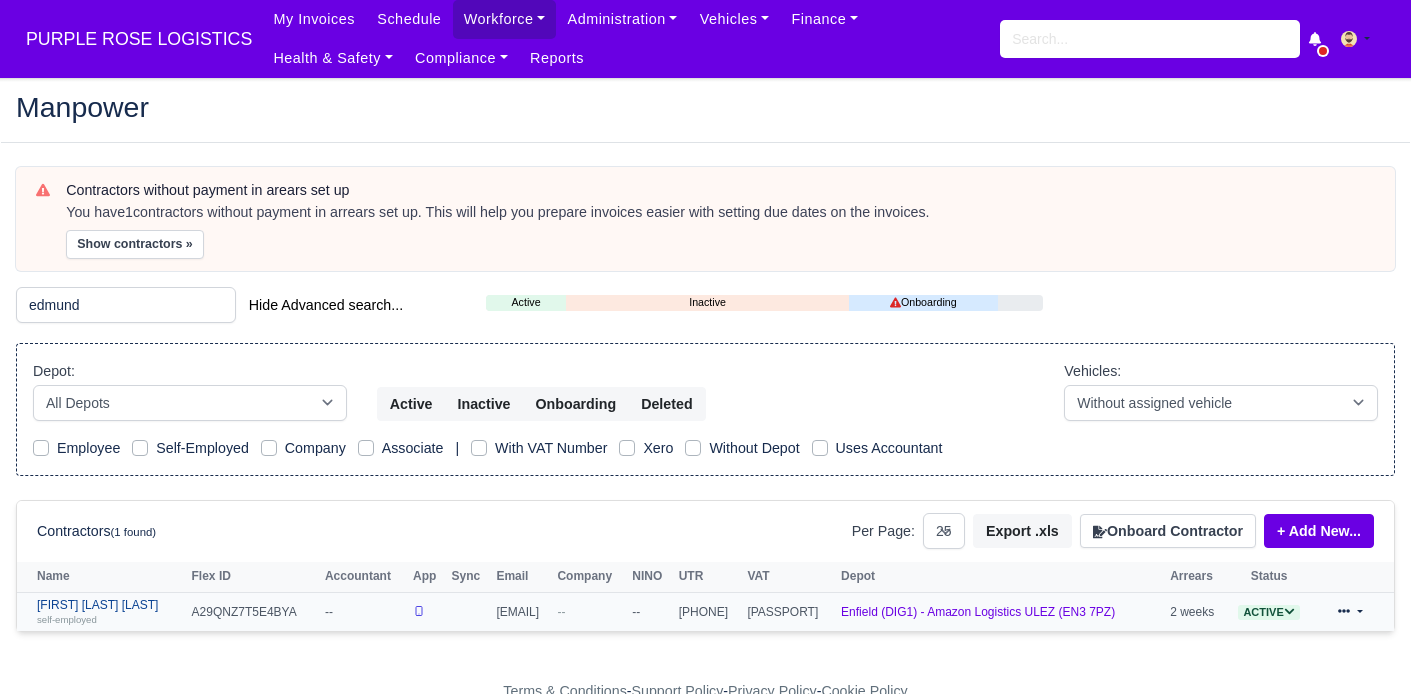 click on "[FIRST] [LAST] [LAST]
self-employed" at bounding box center [109, 612] 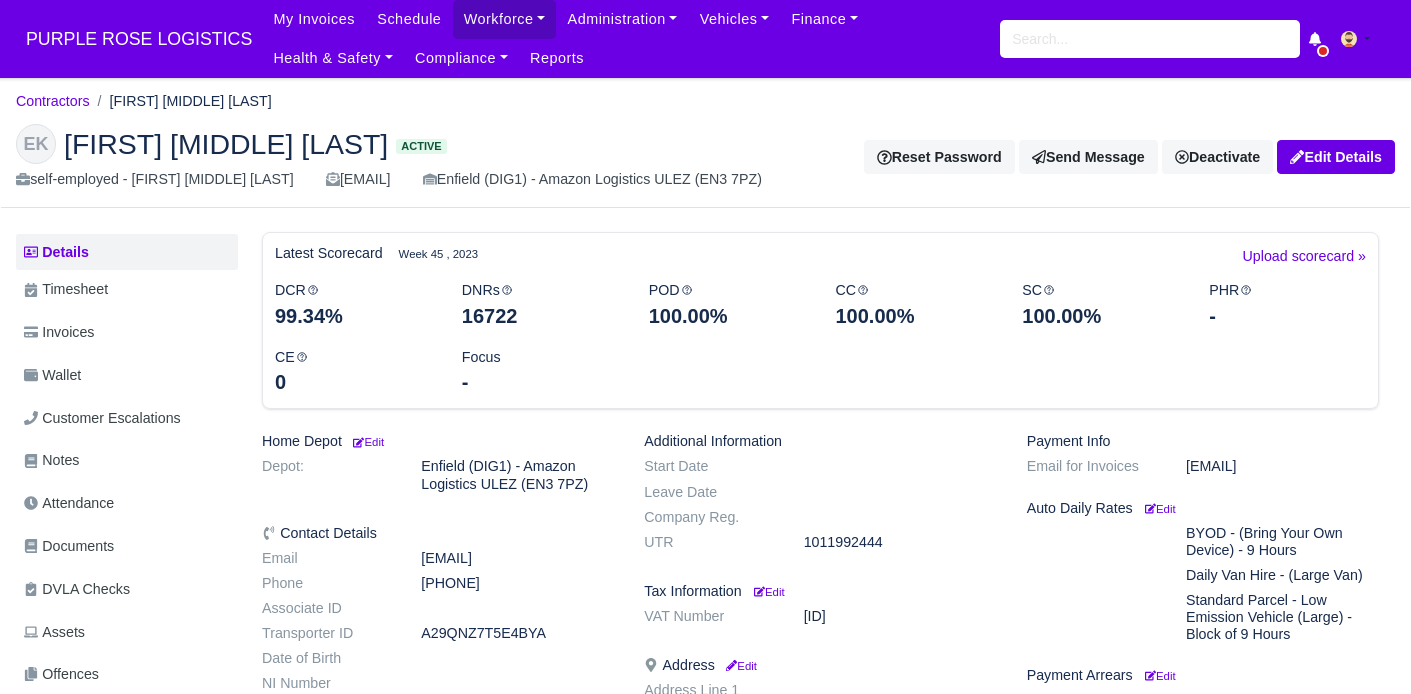 scroll, scrollTop: 0, scrollLeft: 0, axis: both 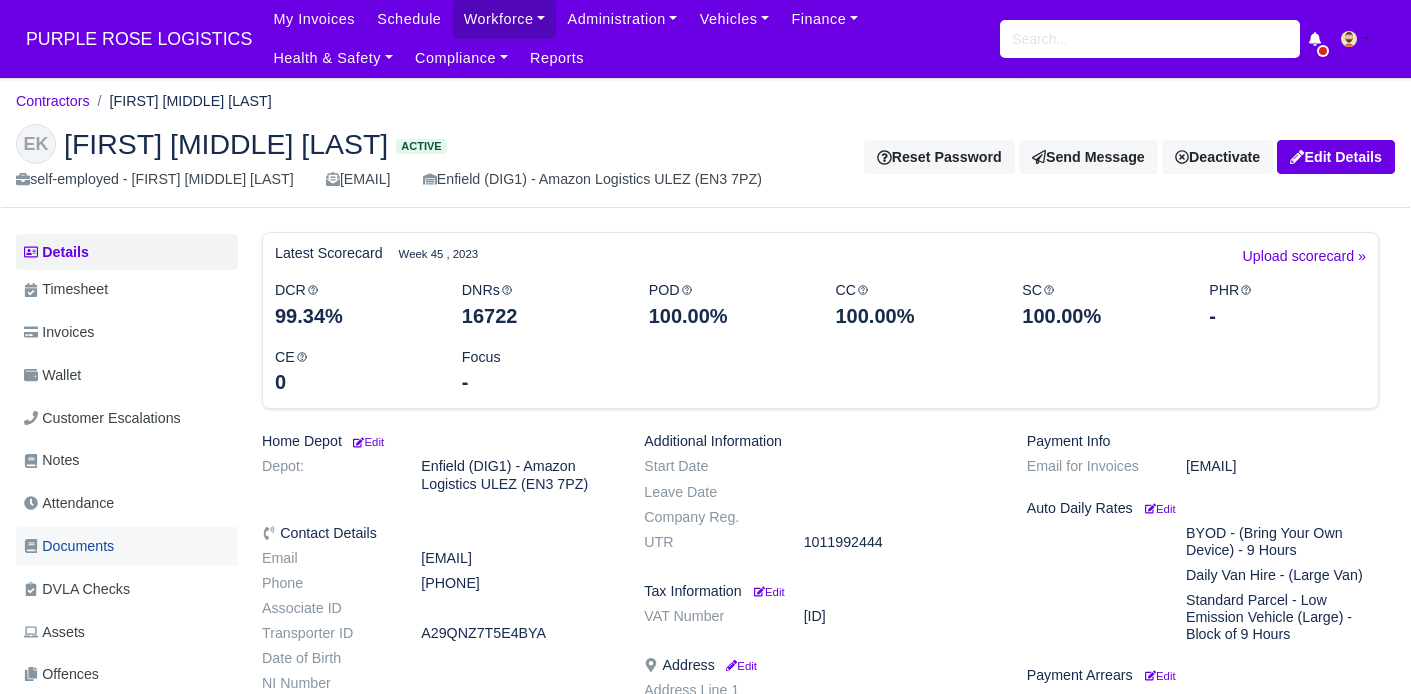click on "Documents" at bounding box center (69, 546) 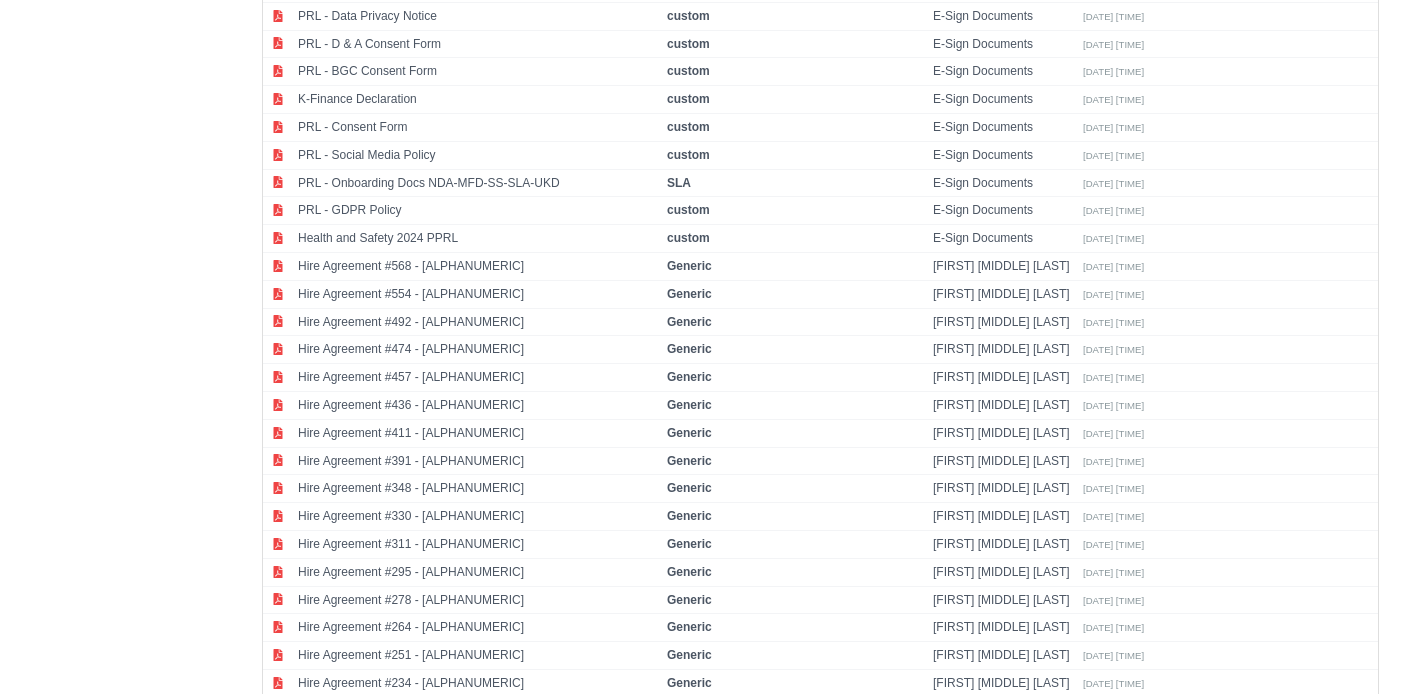 scroll, scrollTop: 1143, scrollLeft: 0, axis: vertical 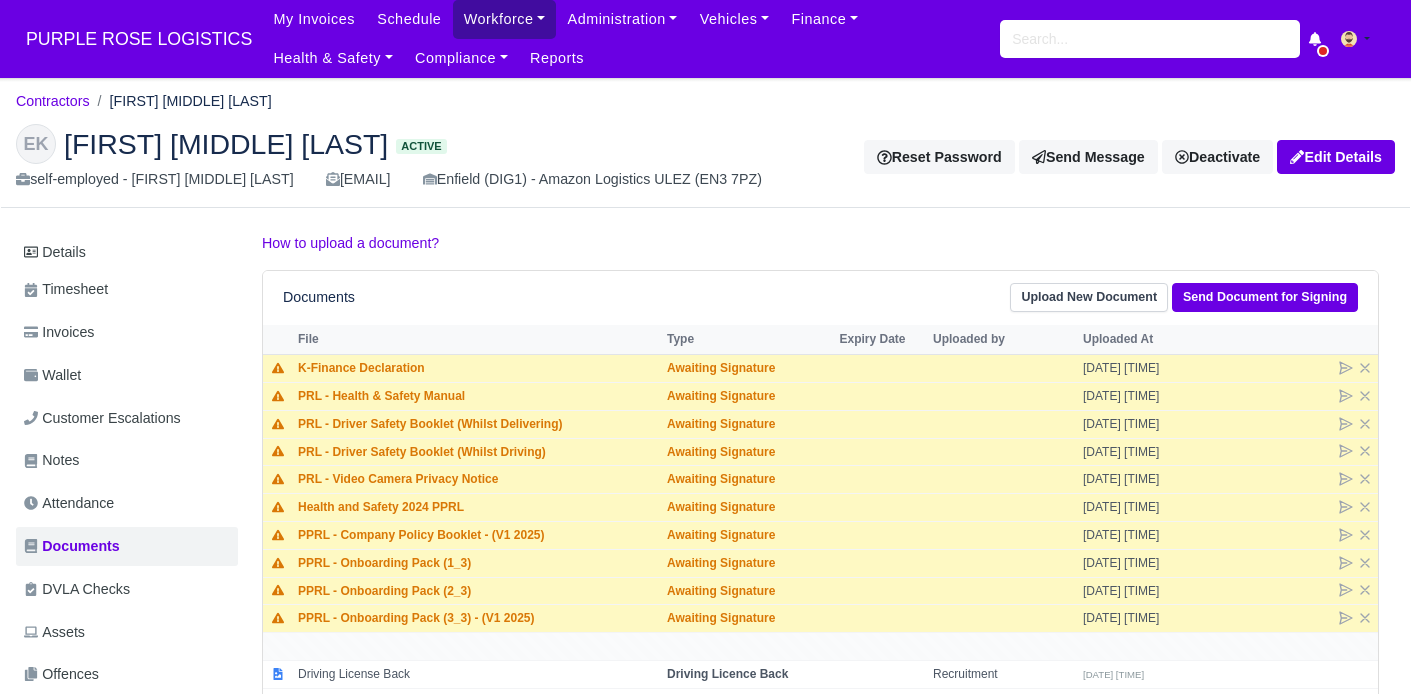 click on "Workforce" at bounding box center [505, 19] 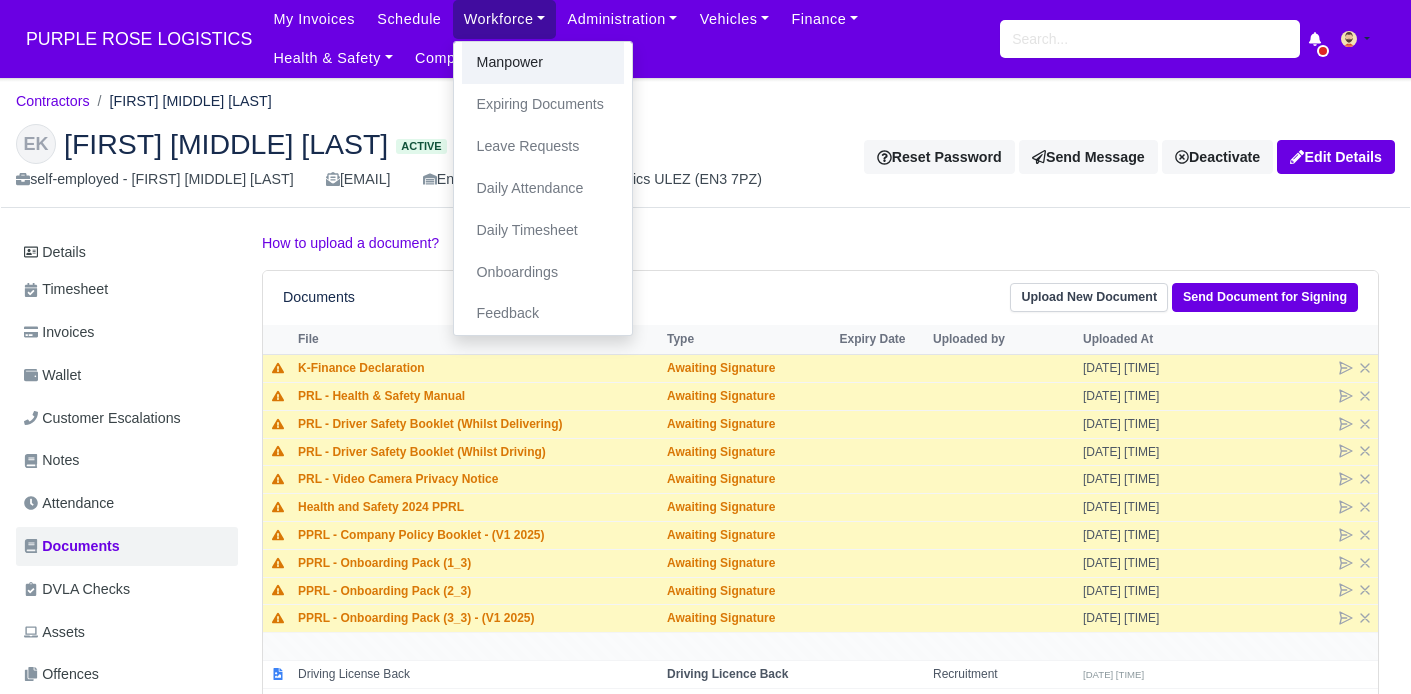 click on "Manpower" at bounding box center [543, 63] 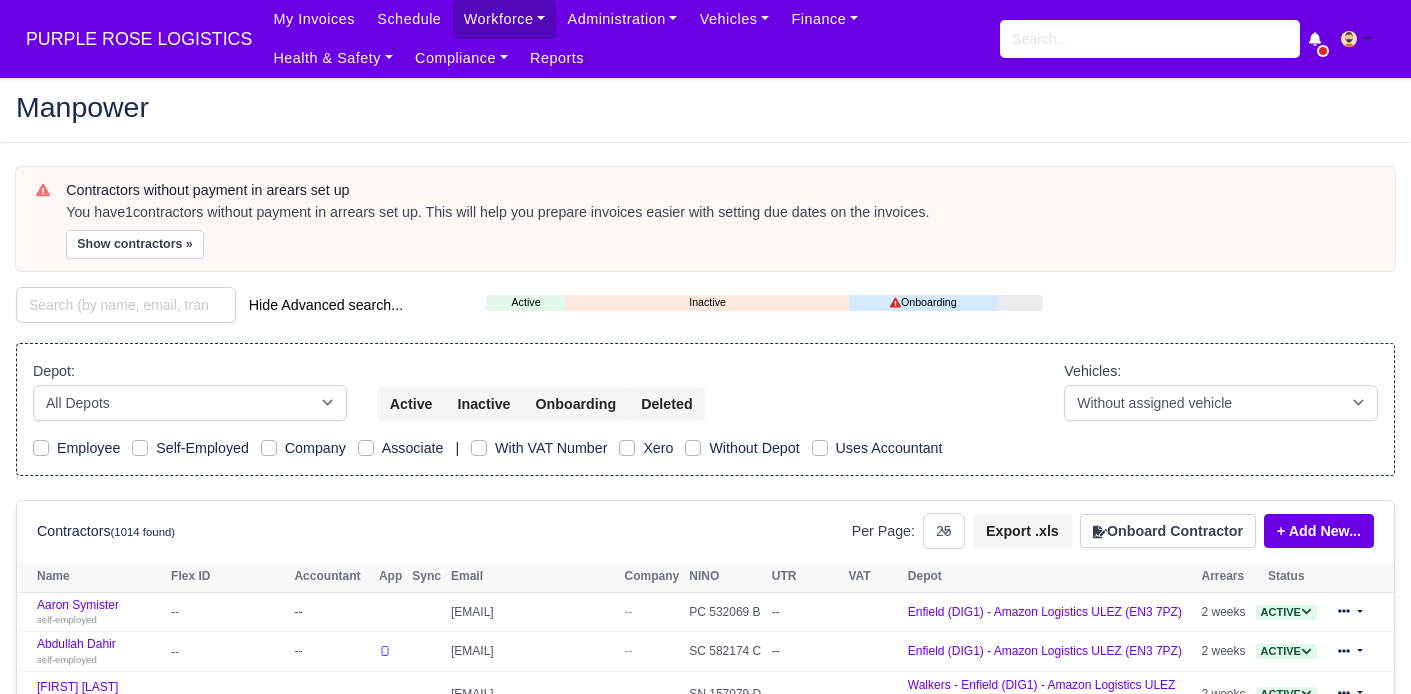 select on "25" 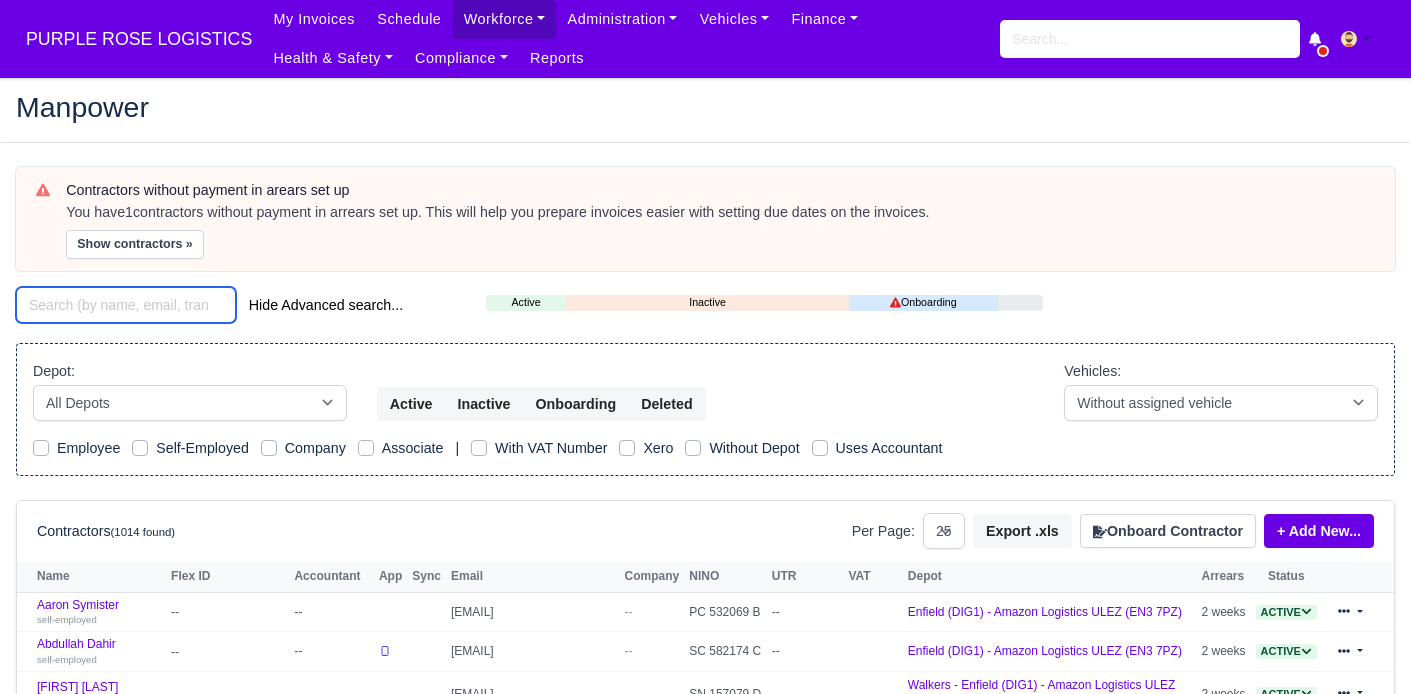 click at bounding box center [126, 305] 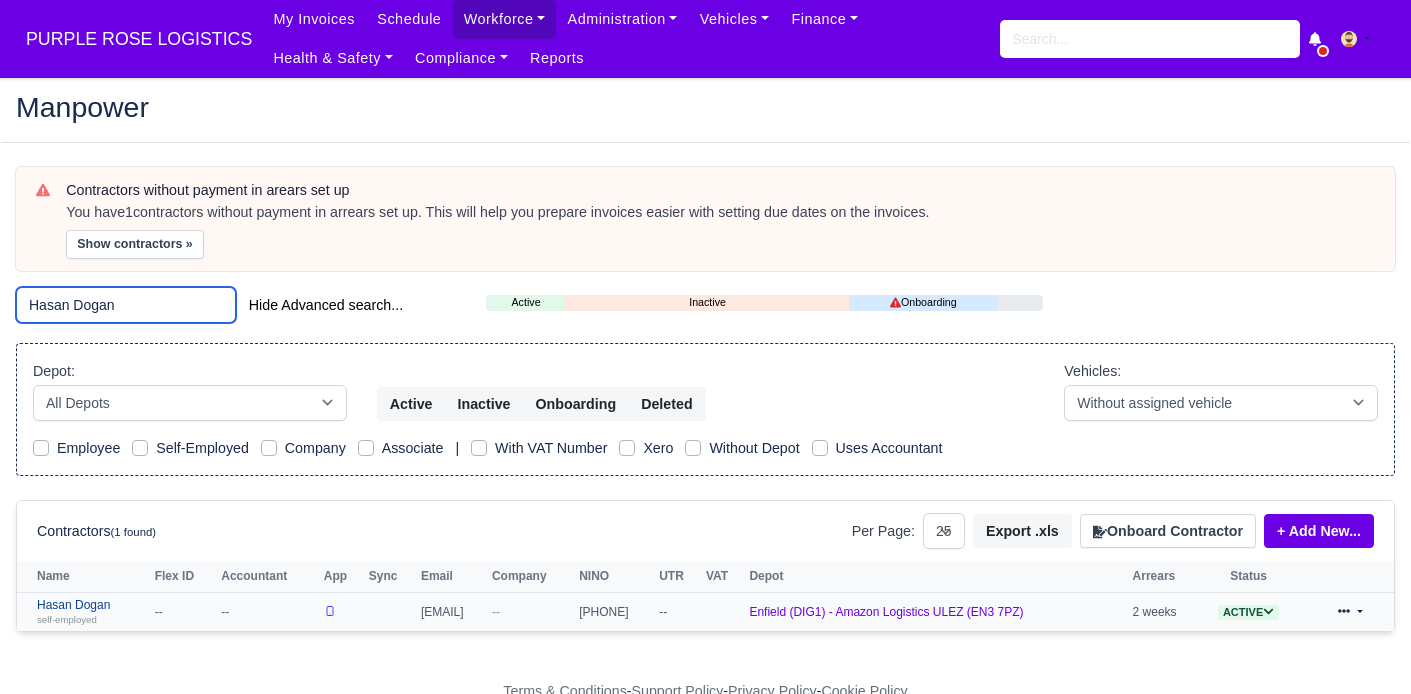 type on "Hasan Dogan" 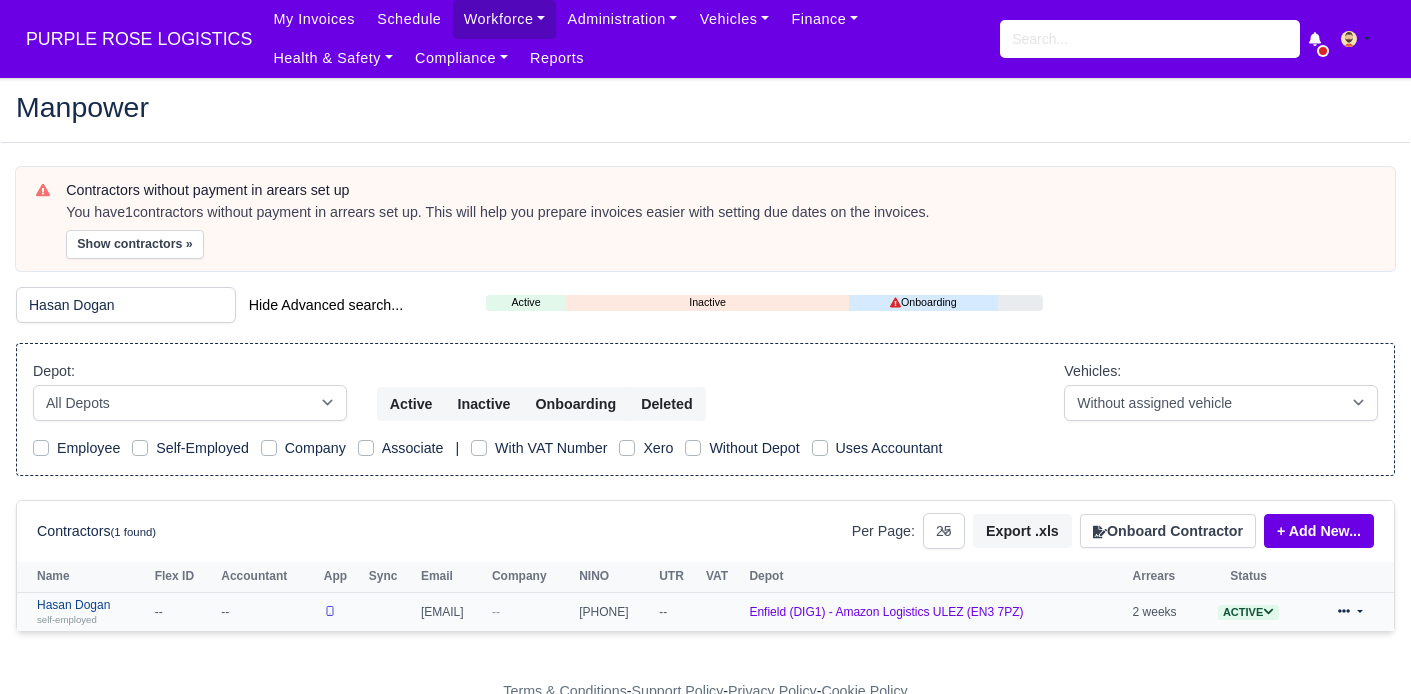 click on "Hasan Dogan
self-employed" at bounding box center (91, 612) 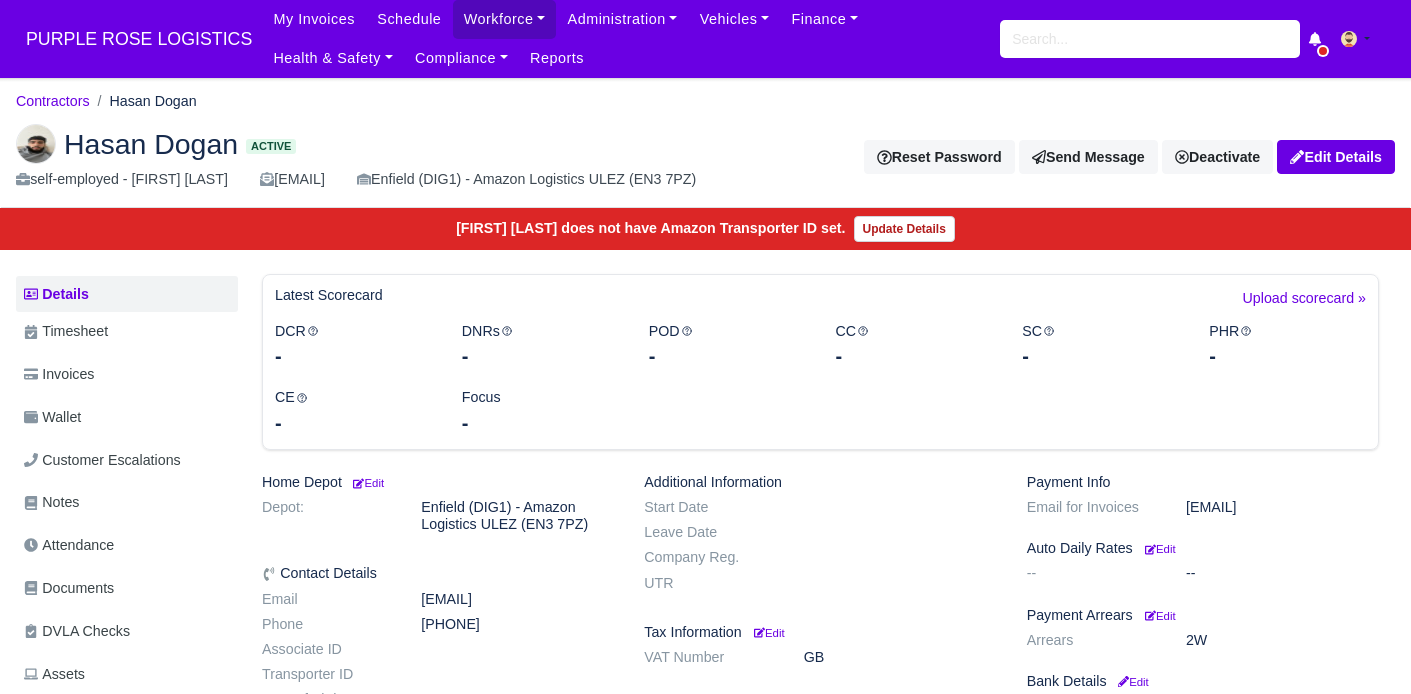 scroll, scrollTop: 0, scrollLeft: 0, axis: both 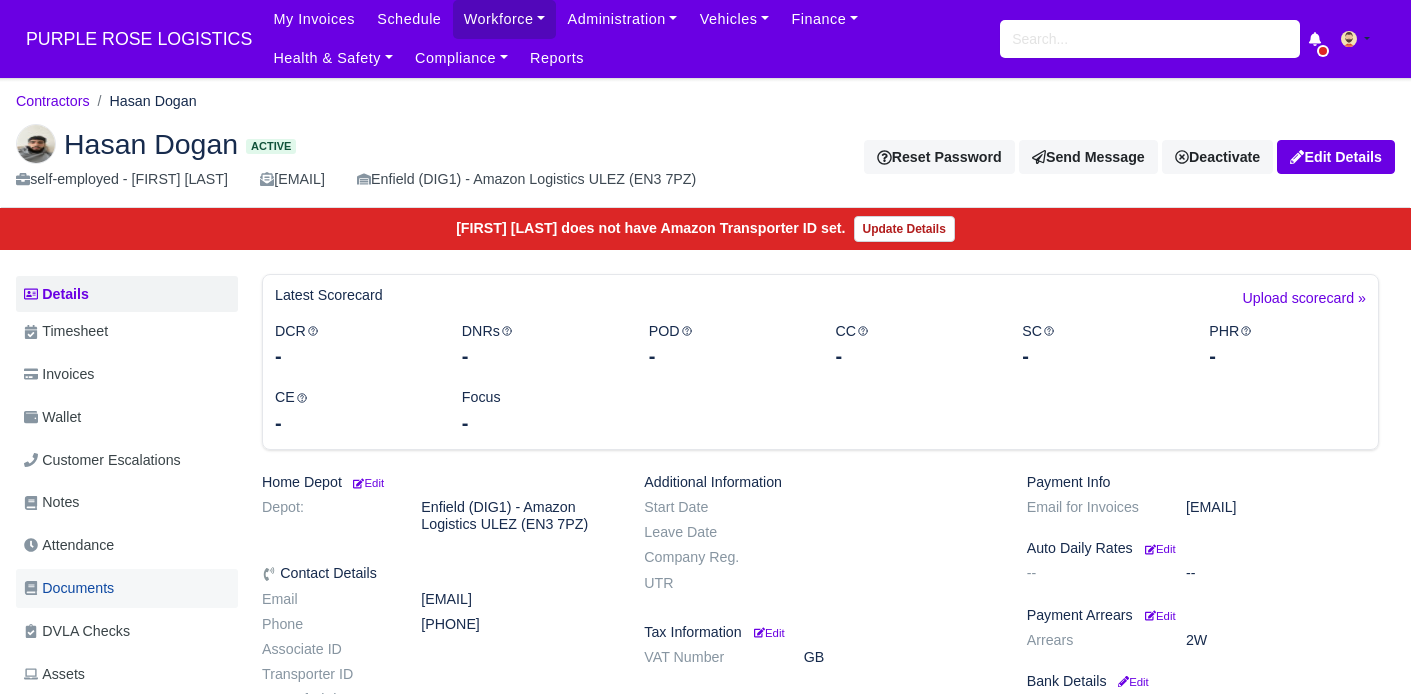 click on "Documents" at bounding box center [69, 588] 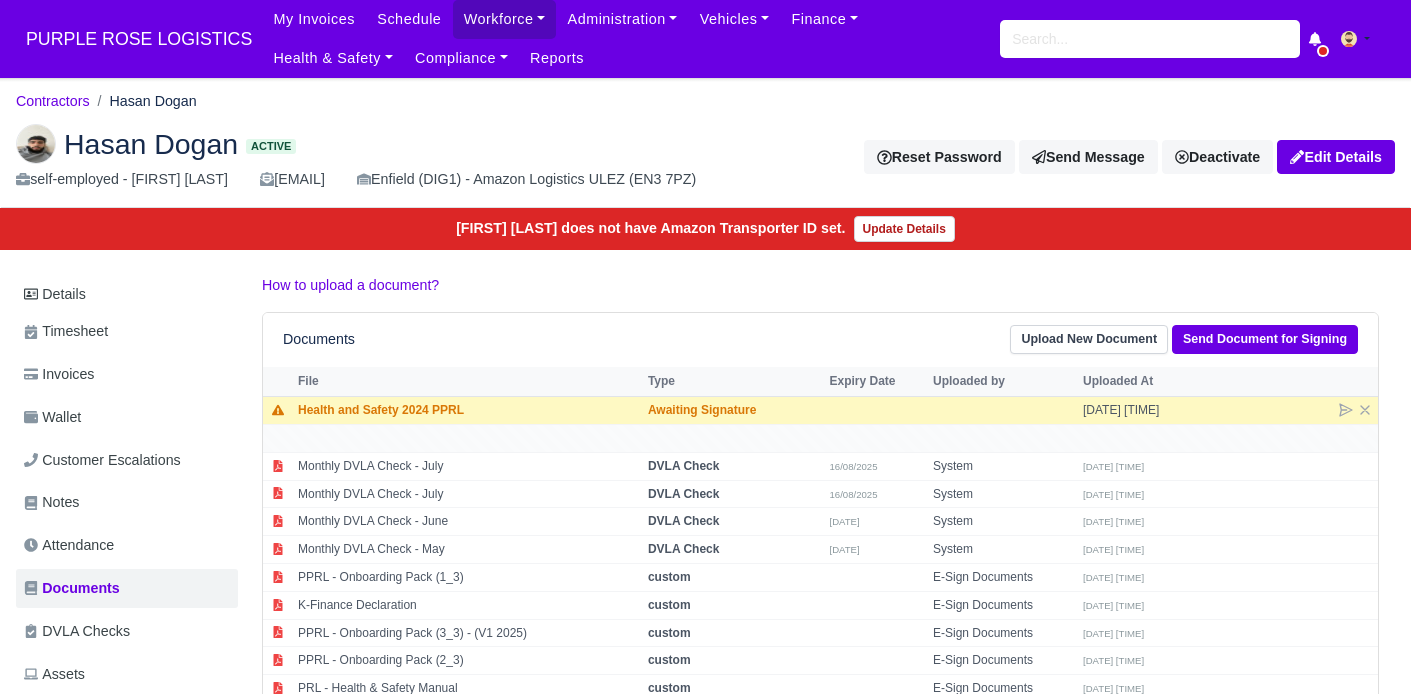 scroll, scrollTop: 0, scrollLeft: 0, axis: both 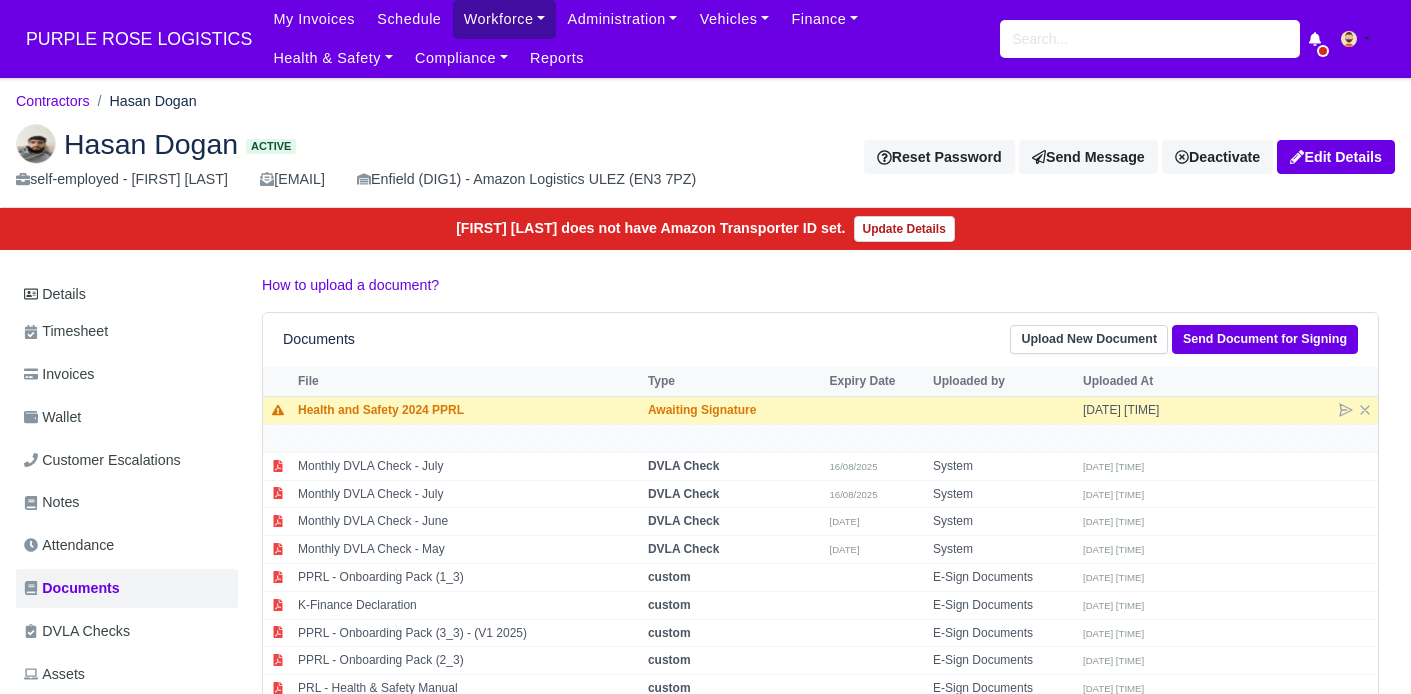 click on "Workforce" at bounding box center (505, 19) 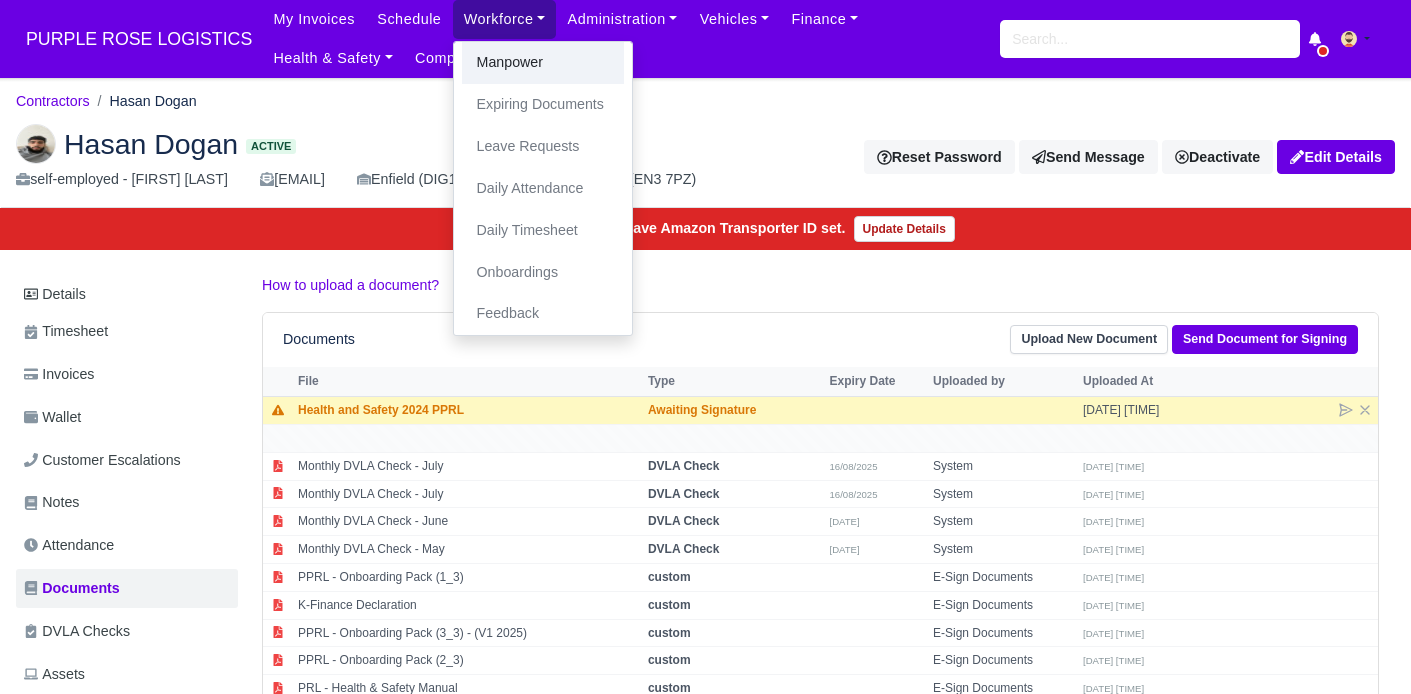 click on "Manpower" at bounding box center [543, 63] 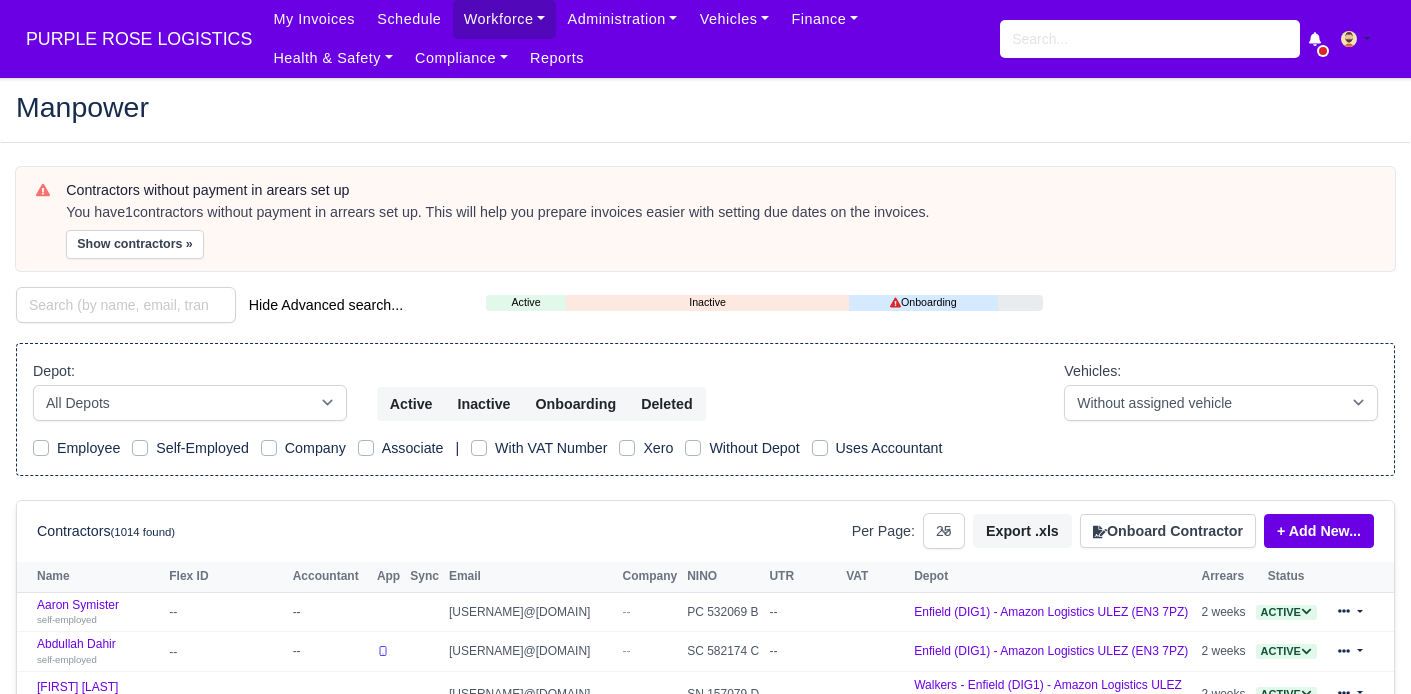 select on "25" 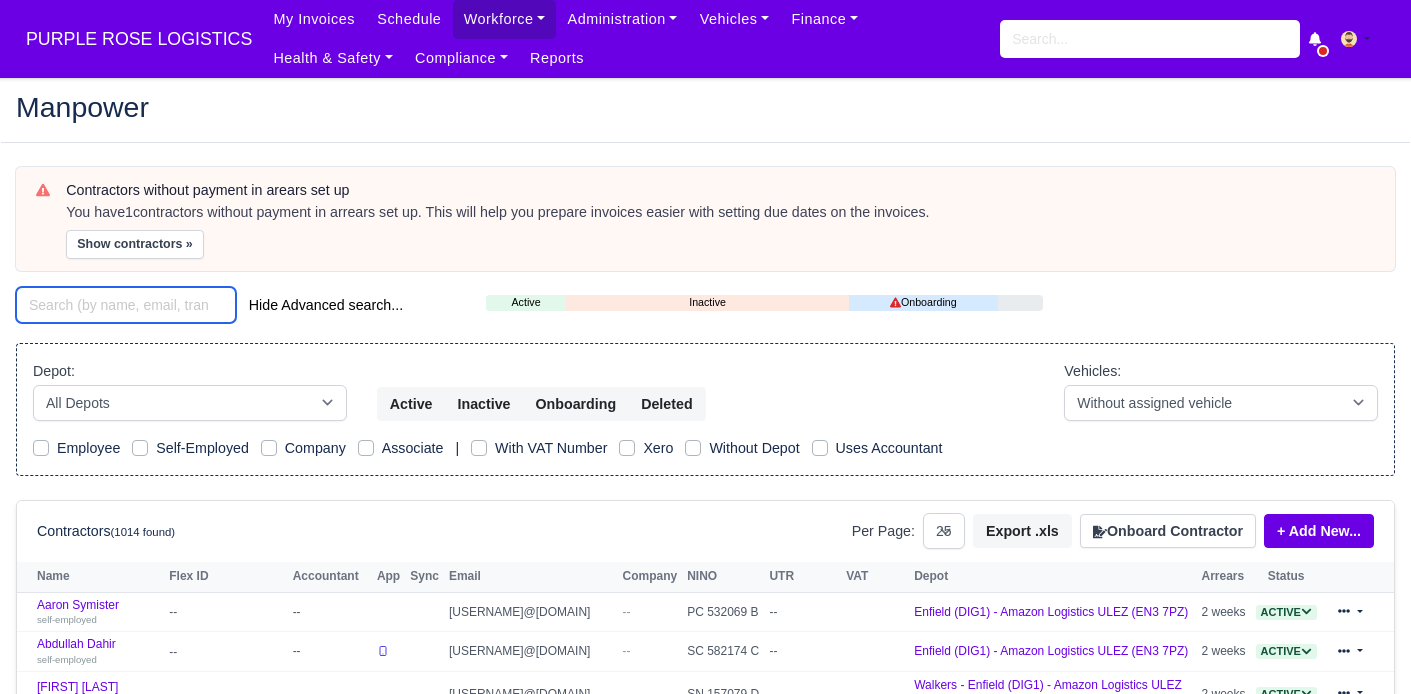 click at bounding box center (126, 305) 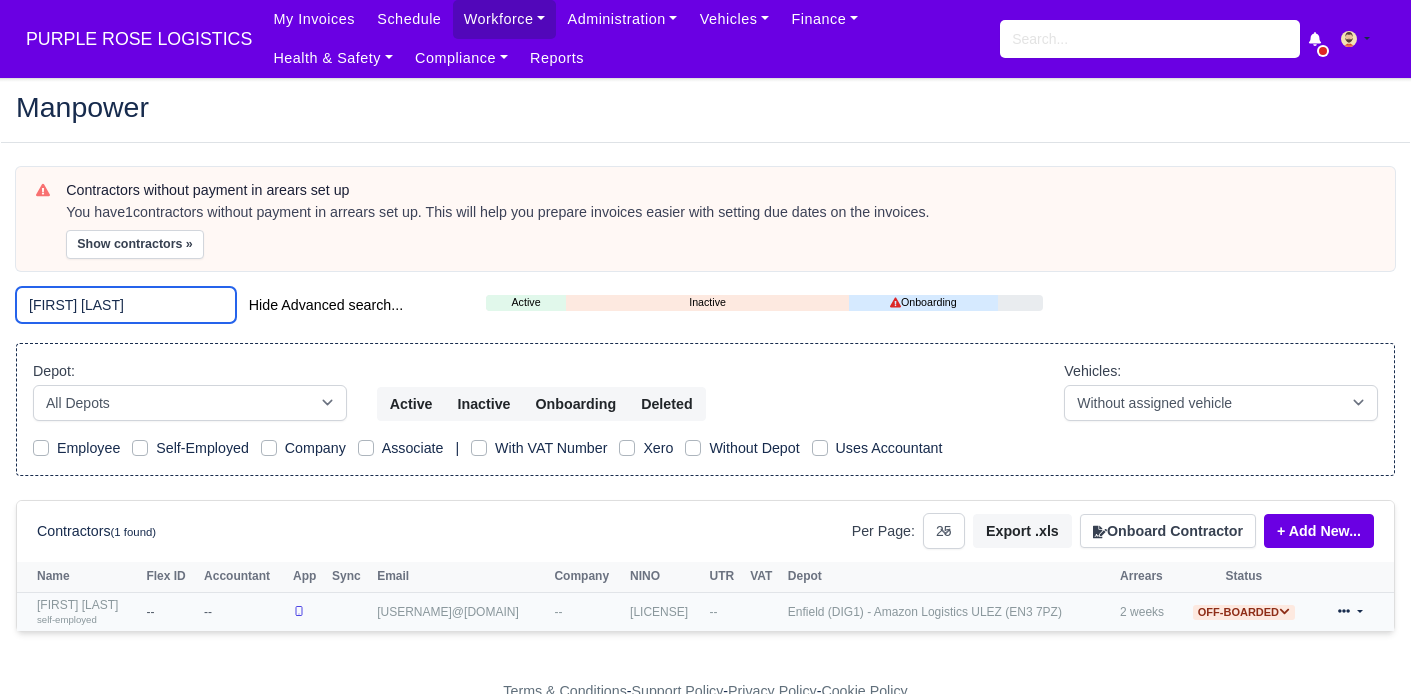 type on "[FIRST] [LAST]" 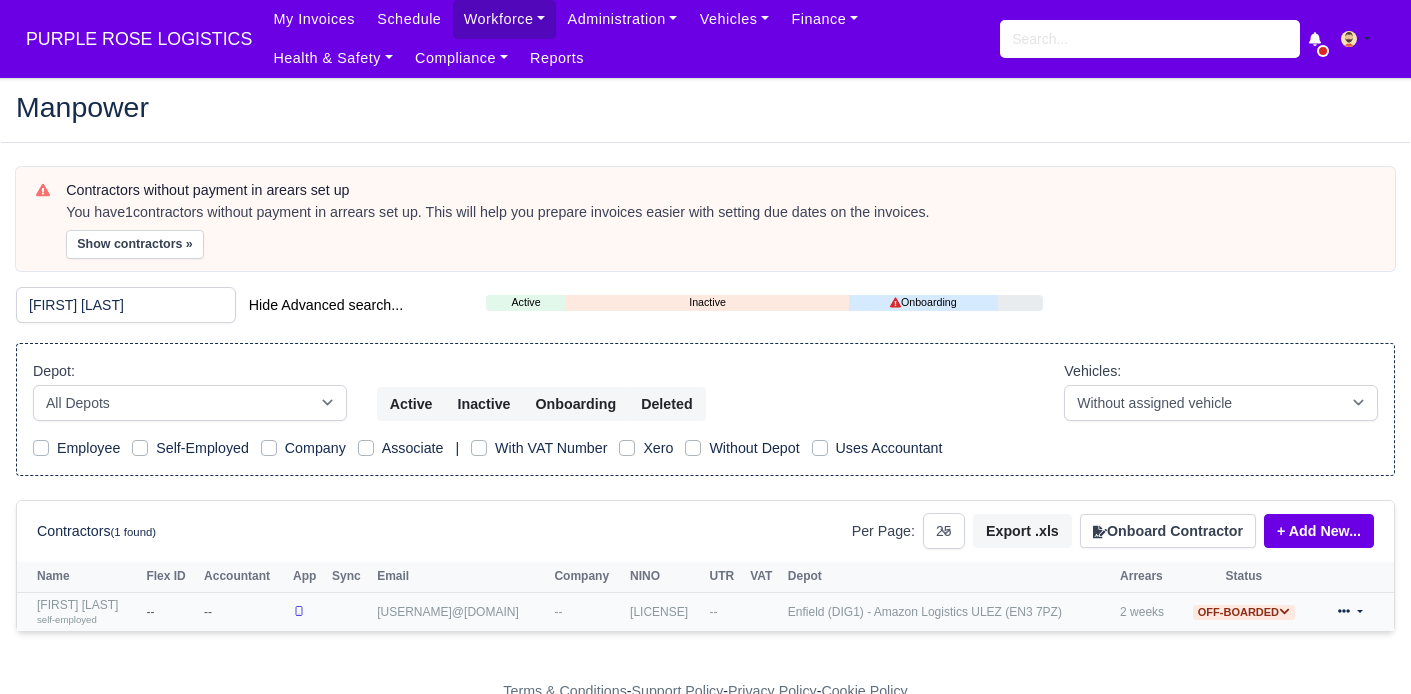 click on "[FIRST] [LAST]
self-employed" at bounding box center (79, 611) 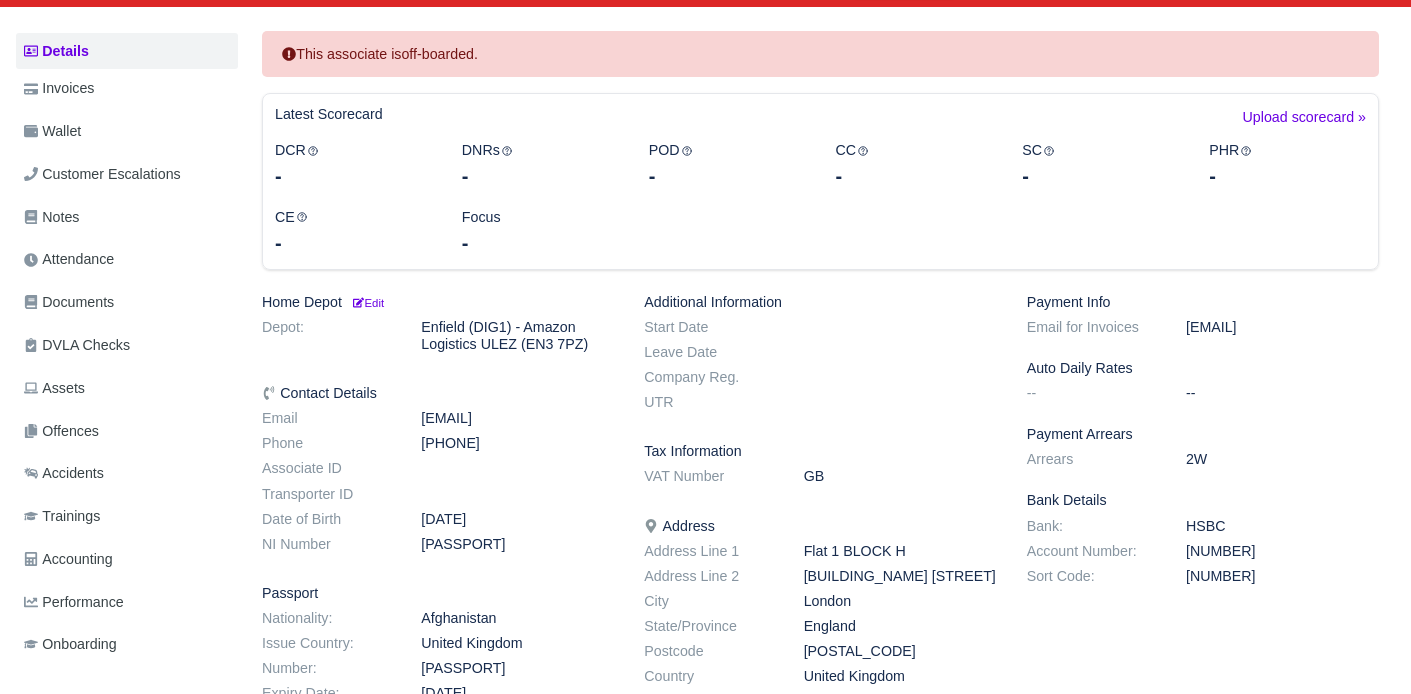 scroll, scrollTop: 244, scrollLeft: 0, axis: vertical 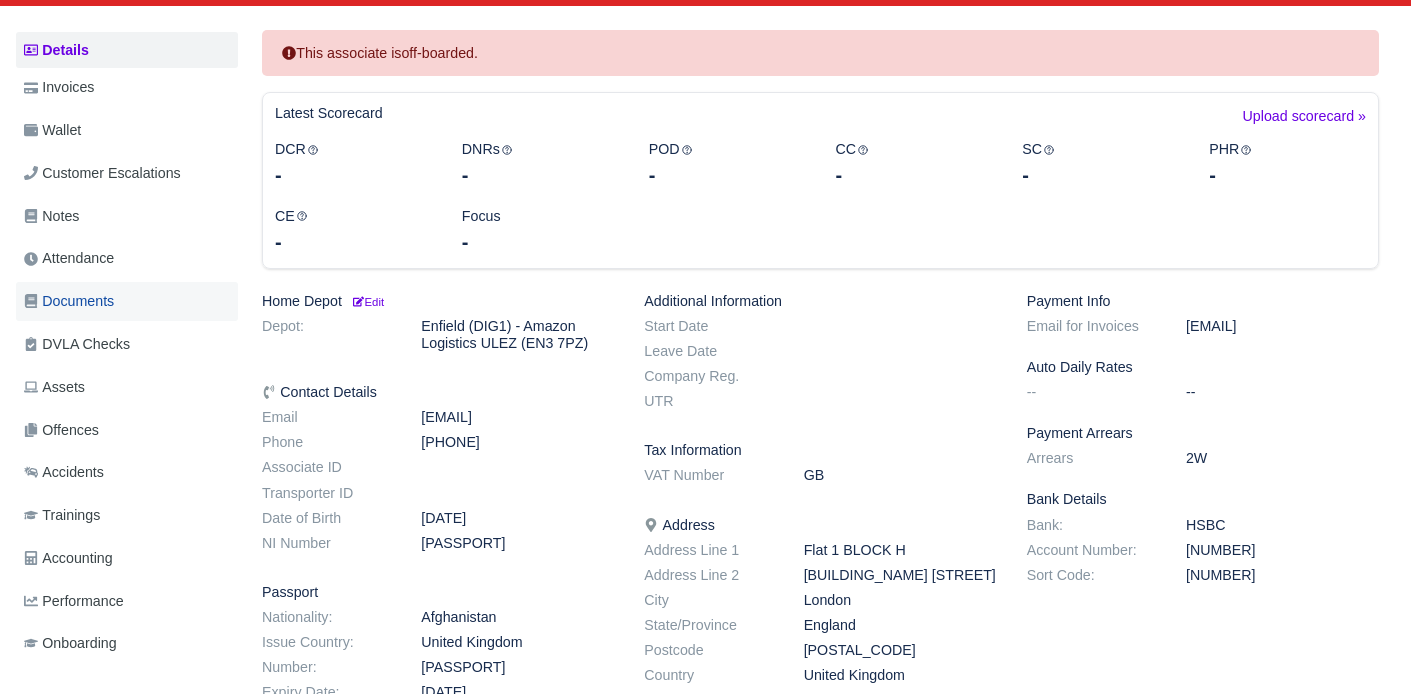 click on "Documents" at bounding box center (69, 301) 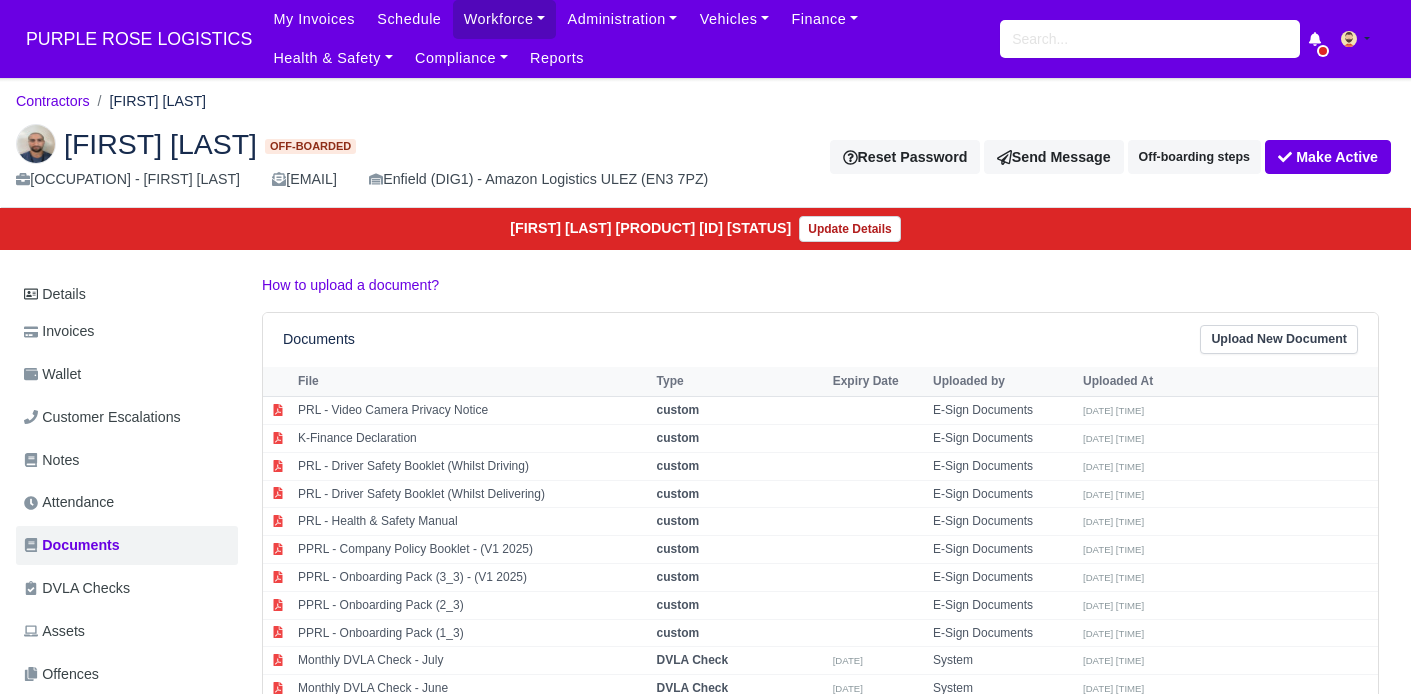 scroll, scrollTop: 0, scrollLeft: 0, axis: both 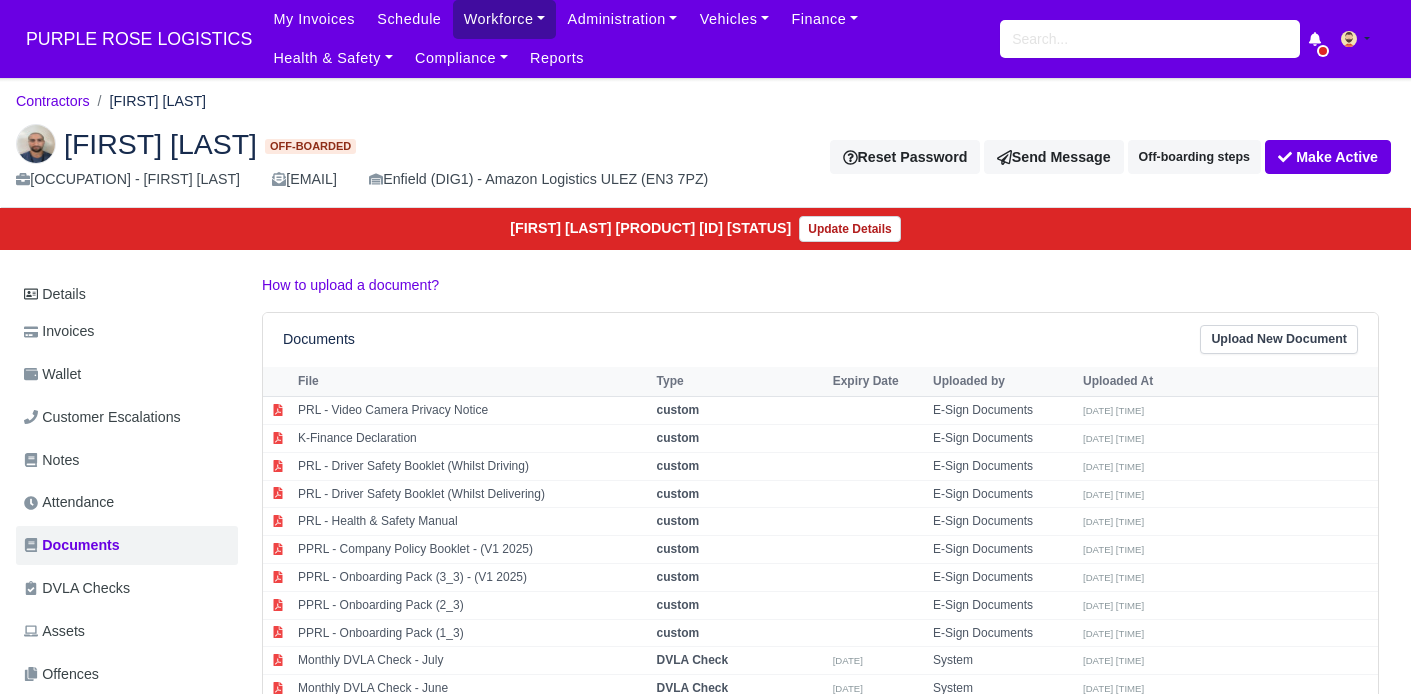 click on "Workforce" at bounding box center (505, 19) 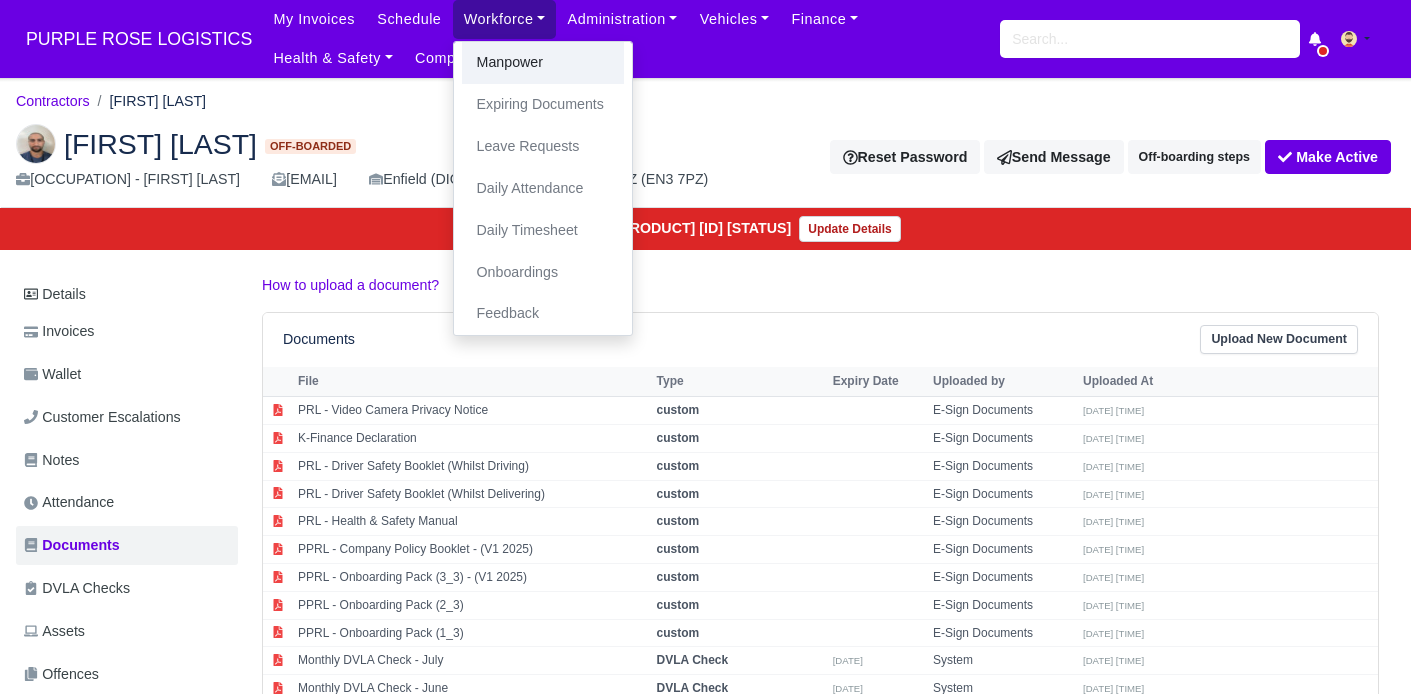 click on "Manpower" at bounding box center [543, 63] 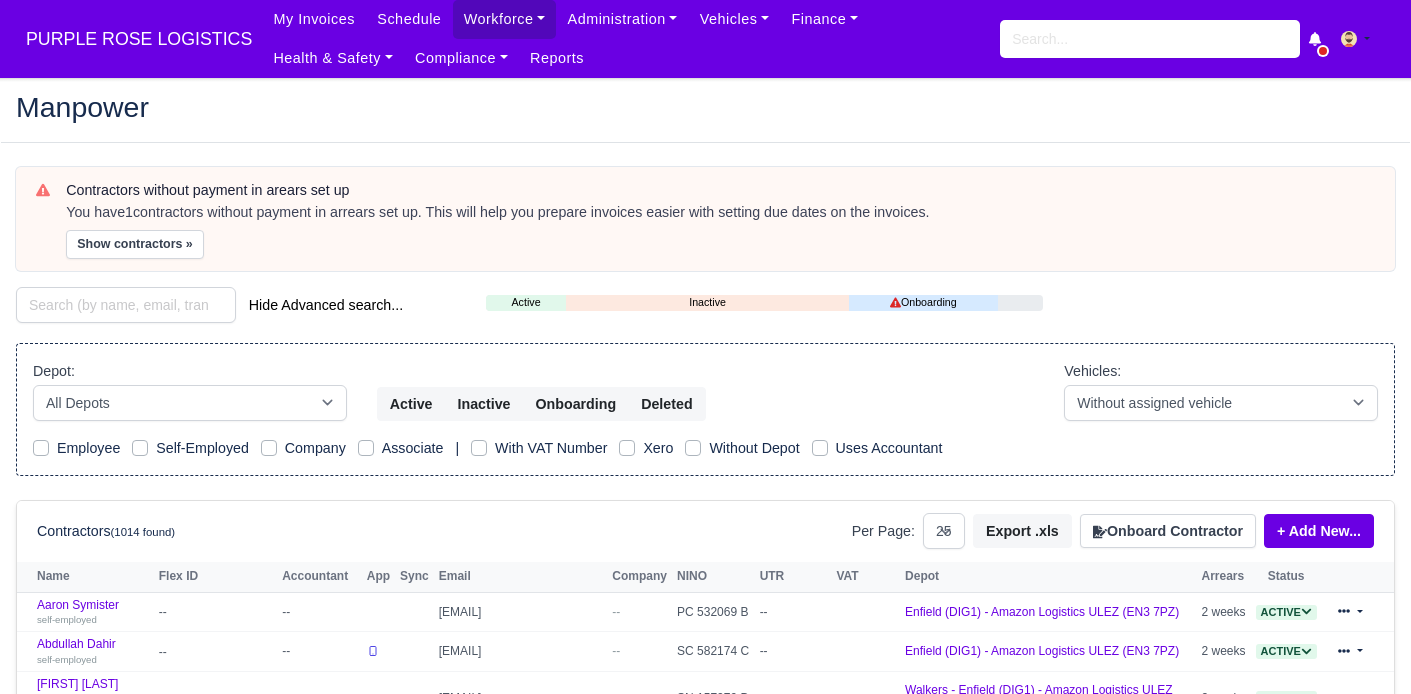 select on "25" 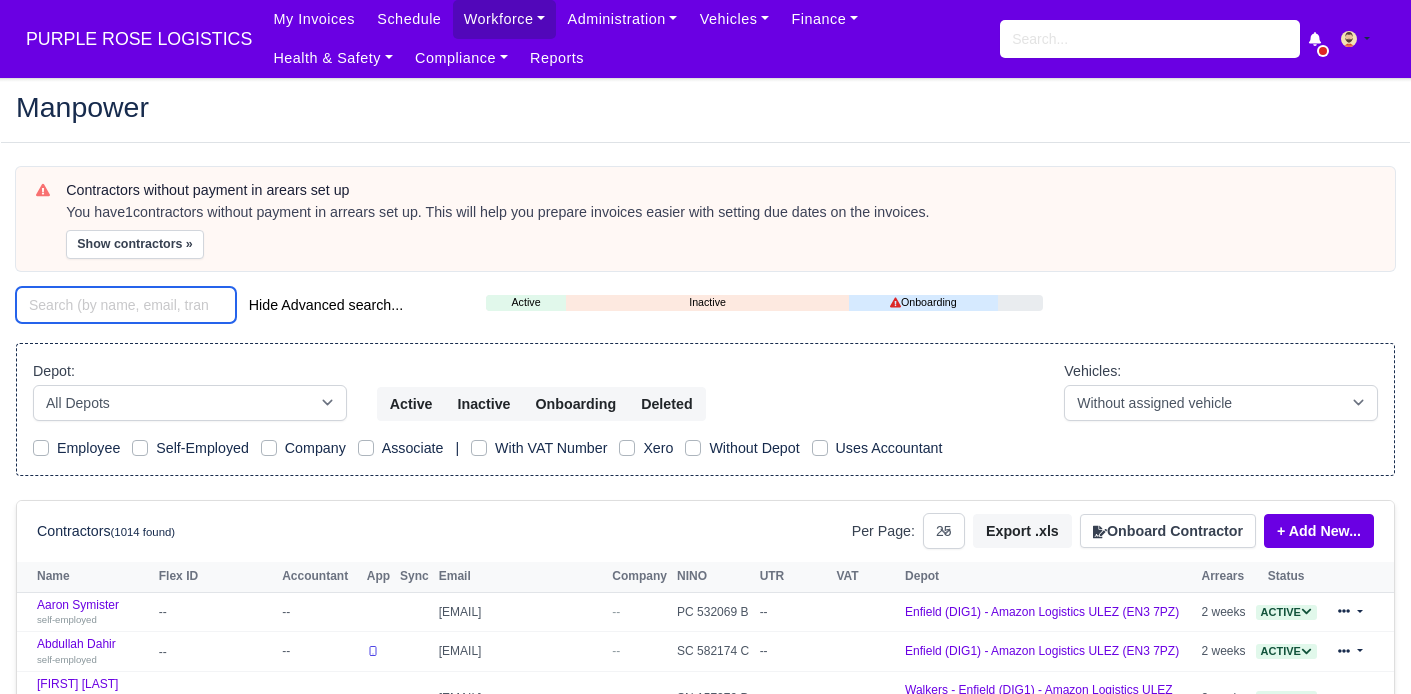 click at bounding box center (126, 305) 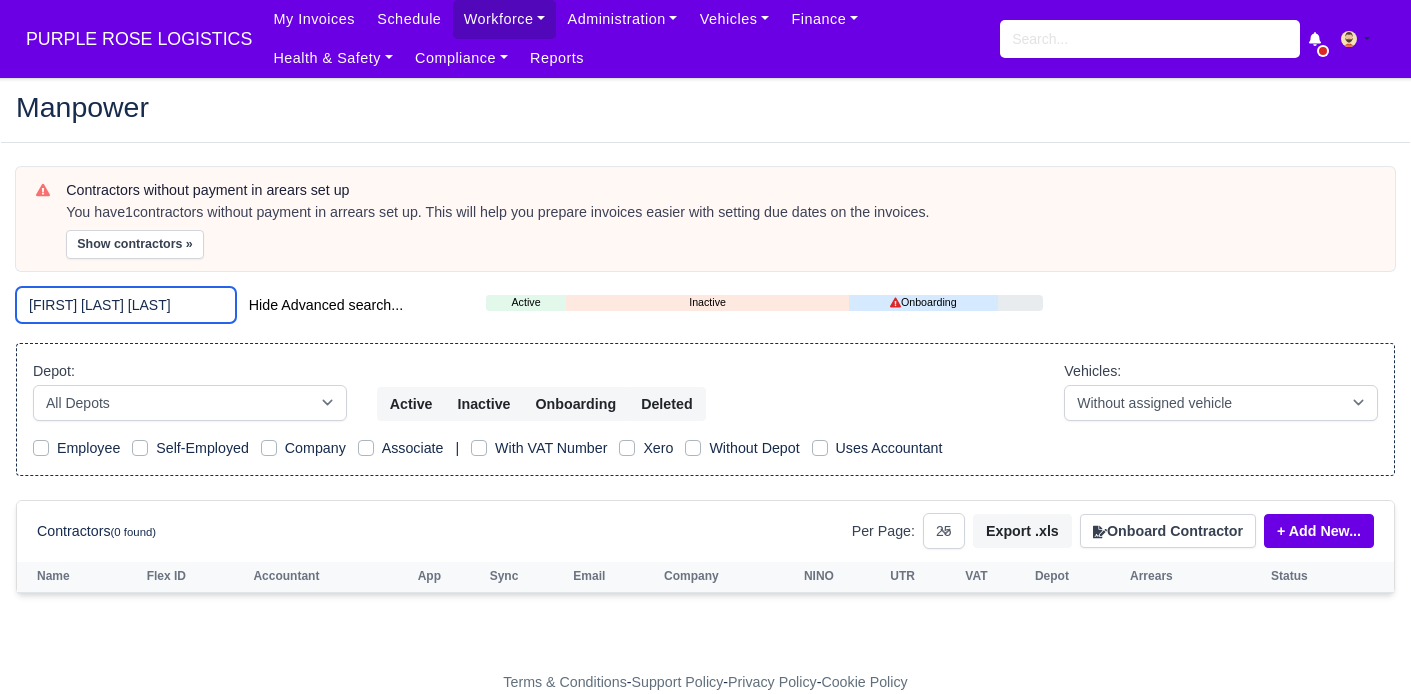 drag, startPoint x: 159, startPoint y: 307, endPoint x: 75, endPoint y: 302, distance: 84.14868 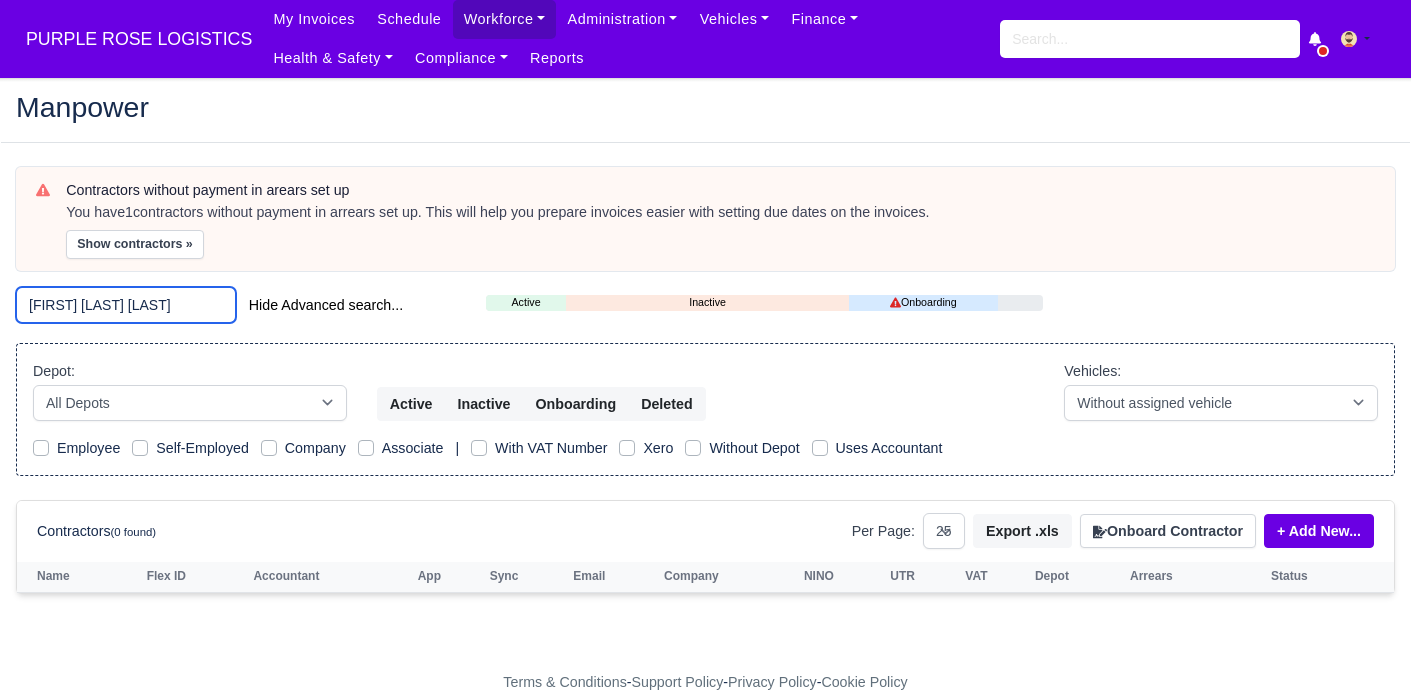 click on "Henry Kwaku Brun" at bounding box center [126, 305] 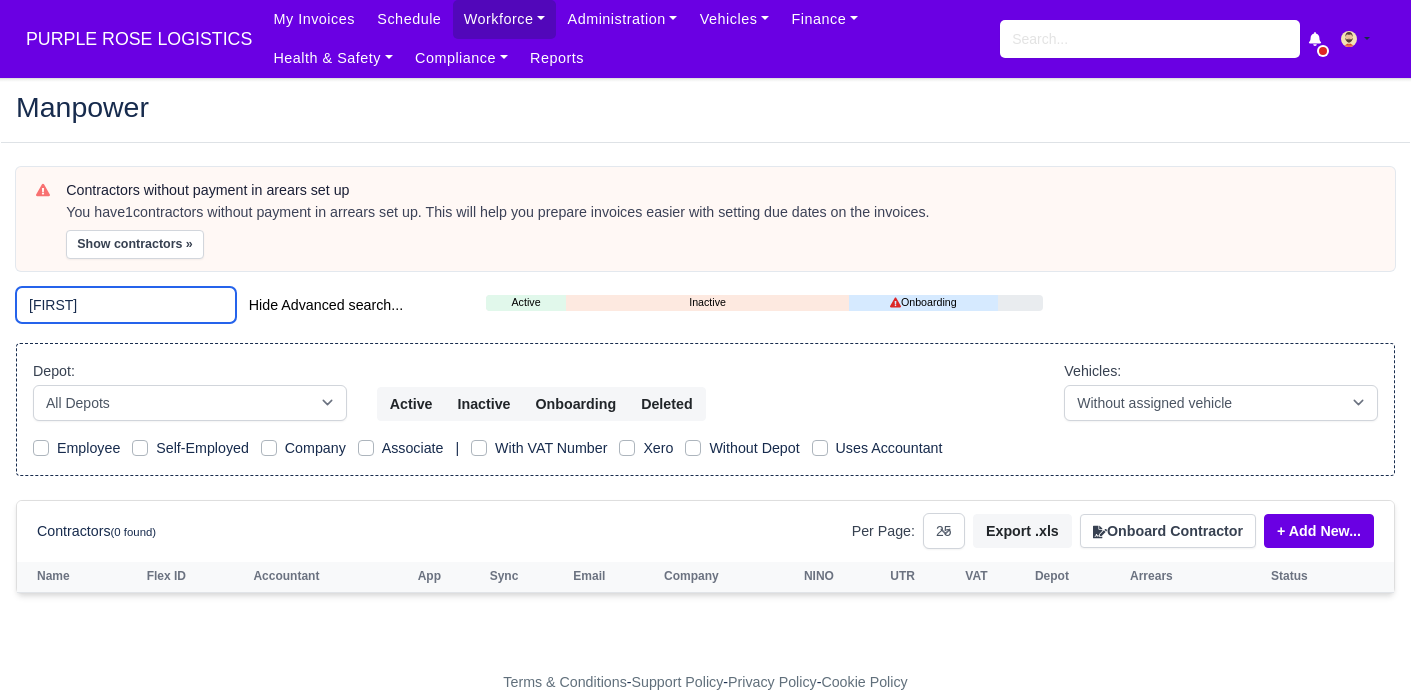 type on "Henry" 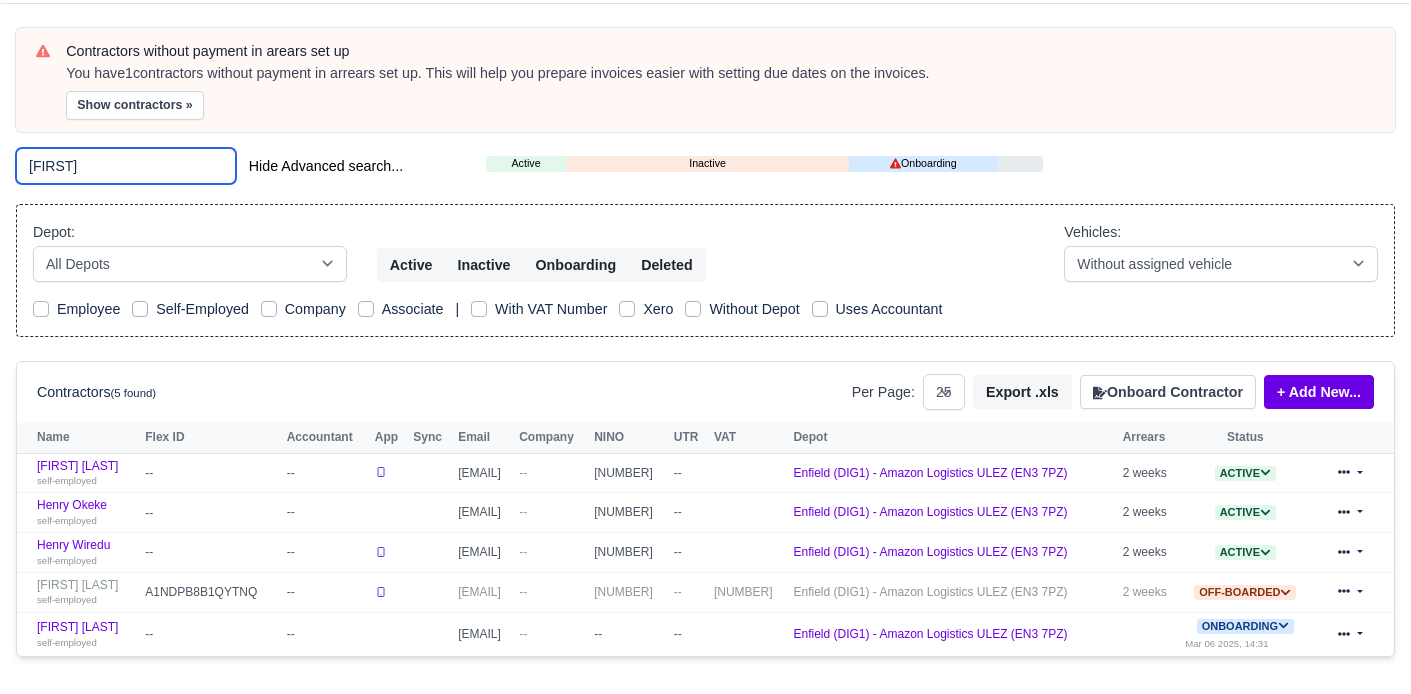 scroll, scrollTop: 202, scrollLeft: 0, axis: vertical 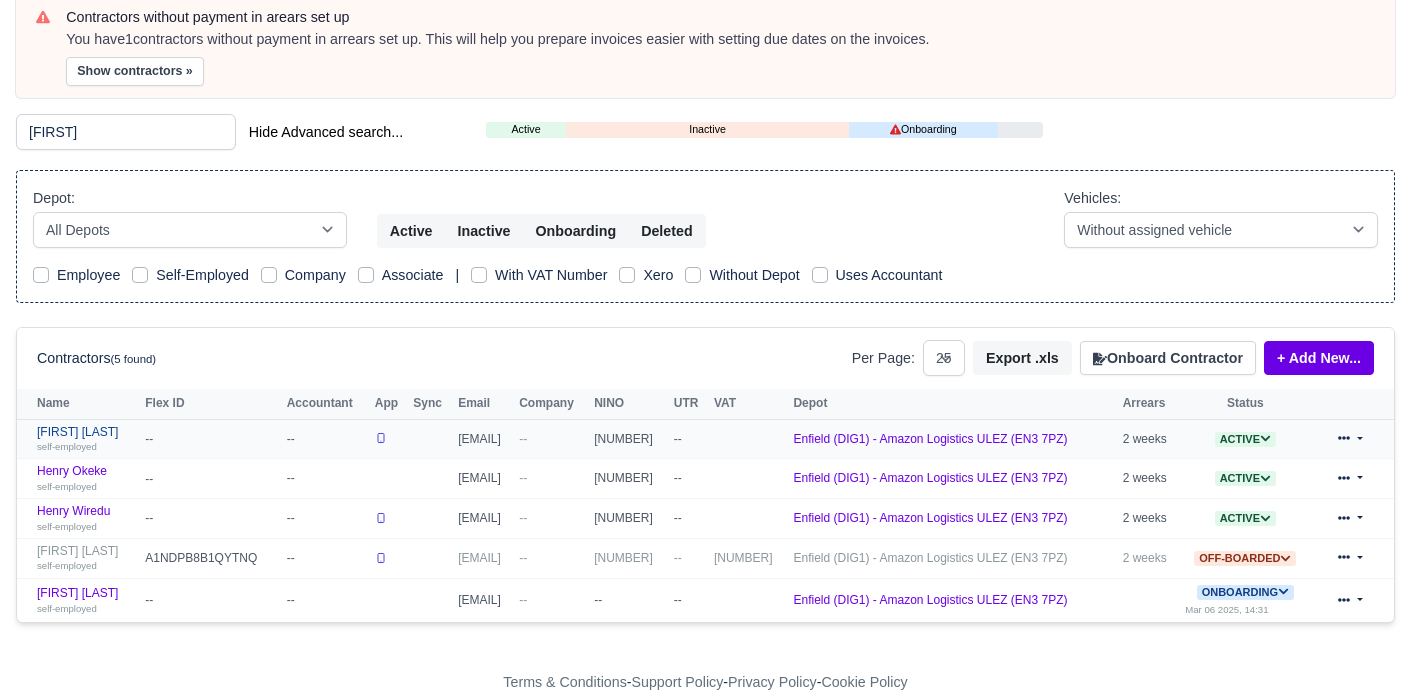 click on "Henry Brun
self-employed" at bounding box center (86, 439) 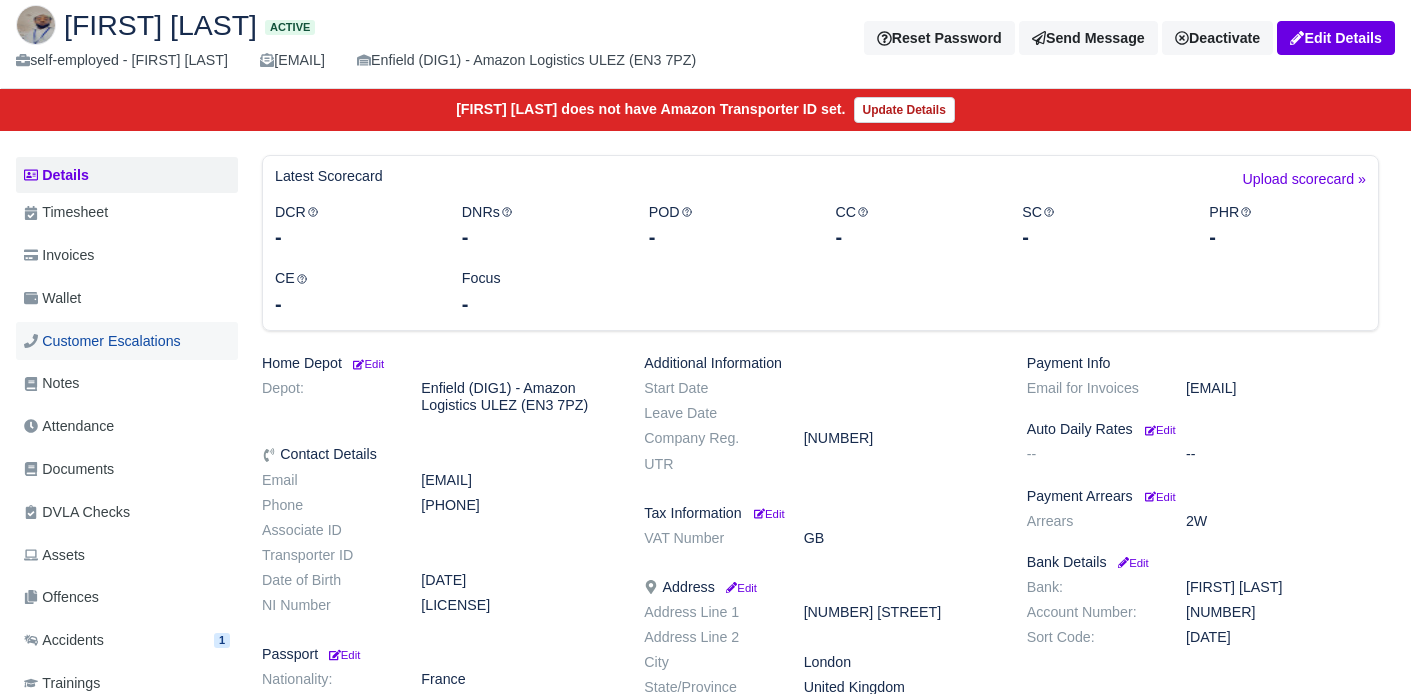 scroll, scrollTop: 195, scrollLeft: 0, axis: vertical 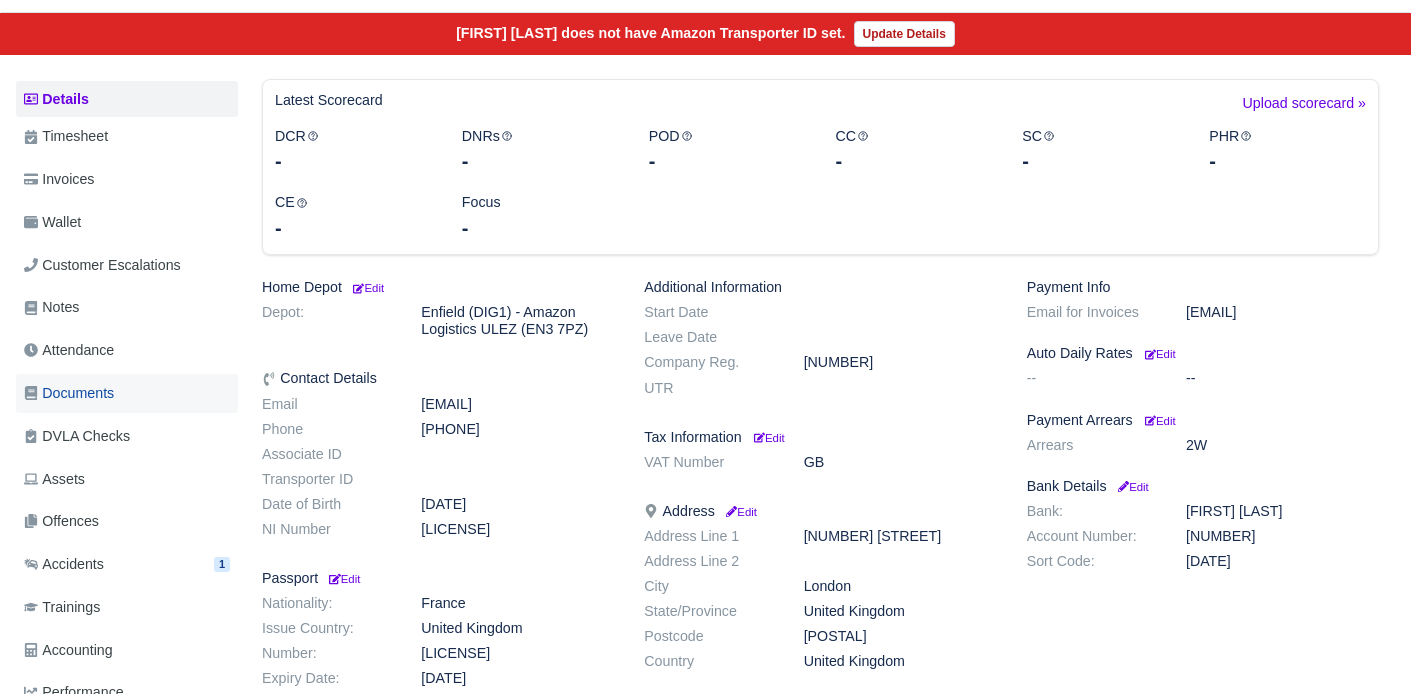 click on "Documents" at bounding box center (69, 393) 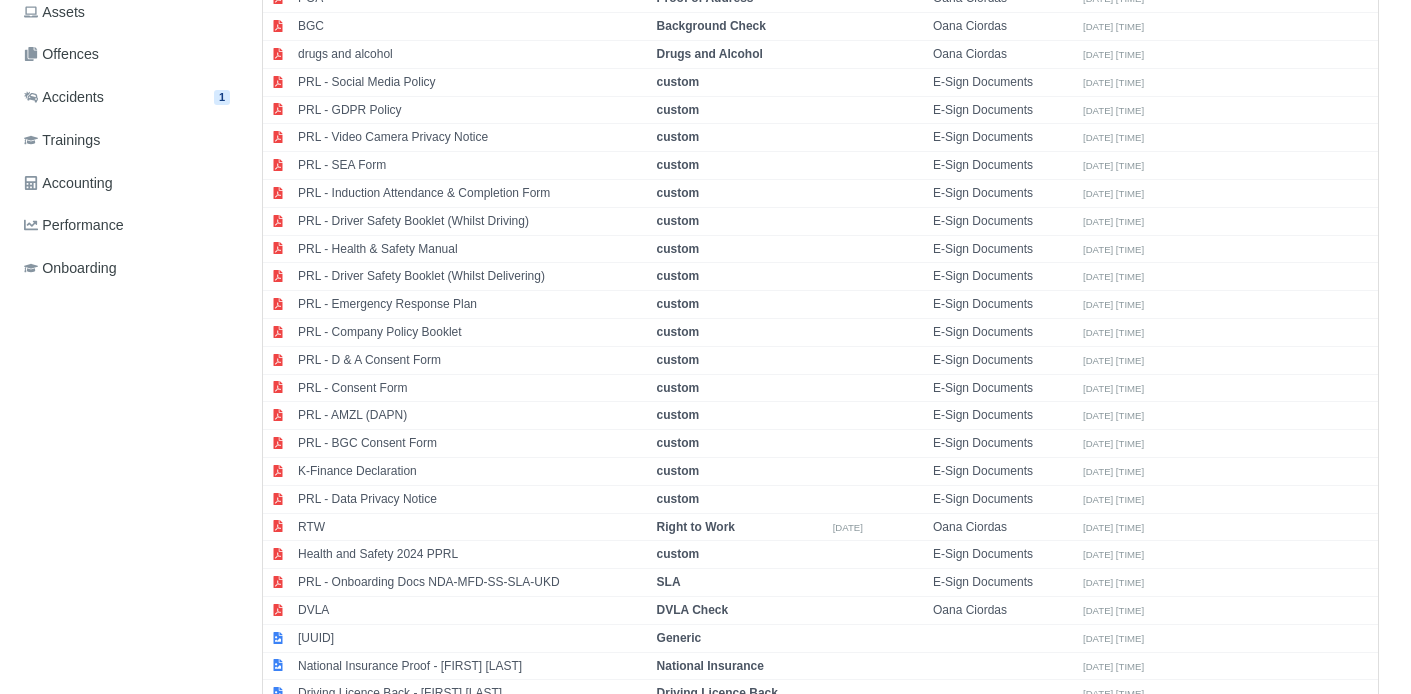 scroll, scrollTop: 755, scrollLeft: 0, axis: vertical 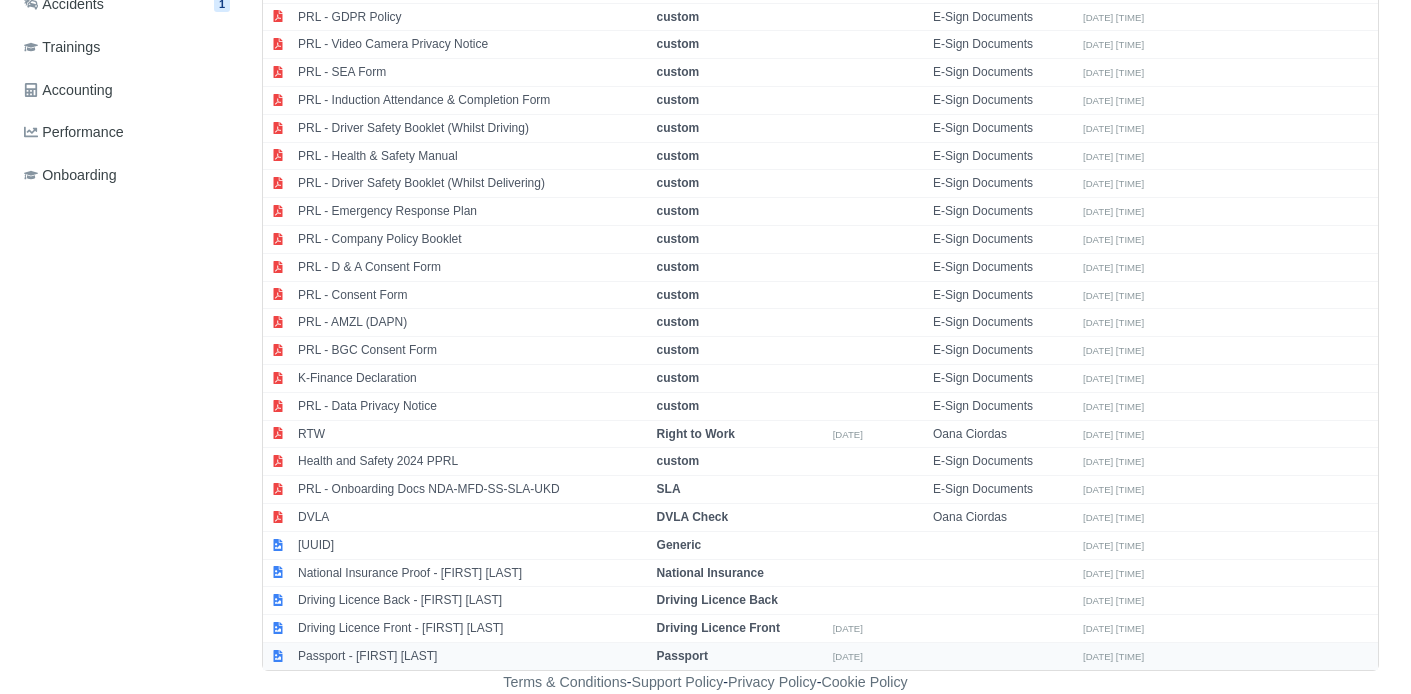 click on "Passport - Henry Brun" at bounding box center (472, 655) 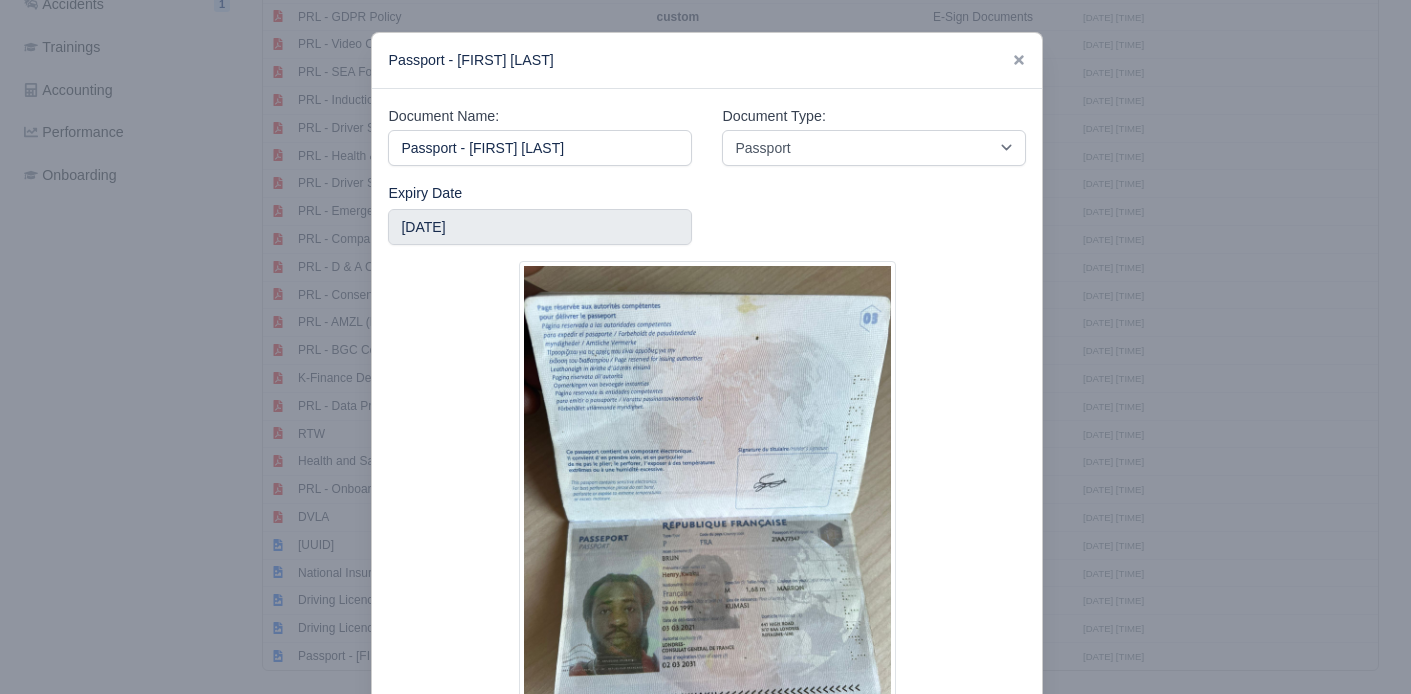 click at bounding box center (705, 347) 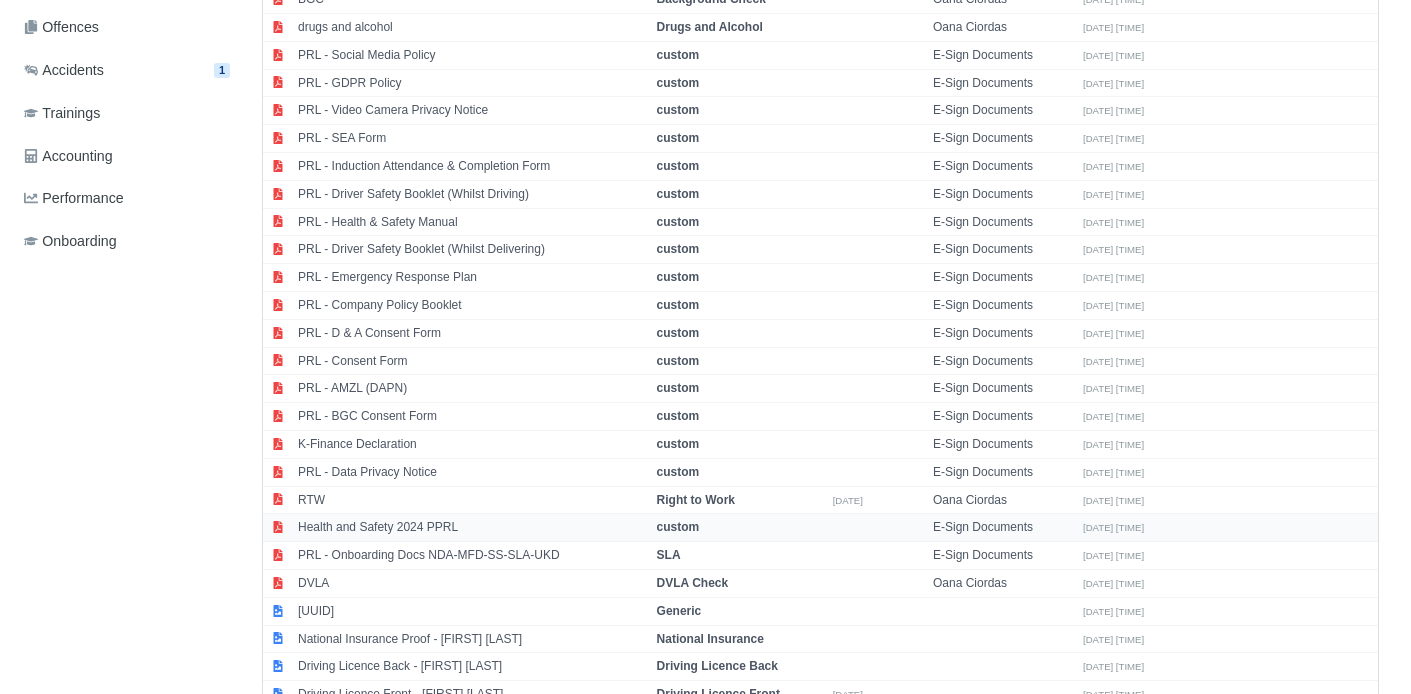 scroll, scrollTop: 755, scrollLeft: 0, axis: vertical 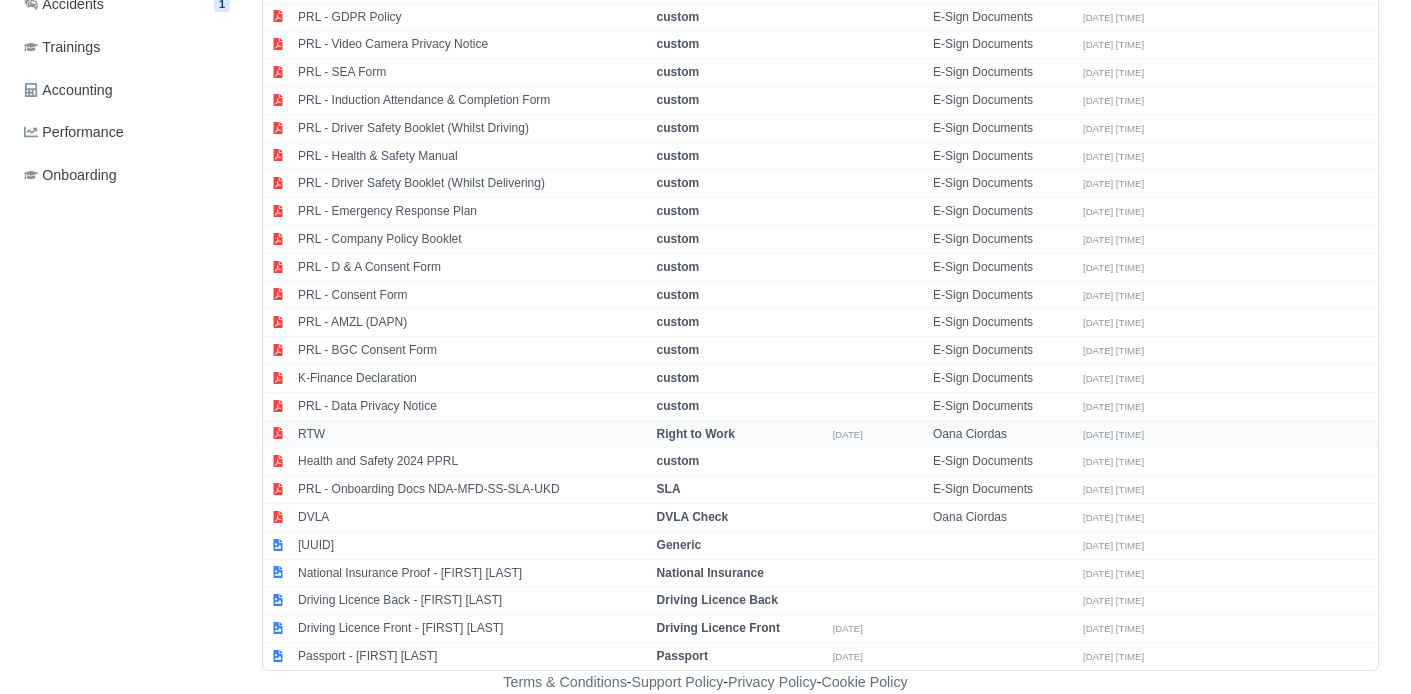 click on "RTW" at bounding box center [472, 434] 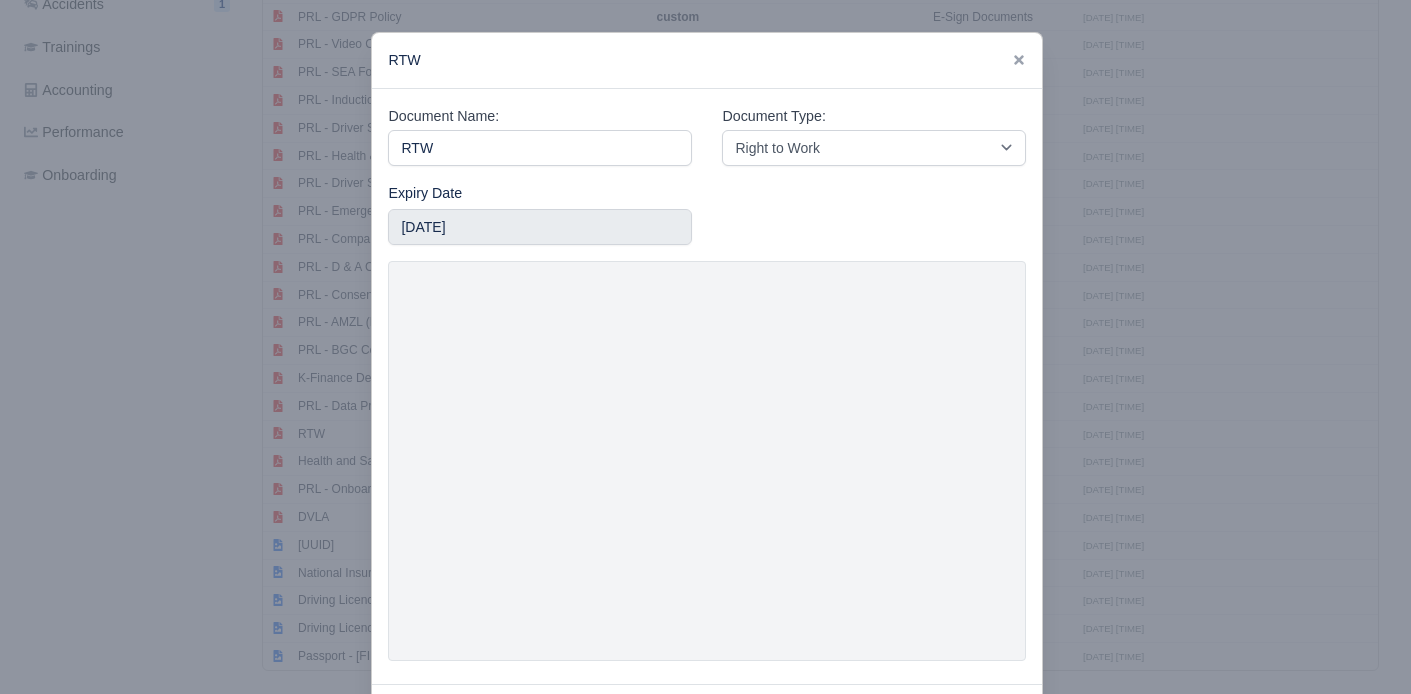 click at bounding box center [705, 347] 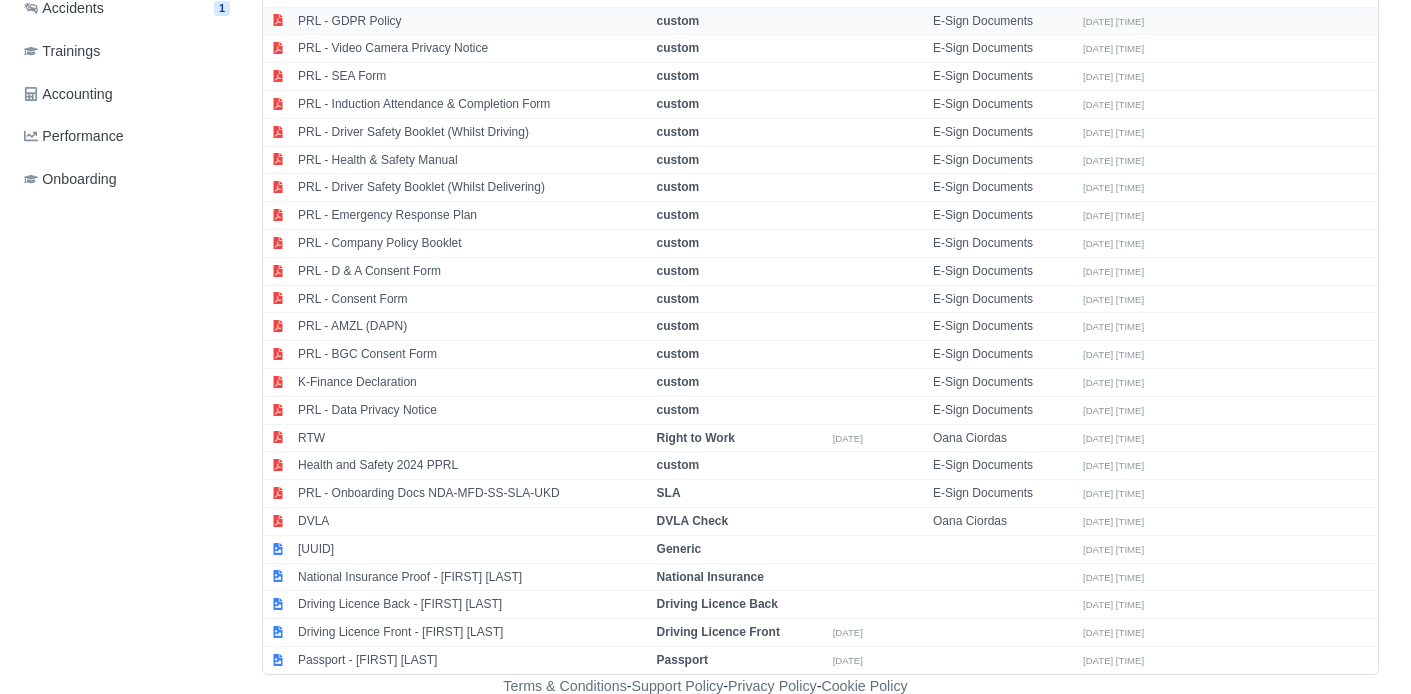 scroll, scrollTop: 755, scrollLeft: 0, axis: vertical 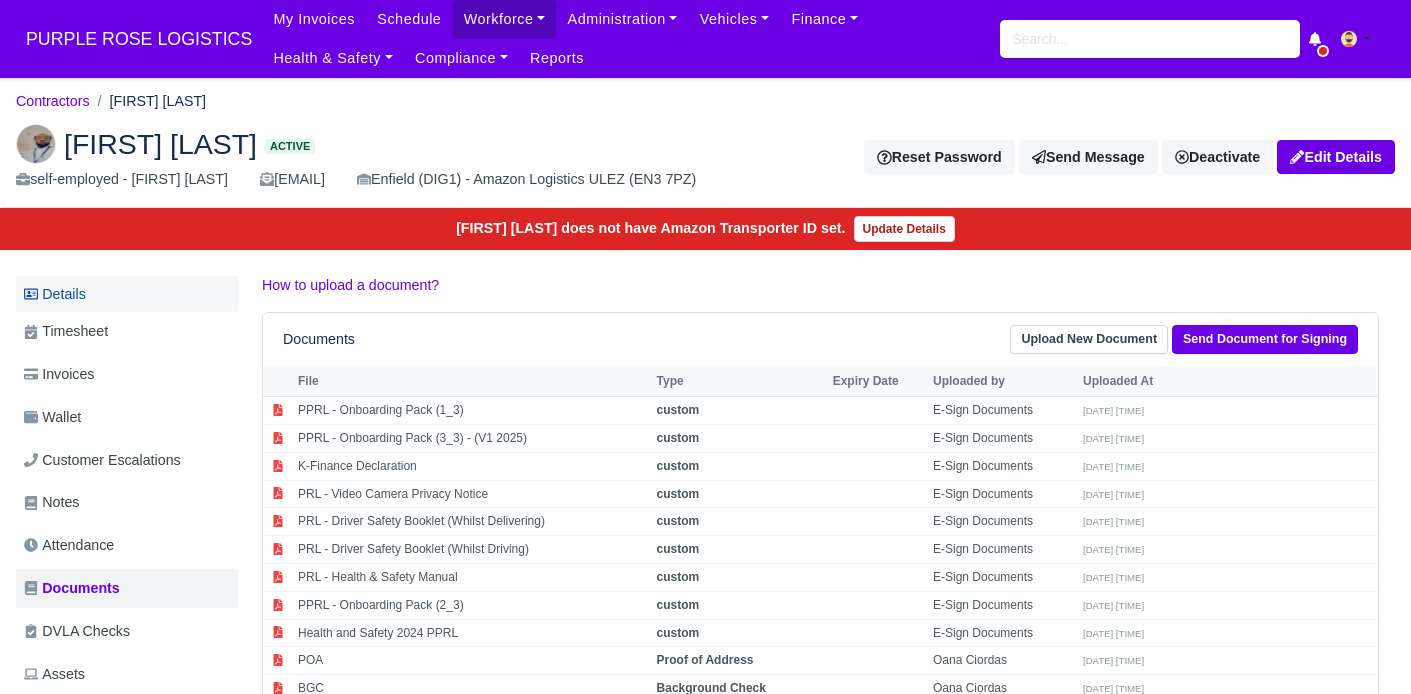 click on "Details" at bounding box center [127, 294] 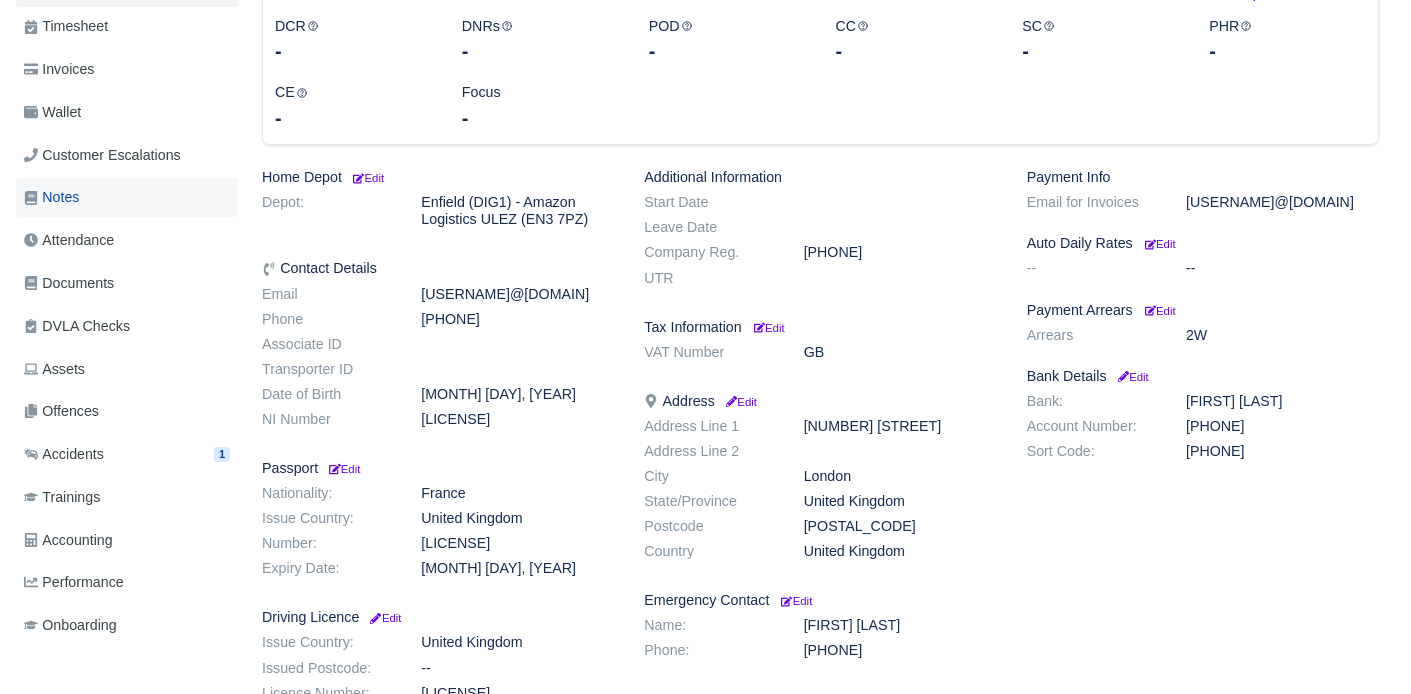 scroll, scrollTop: 302, scrollLeft: 0, axis: vertical 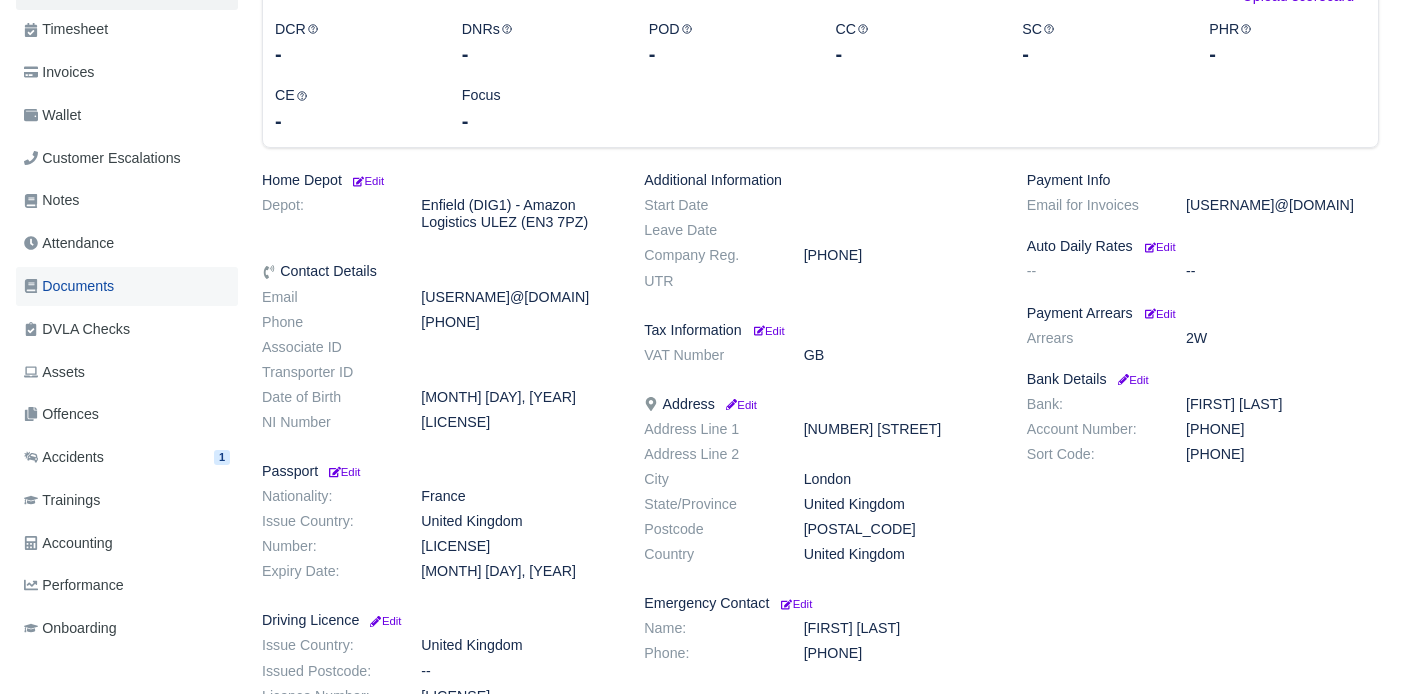 click on "Documents" at bounding box center [69, 286] 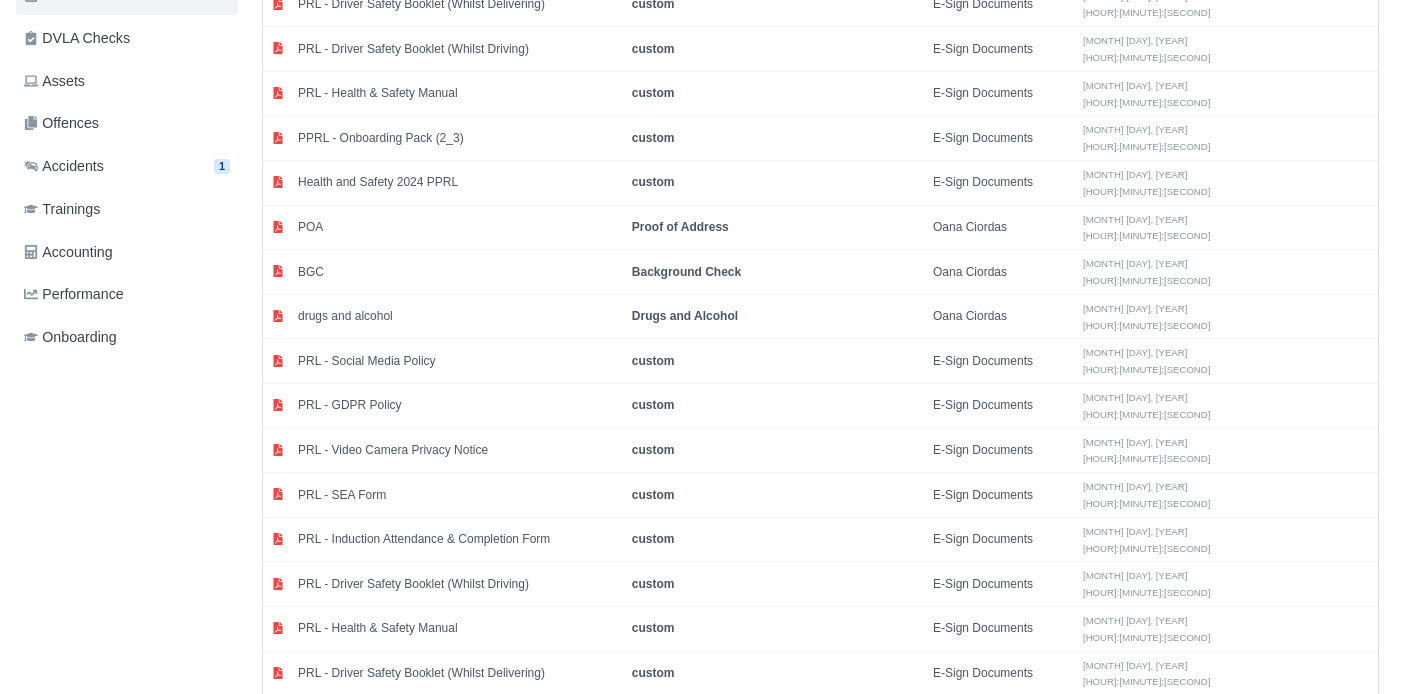 scroll, scrollTop: 755, scrollLeft: 0, axis: vertical 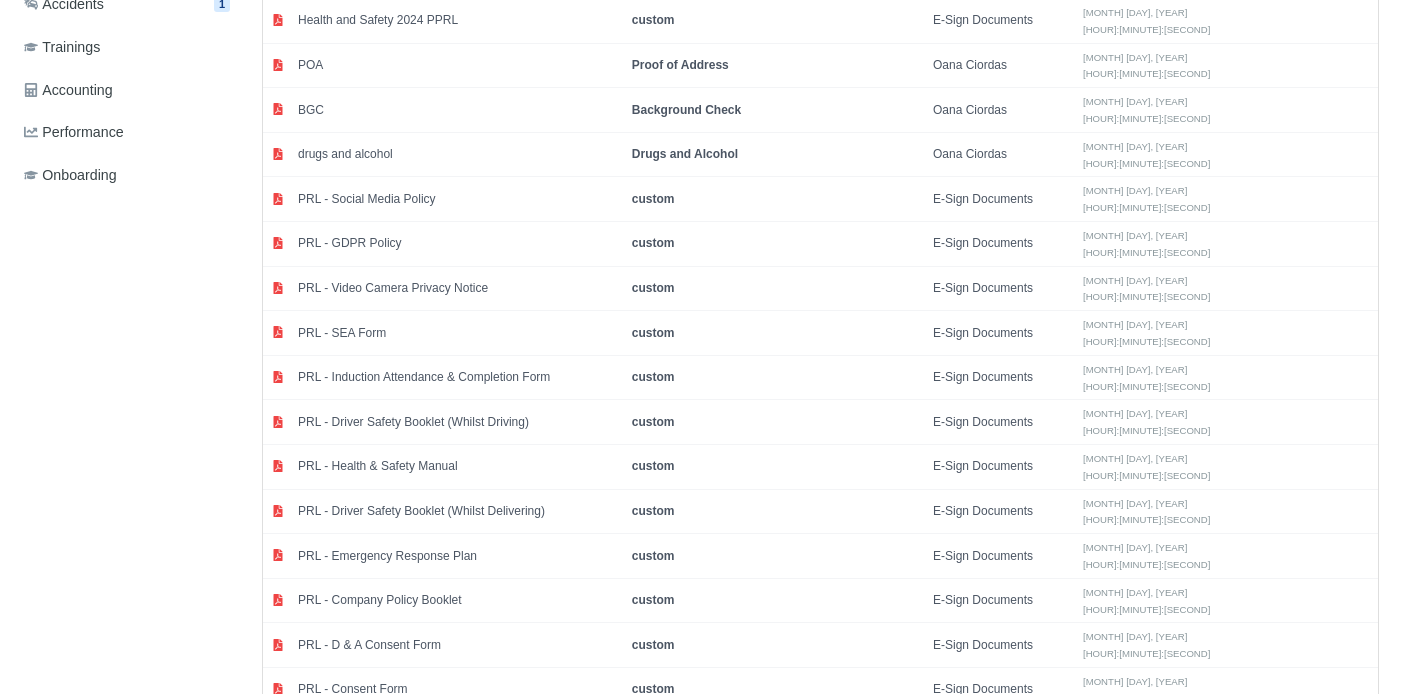 click on "Driving Licence Front - [FIRST] [LAST]" at bounding box center (460, 1225) 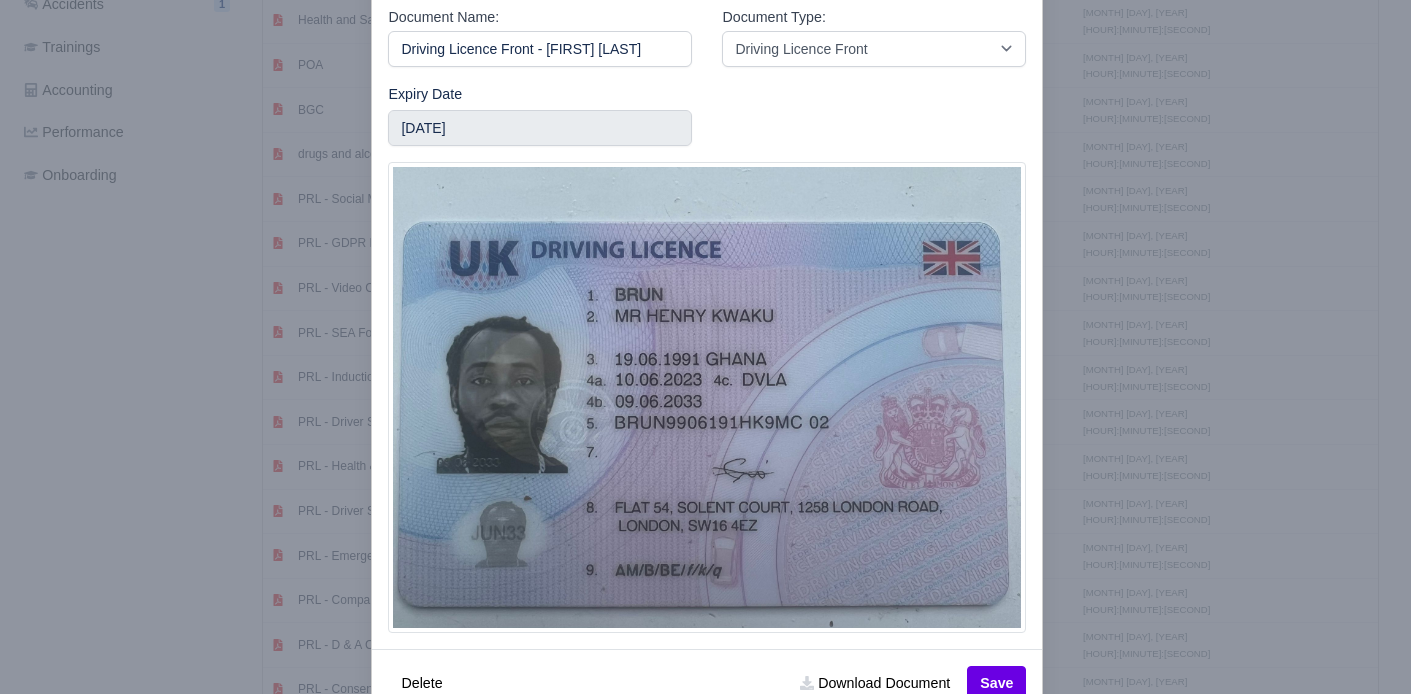 scroll, scrollTop: 156, scrollLeft: 0, axis: vertical 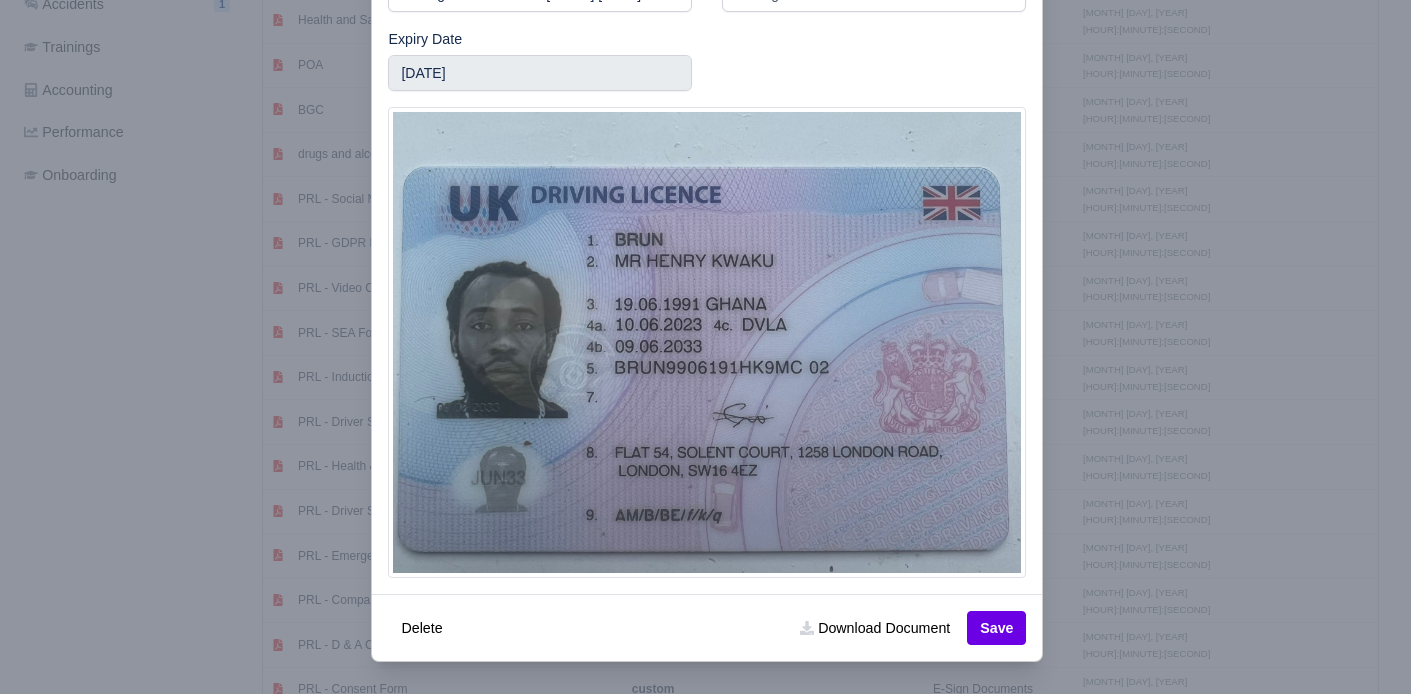 click at bounding box center [705, 347] 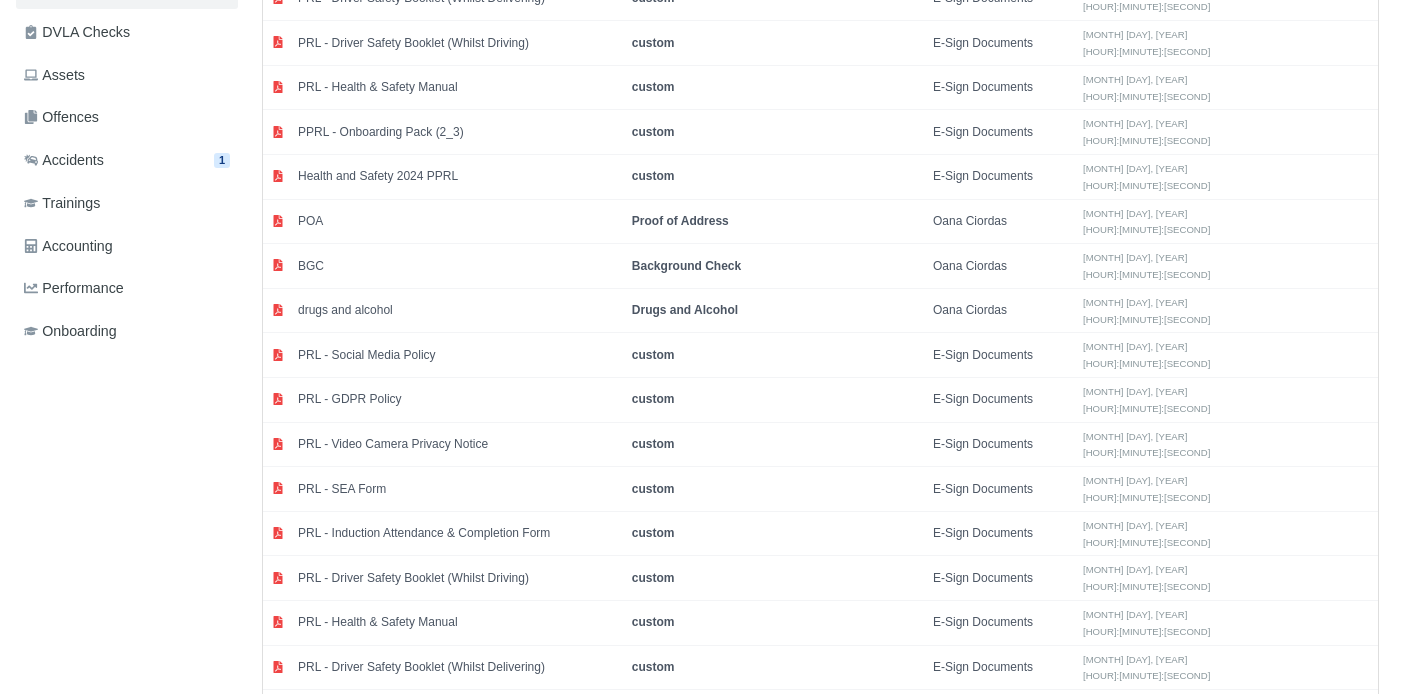 scroll, scrollTop: 601, scrollLeft: 0, axis: vertical 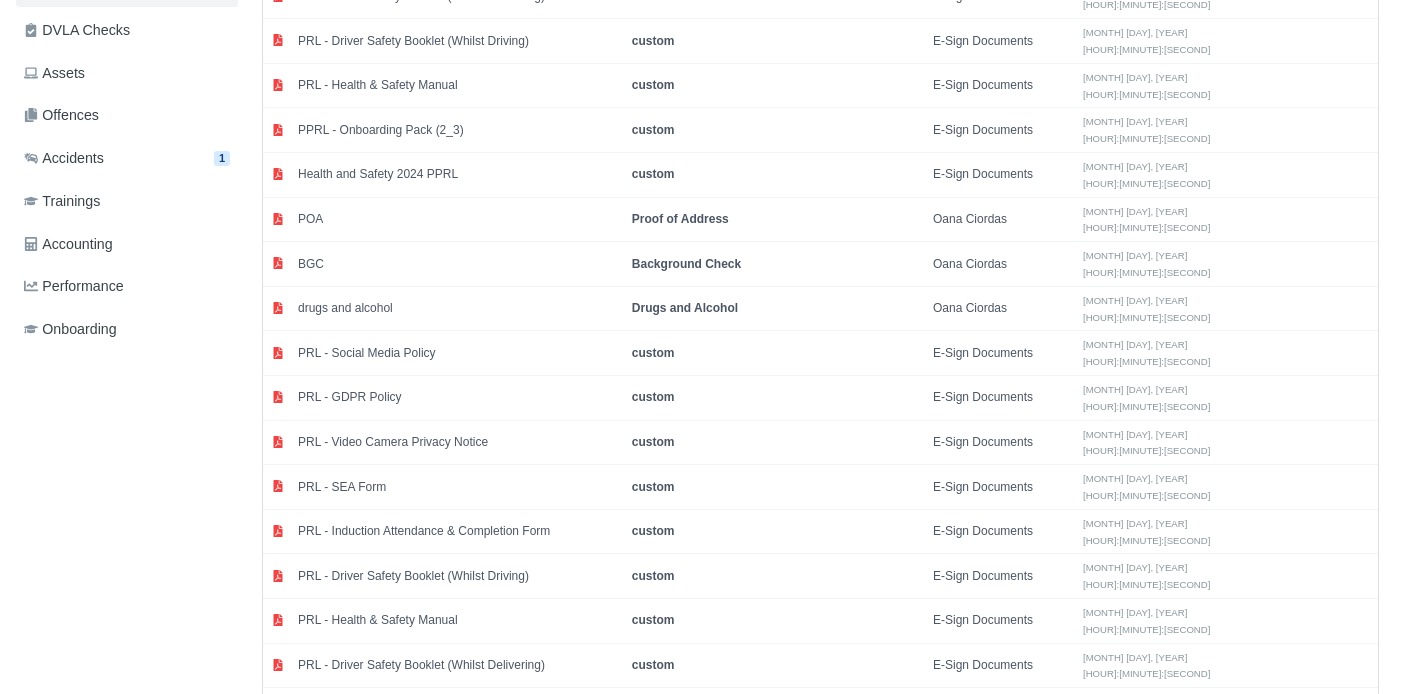 click on "DVLA" at bounding box center [460, 1200] 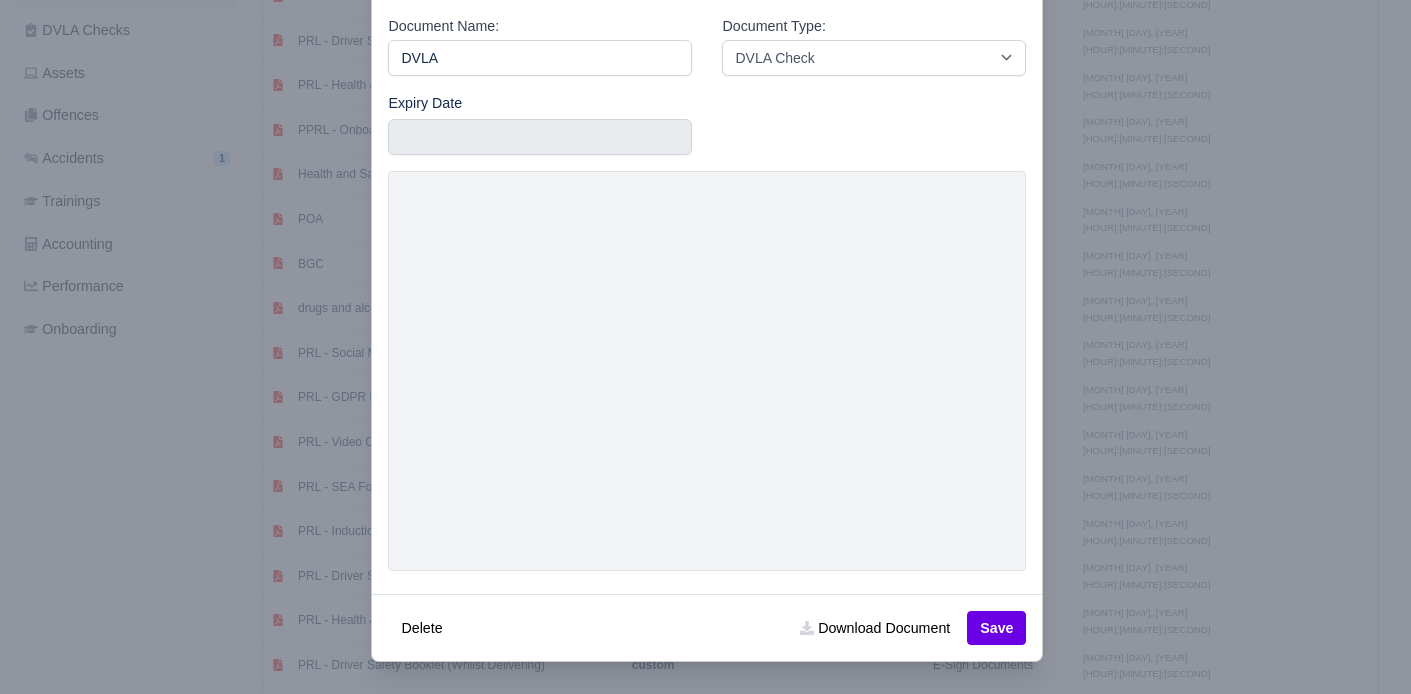 scroll, scrollTop: 0, scrollLeft: 0, axis: both 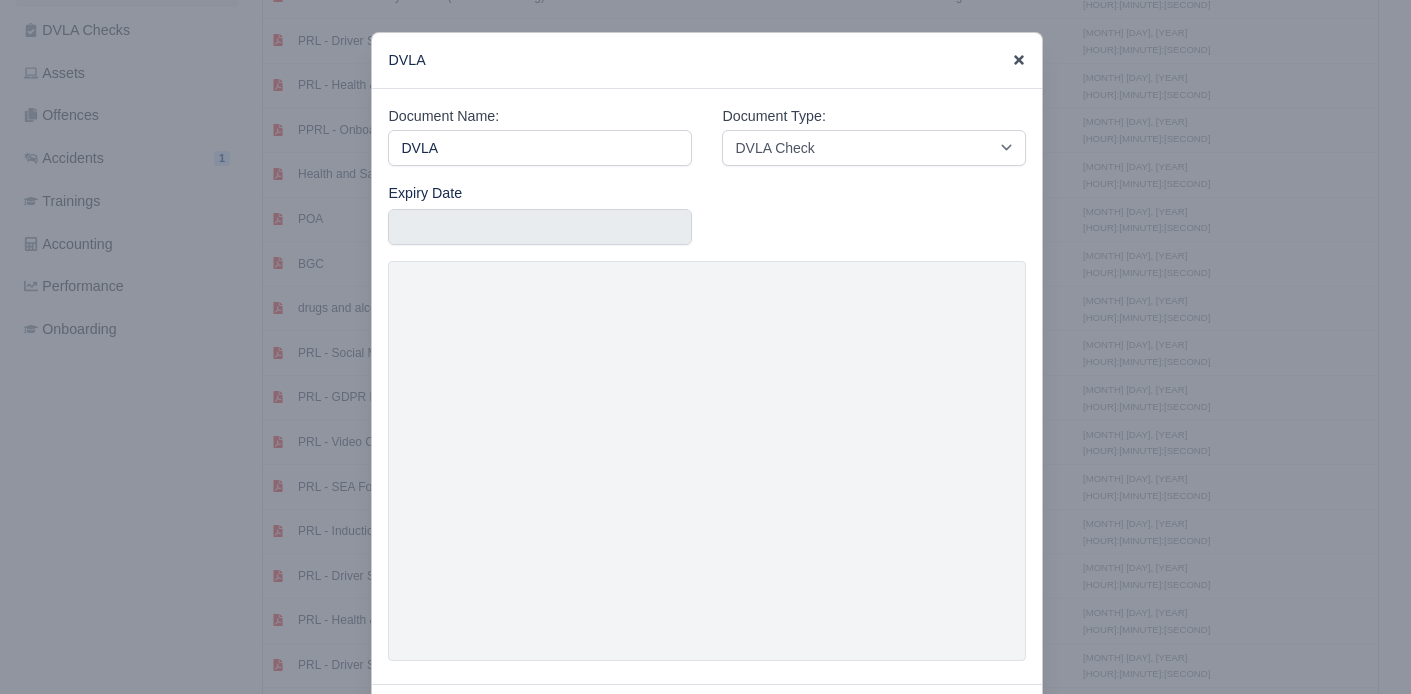 click 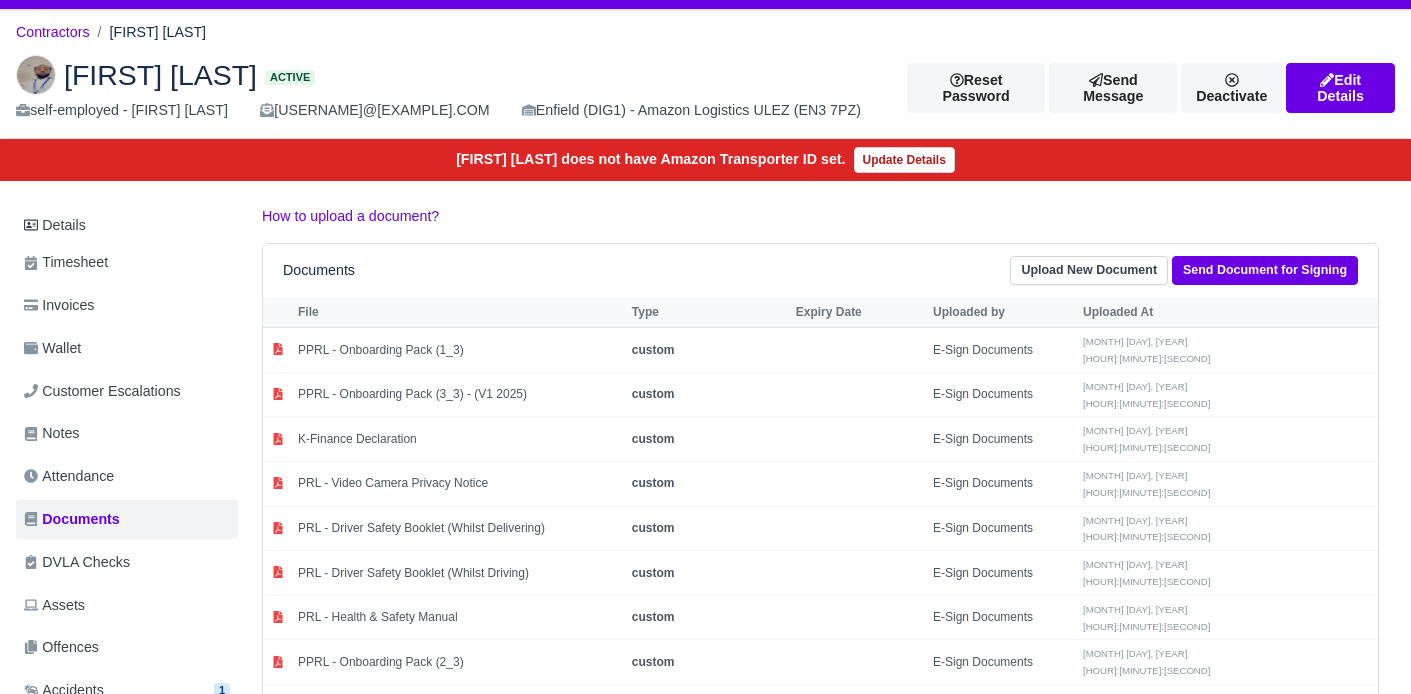 scroll, scrollTop: 0, scrollLeft: 0, axis: both 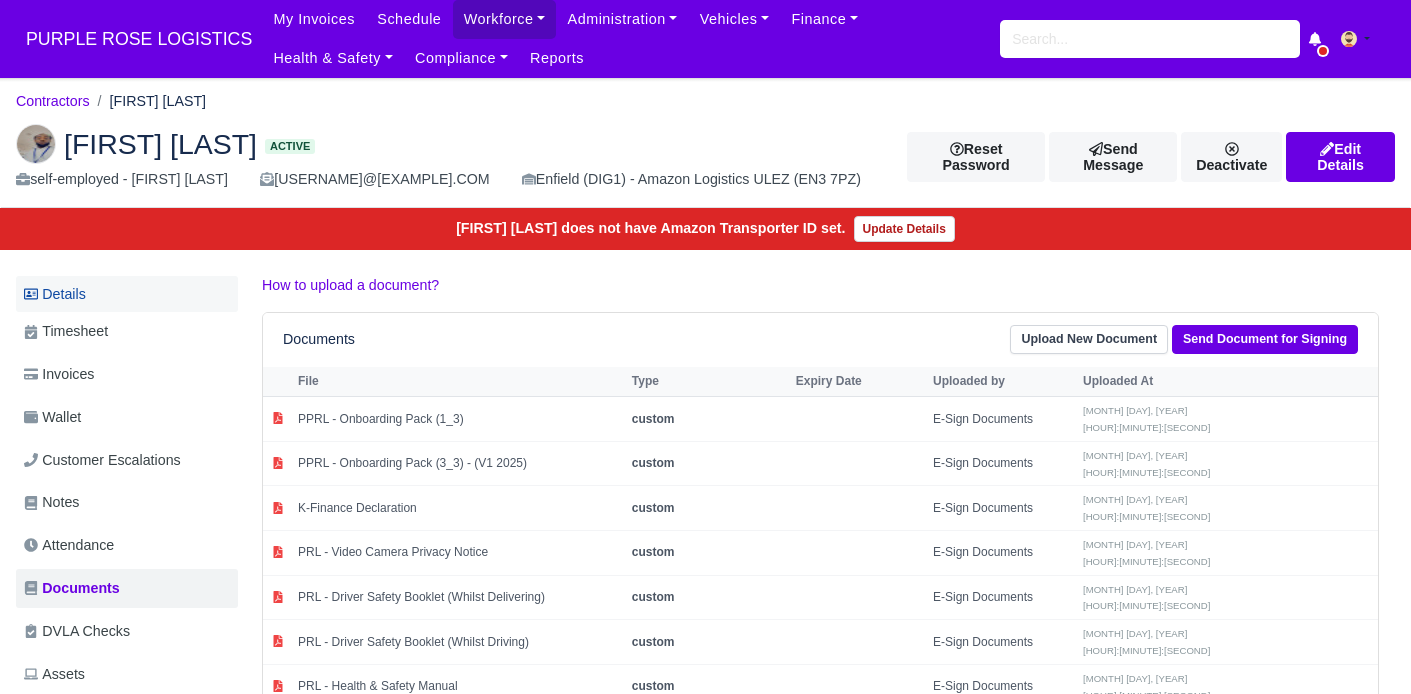 click on "Details" at bounding box center (127, 294) 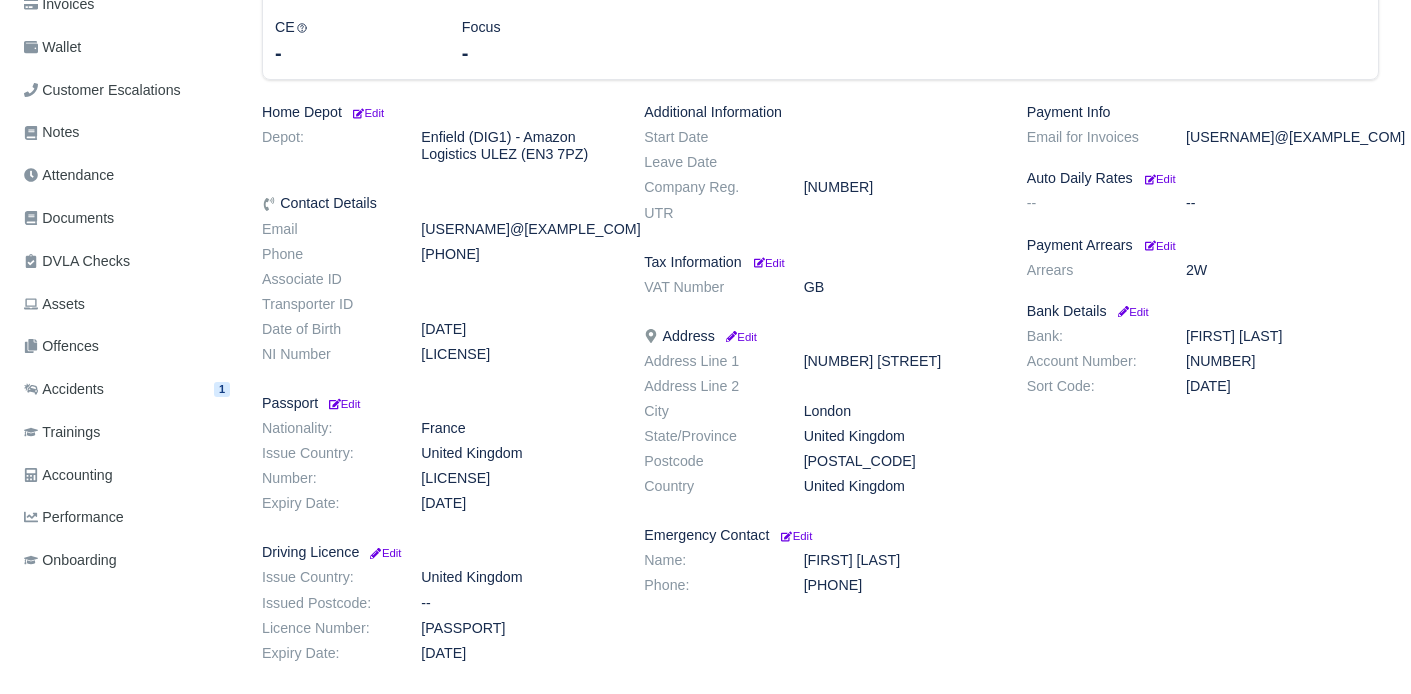 scroll, scrollTop: 448, scrollLeft: 0, axis: vertical 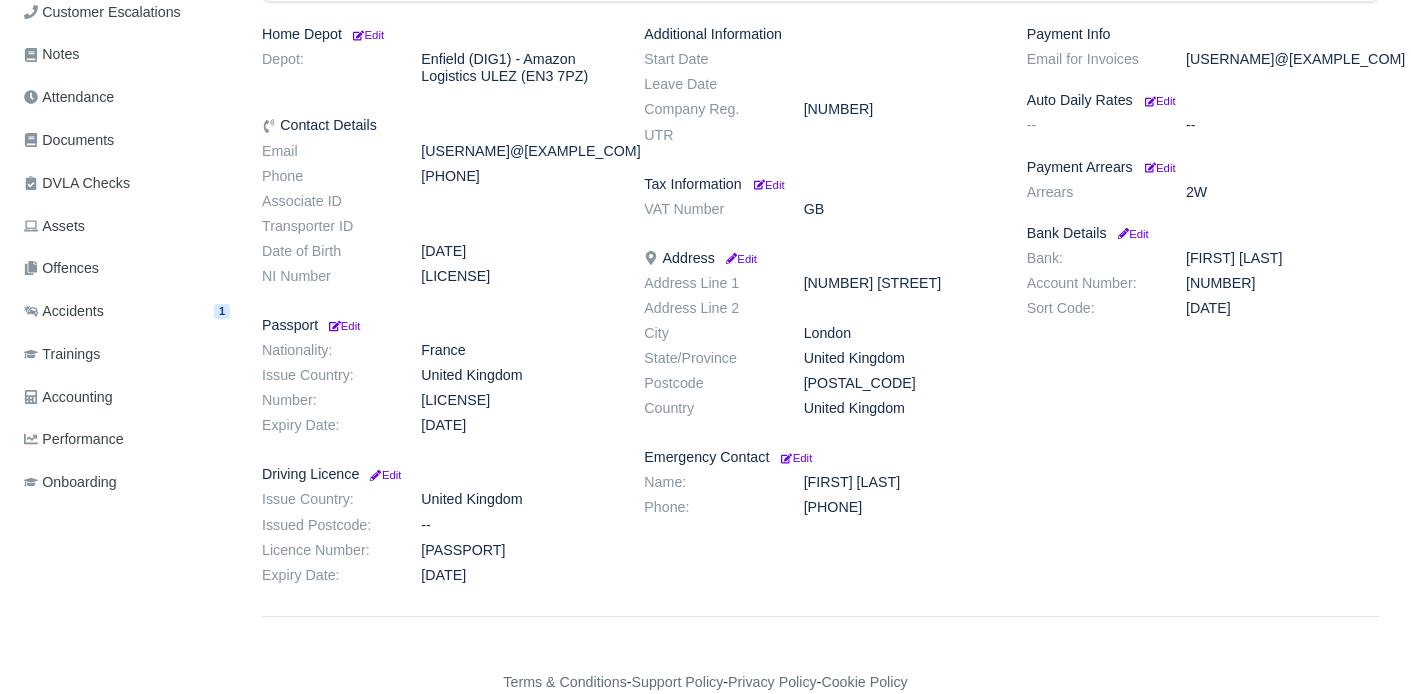 drag, startPoint x: 422, startPoint y: 548, endPoint x: 570, endPoint y: 557, distance: 148.27339 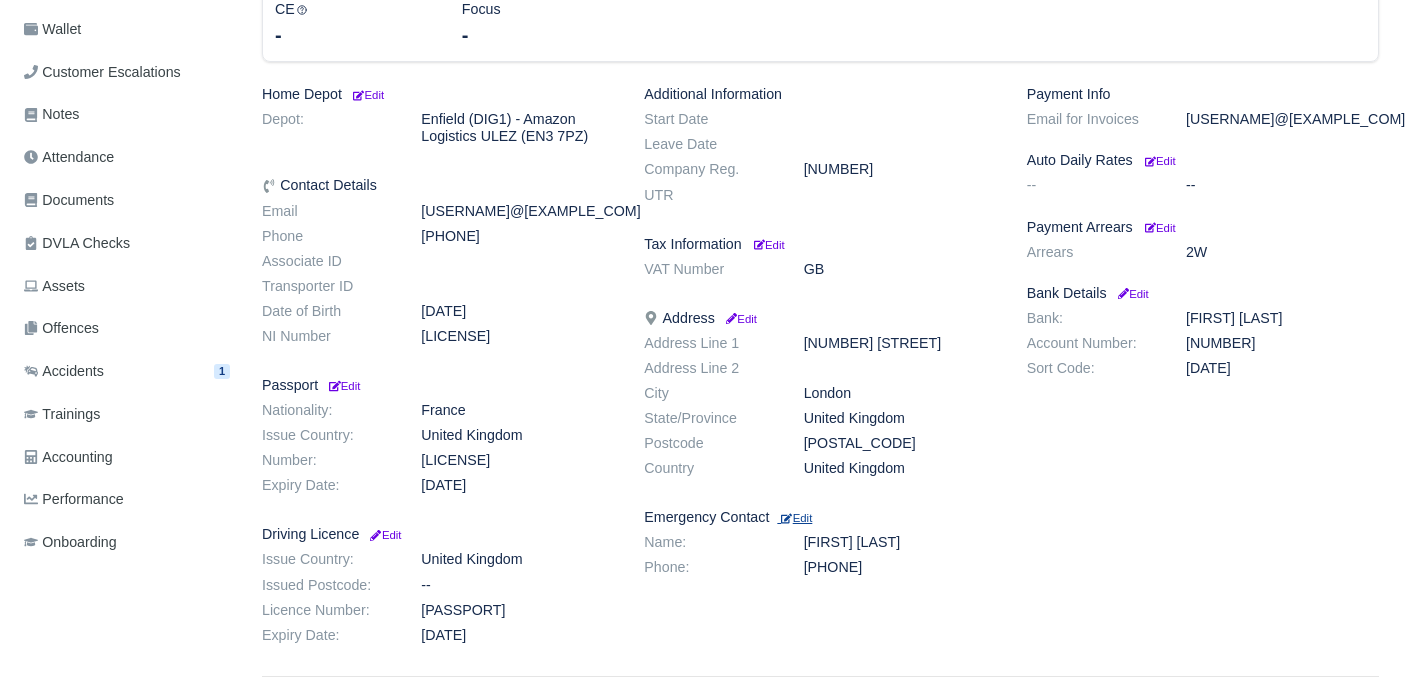 scroll, scrollTop: 385, scrollLeft: 0, axis: vertical 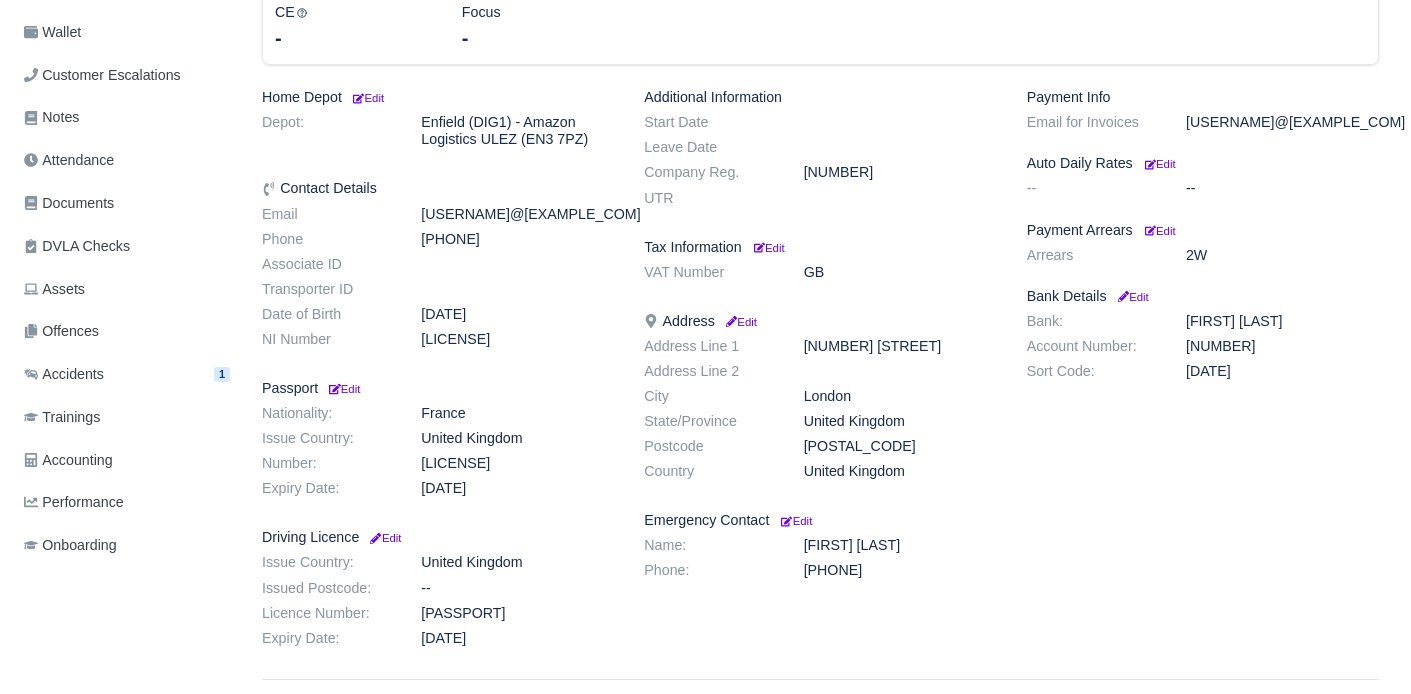 drag, startPoint x: 423, startPoint y: 338, endPoint x: 509, endPoint y: 341, distance: 86.05231 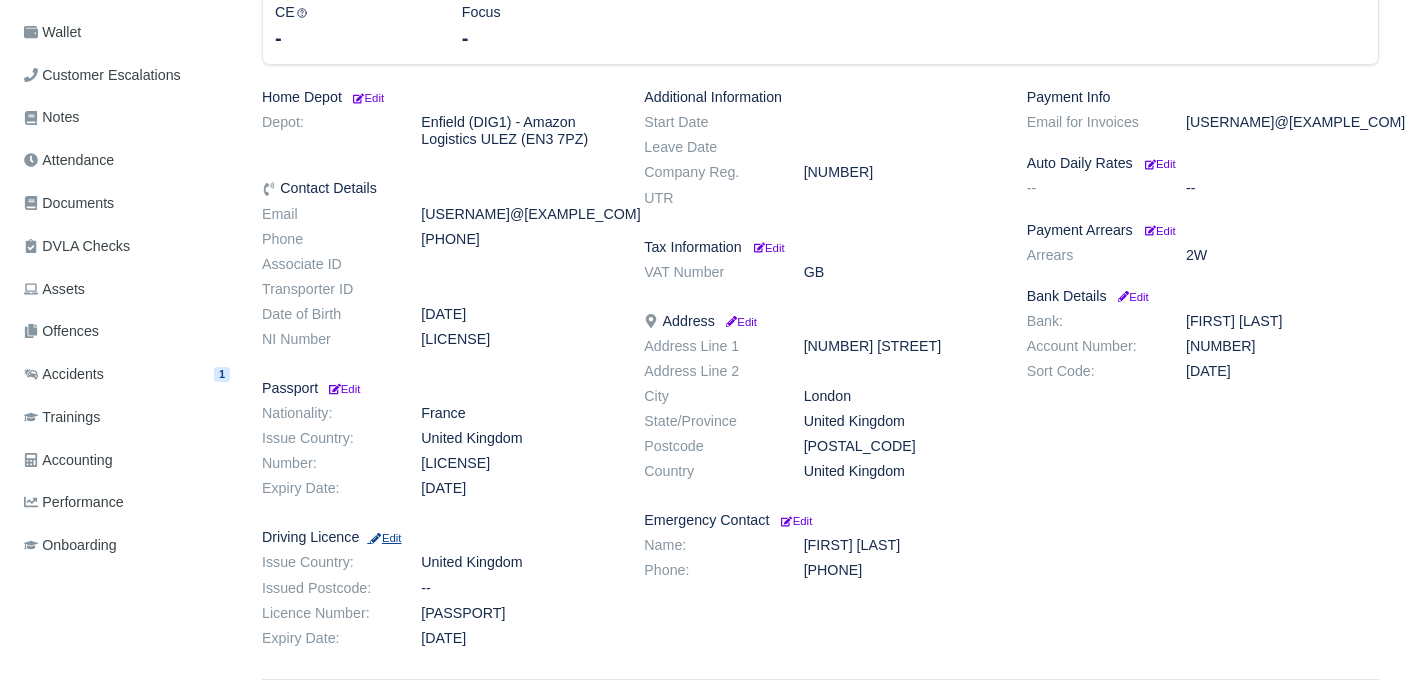 click on "Edit" at bounding box center (384, 538) 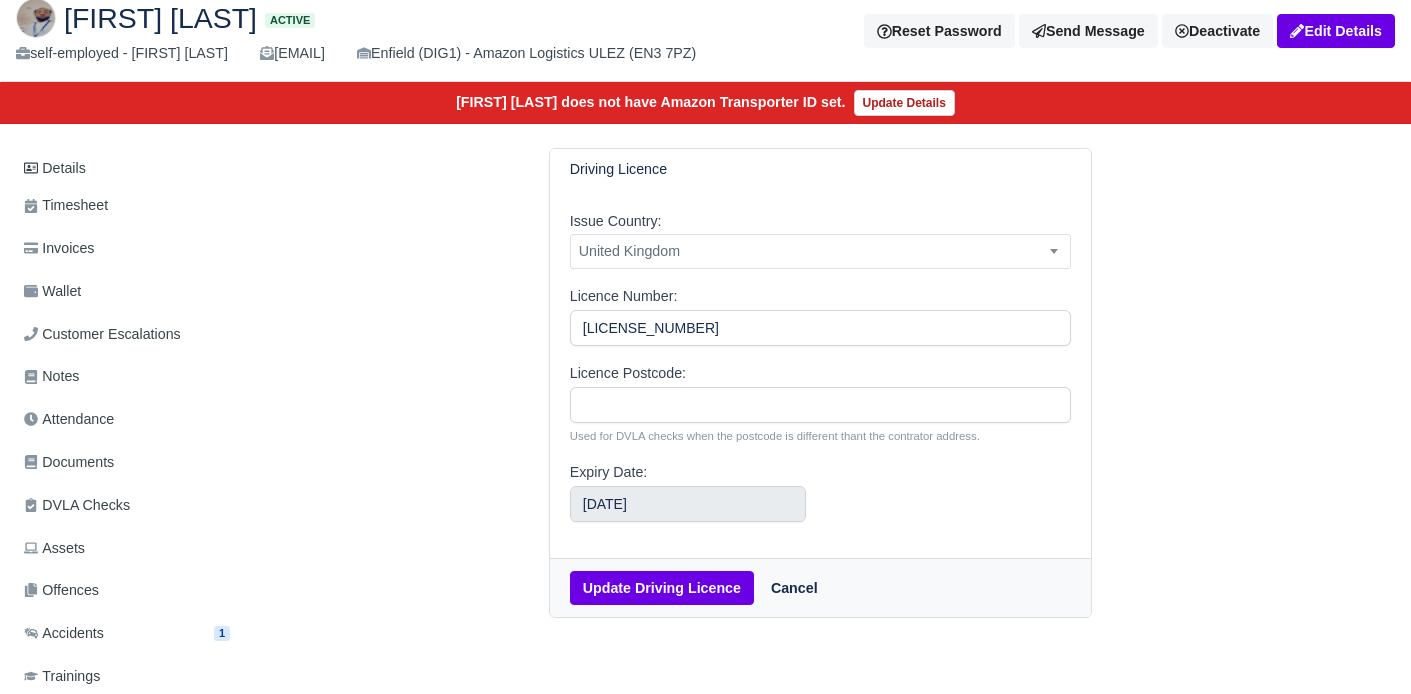 scroll, scrollTop: 185, scrollLeft: 0, axis: vertical 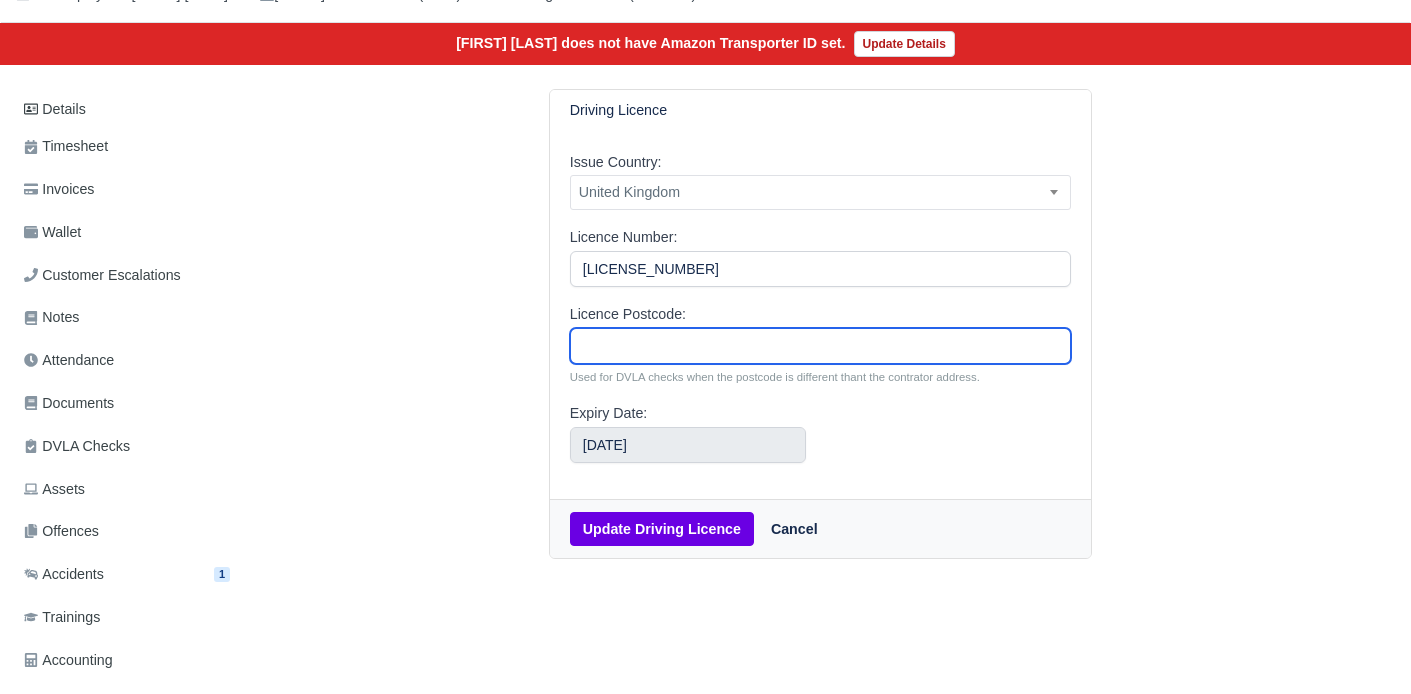 click on "Licence Postcode:" at bounding box center (821, 346) 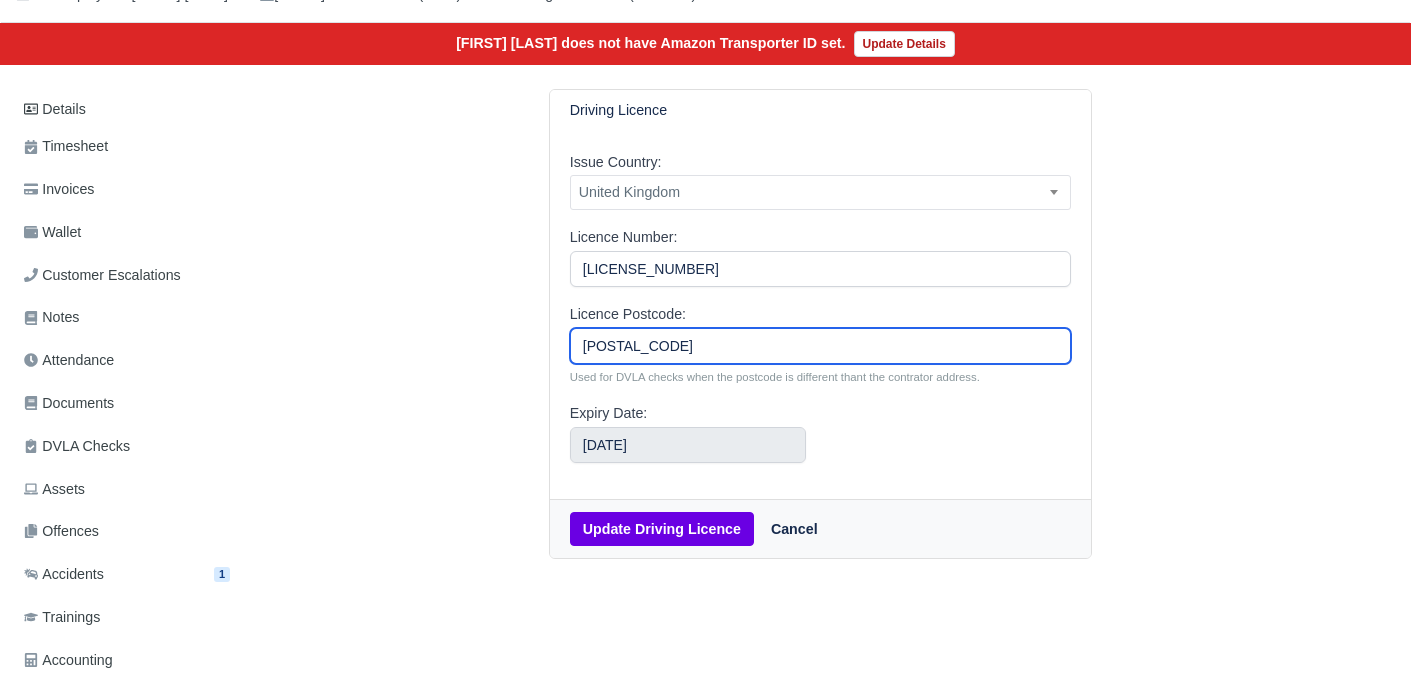 type on "[POSTAL_CODE]" 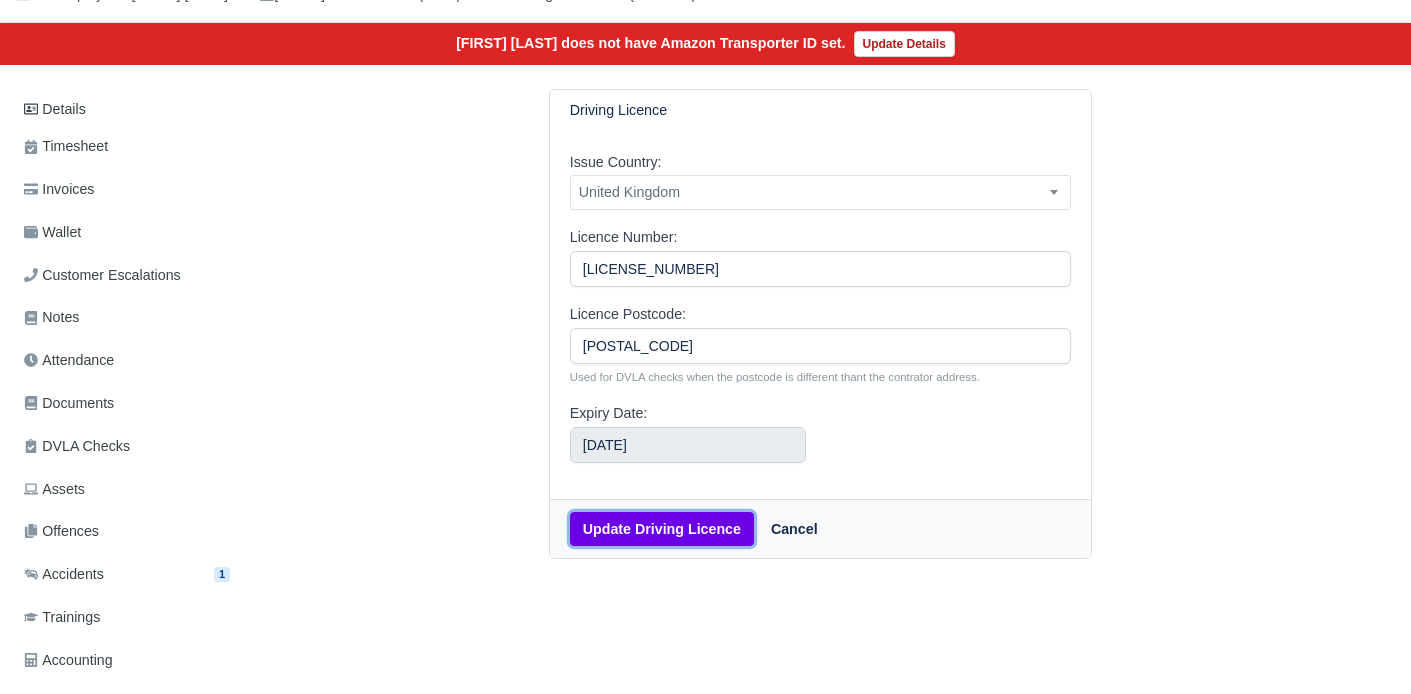 click on "Update Driving Licence" at bounding box center [662, 529] 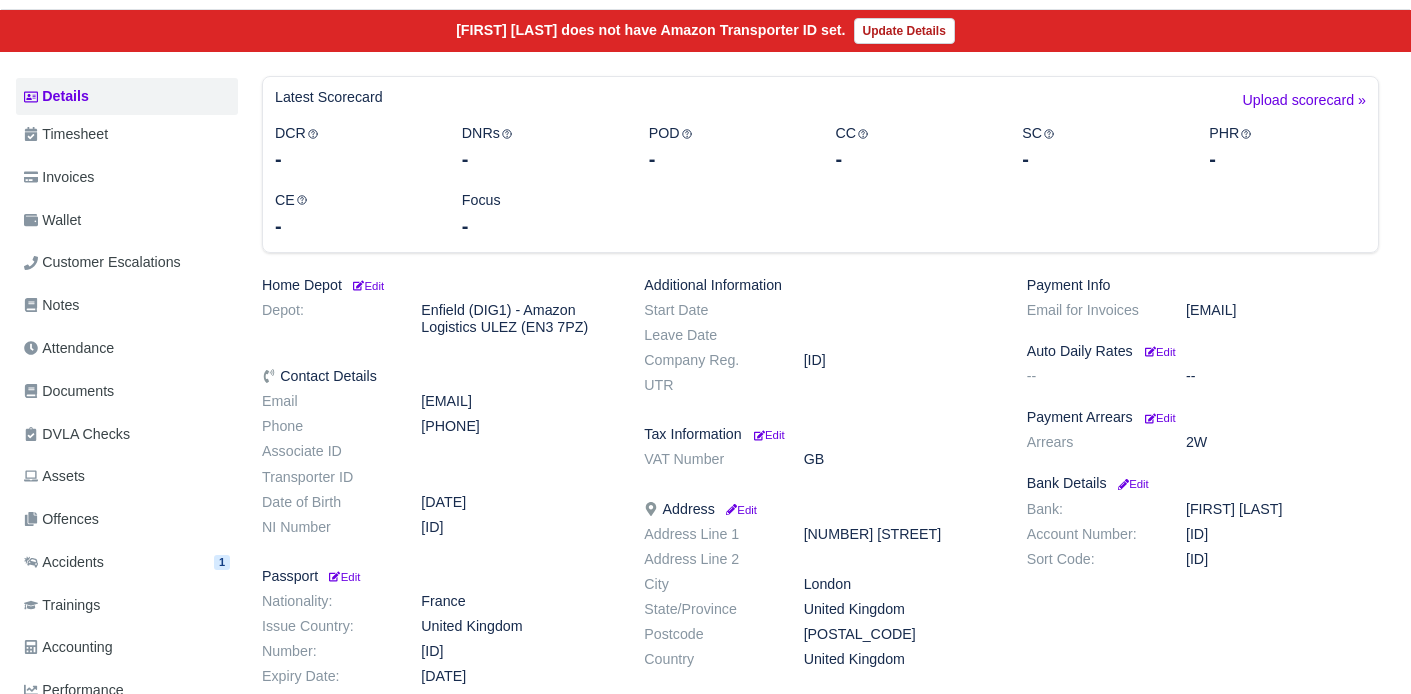 scroll, scrollTop: 232, scrollLeft: 0, axis: vertical 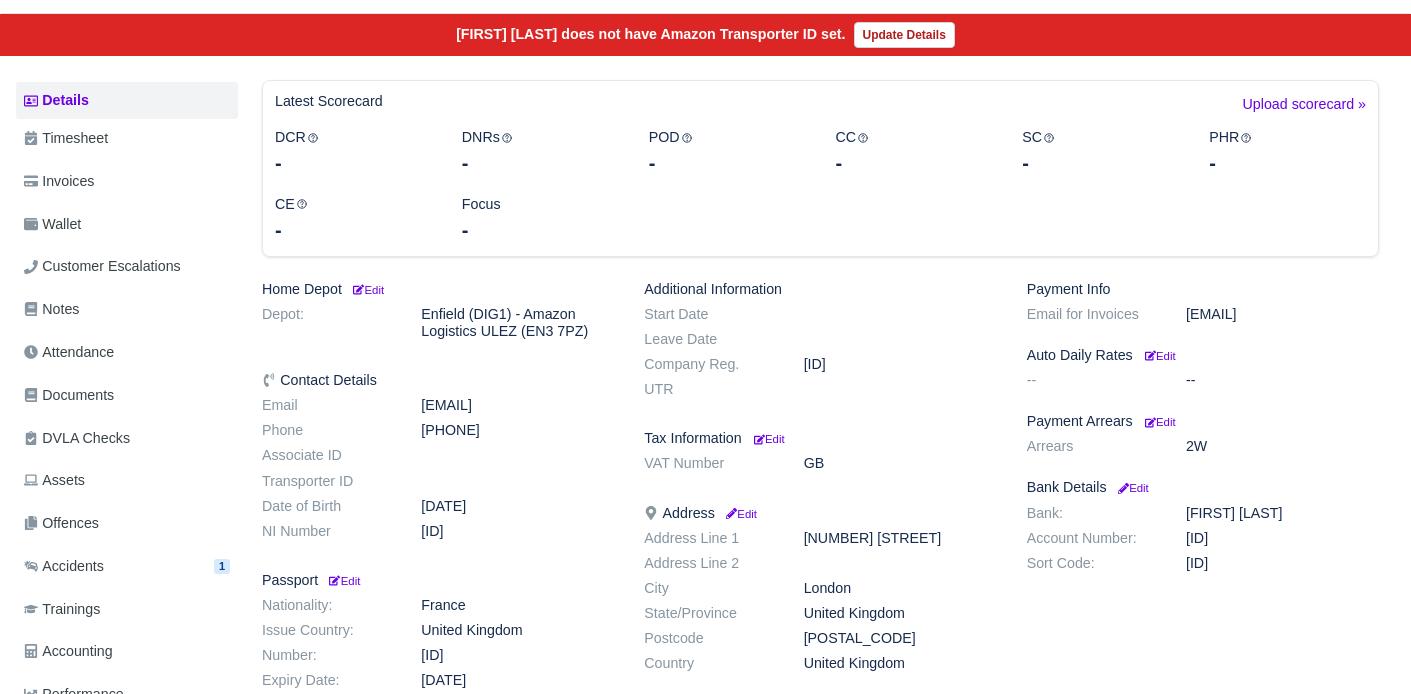 click on "Contact Details" at bounding box center [438, 380] 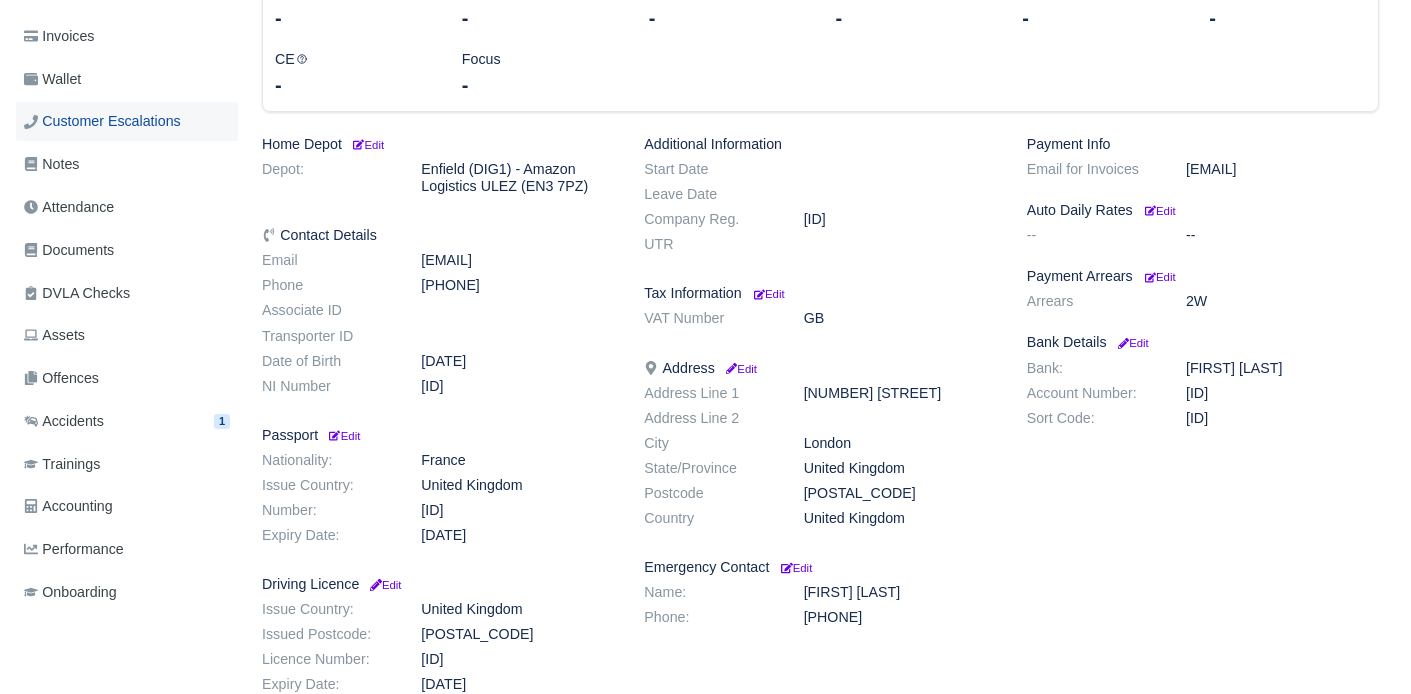 scroll, scrollTop: 487, scrollLeft: 0, axis: vertical 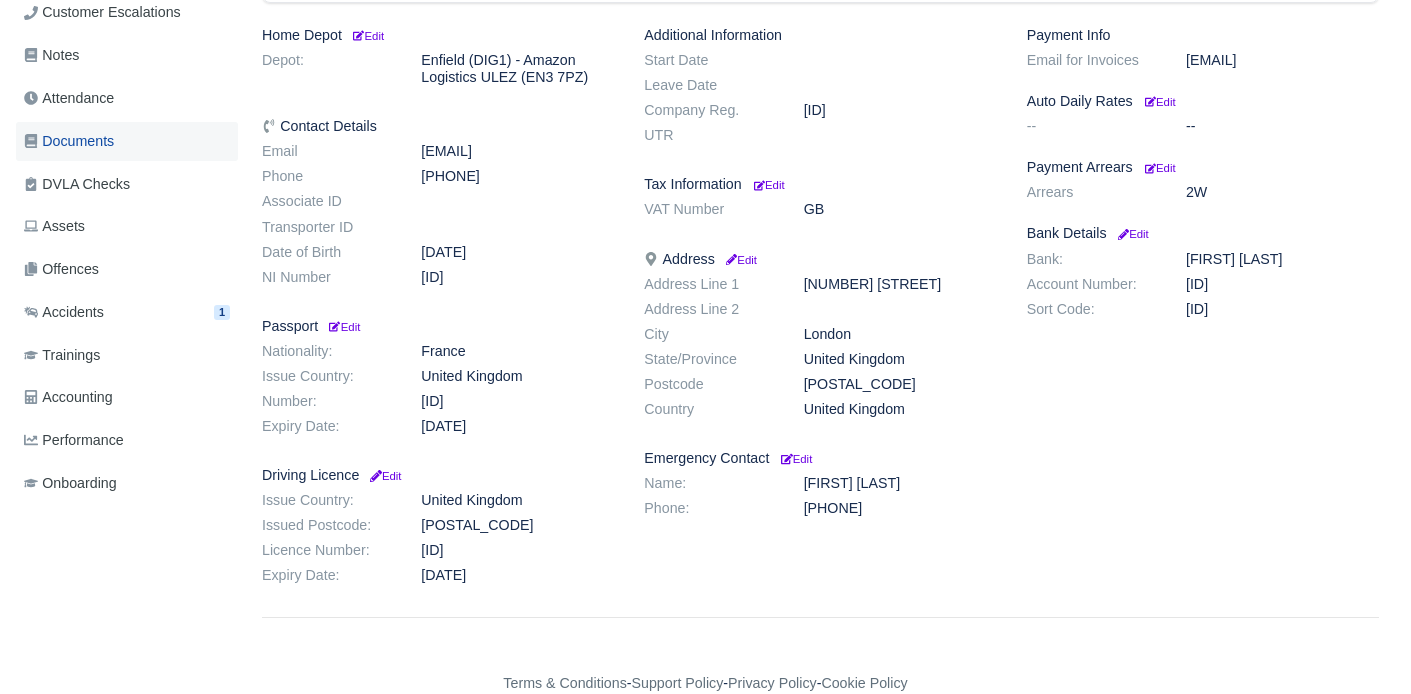 click on "Documents" at bounding box center [69, 141] 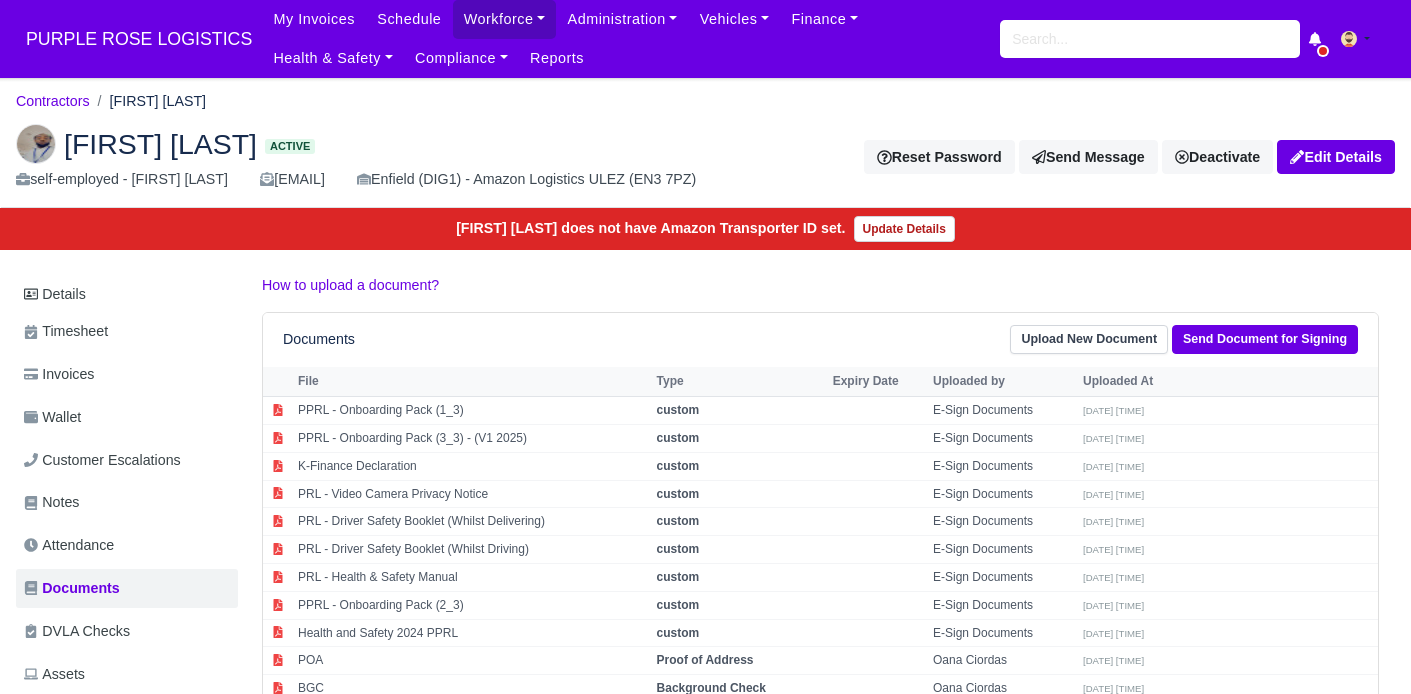 scroll, scrollTop: 0, scrollLeft: 0, axis: both 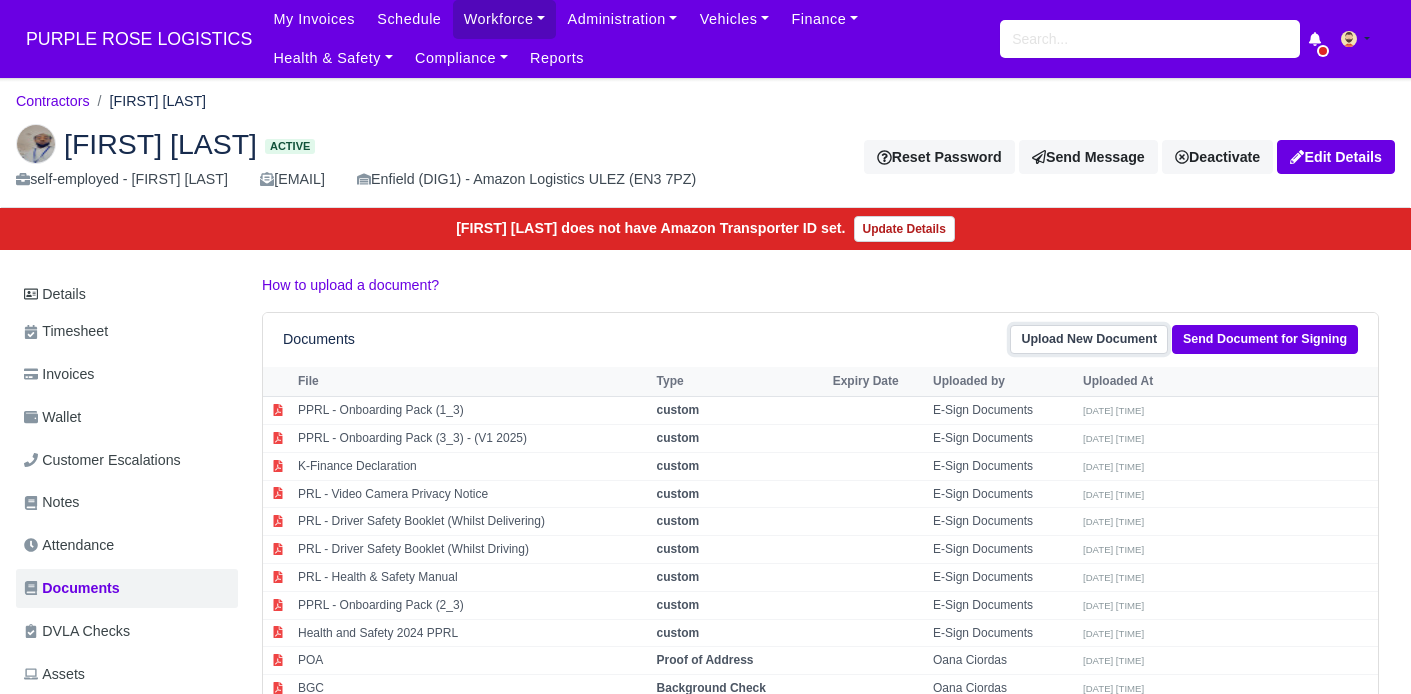 click on "Upload
New Document" at bounding box center (1089, 339) 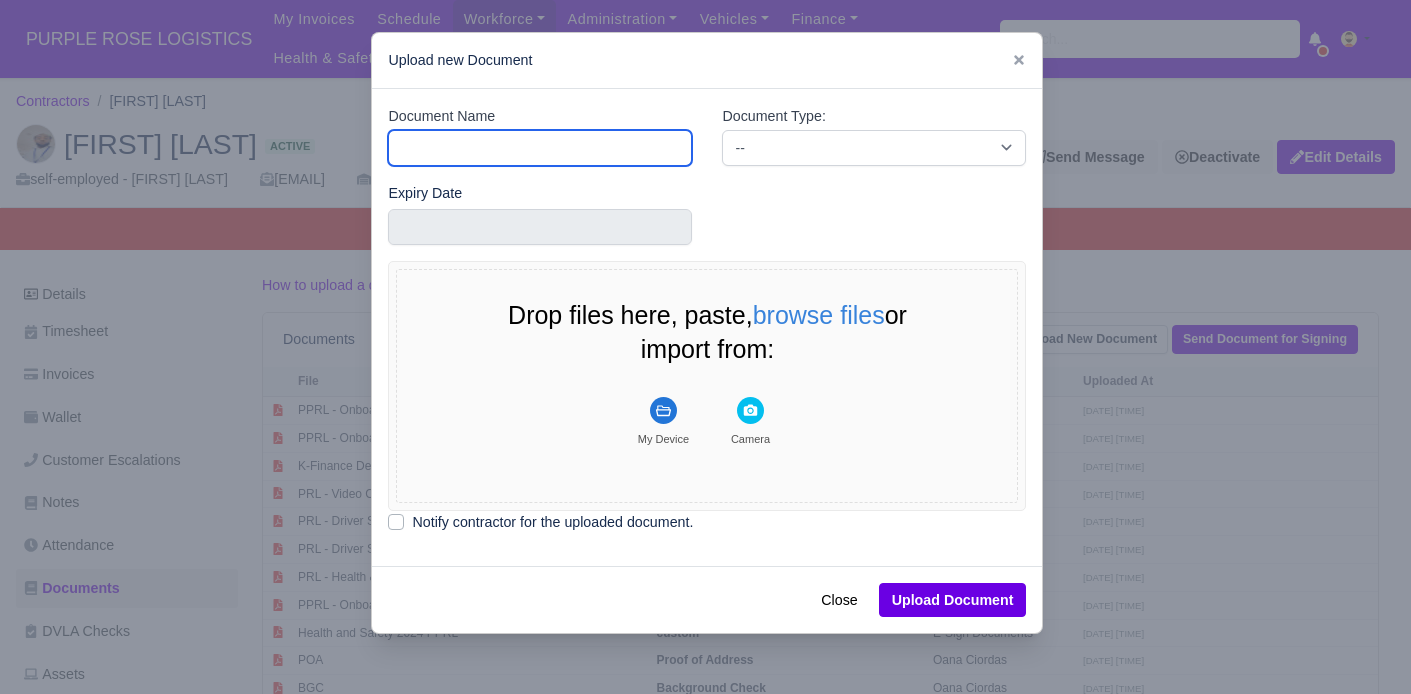click on "Document Name" at bounding box center [540, 148] 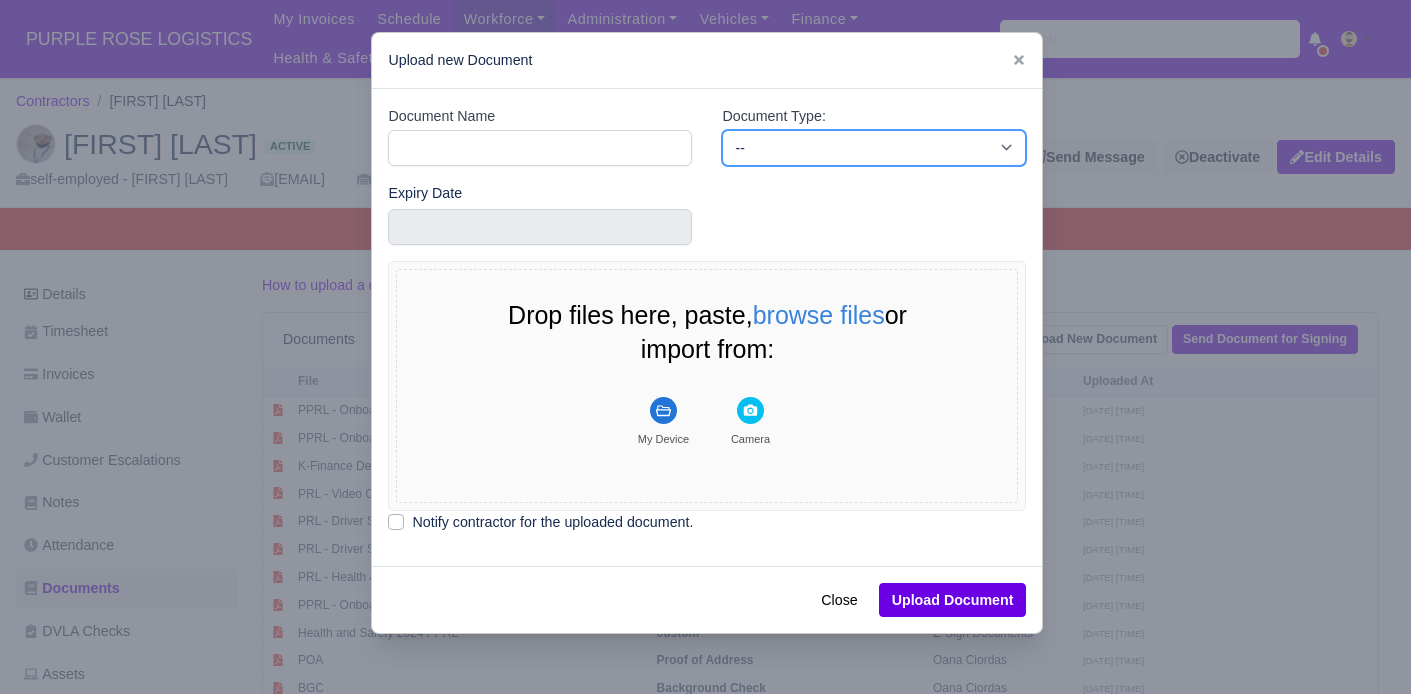 click on "--
Accounting Engagement Letter
Age Verification Confirmation
Background Check
Bank Statement
Birth Certificate
Casualty Loss and Theft Policy Agreement
Client Documents
Code of Conduct
Company Documents
Consent Form
Criminal Record Disclaimer
DVLA Check
DVLA Share Licence Agreement
Declaration
Deed Poll
Delivery Associate Privacy
Driver Disclaimer Agreement
Driver License Declaration
Driving Licence Back
Driving Licence Front
Drug & Alcohol Policy Consent
Drug & Alcohol Testing Consent
Drugs and Alcohol
ECS Check" at bounding box center (874, 148) 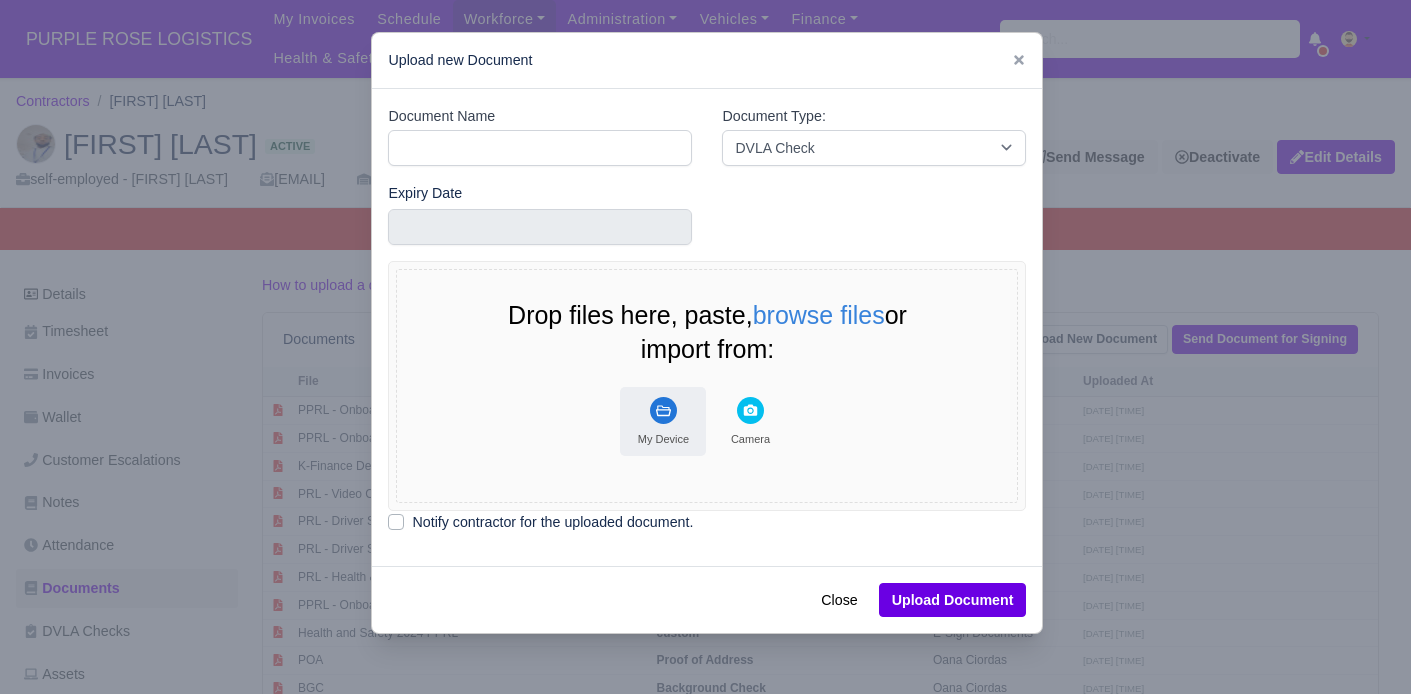 click 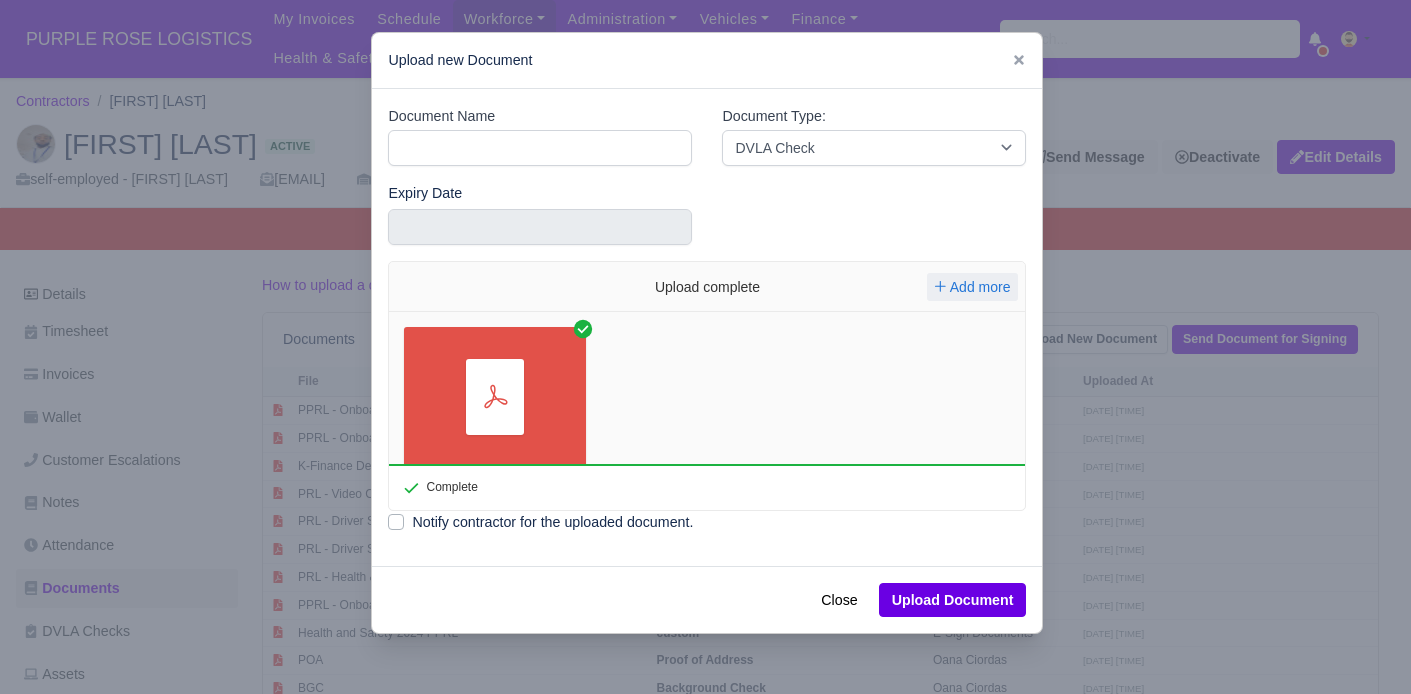 type 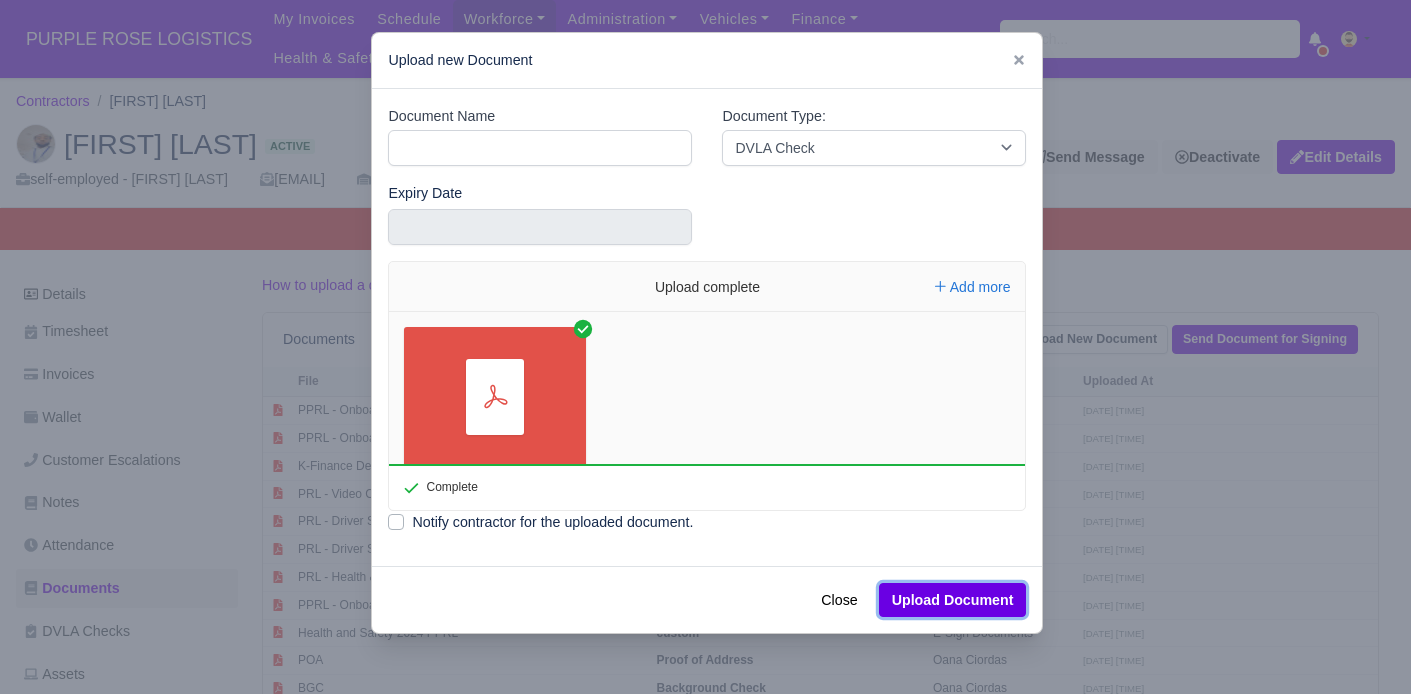 click on "Upload Document" at bounding box center [953, 600] 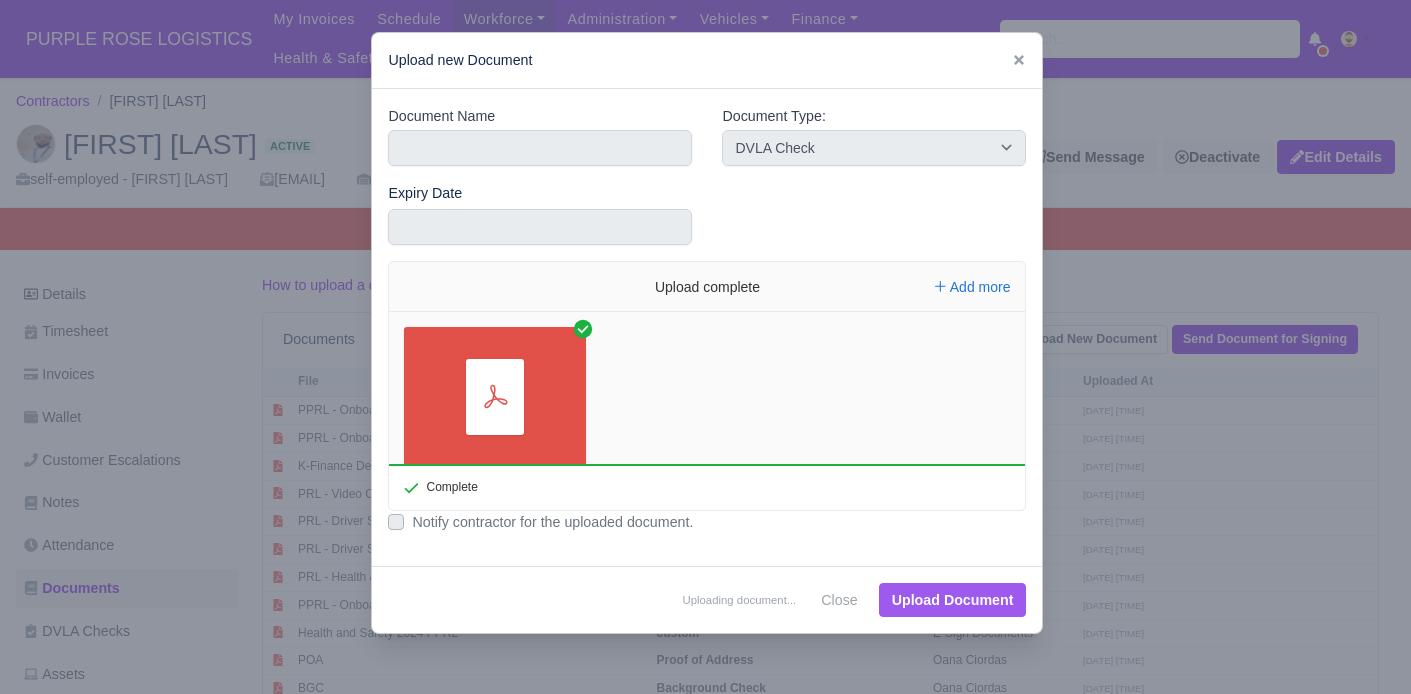 type 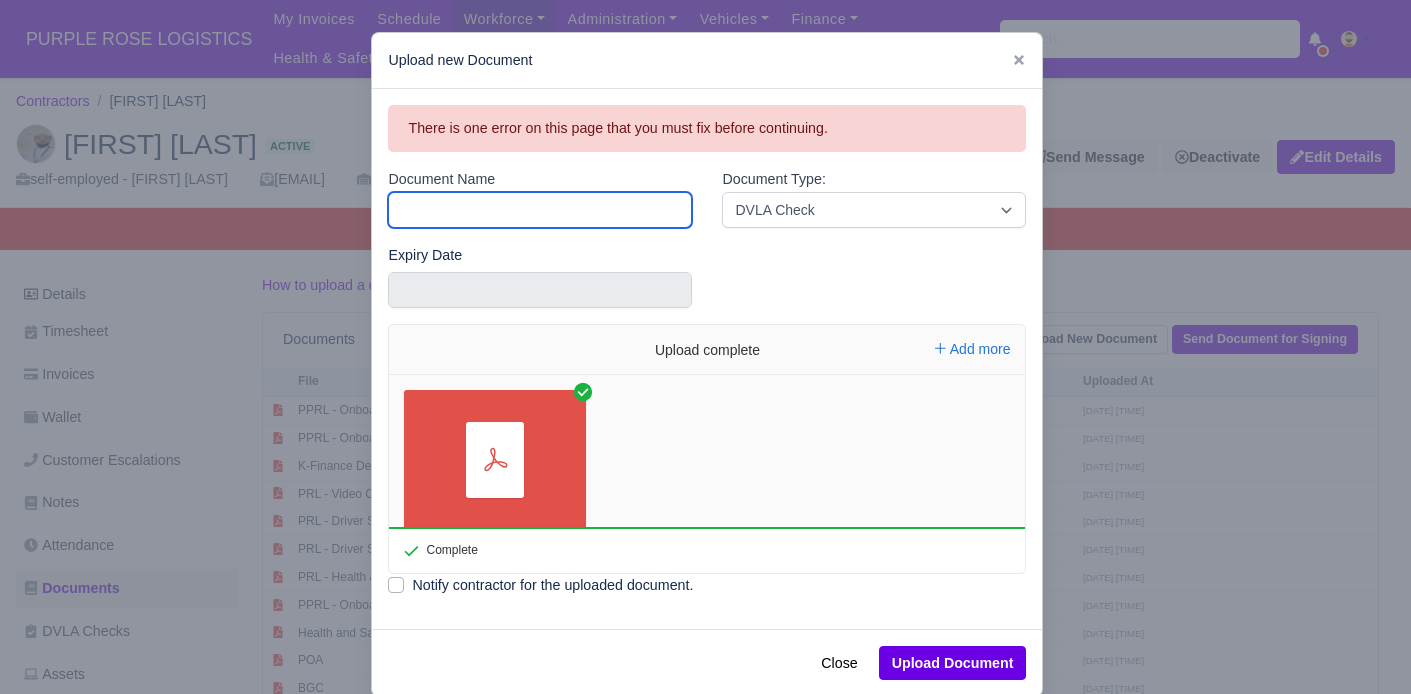 click on "Document Name" at bounding box center [540, 210] 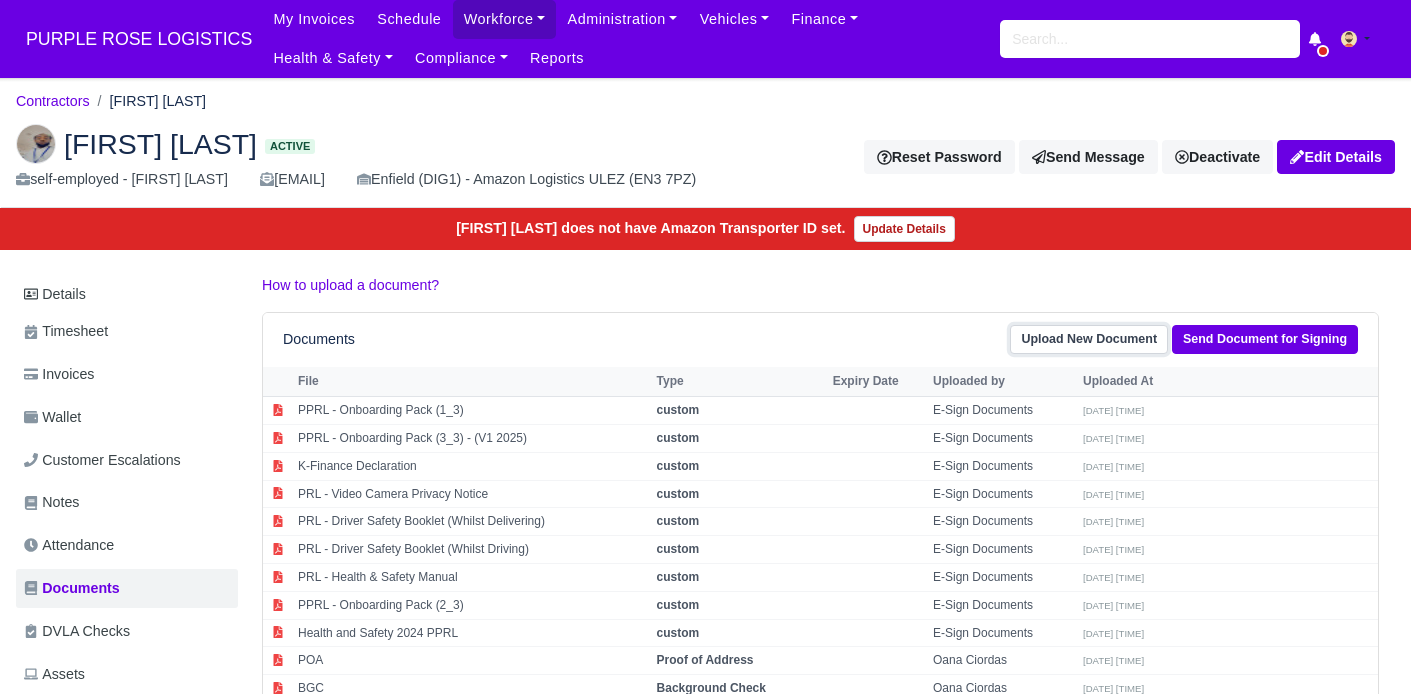 click on "Upload
New Document" at bounding box center [1089, 339] 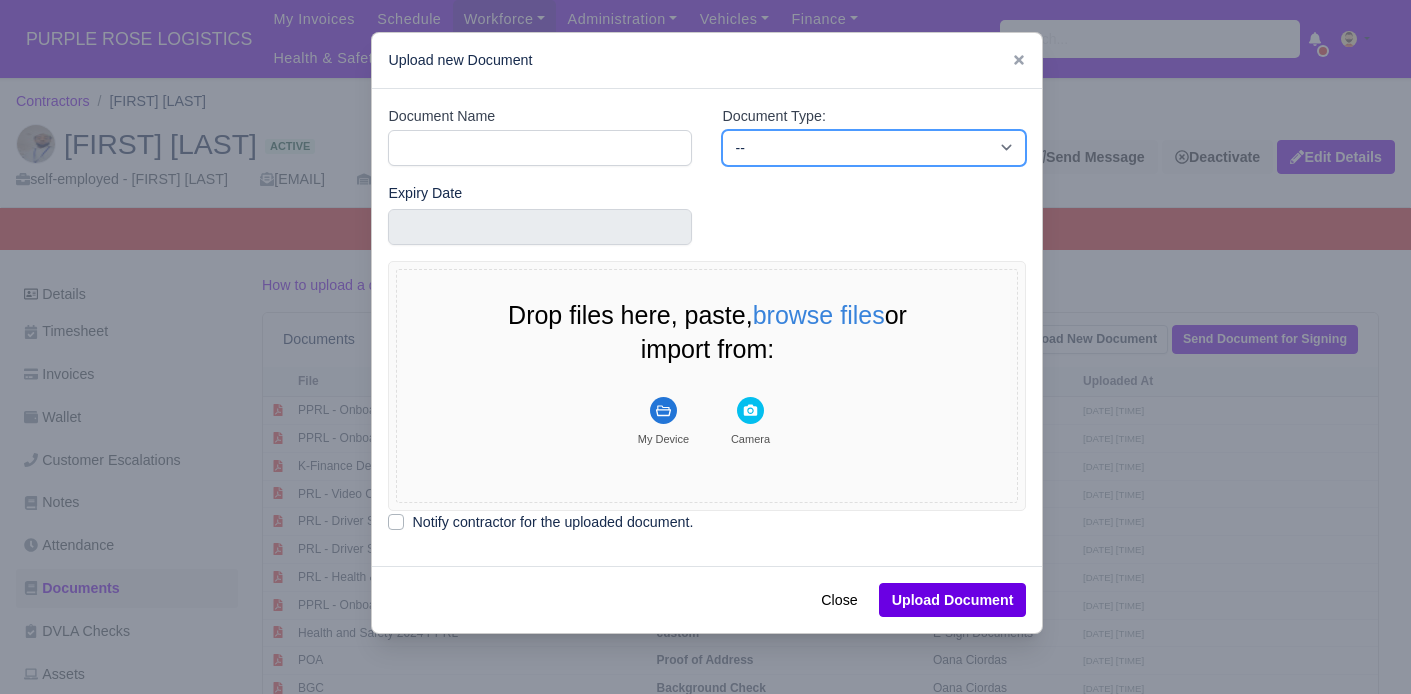 click on "--
Accounting Engagement Letter
Age Verification Confirmation
Background Check
Bank Statement
Birth Certificate
Casualty Loss and Theft Policy Agreement
Client Documents
Code of Conduct
Company Documents
Consent Form
Criminal Record Disclaimer
DVLA Check
DVLA Share Licence Agreement
Declaration
Deed Poll
Delivery Associate Privacy
Driver Disclaimer Agreement
Driver License Declaration
Driving Licence Back
Driving Licence Front
Drug & Alcohol Policy Consent
Drug & Alcohol Testing Consent
Drugs and Alcohol
ECS Check" at bounding box center [874, 148] 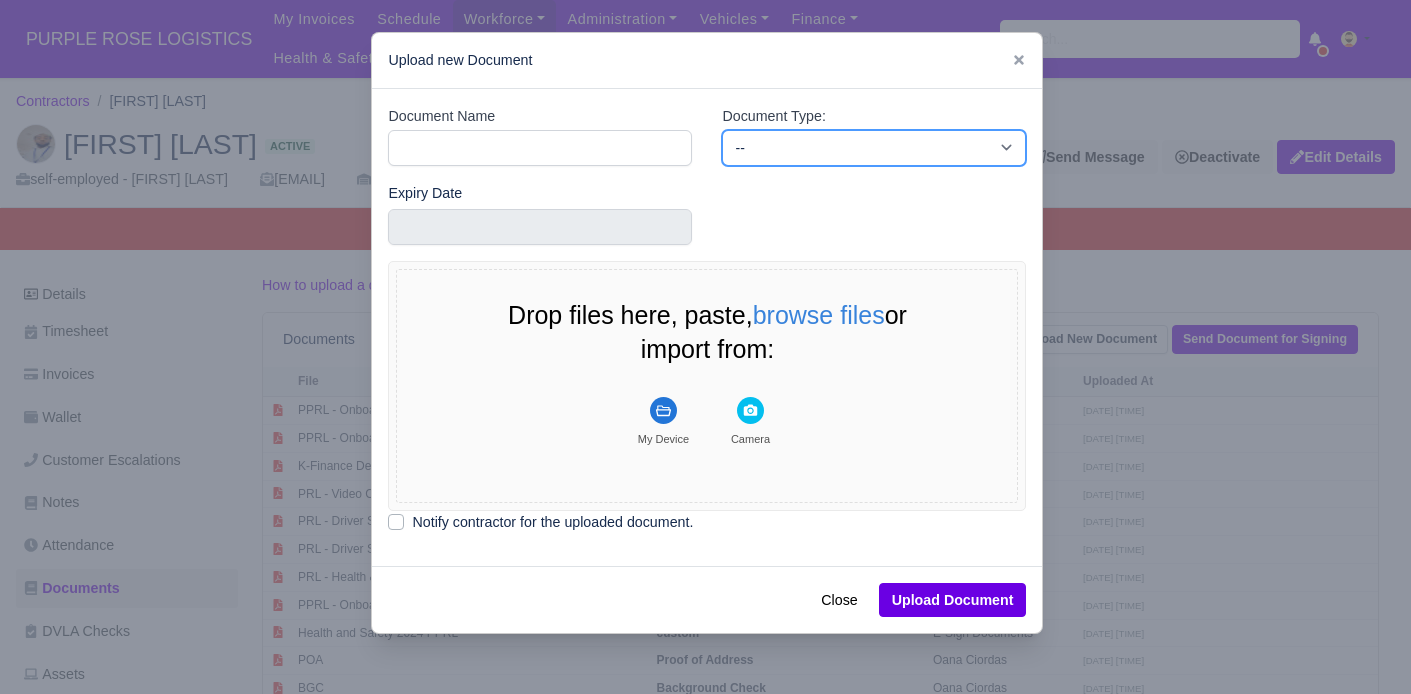 select on "dvla-check" 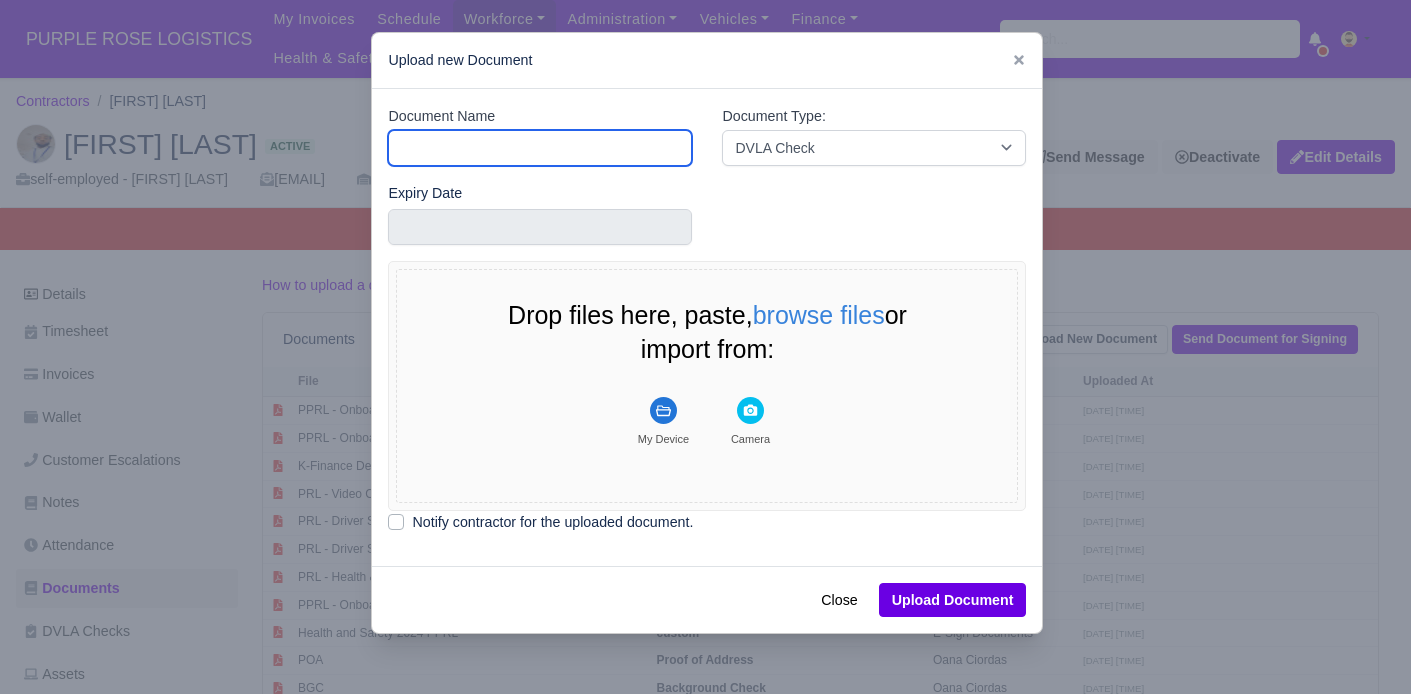 click on "Document Name" at bounding box center (540, 148) 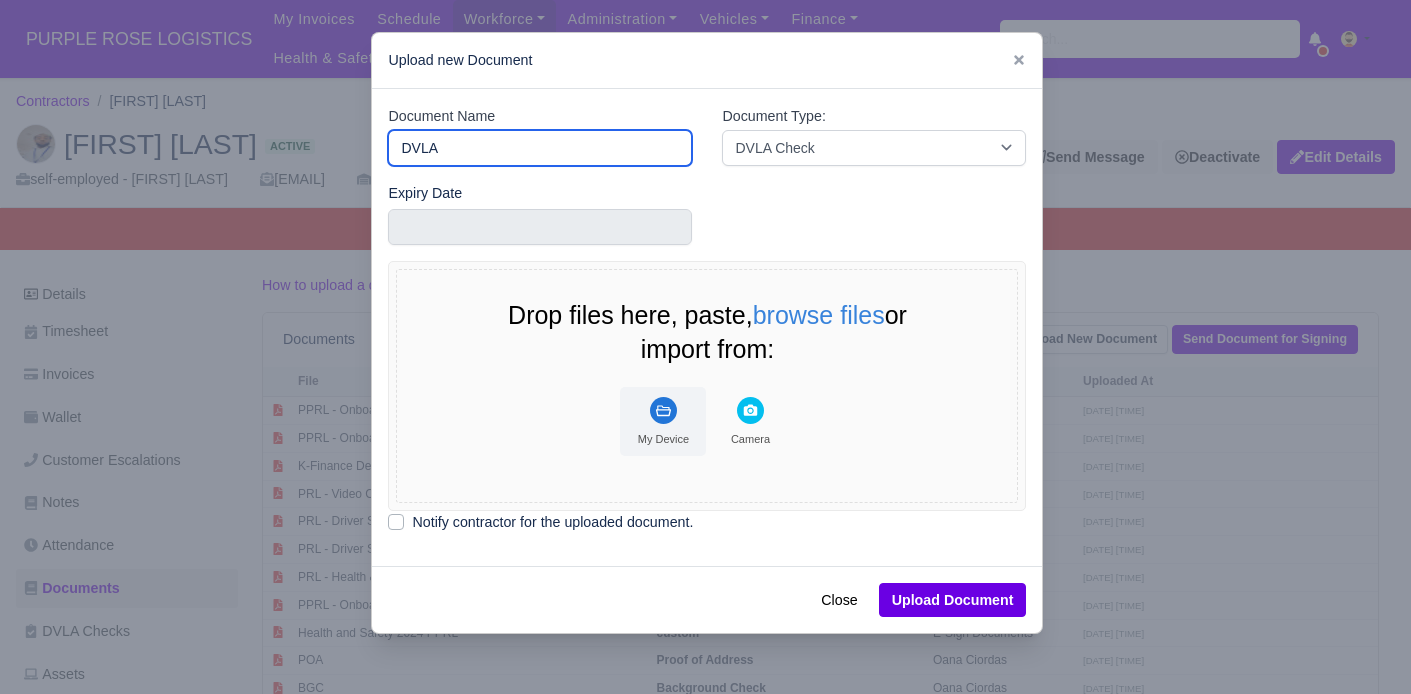 type on "DVLA" 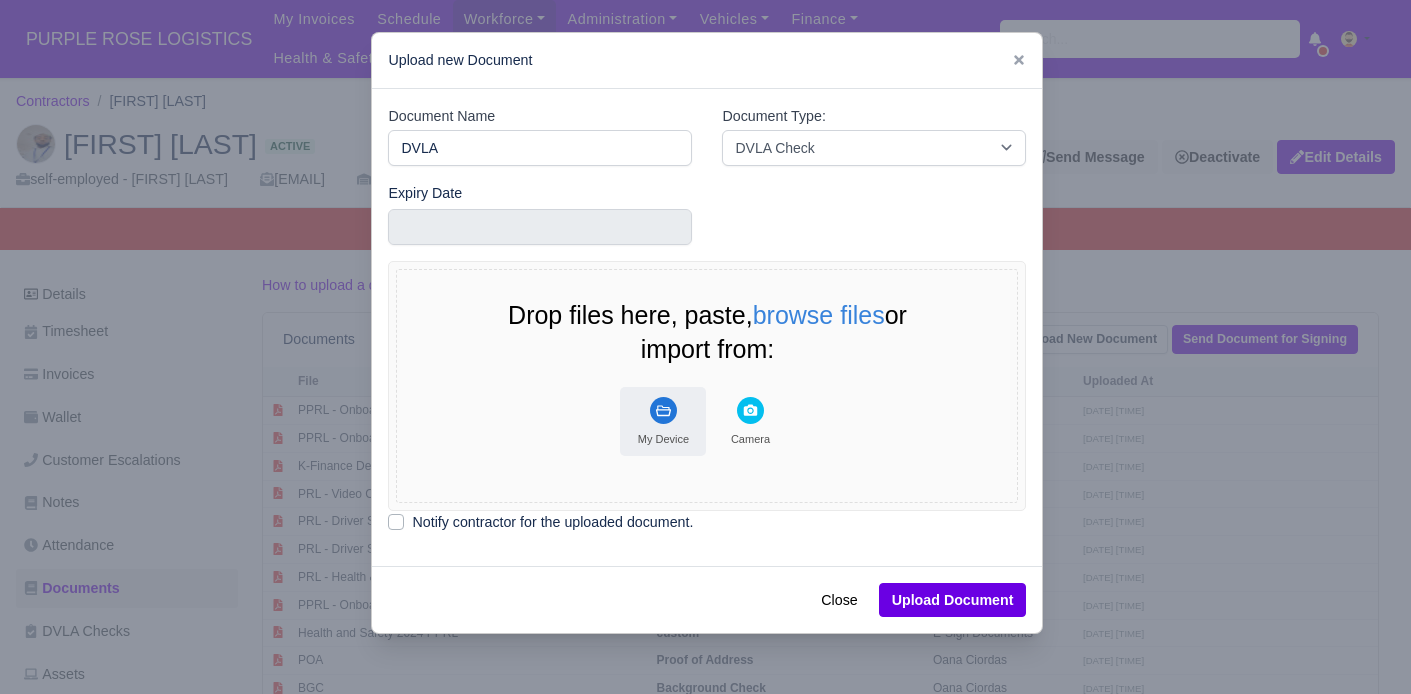 click 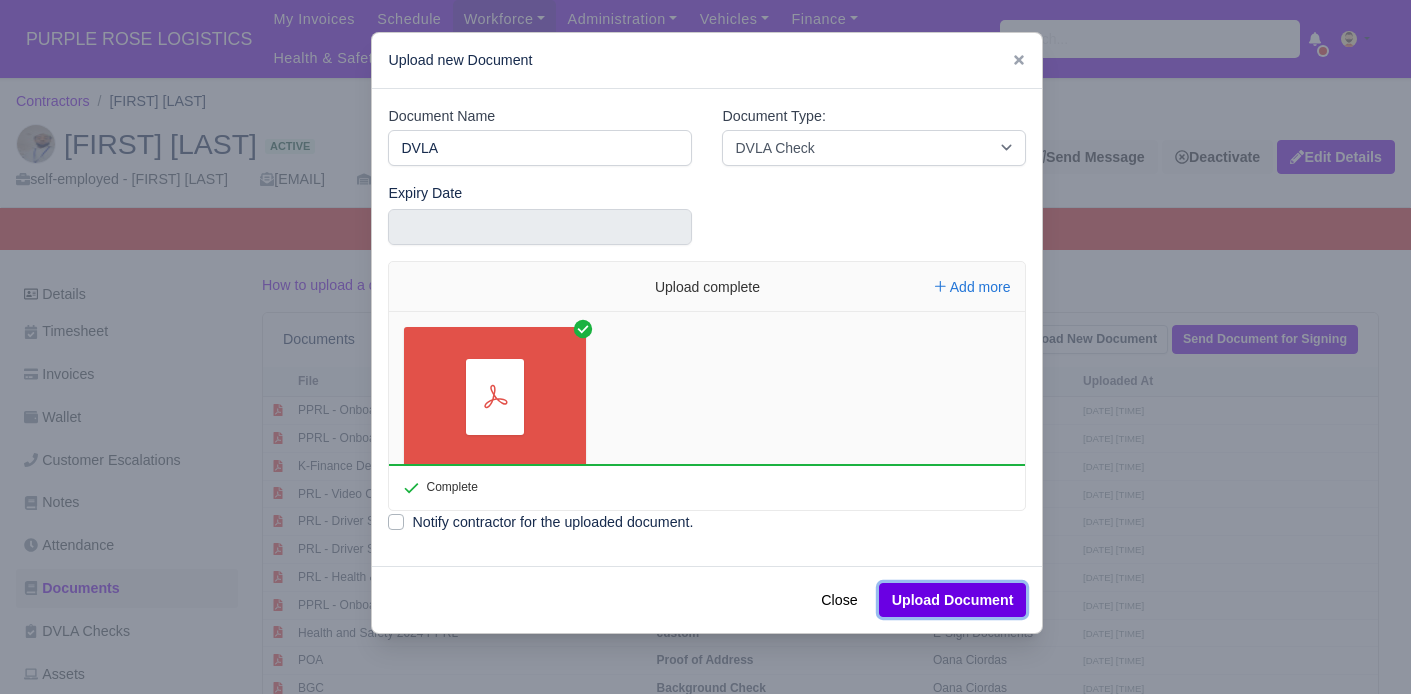 click on "Upload Document" at bounding box center (953, 600) 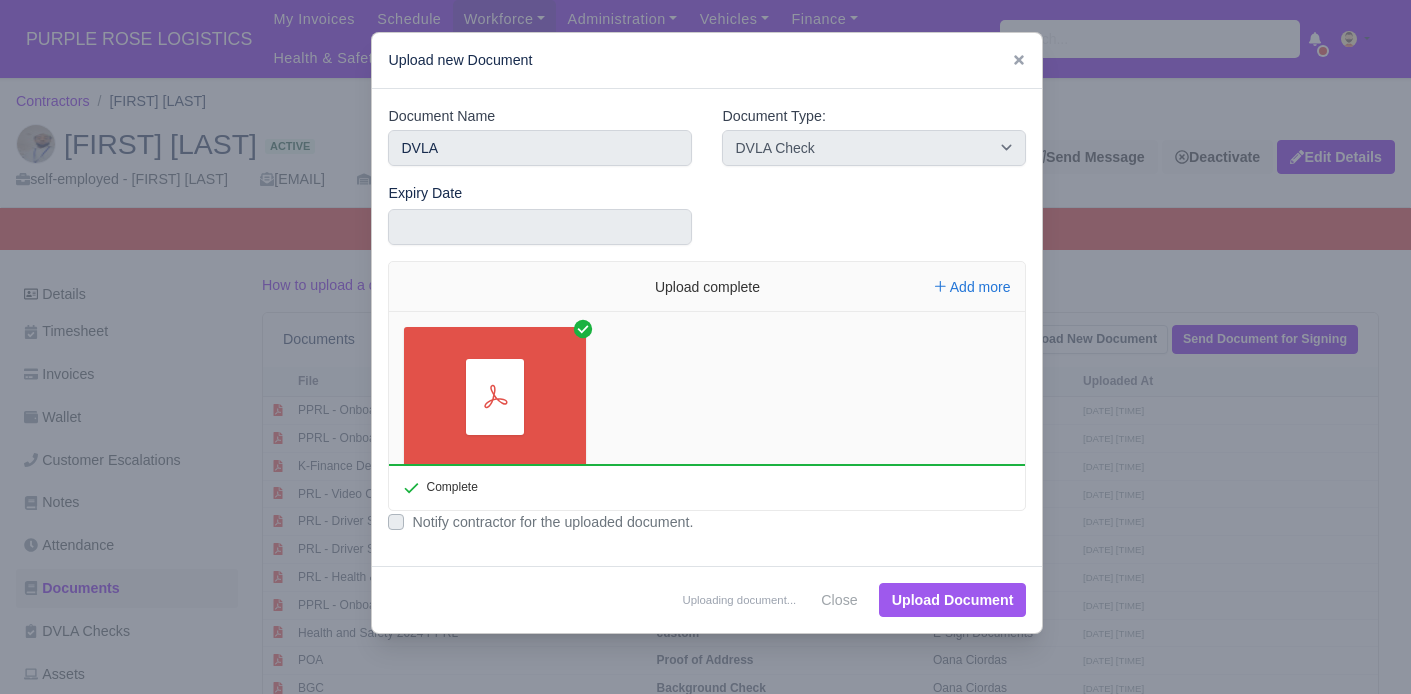 type 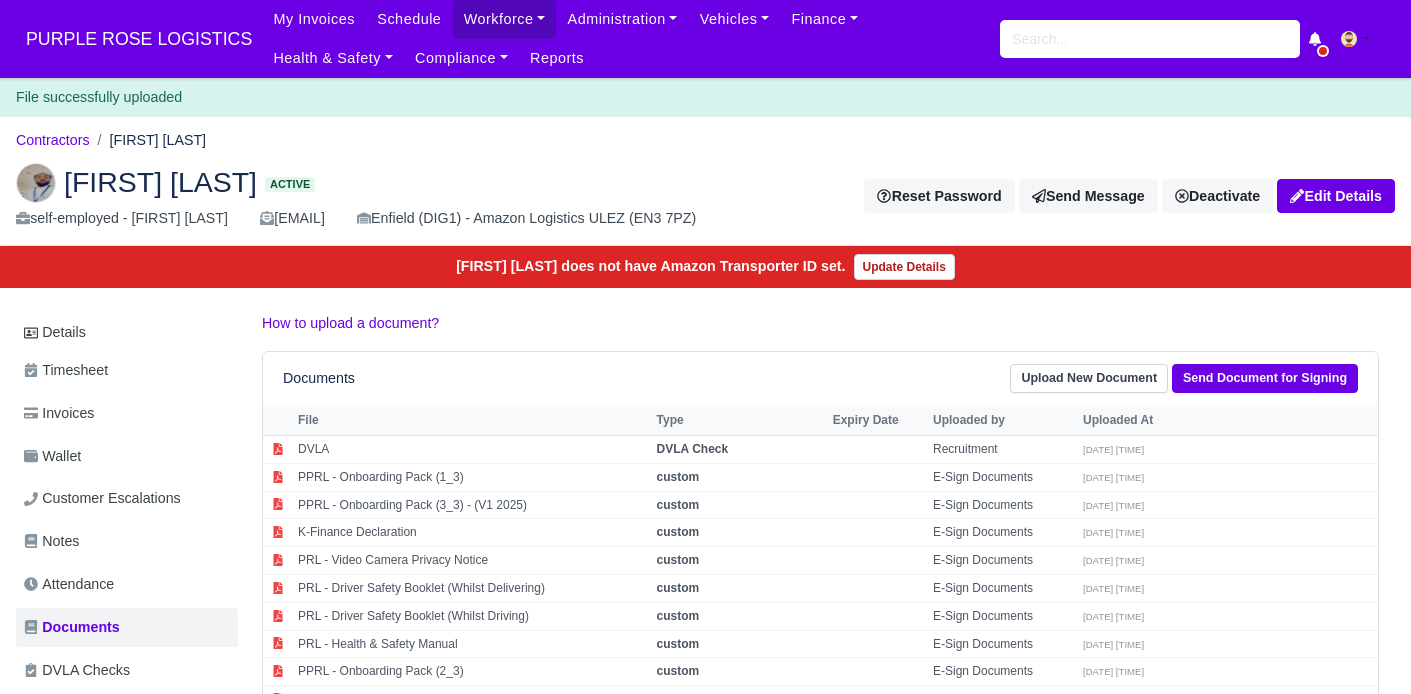 scroll, scrollTop: 0, scrollLeft: 0, axis: both 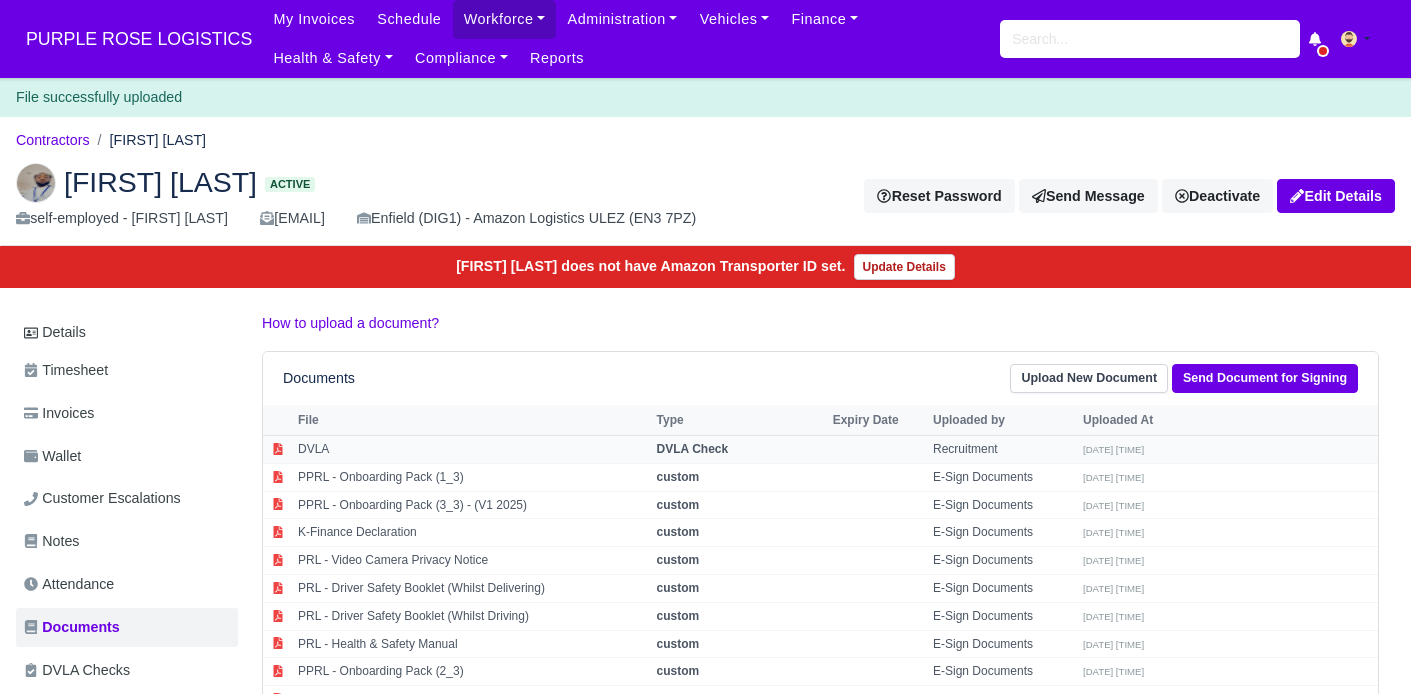 click on "DVLA" at bounding box center (472, 450) 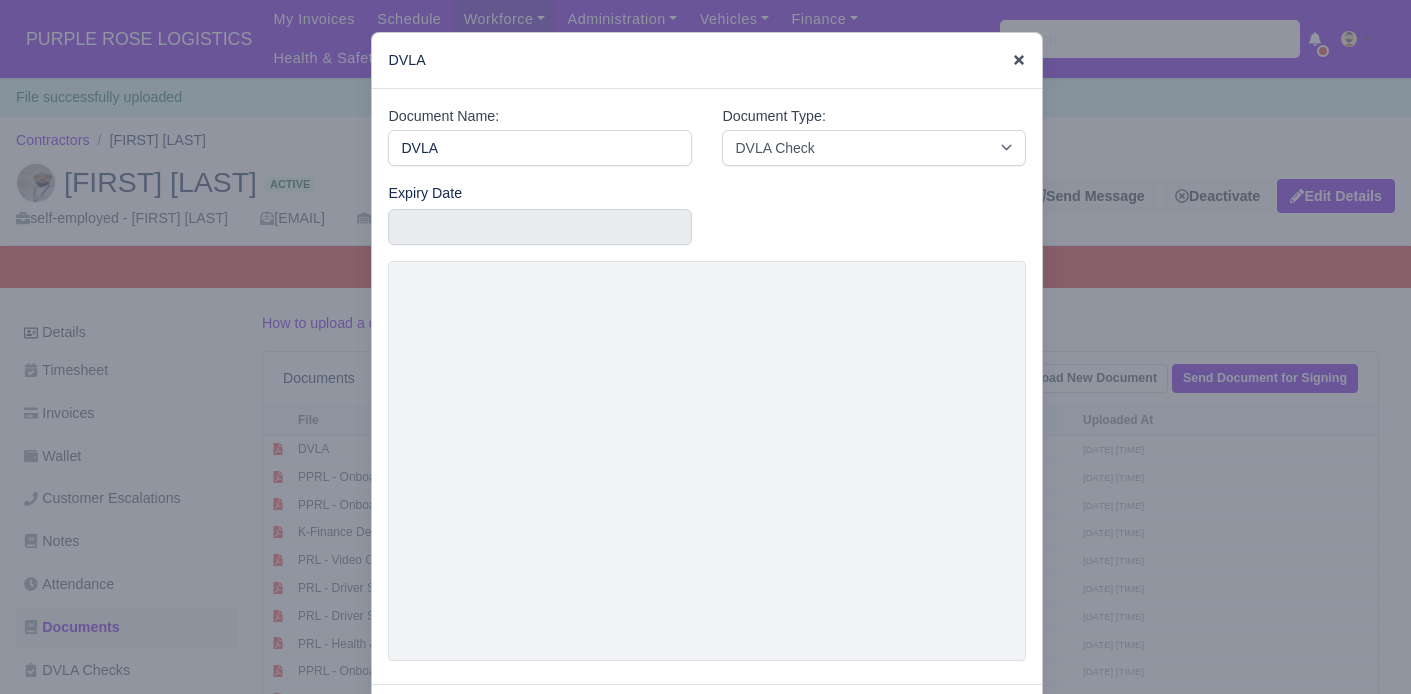 click 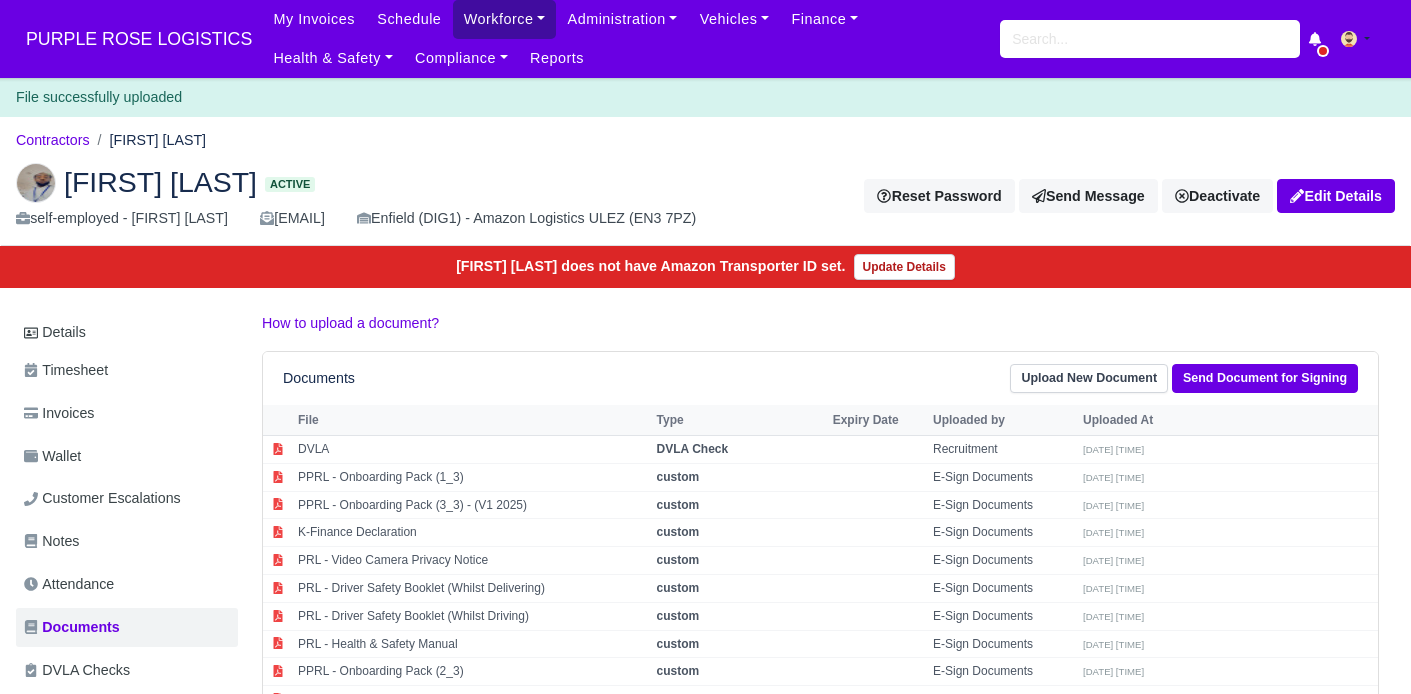 click on "Workforce" at bounding box center (505, 19) 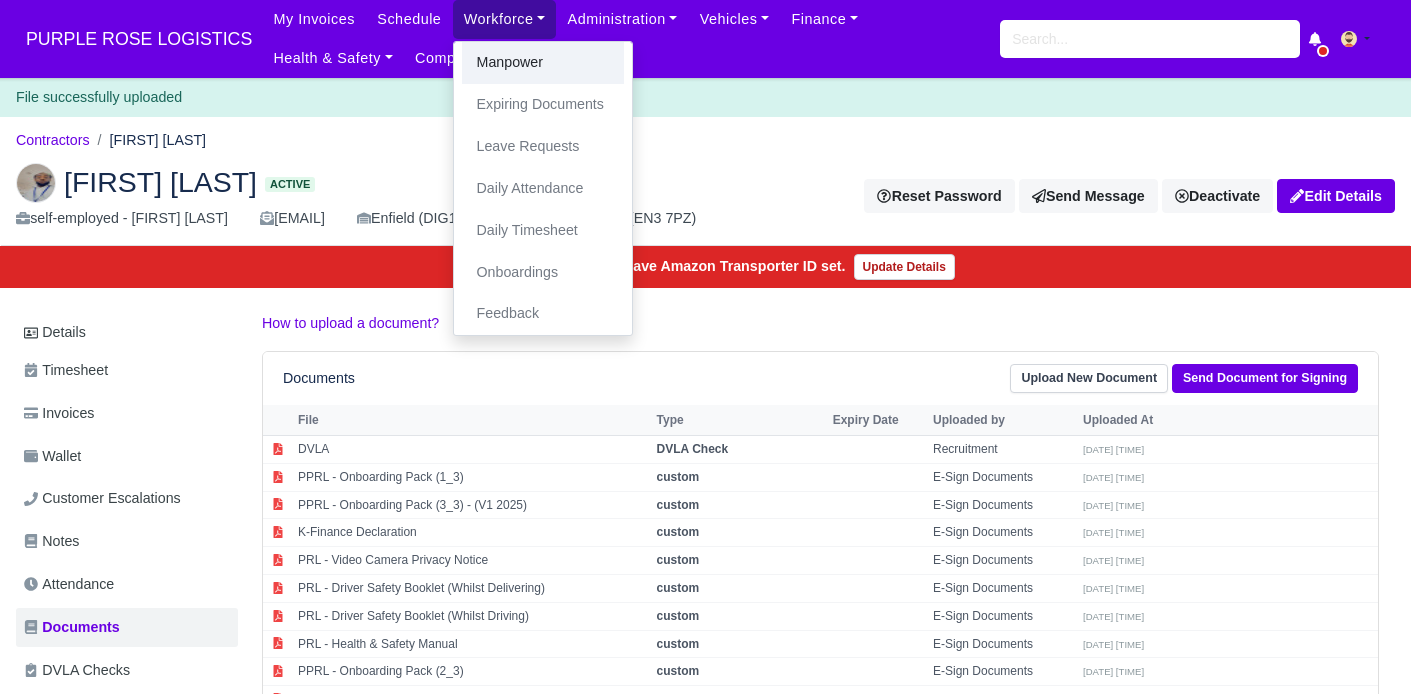 click on "Manpower" at bounding box center (543, 63) 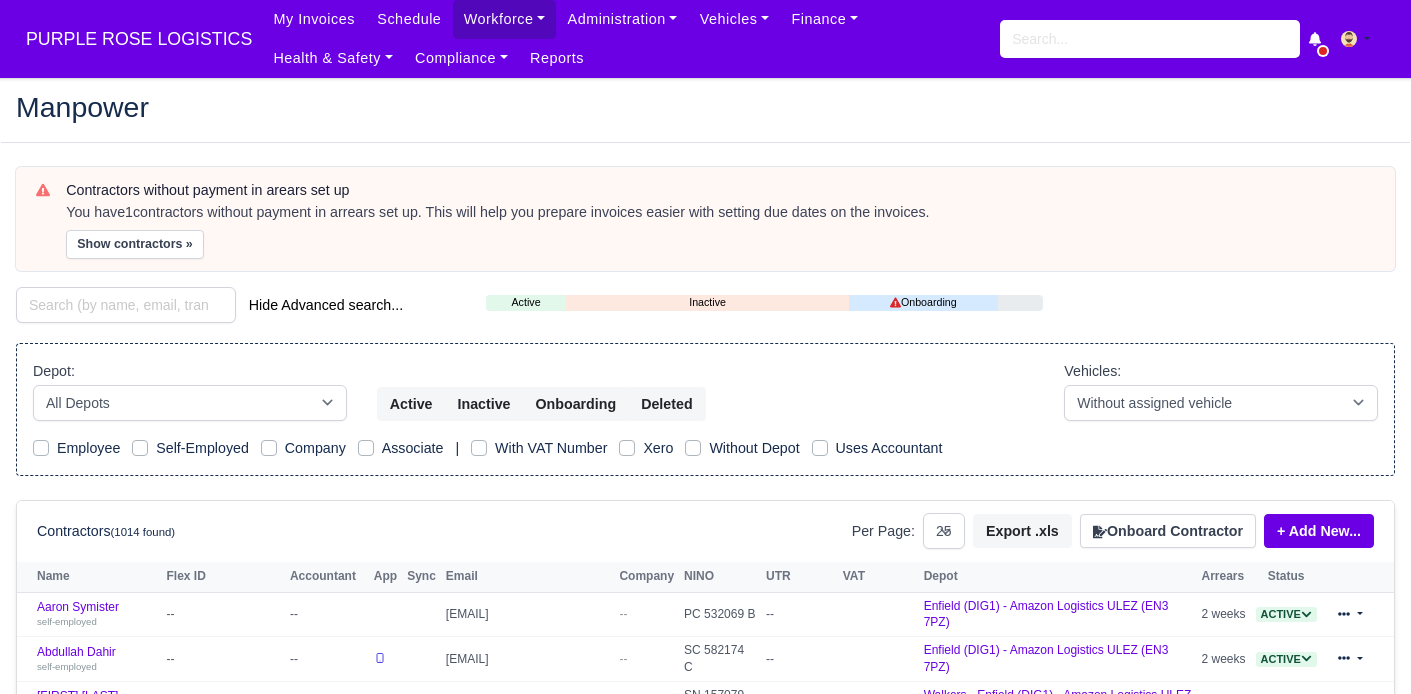 select on "25" 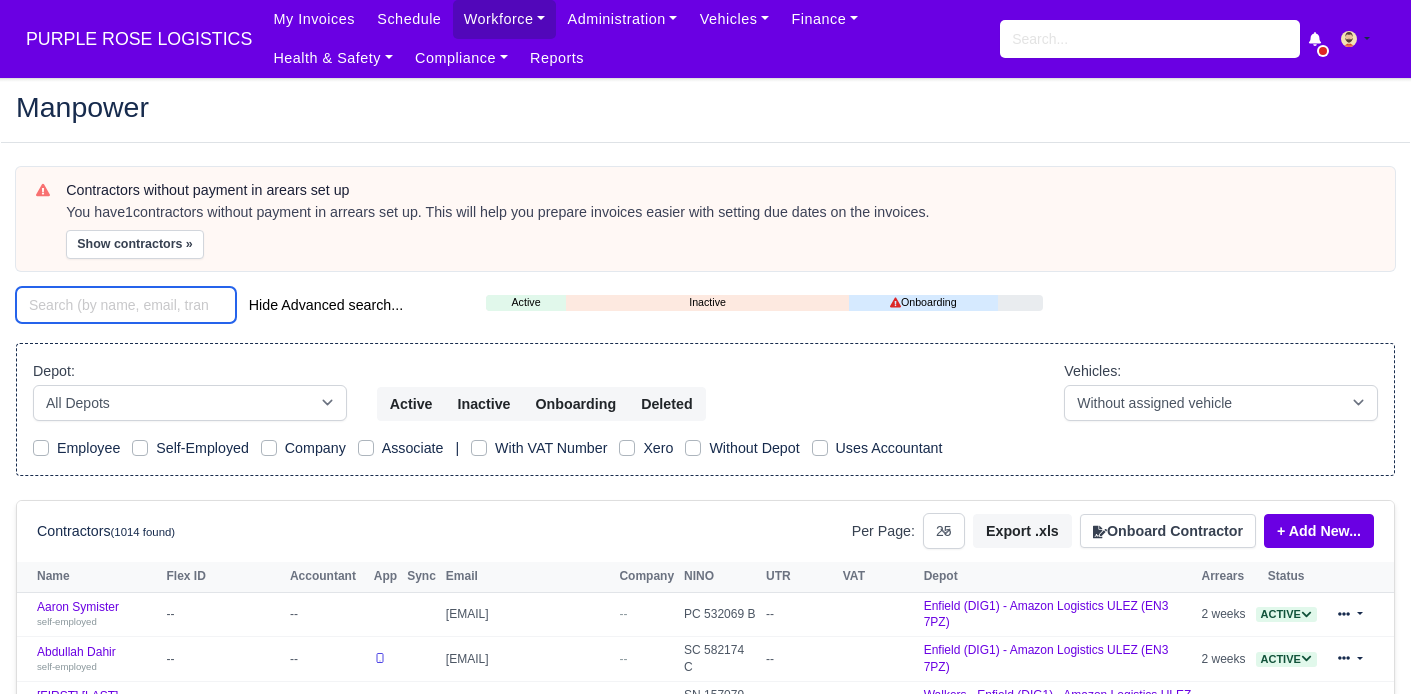 click at bounding box center (126, 305) 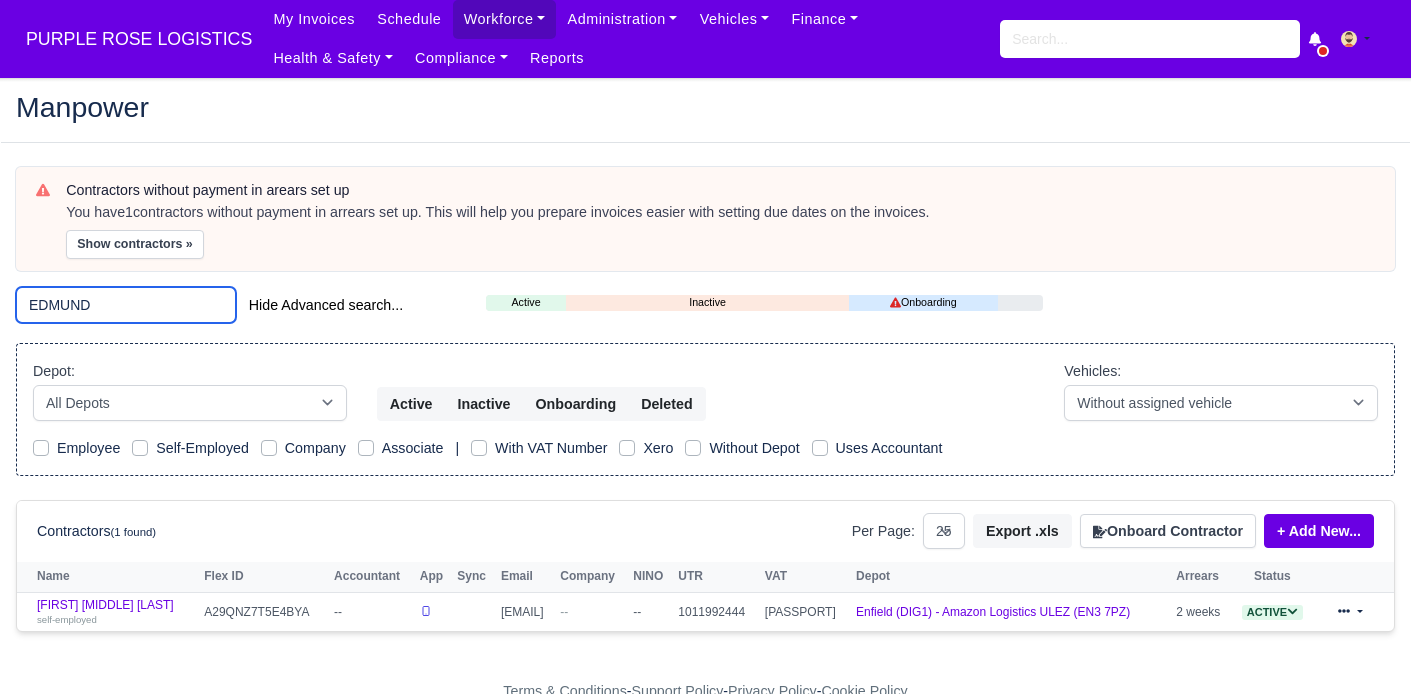 type on "EDMUND" 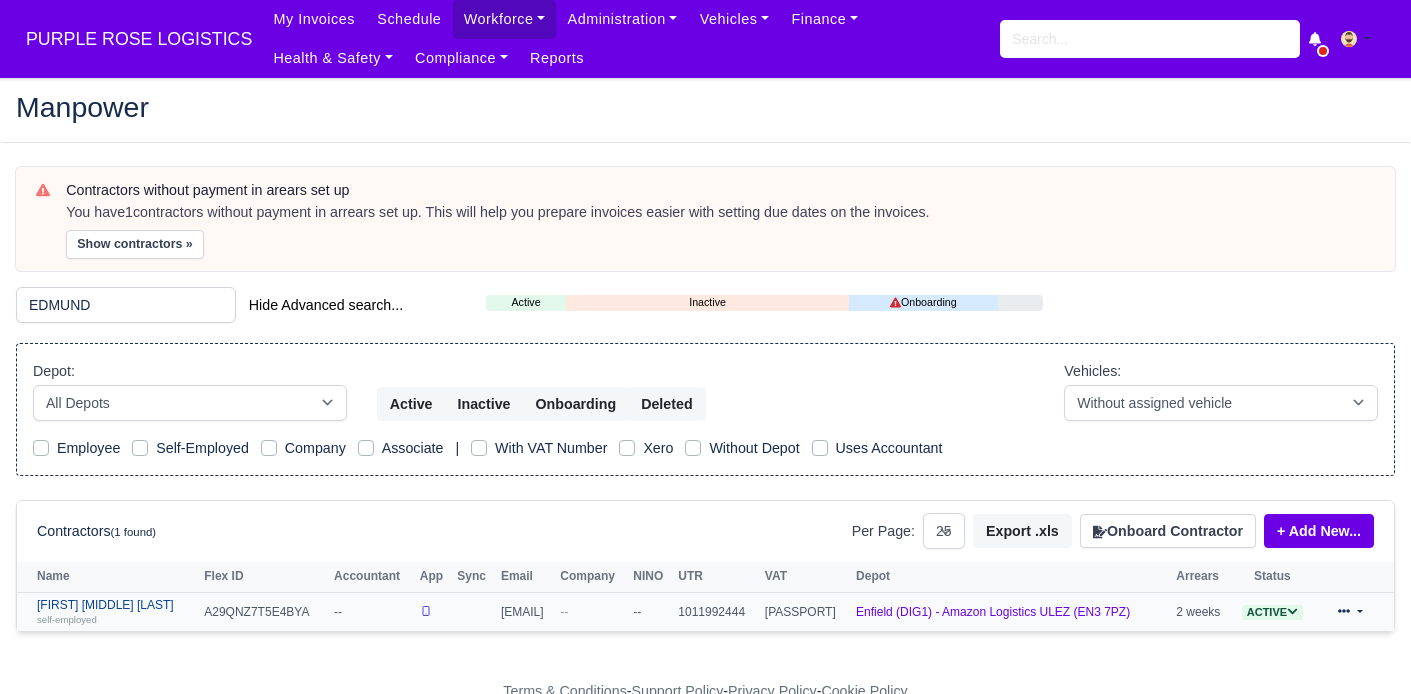 click on "Edmund Nathaniel Kwakye
self-employed" at bounding box center [115, 612] 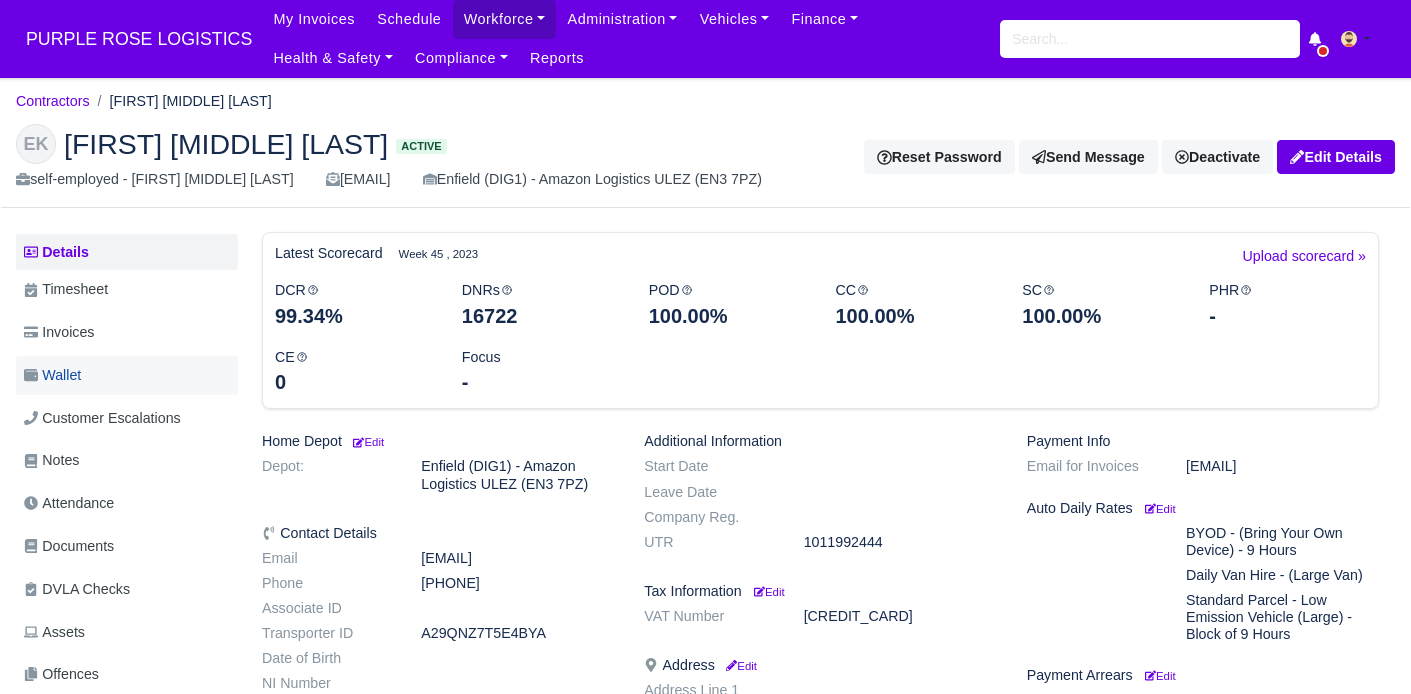 scroll, scrollTop: 0, scrollLeft: 0, axis: both 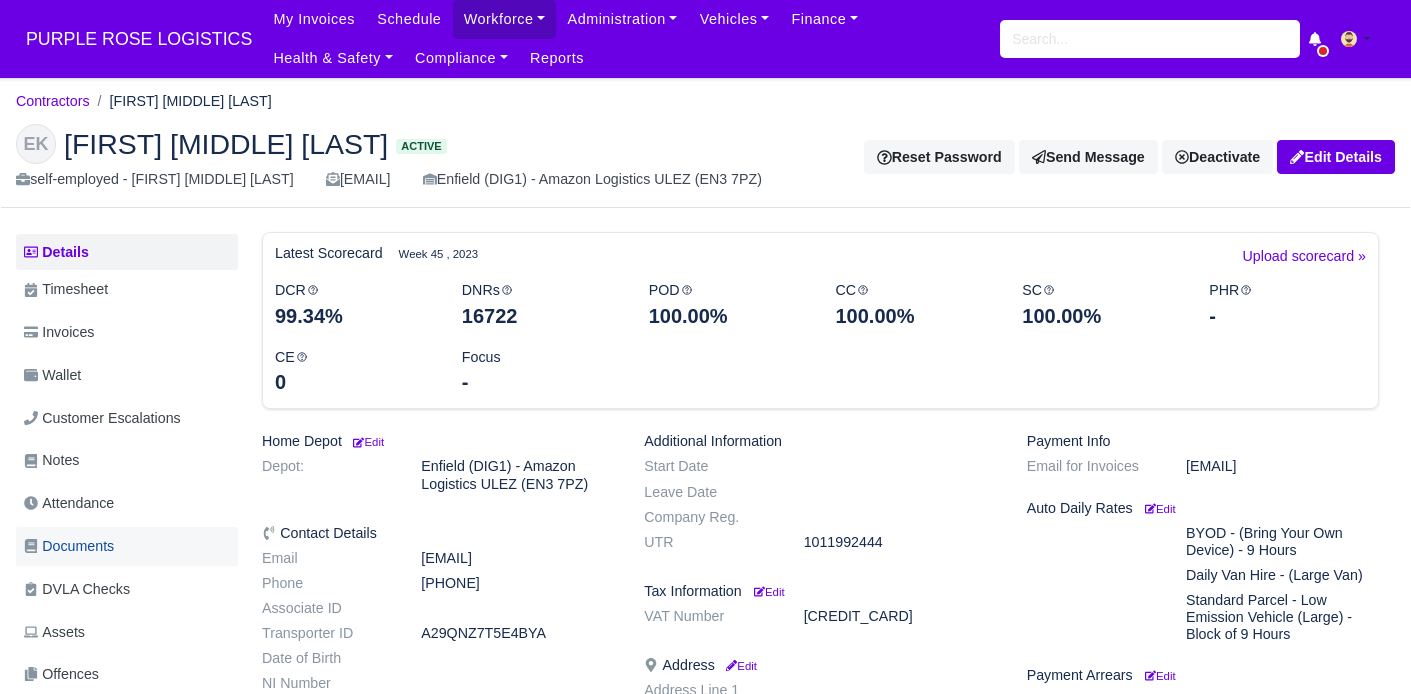 click on "Documents" at bounding box center (69, 546) 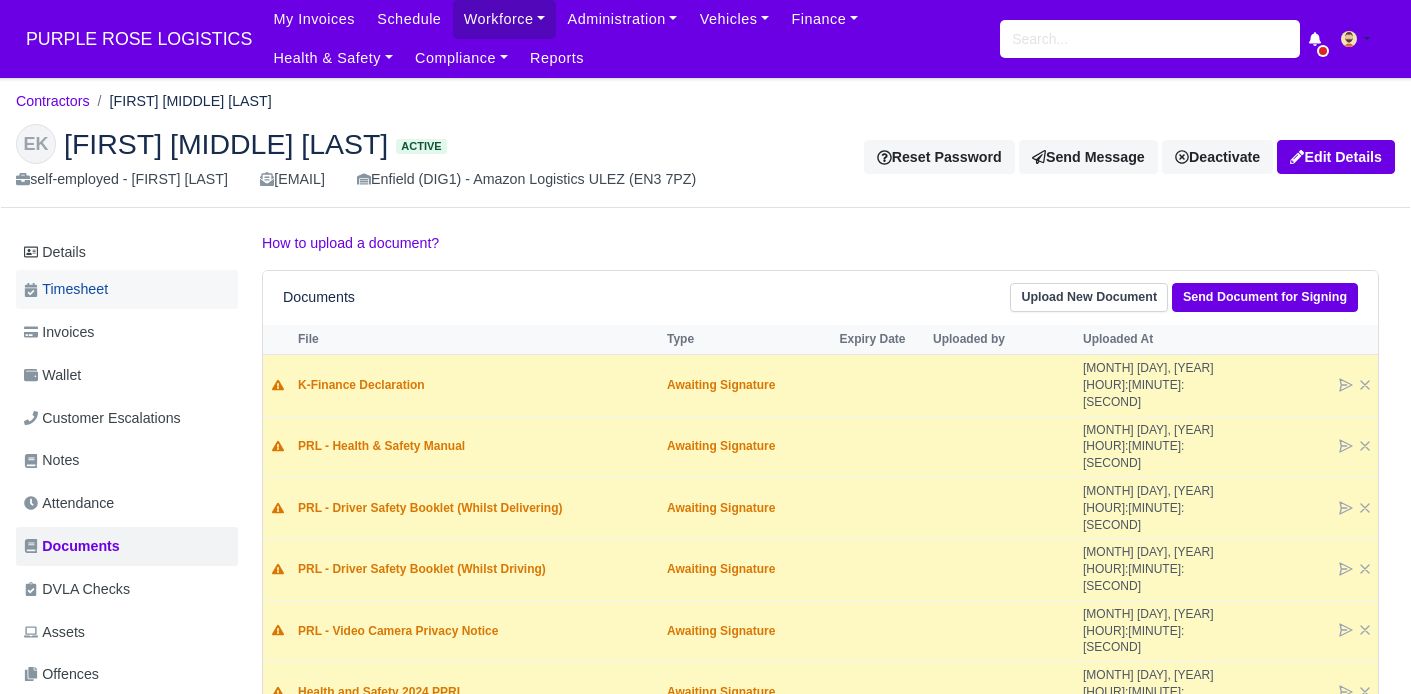 scroll, scrollTop: 0, scrollLeft: 0, axis: both 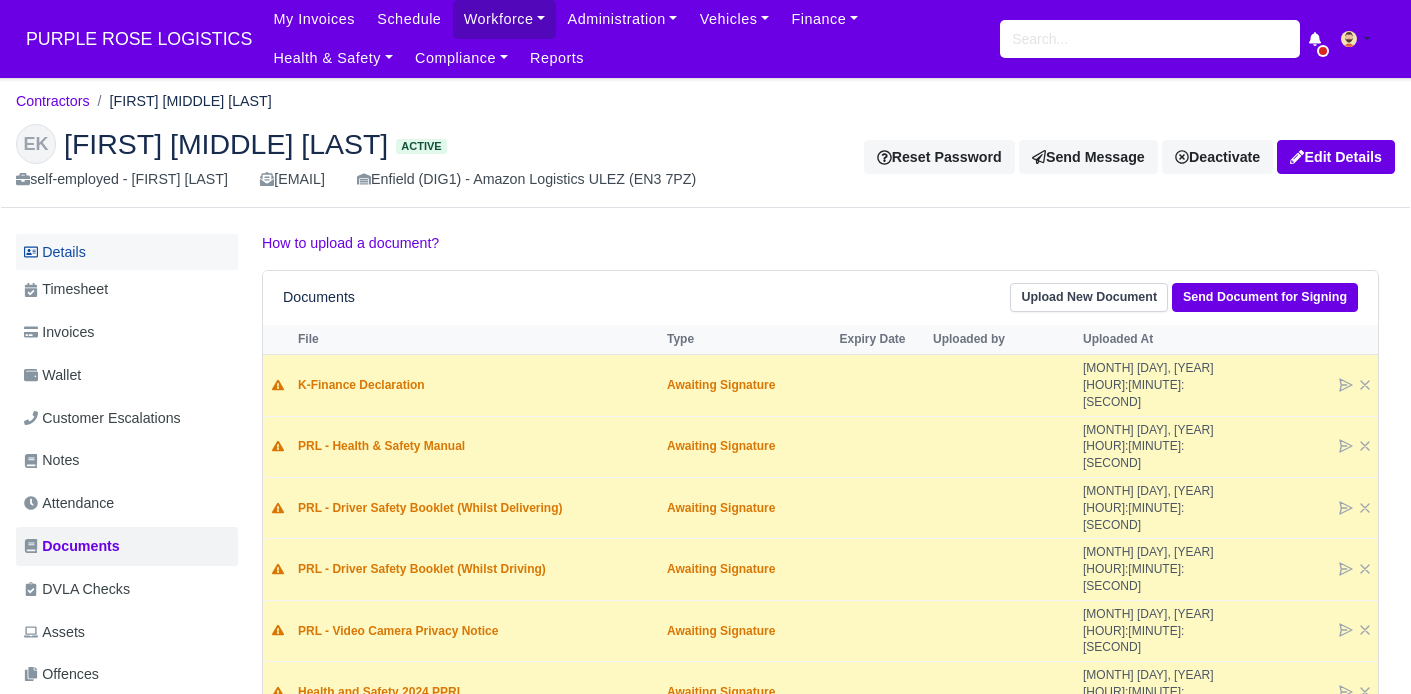 click on "Details" at bounding box center (127, 252) 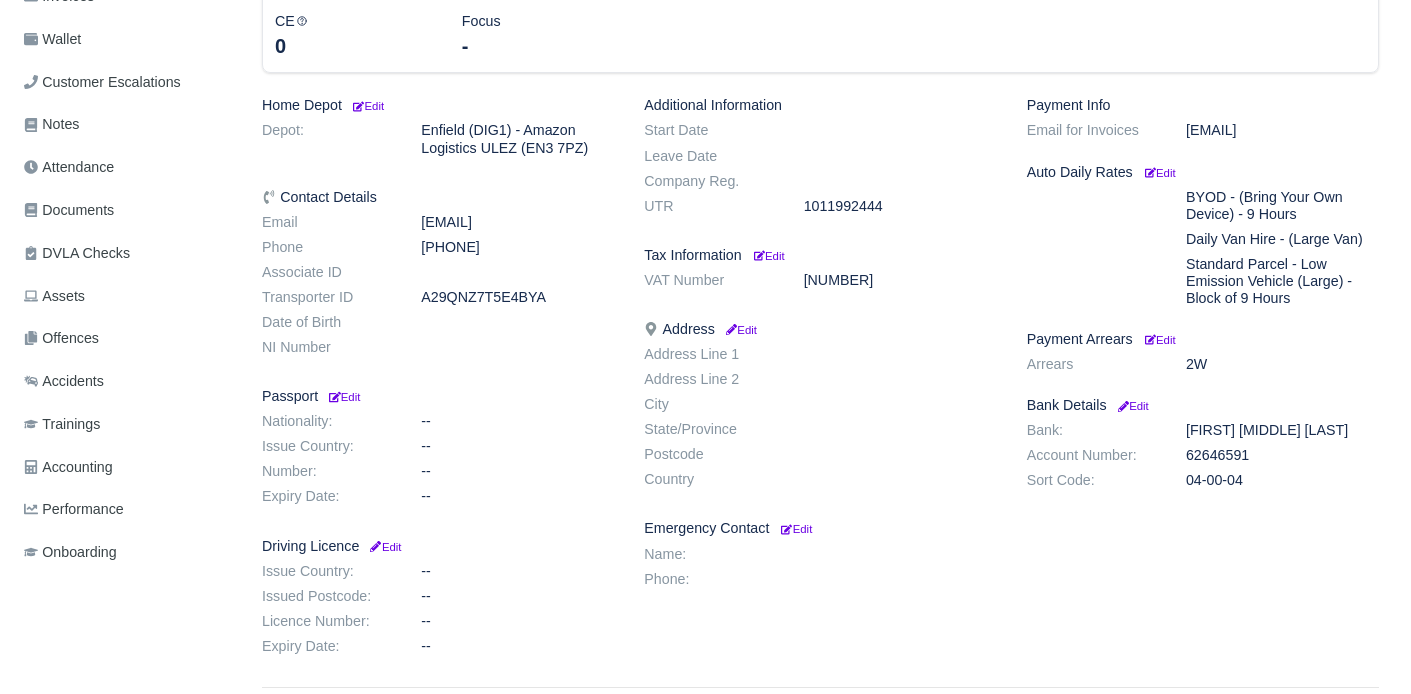 scroll, scrollTop: 394, scrollLeft: 0, axis: vertical 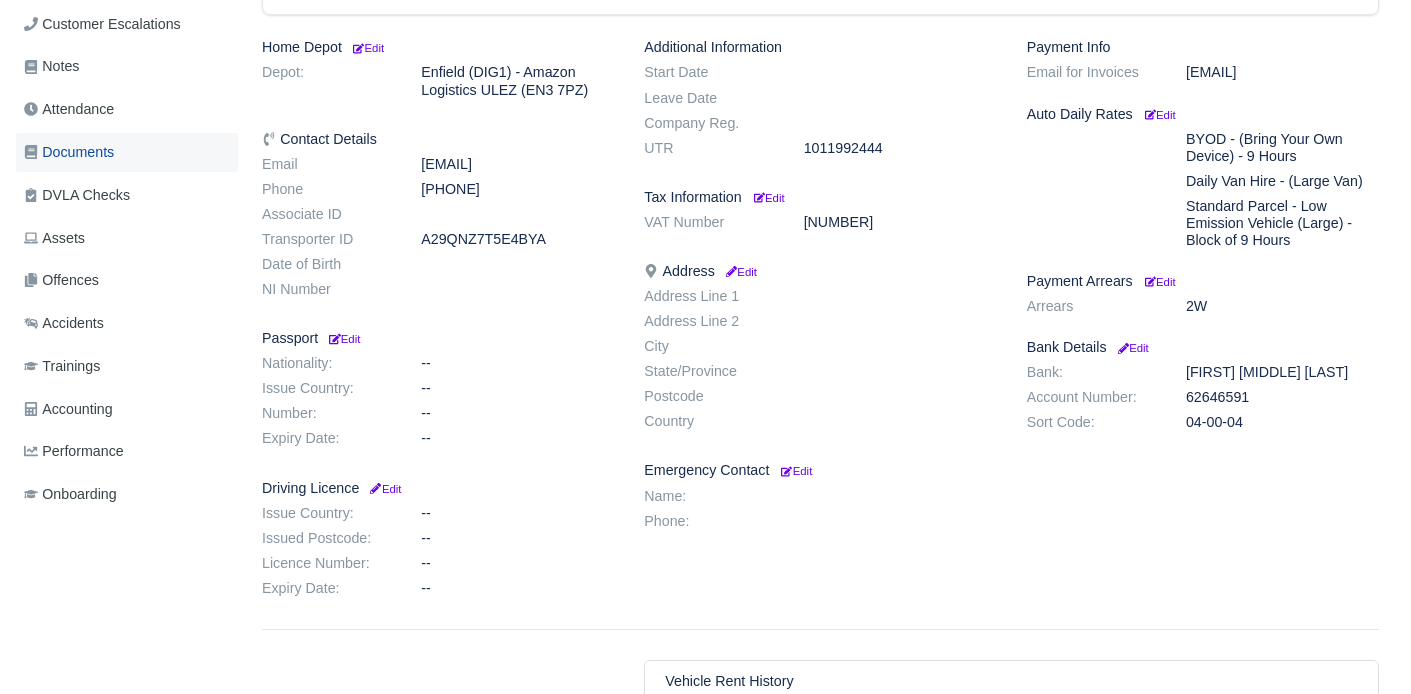click on "Documents" at bounding box center [69, 152] 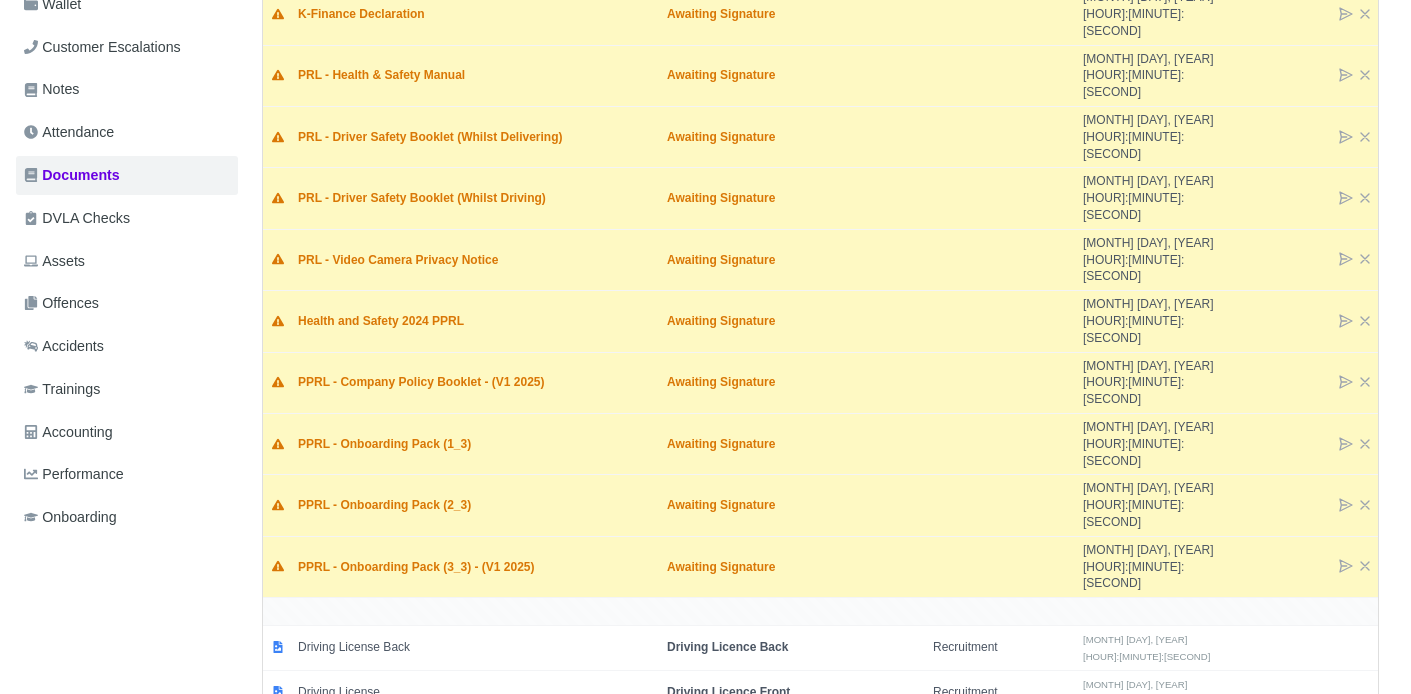 scroll, scrollTop: 375, scrollLeft: 0, axis: vertical 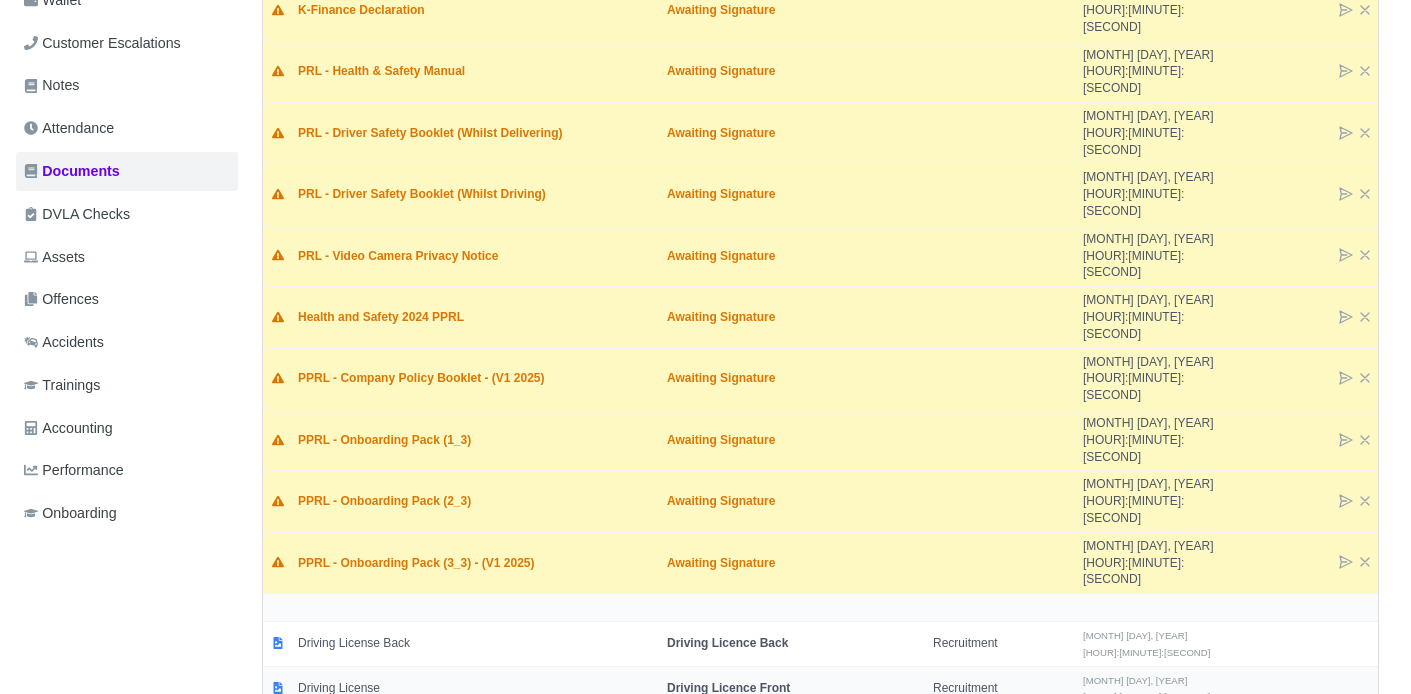 click on "Driving License" at bounding box center [477, 688] 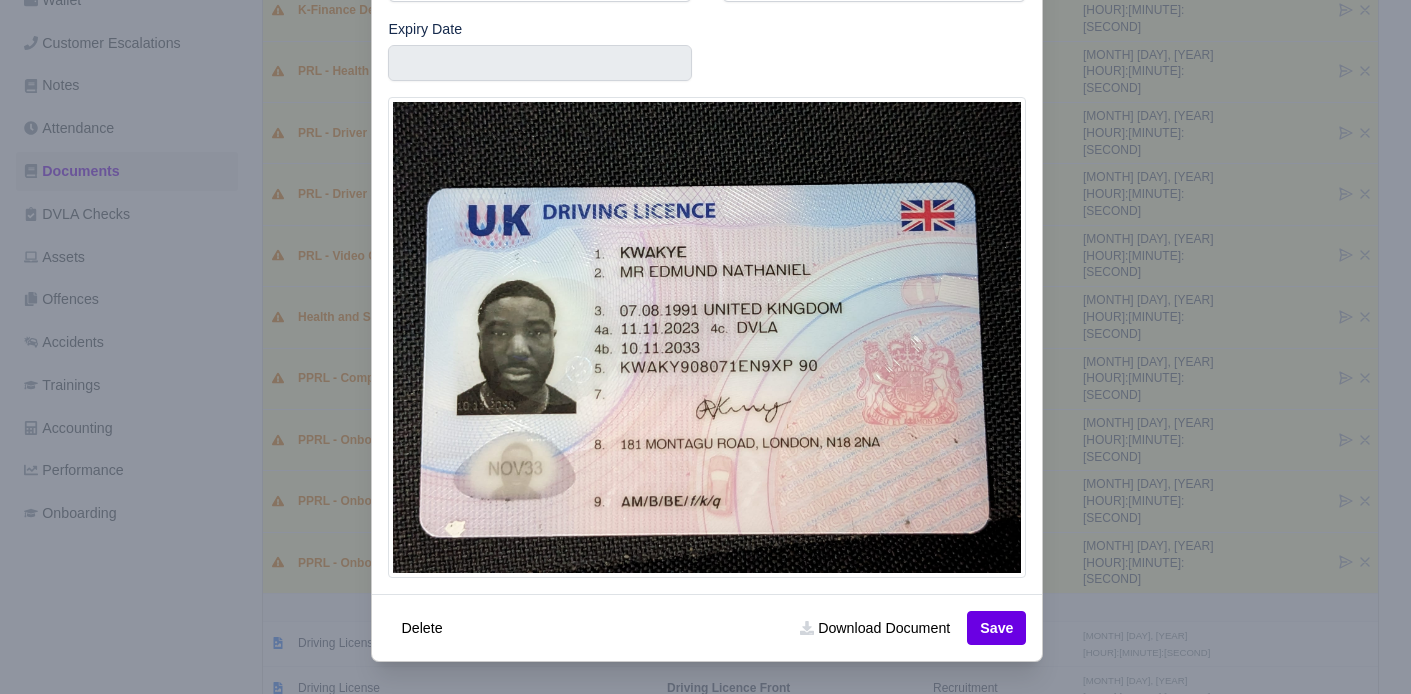 scroll, scrollTop: 0, scrollLeft: 0, axis: both 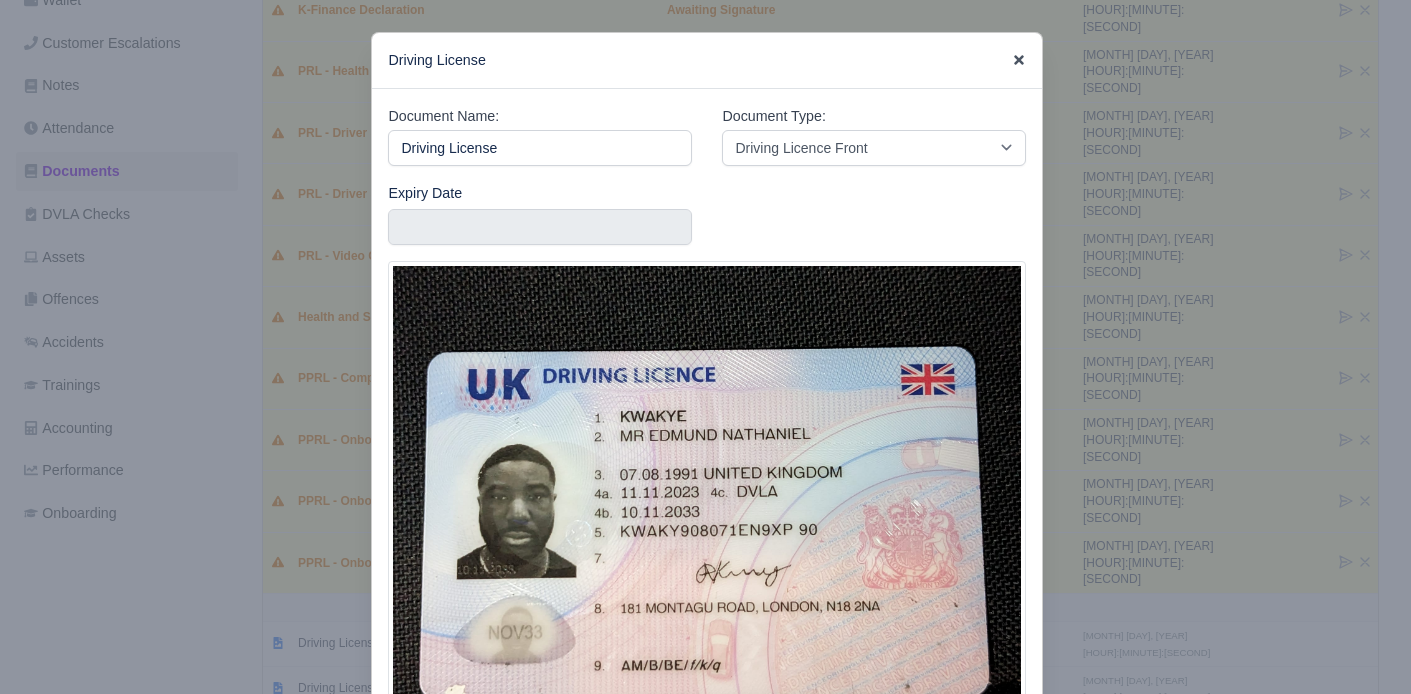 click 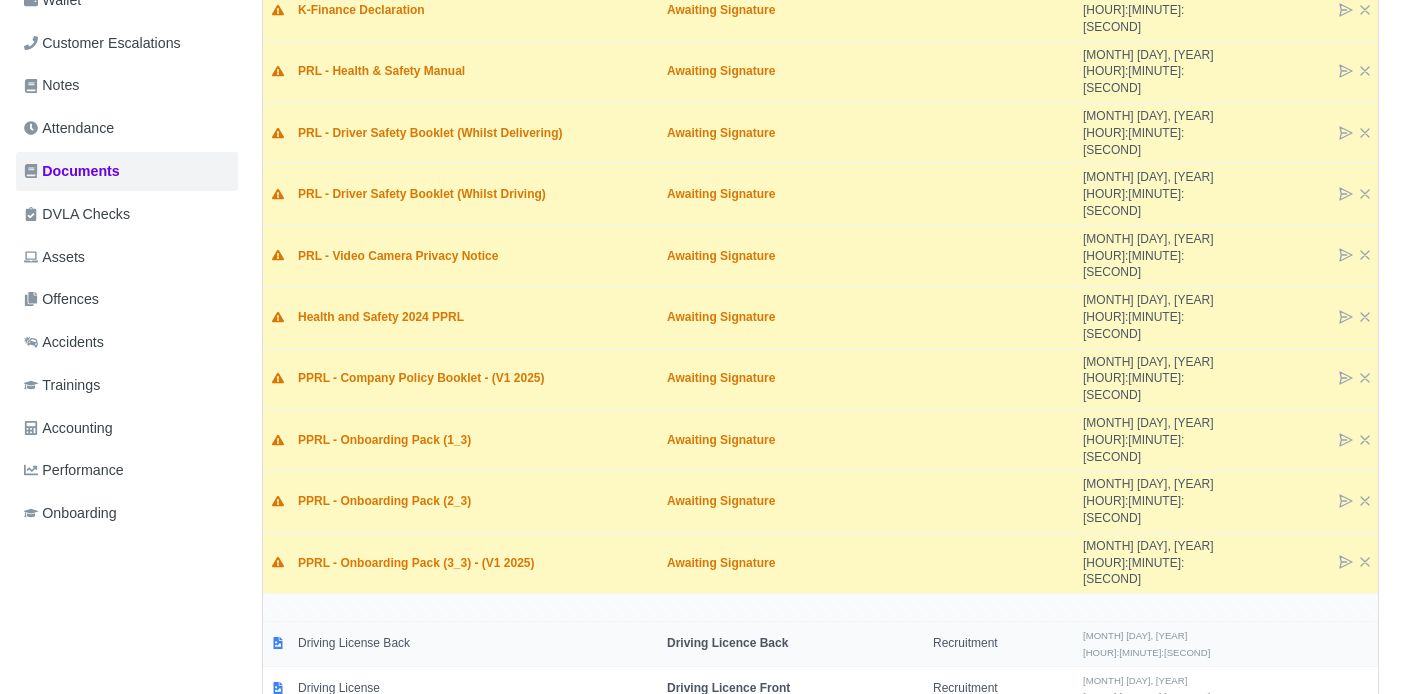 click on "Driving License Back" at bounding box center [477, 643] 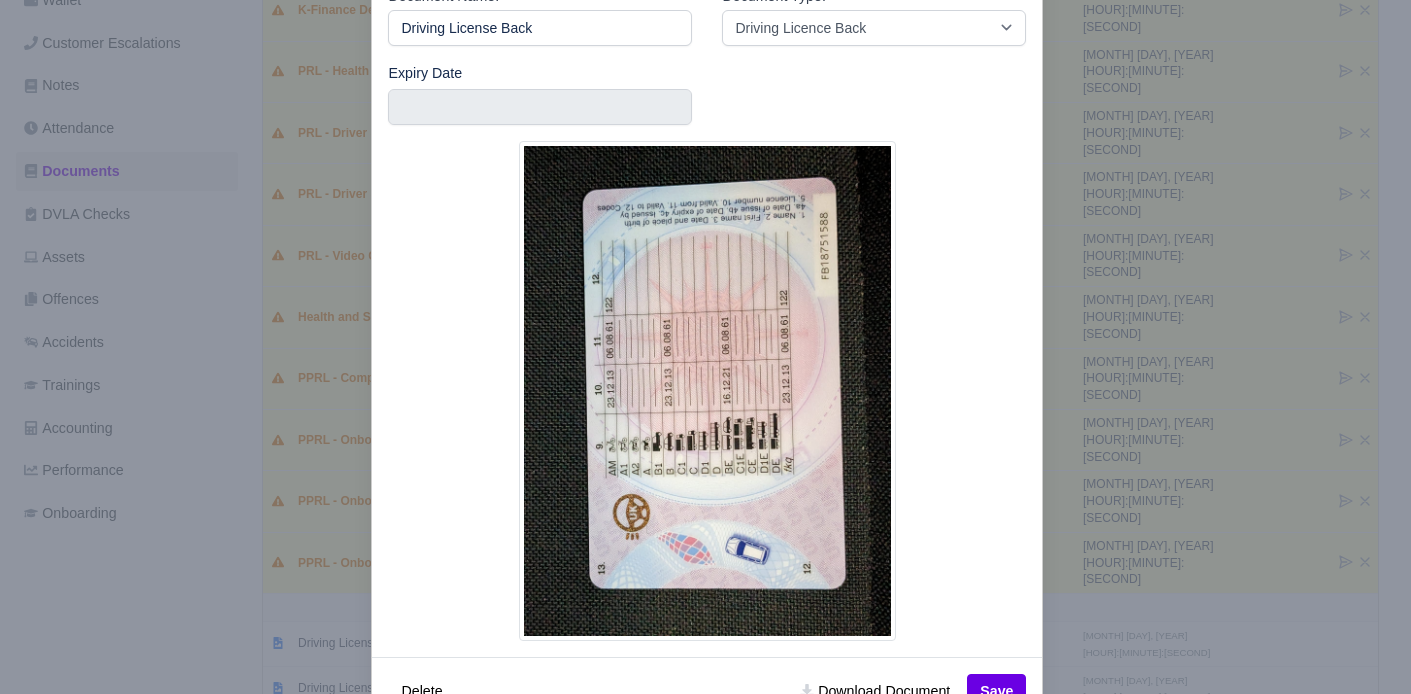 scroll, scrollTop: 0, scrollLeft: 0, axis: both 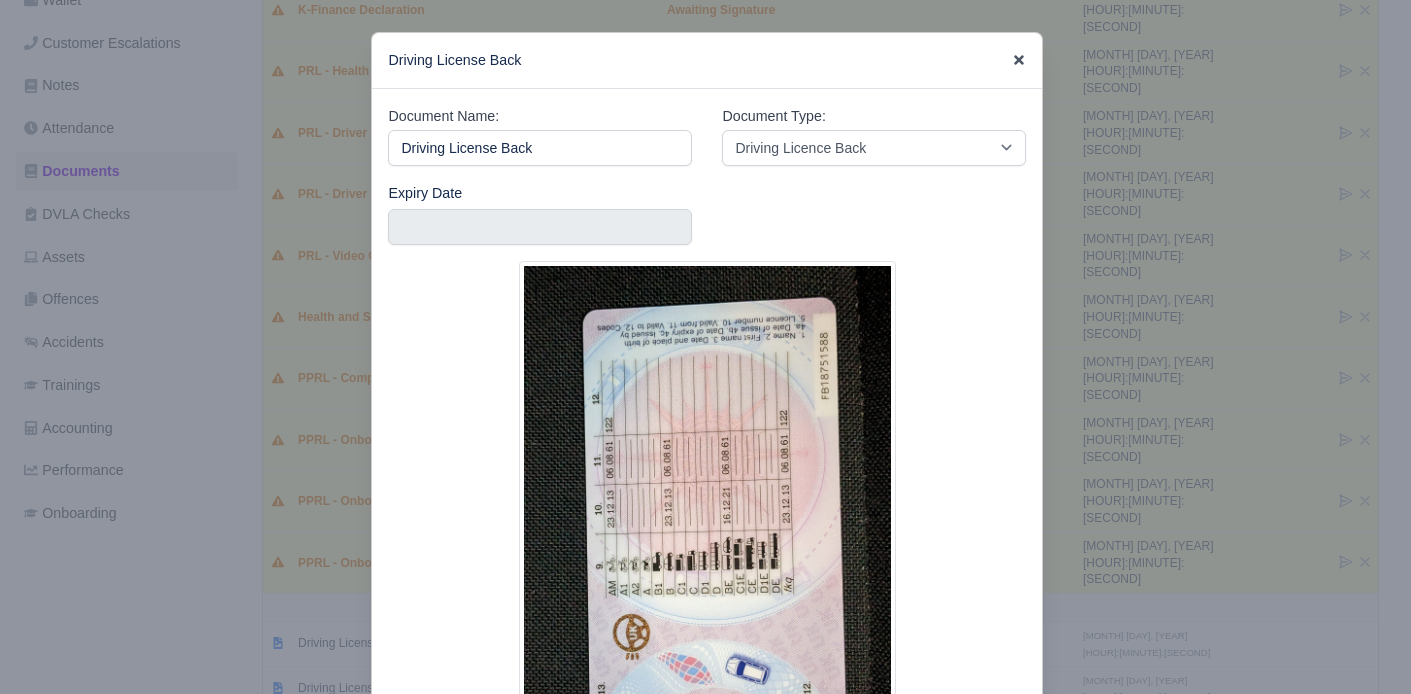 click 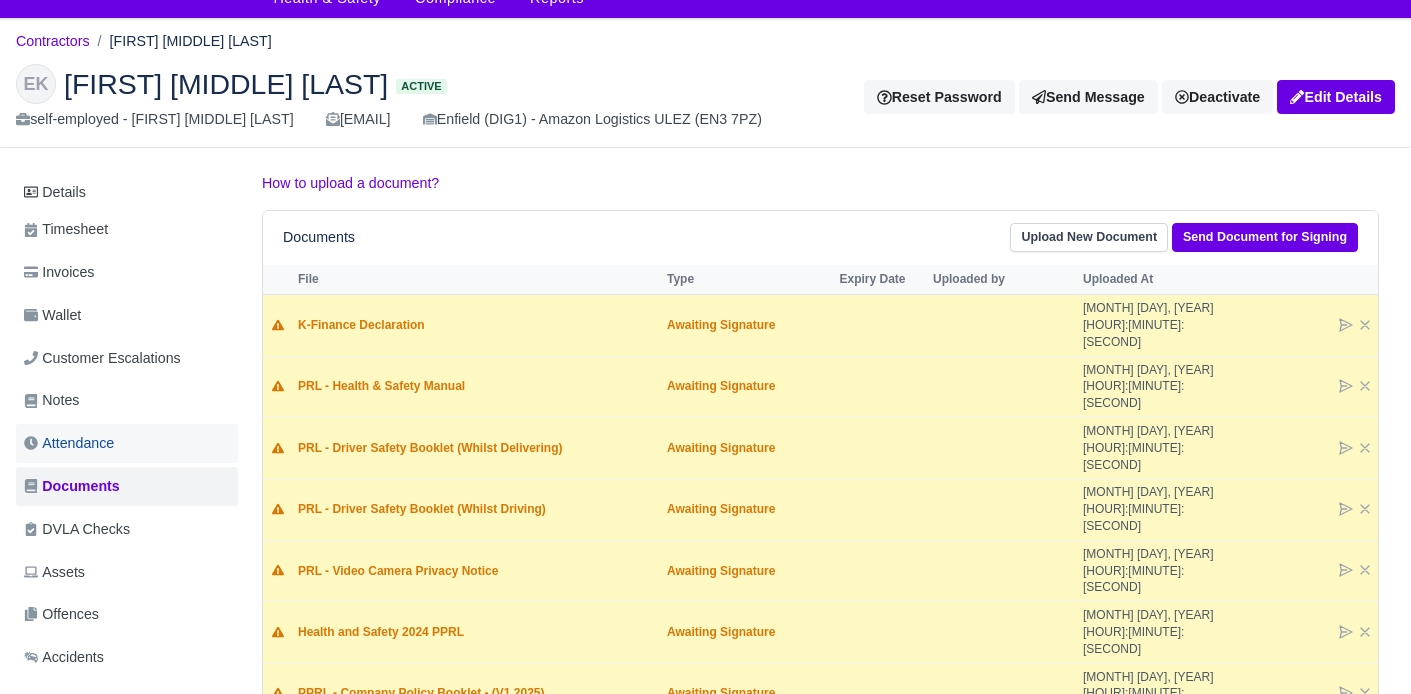 scroll, scrollTop: 56, scrollLeft: 0, axis: vertical 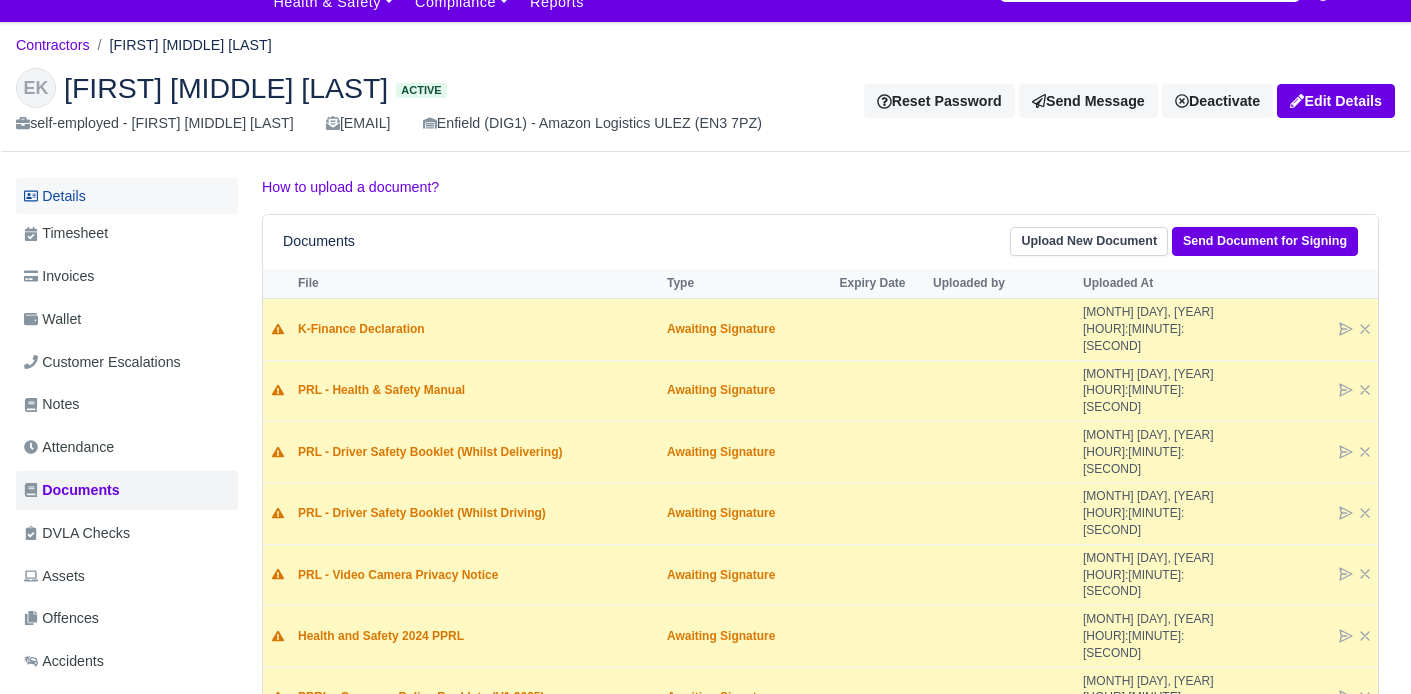 click on "Details" at bounding box center (127, 196) 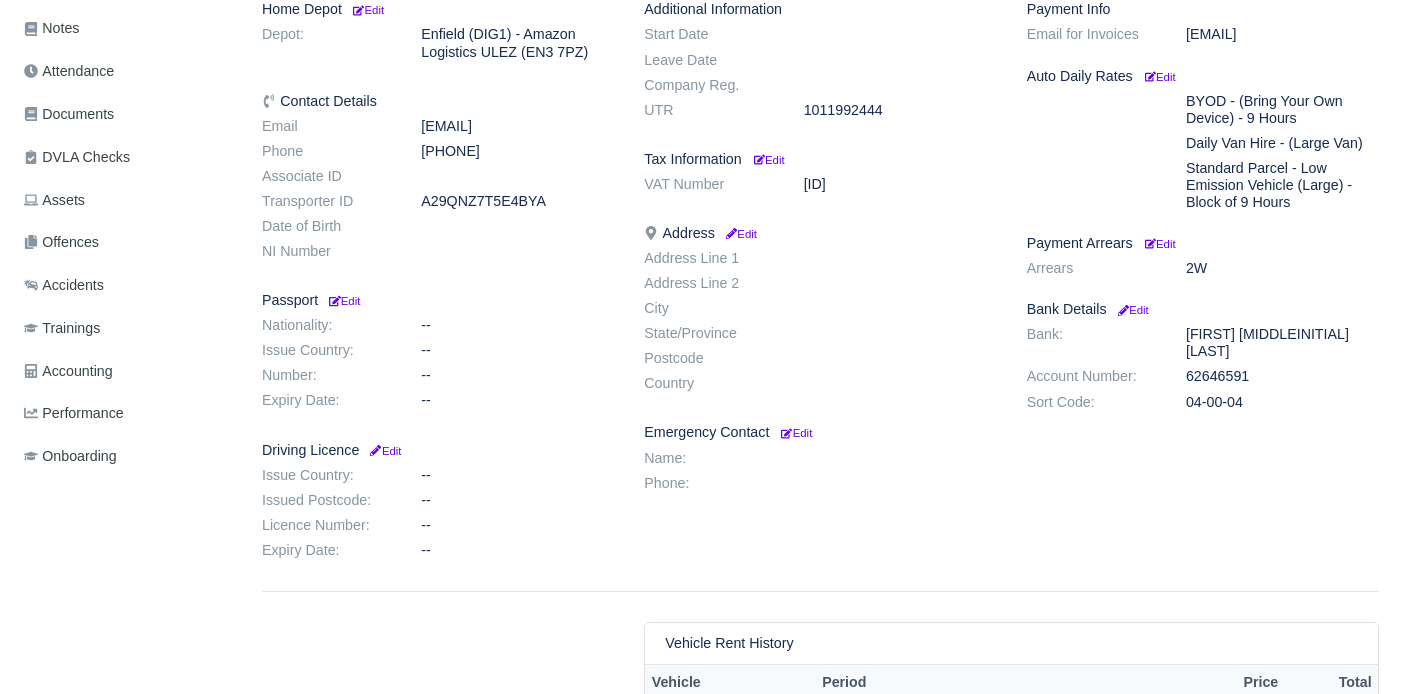 scroll, scrollTop: 435, scrollLeft: 0, axis: vertical 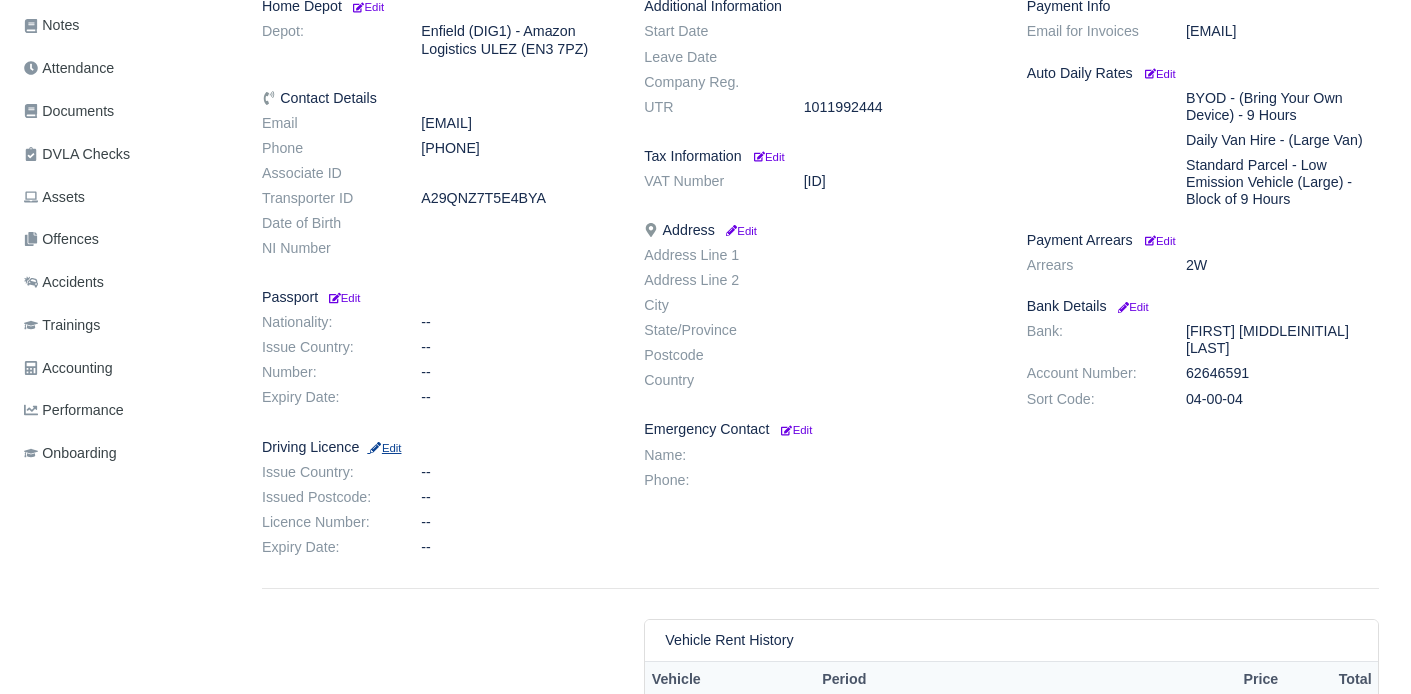 click on "Edit" at bounding box center (384, 448) 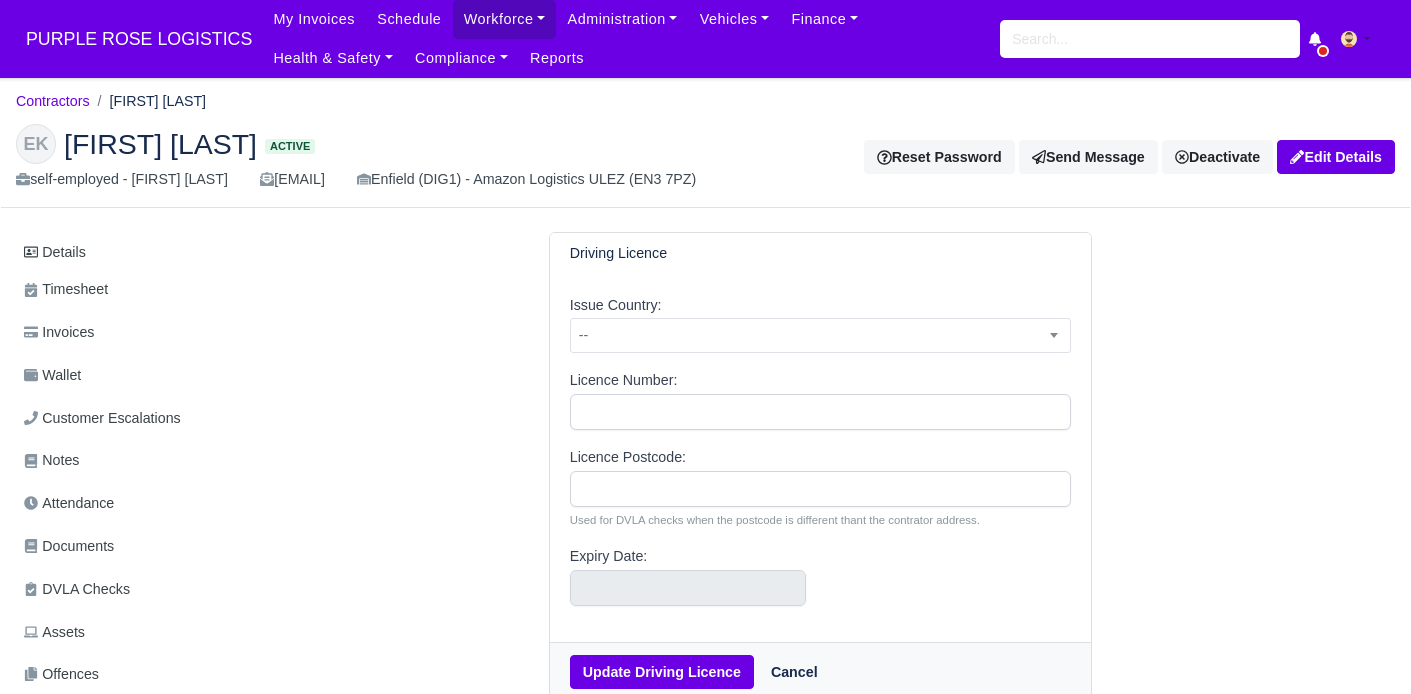 scroll, scrollTop: 0, scrollLeft: 0, axis: both 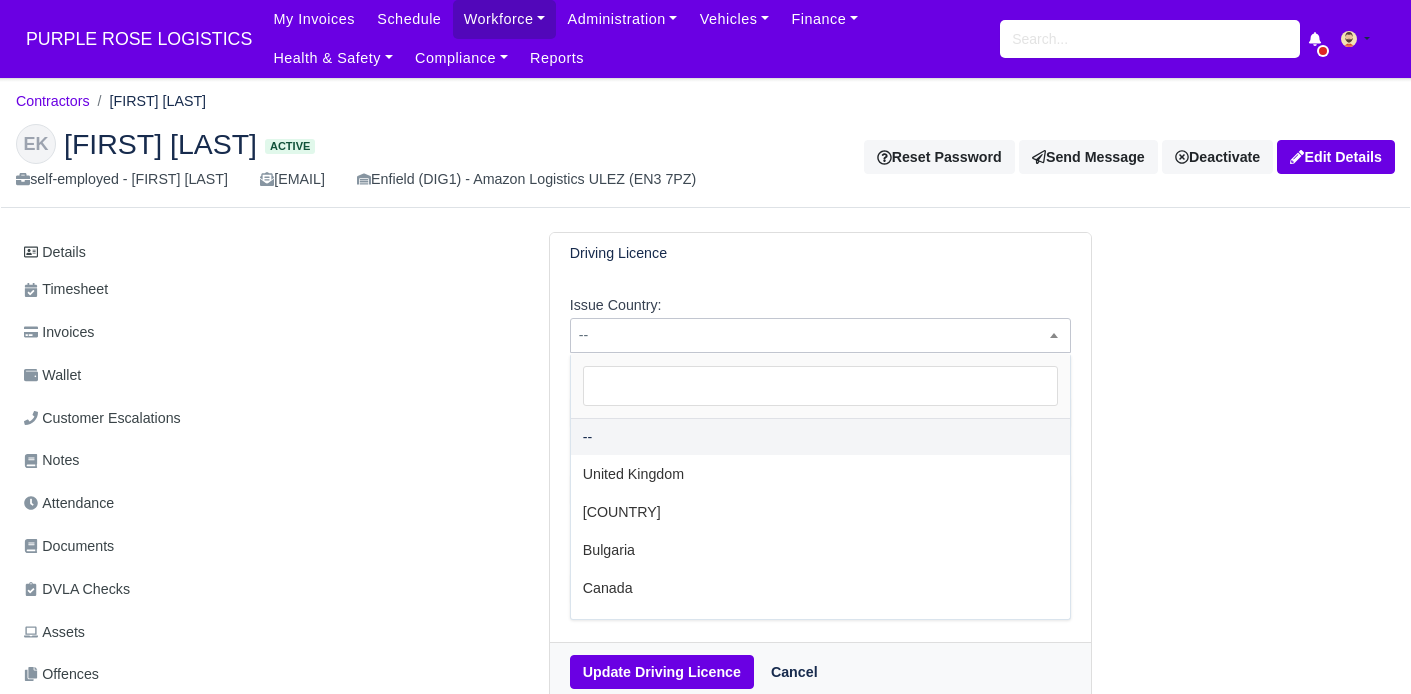 click on "--" at bounding box center (821, 335) 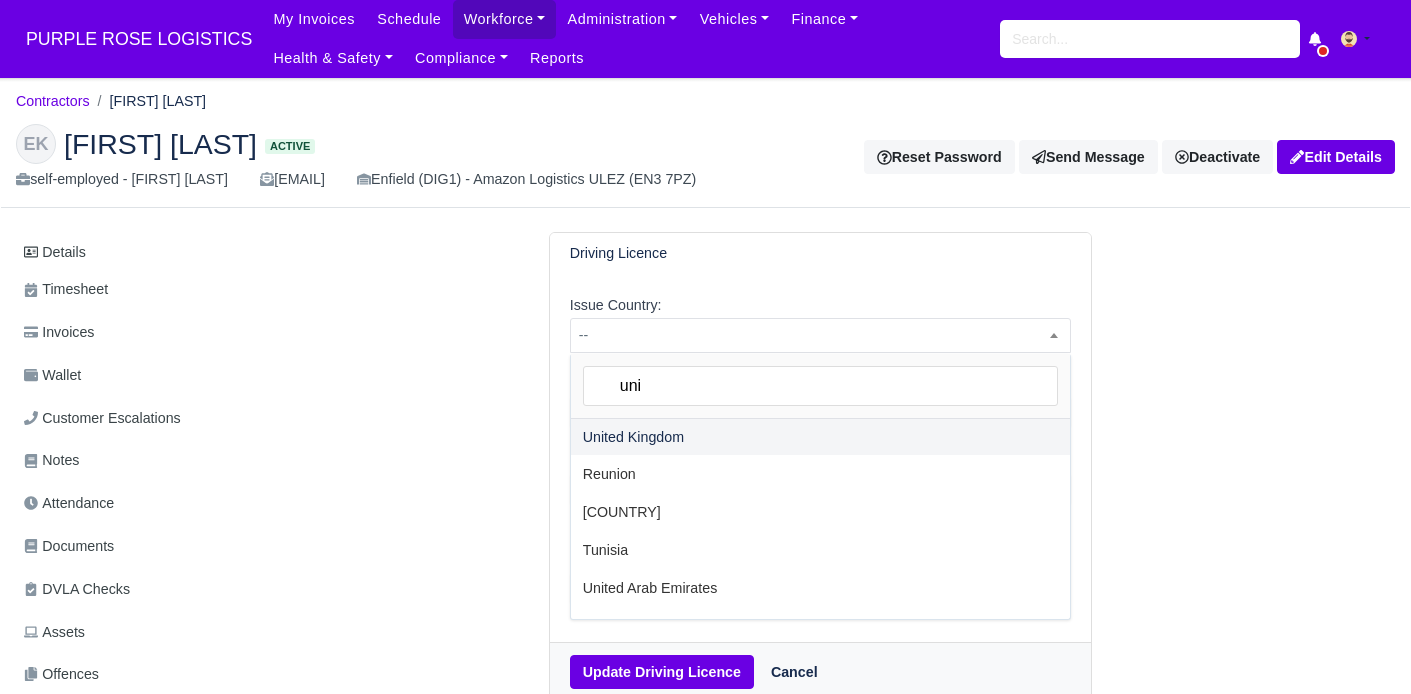 type on "uni" 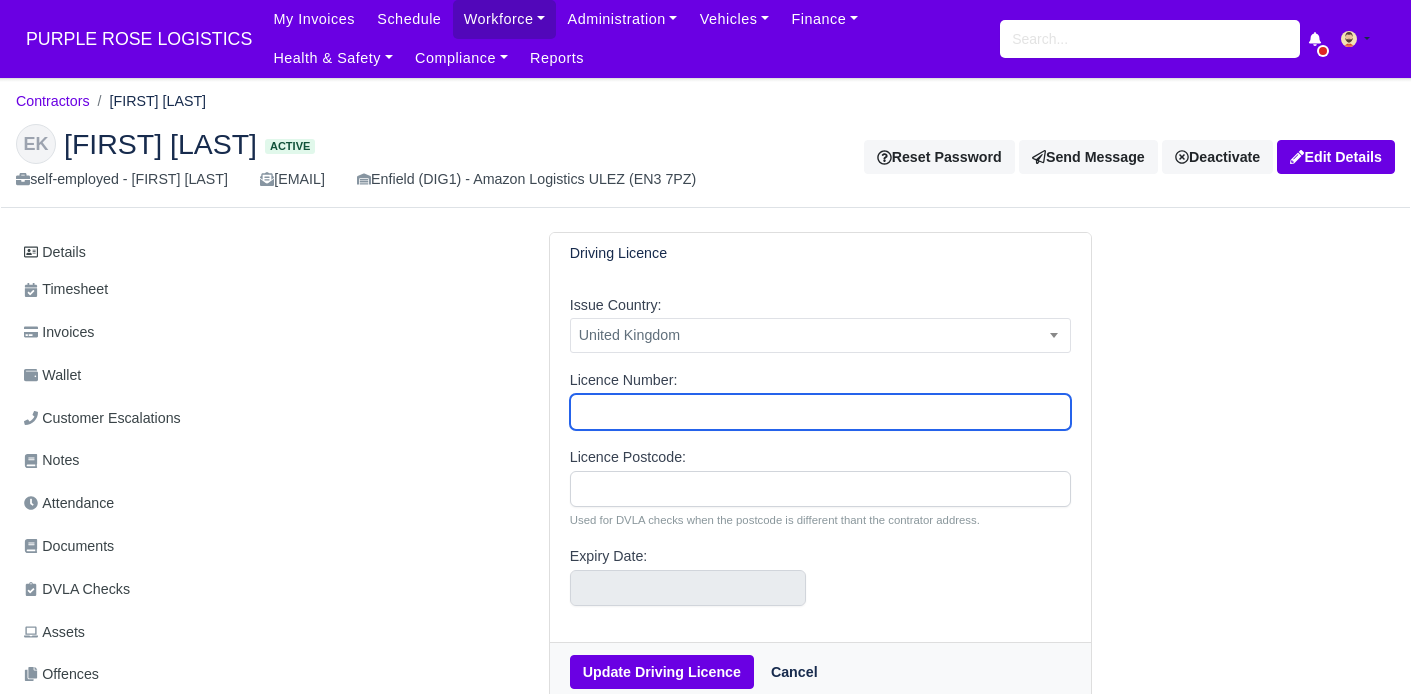 click on "Licence Number:" at bounding box center [821, 412] 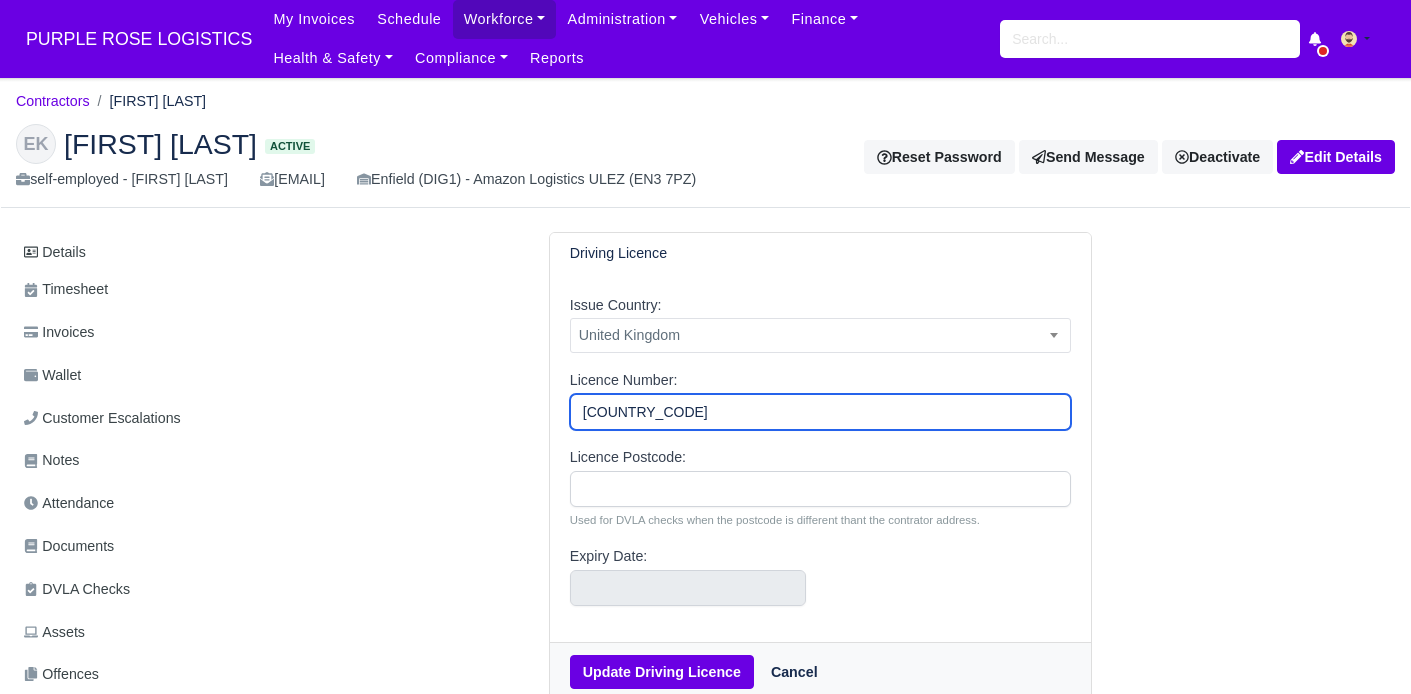 type on "KWAKY908071EN9XP90" 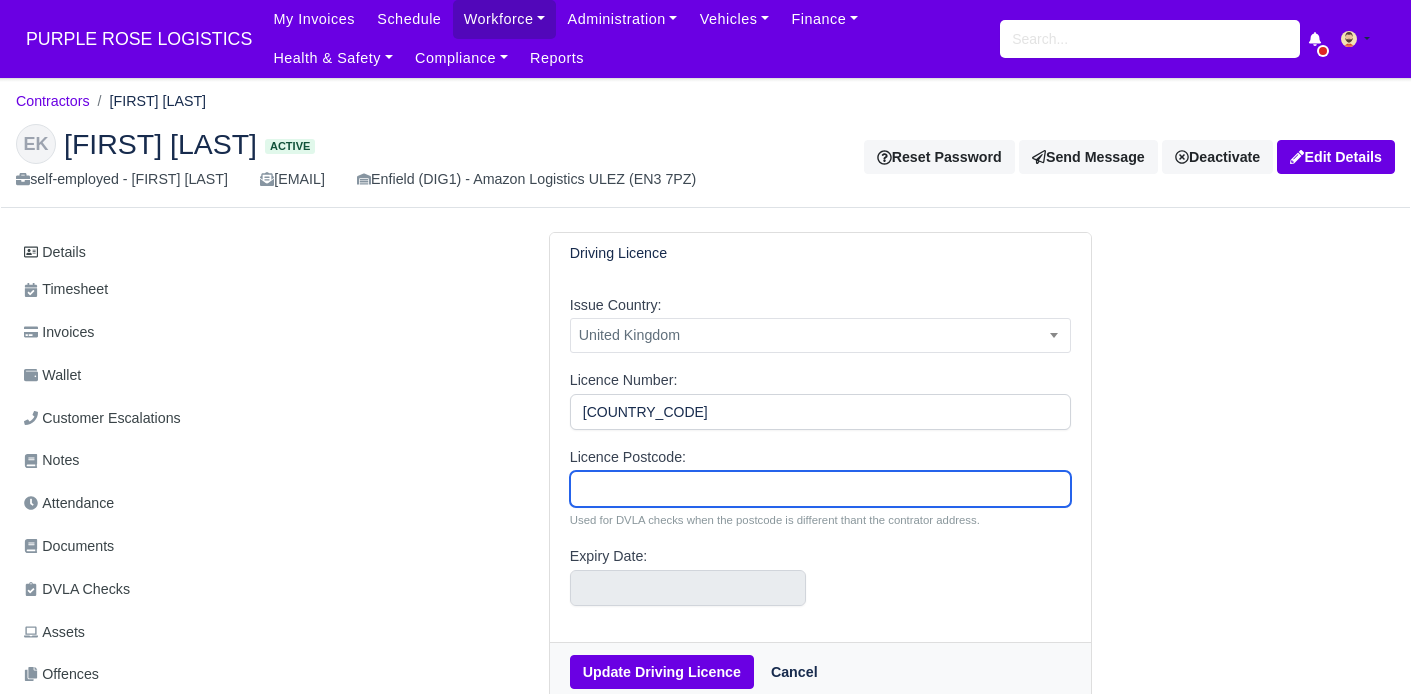 click on "Licence Postcode:" at bounding box center (821, 489) 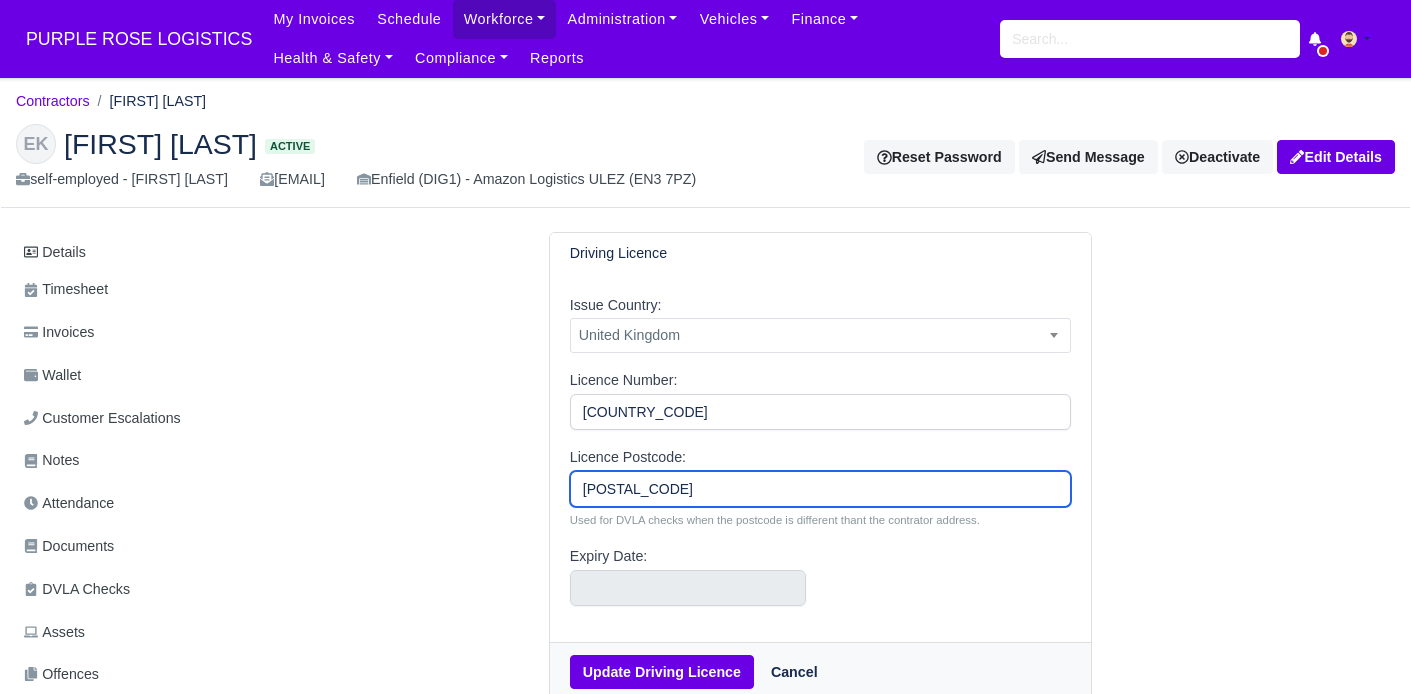 type on "N18" 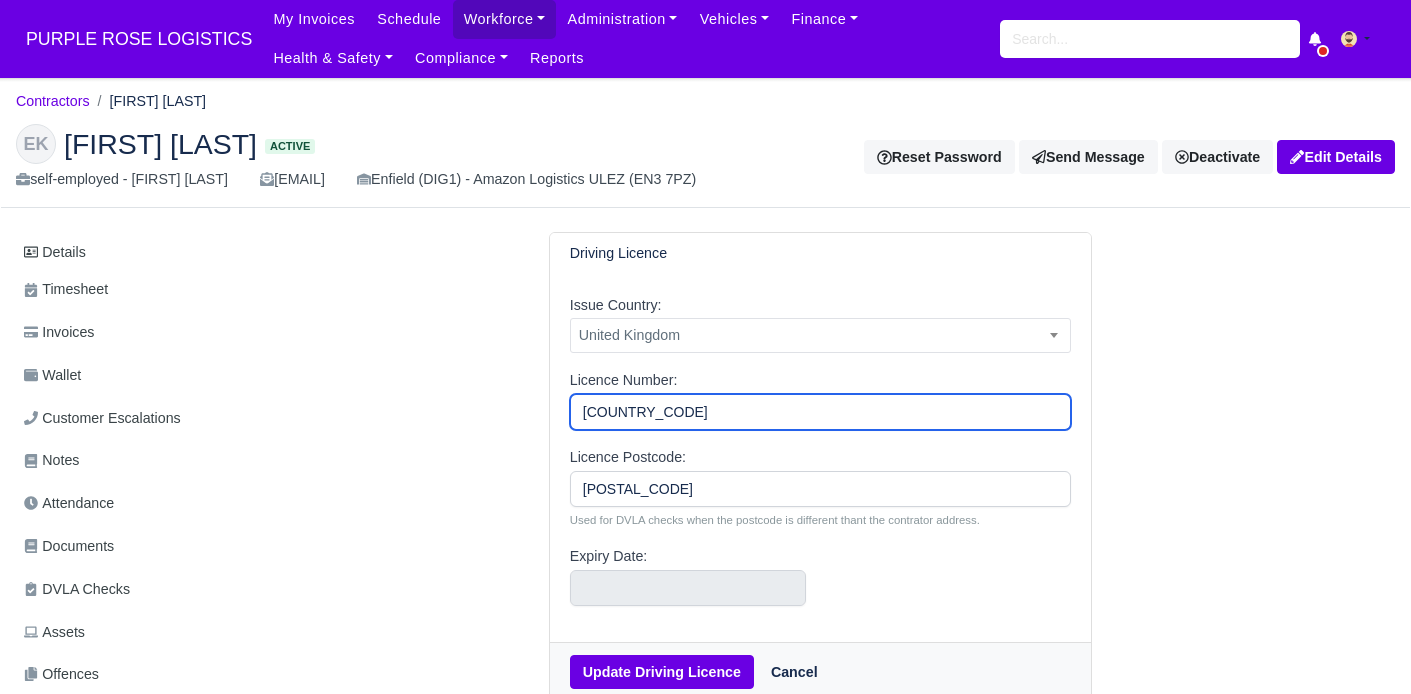 click on "KWAKY908071EN9XP90" at bounding box center [821, 412] 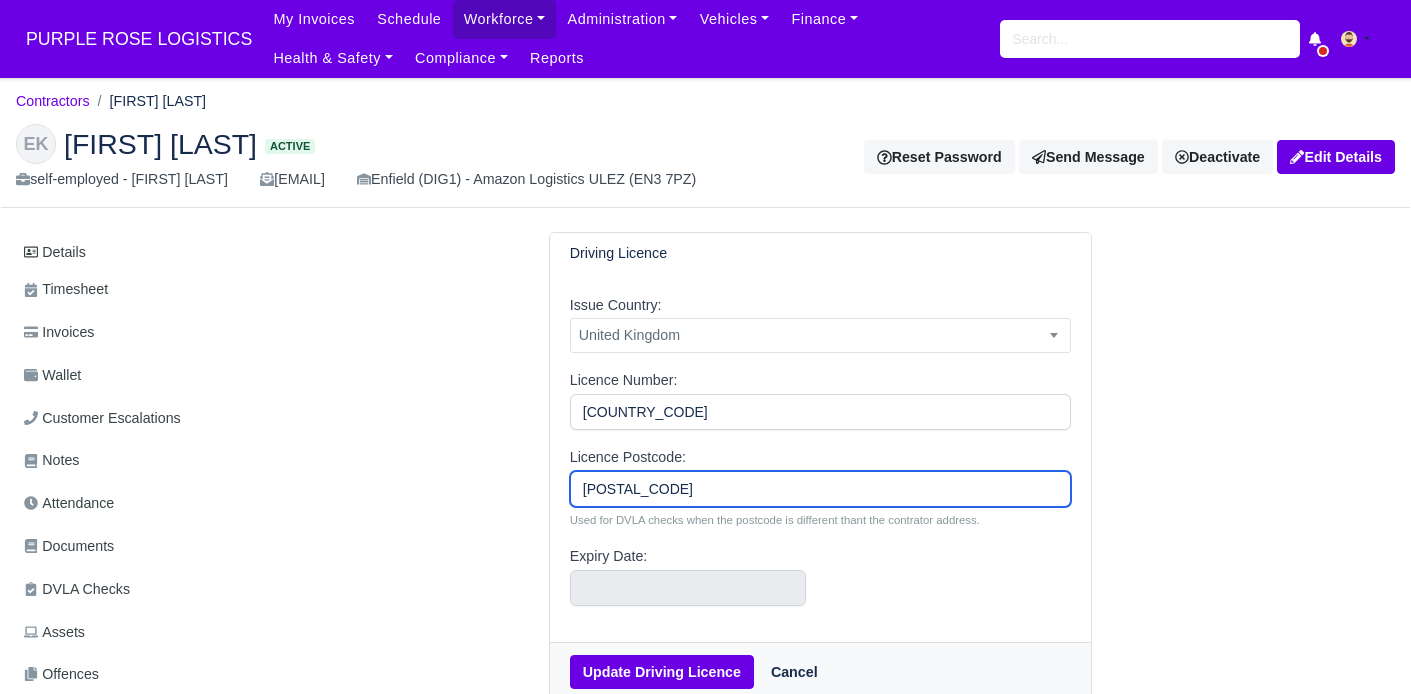 click on "N18" at bounding box center (821, 489) 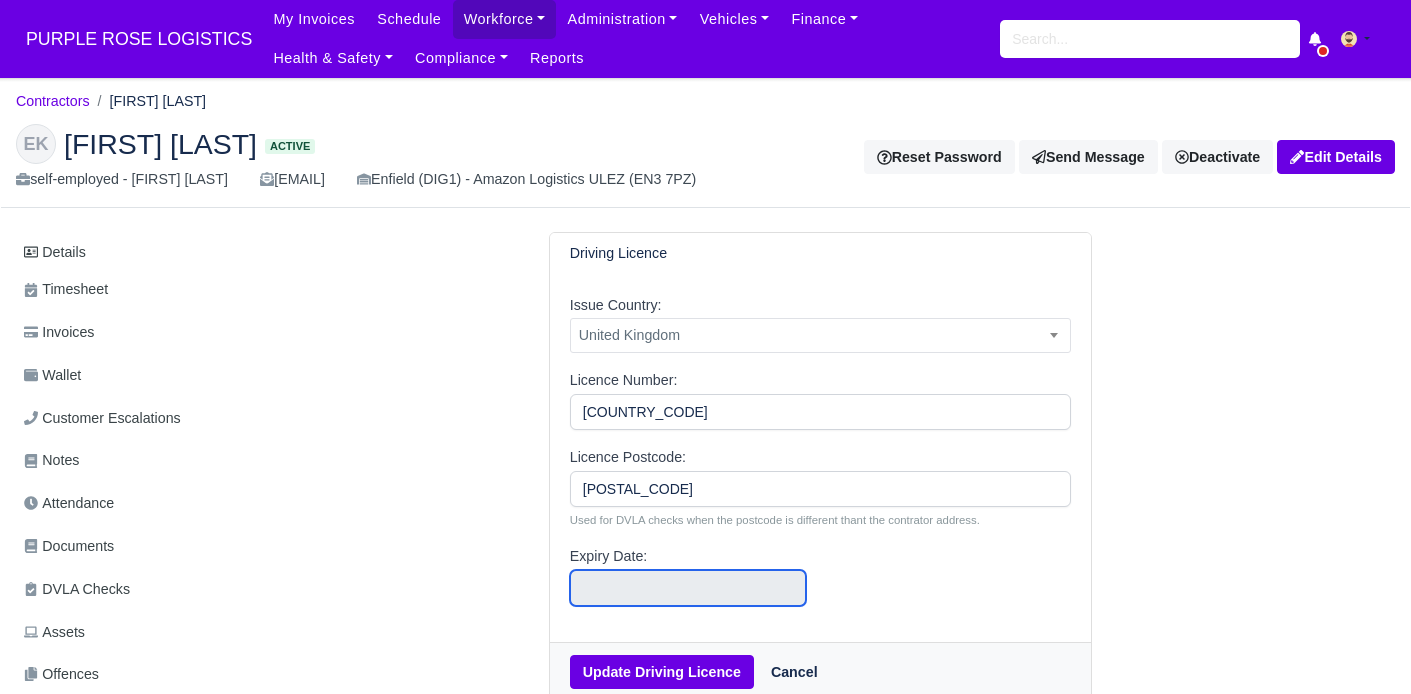 click at bounding box center [688, 588] 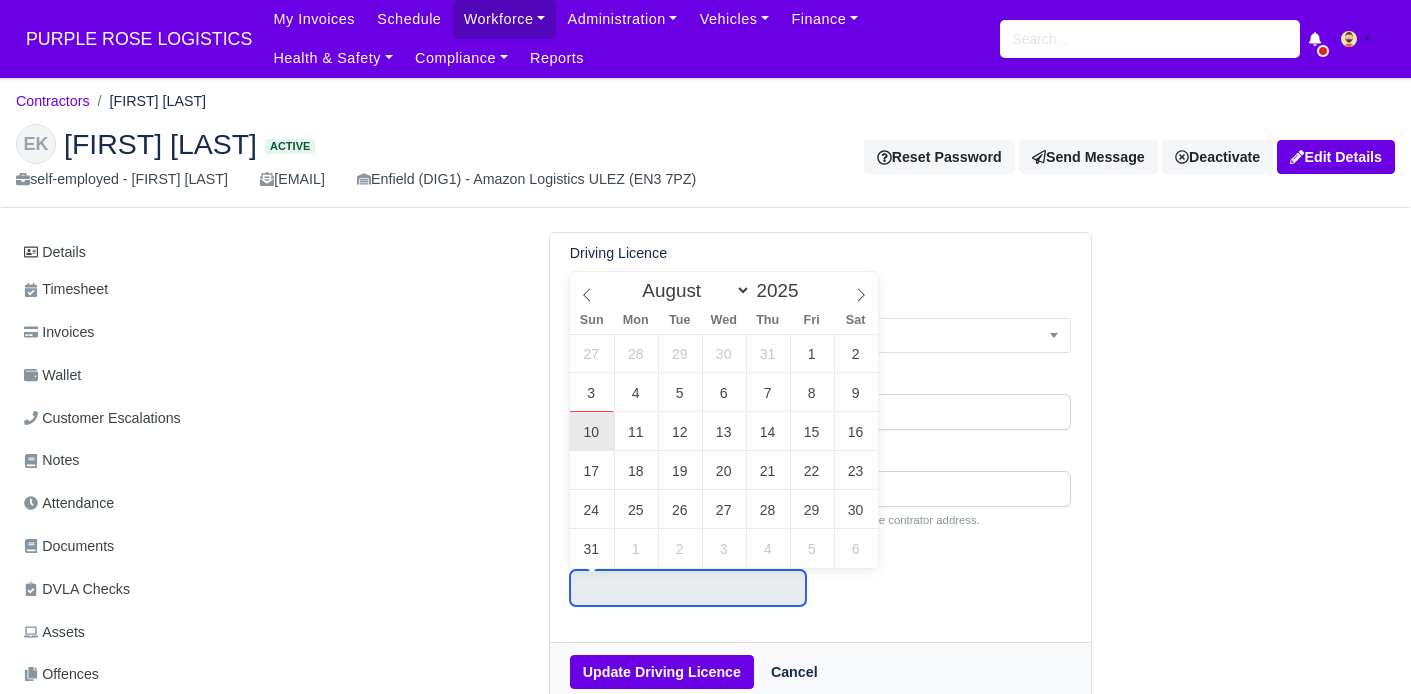 type on "August 10, 2025" 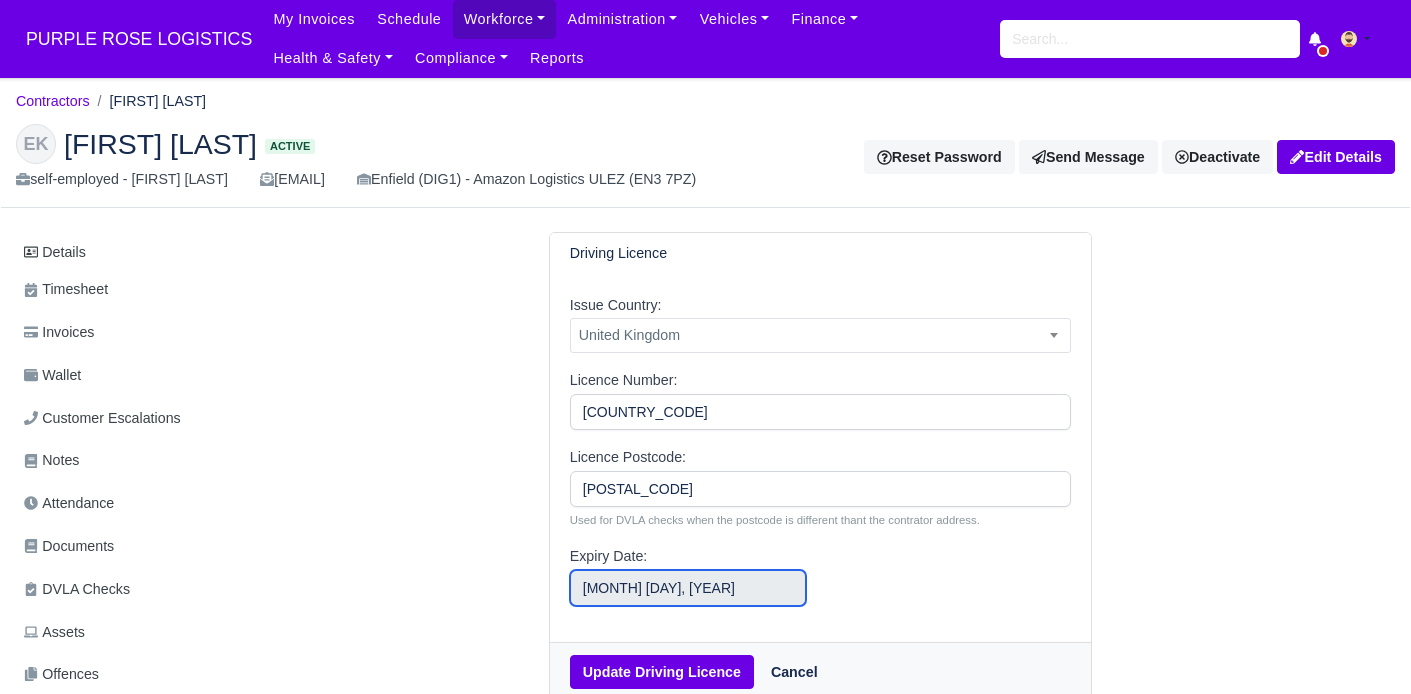 click on "August 10, 2025" at bounding box center [688, 588] 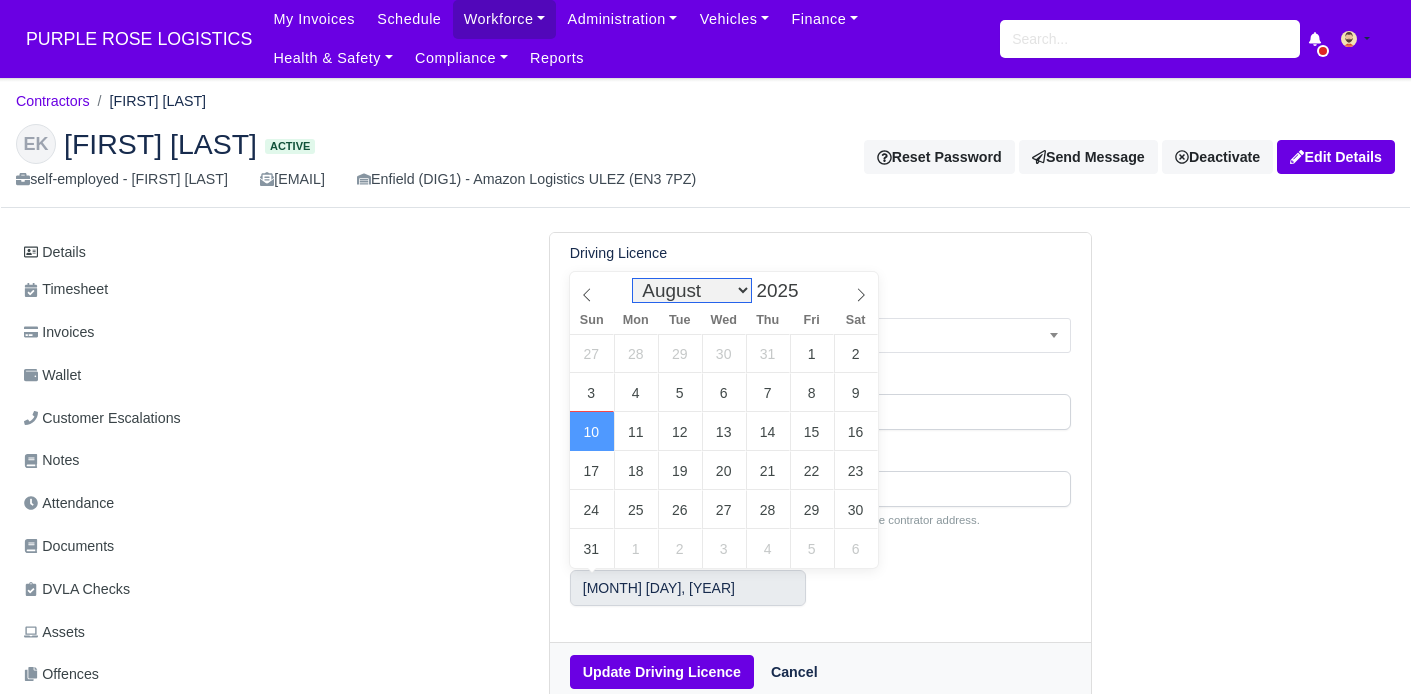 select on "10" 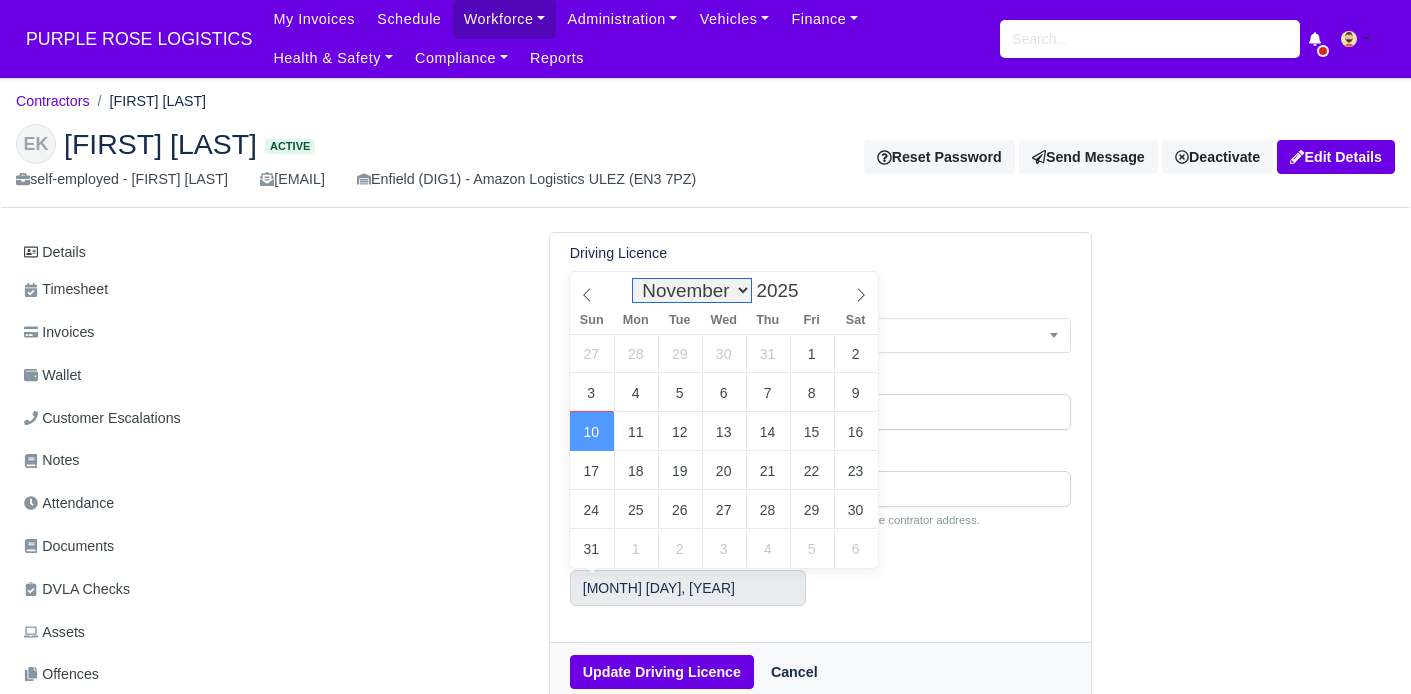 click on "November" at bounding box center [0, 0] 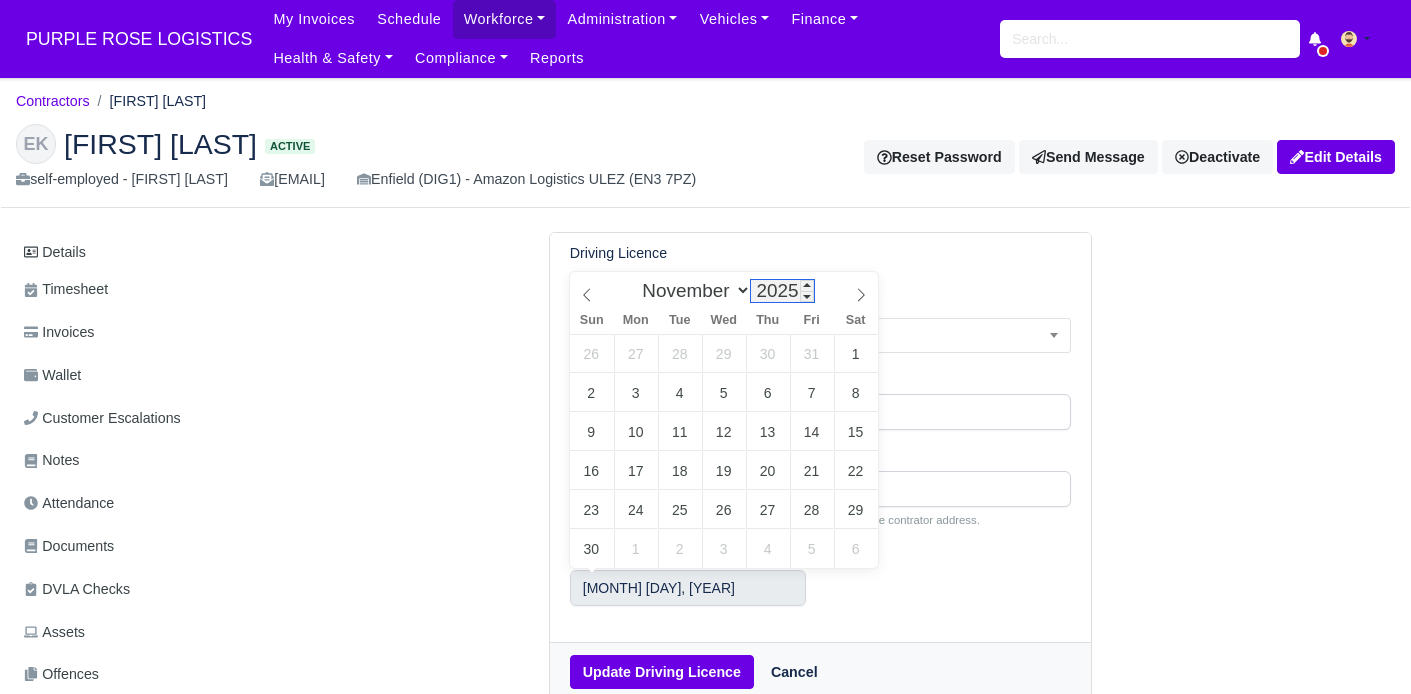 click on "2025" at bounding box center (782, 291) 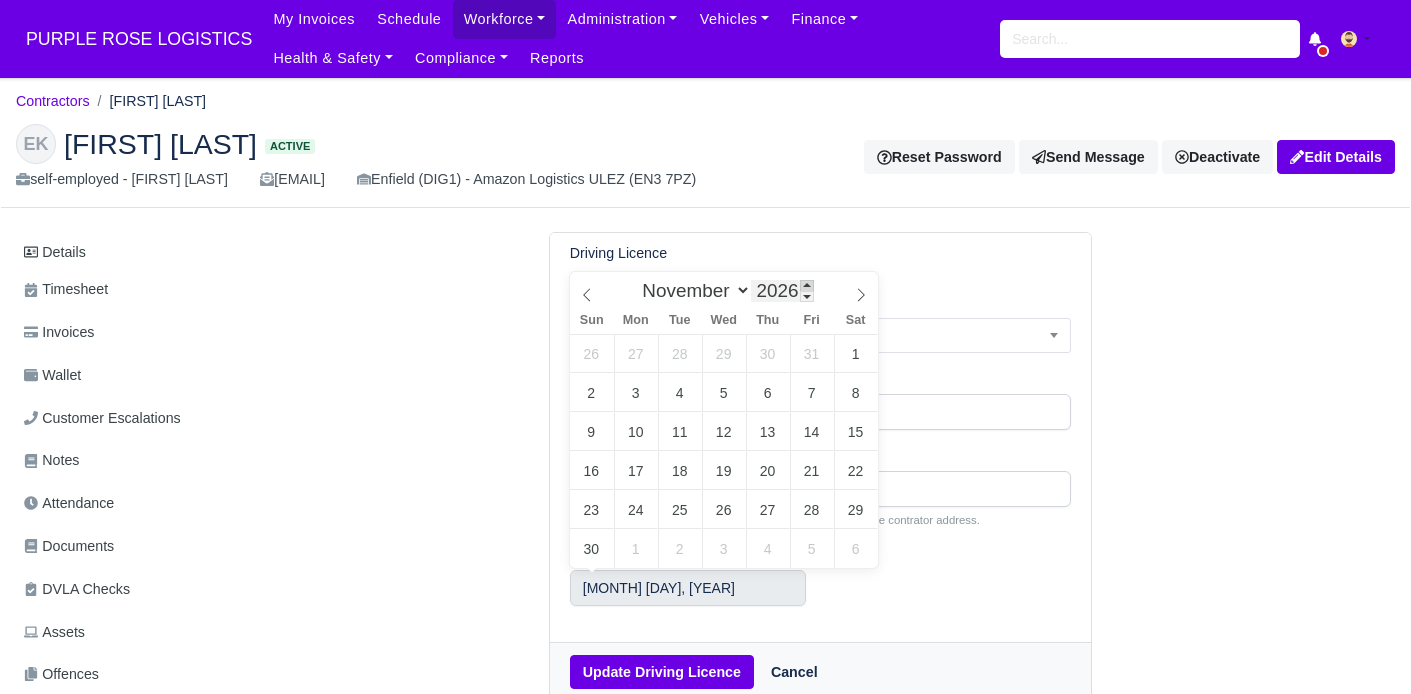 click at bounding box center [807, 285] 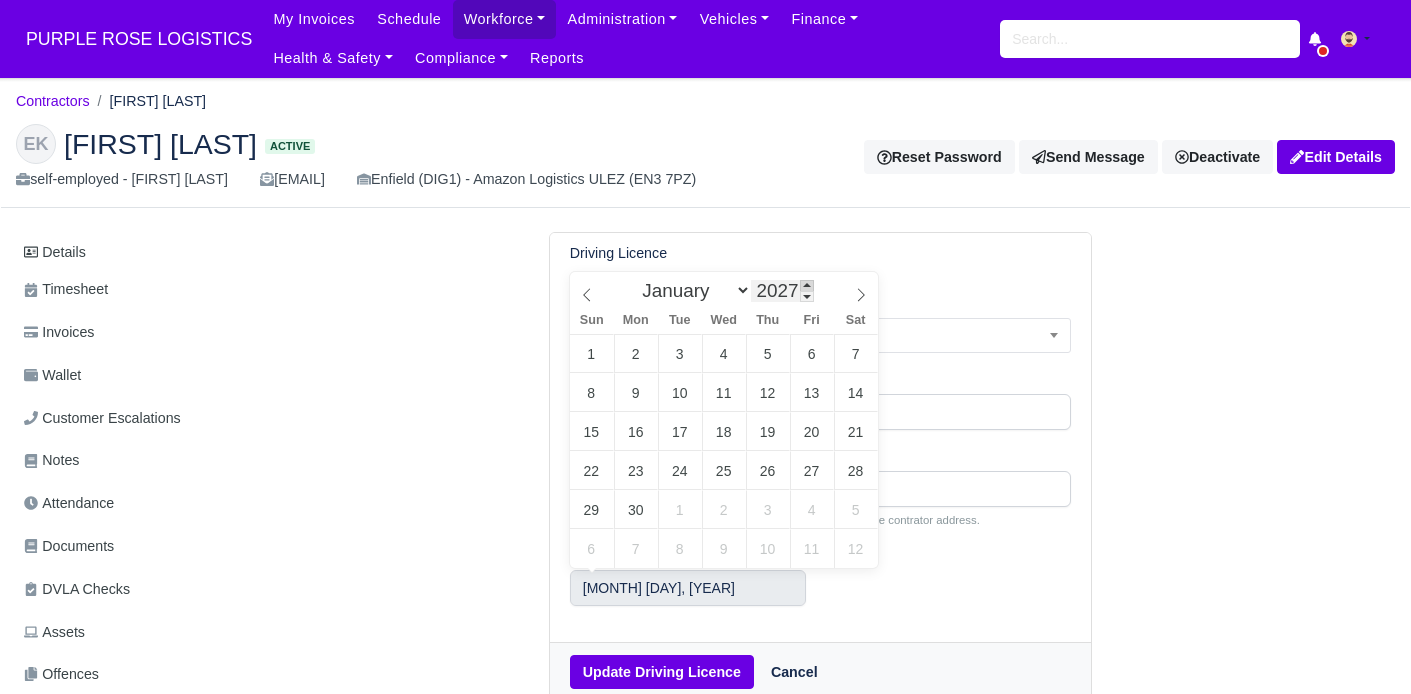 click at bounding box center [807, 285] 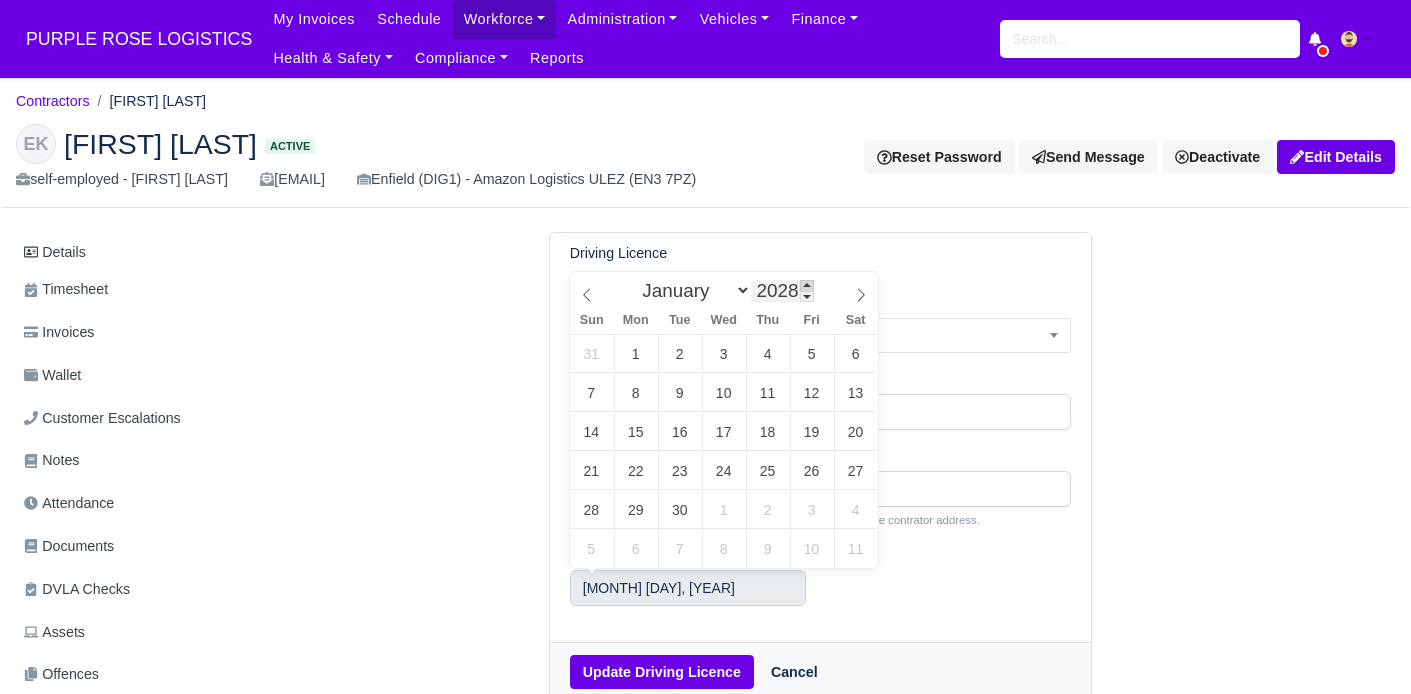 click at bounding box center [807, 285] 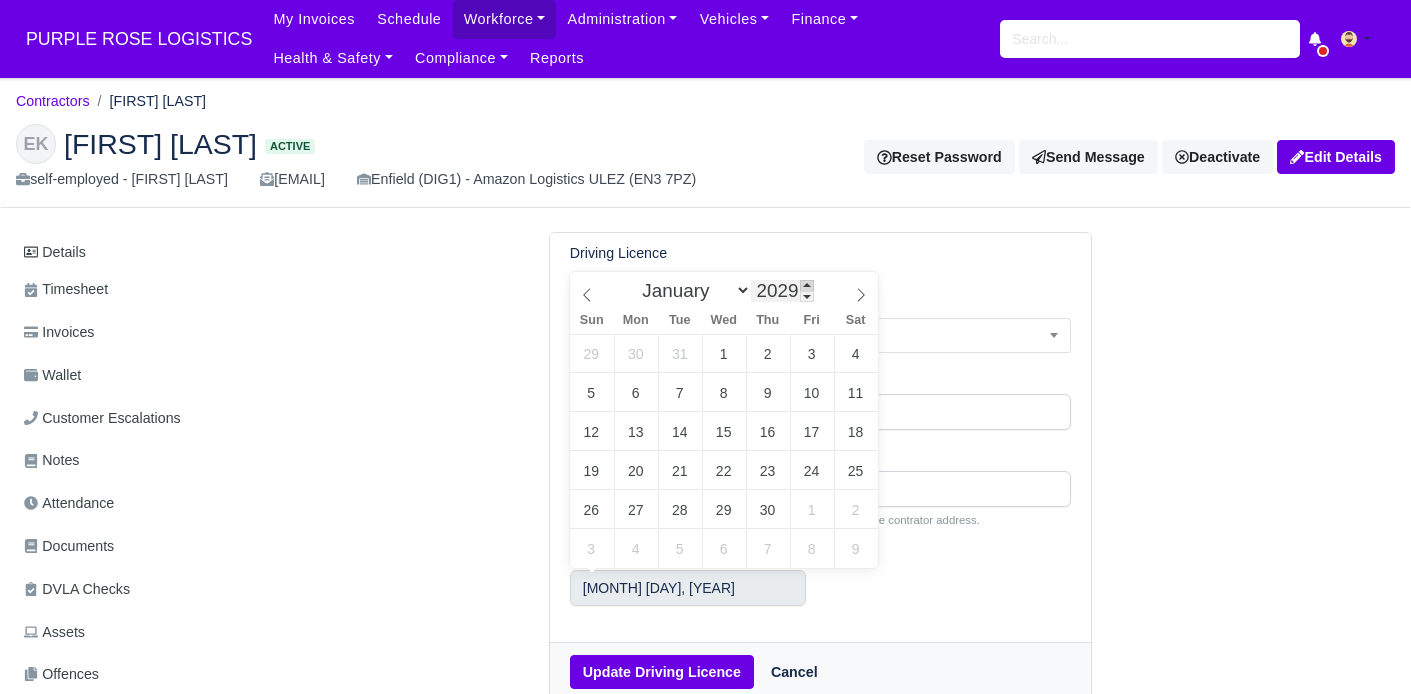 click at bounding box center (807, 285) 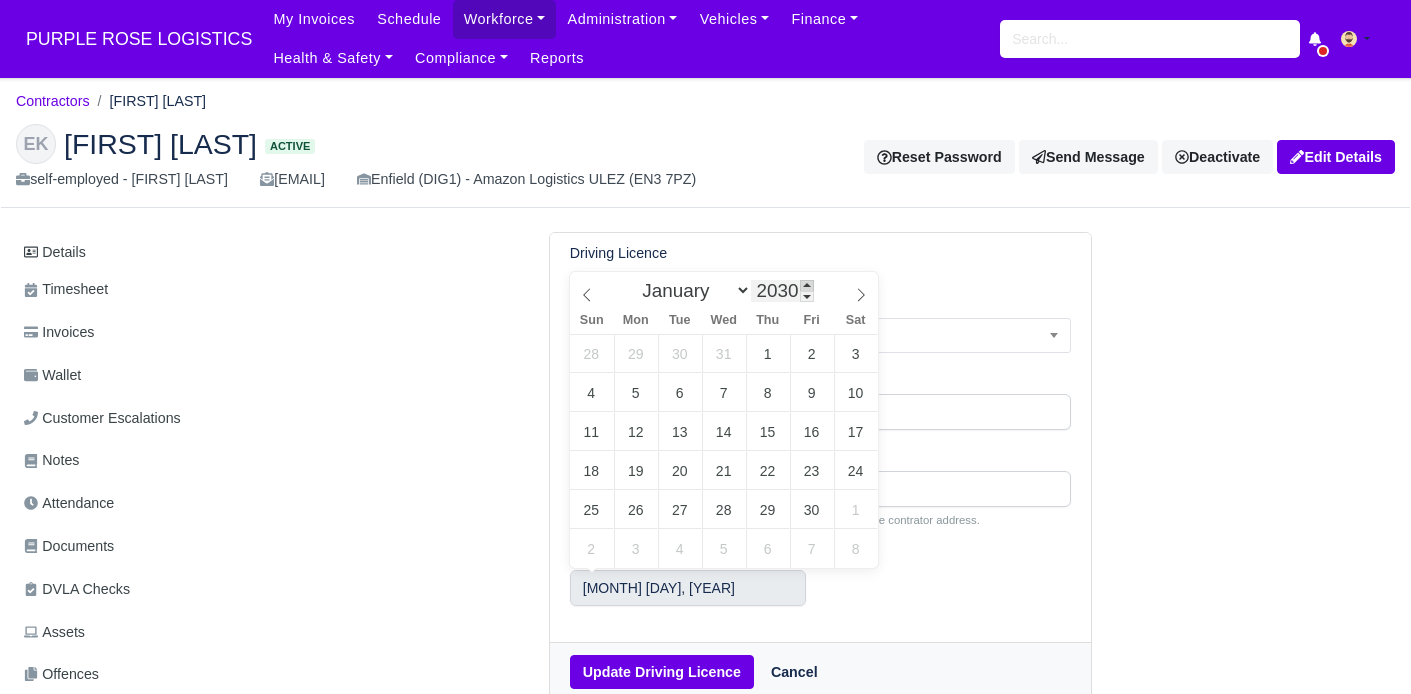 click at bounding box center [807, 285] 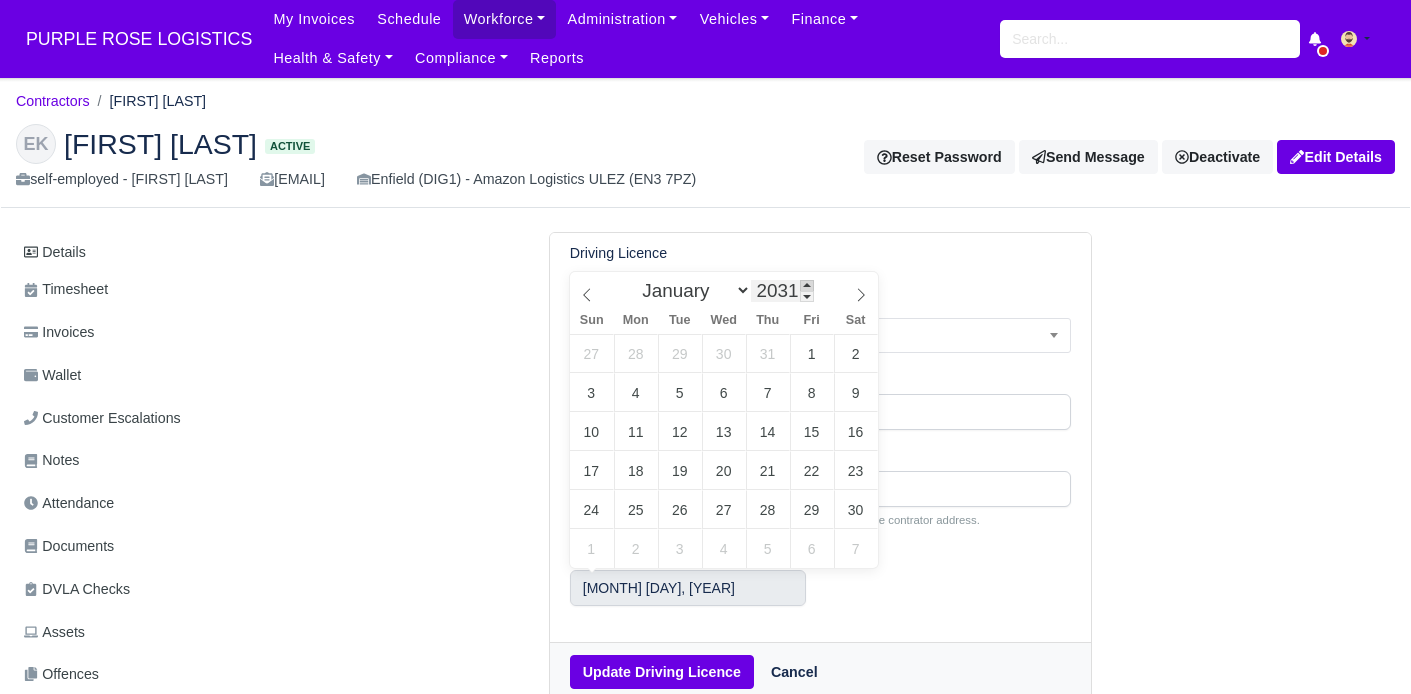 click at bounding box center (807, 285) 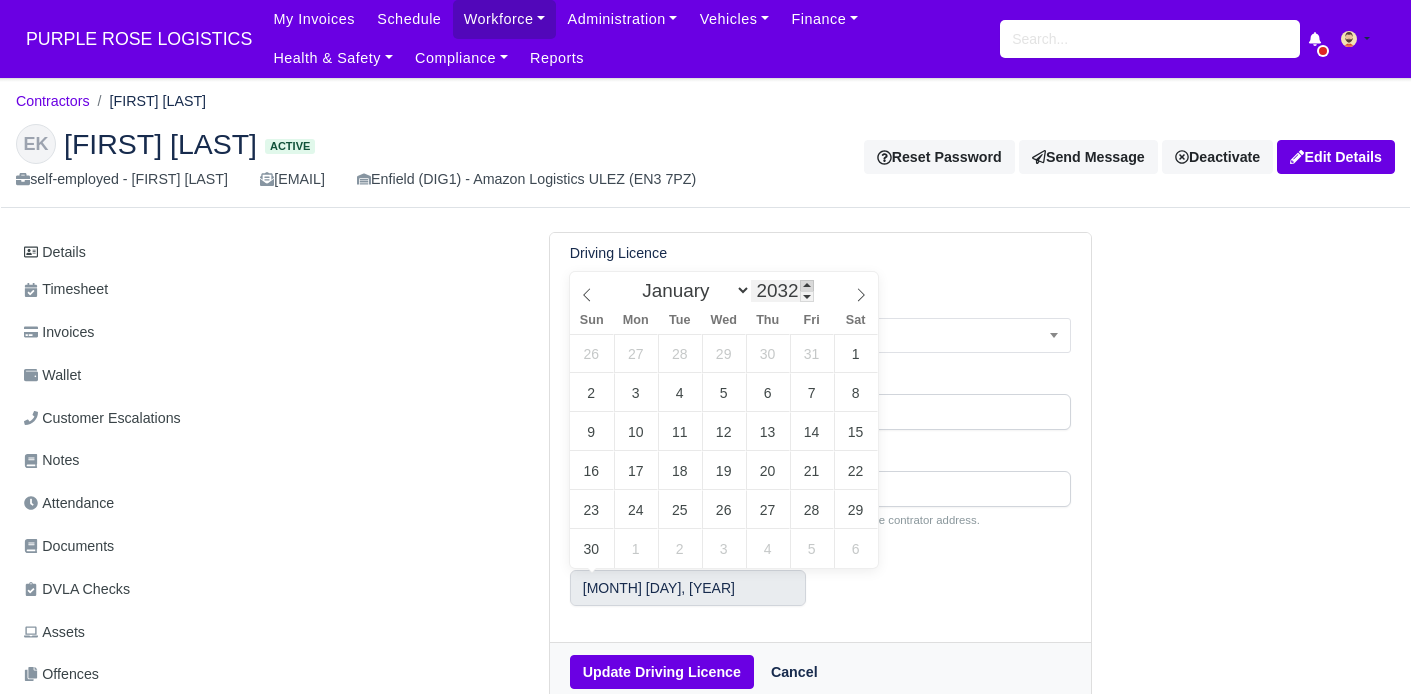 click at bounding box center [807, 285] 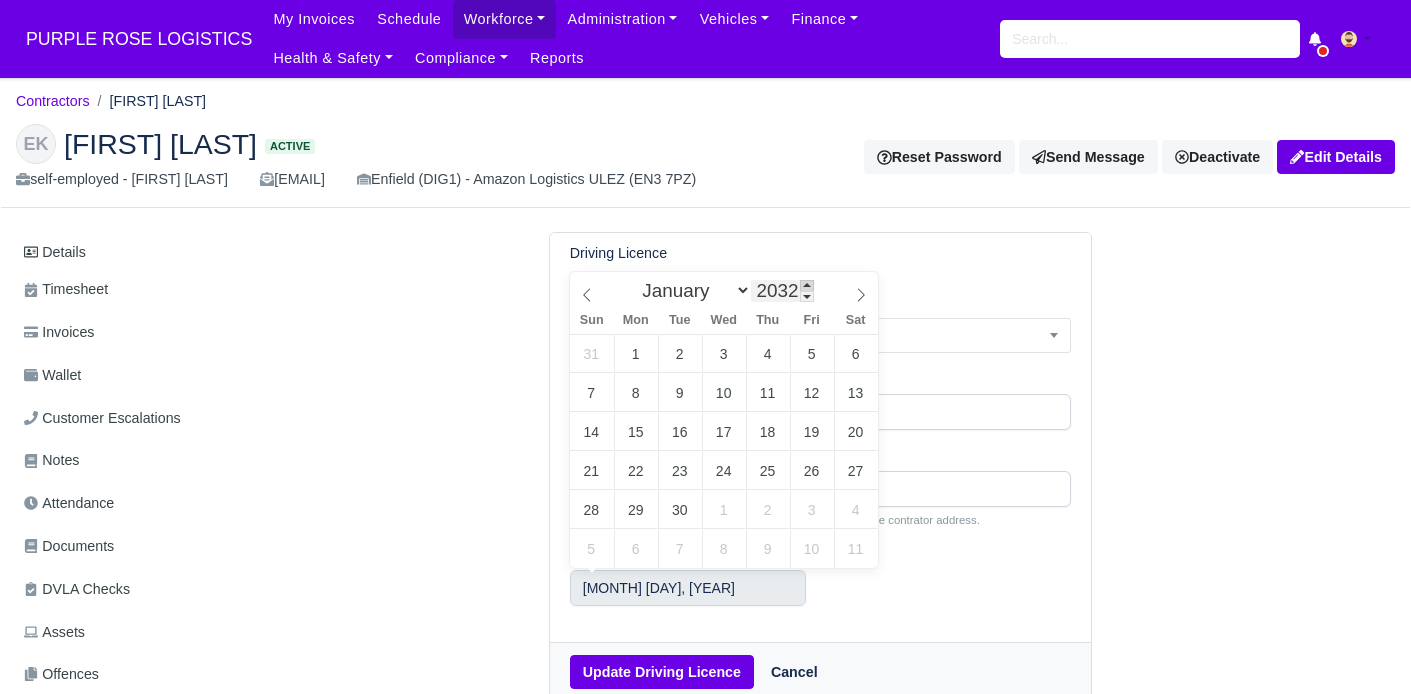 type on "2033" 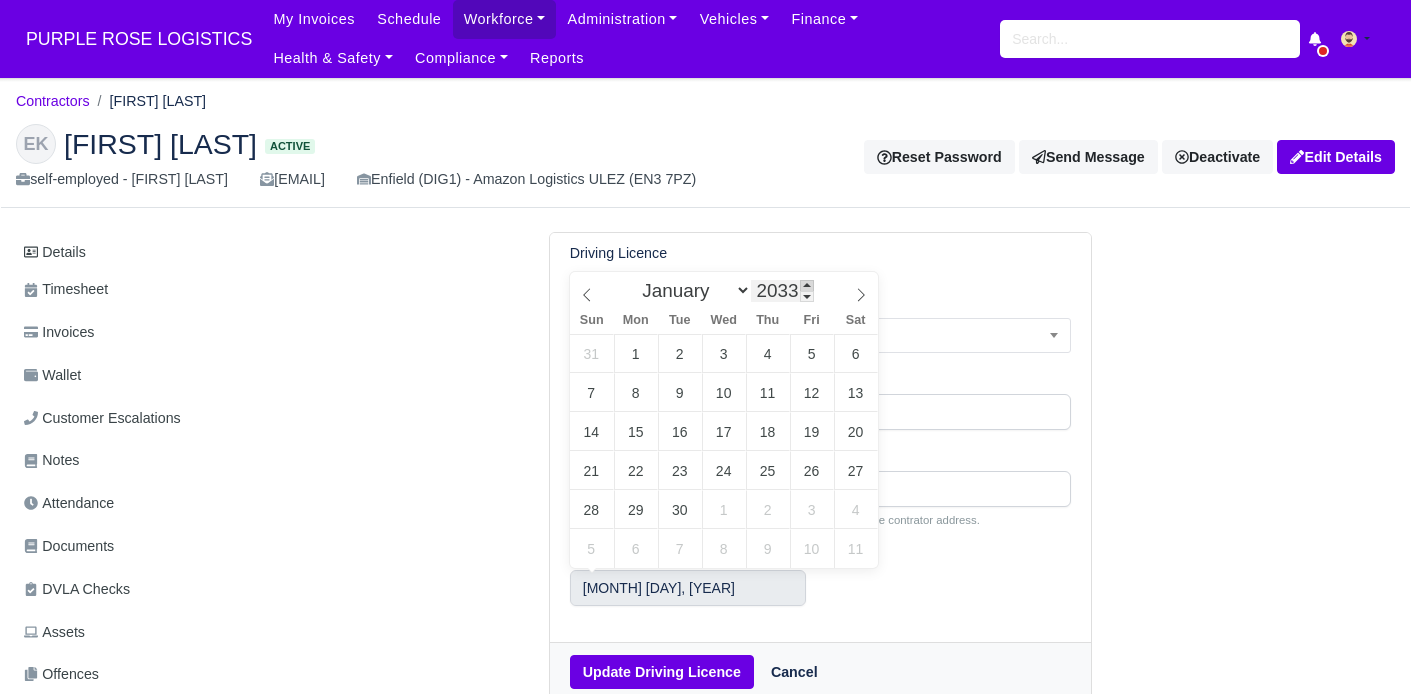 click at bounding box center [807, 285] 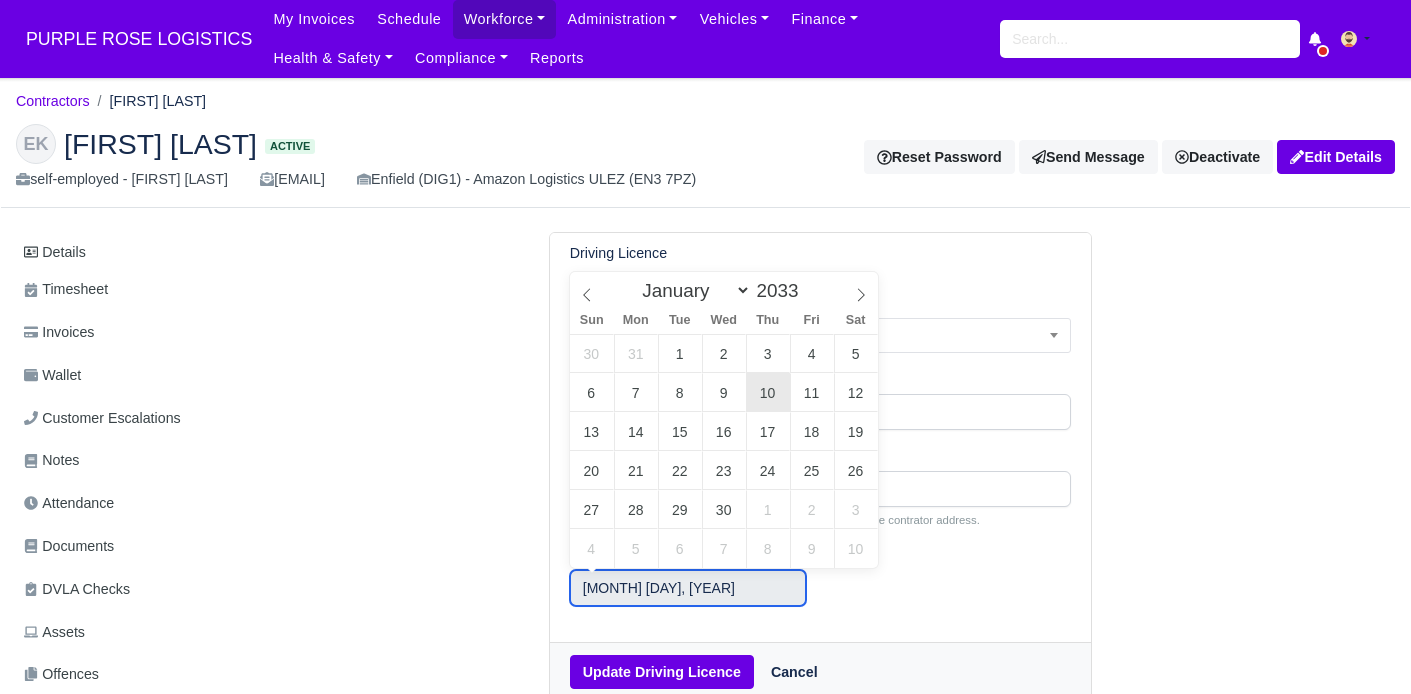 type on "November 10, 2033" 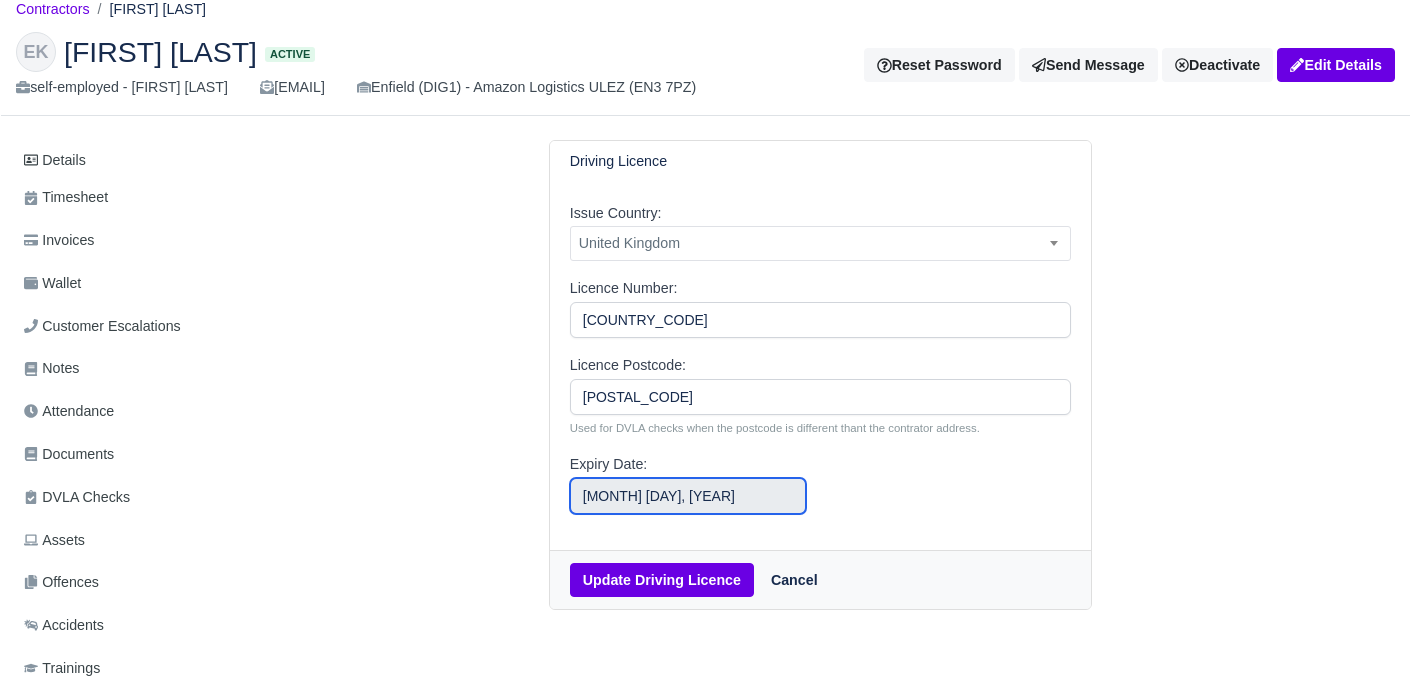 scroll, scrollTop: 94, scrollLeft: 0, axis: vertical 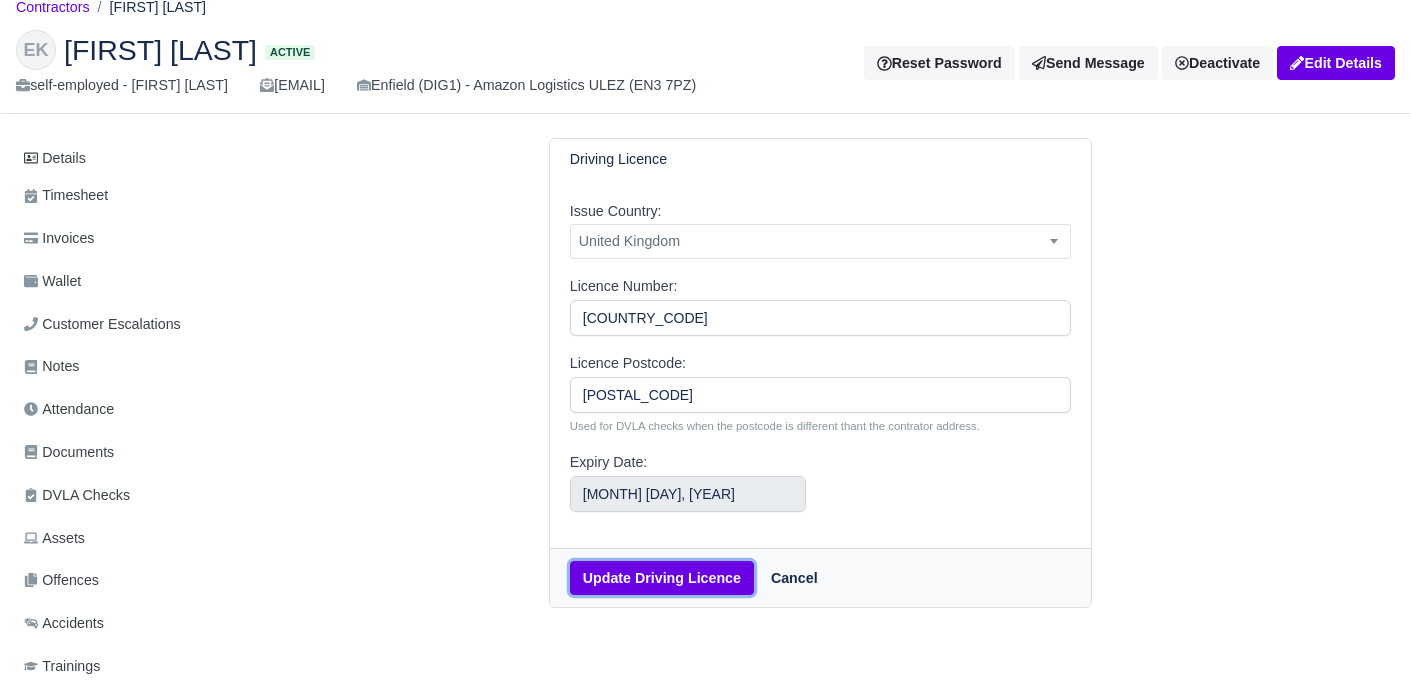 click on "Update Driving Licence" at bounding box center (662, 578) 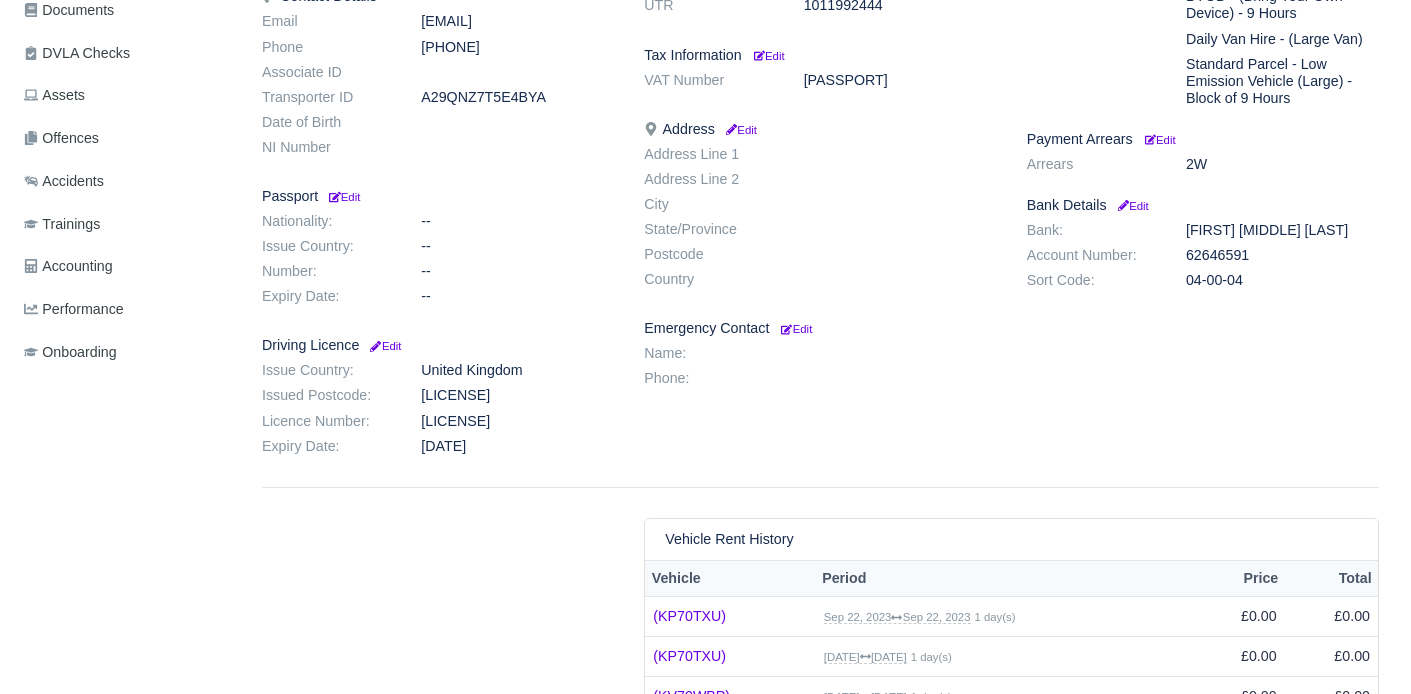 scroll, scrollTop: 577, scrollLeft: 0, axis: vertical 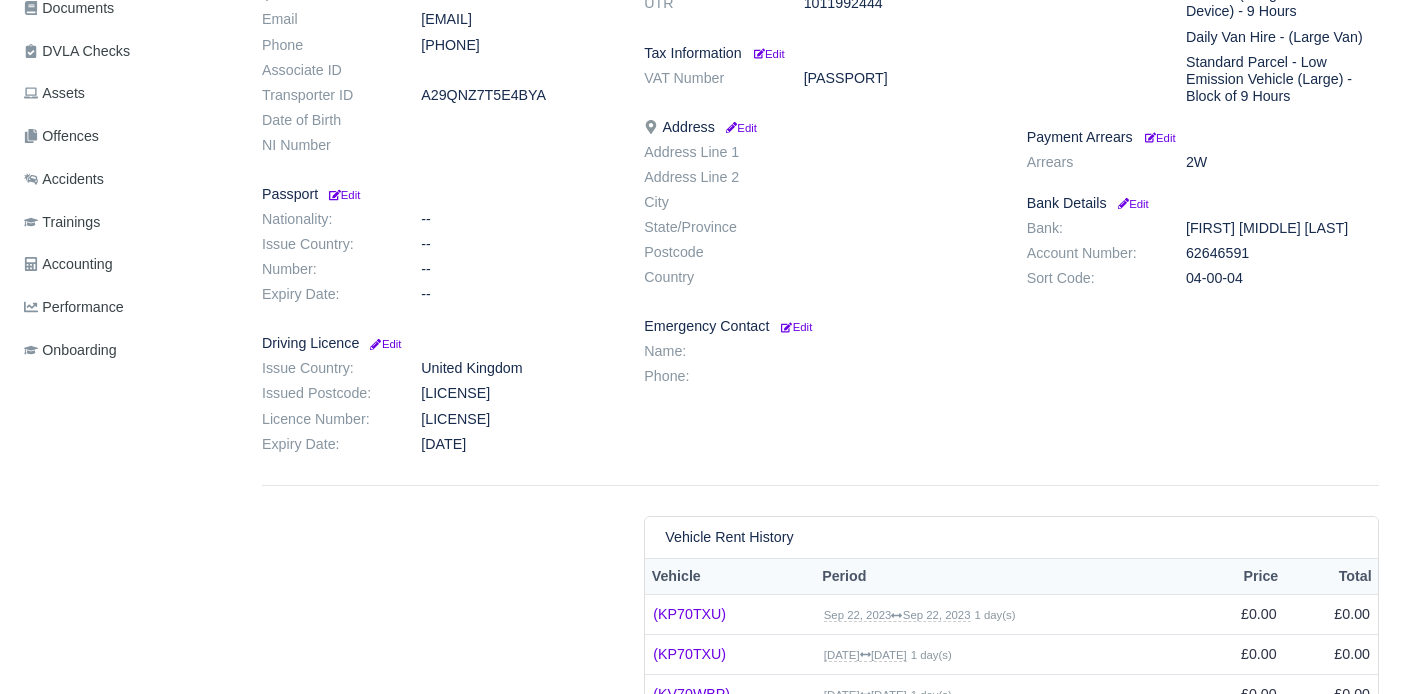 drag, startPoint x: 426, startPoint y: 425, endPoint x: 570, endPoint y: 422, distance: 144.03125 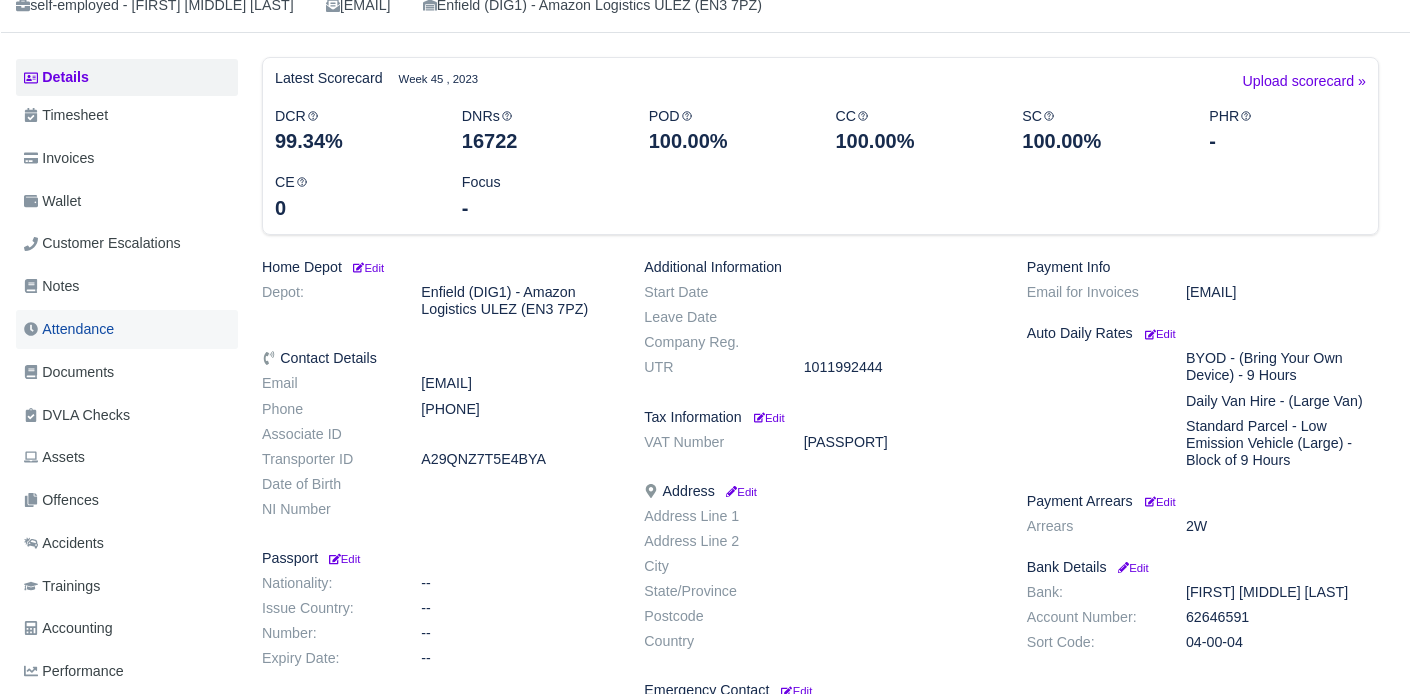 scroll, scrollTop: 212, scrollLeft: 0, axis: vertical 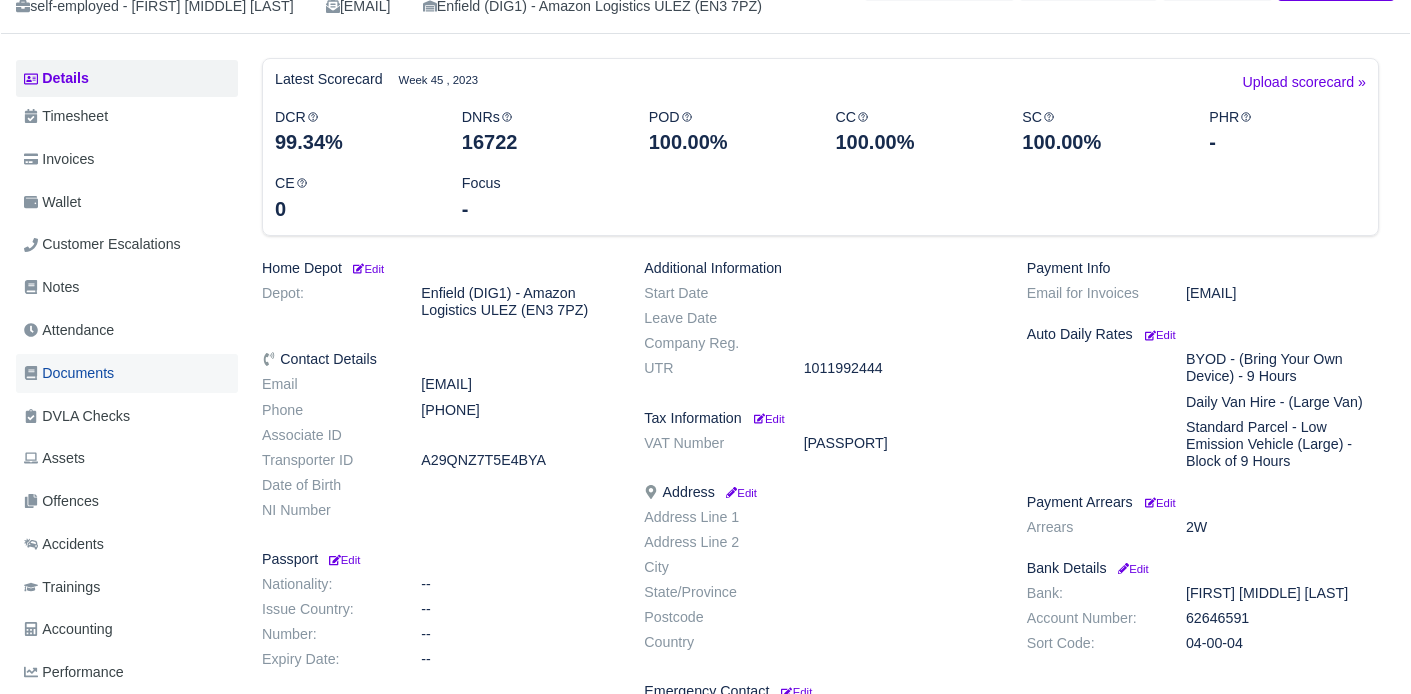 click on "Documents" at bounding box center (69, 373) 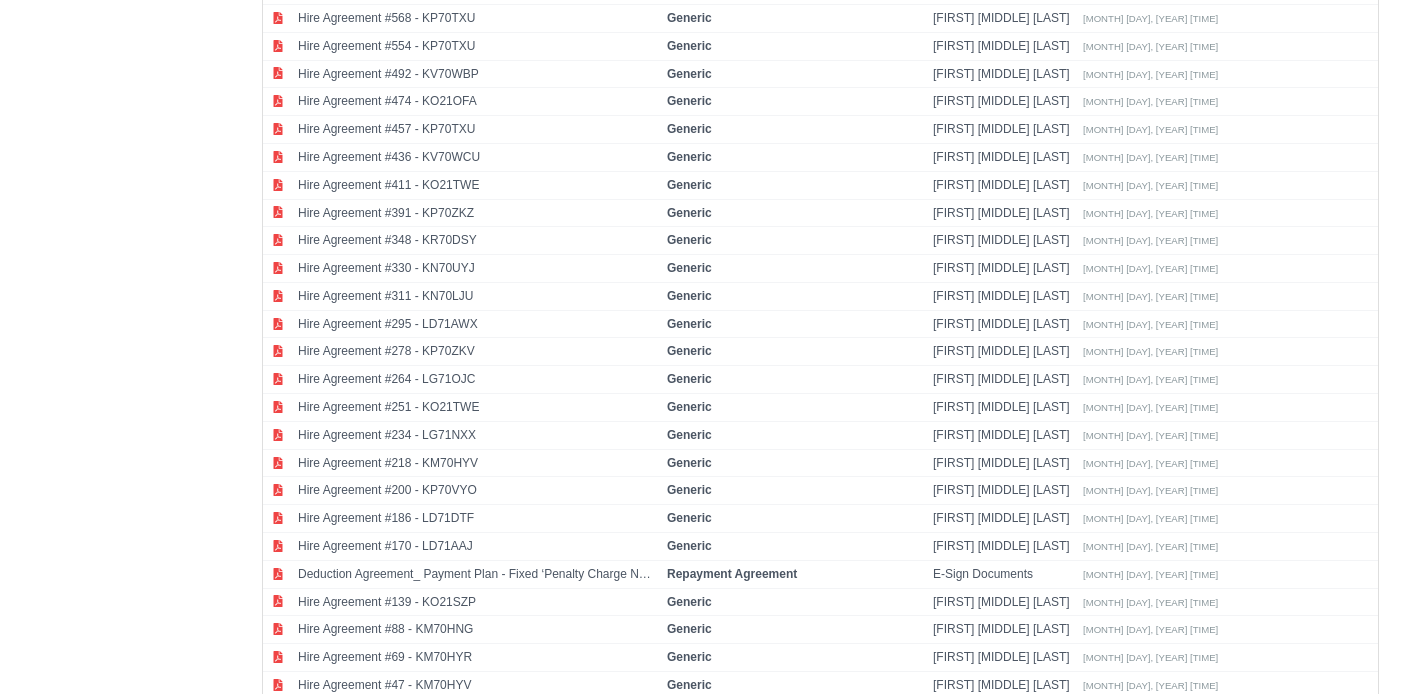 scroll, scrollTop: 0, scrollLeft: 0, axis: both 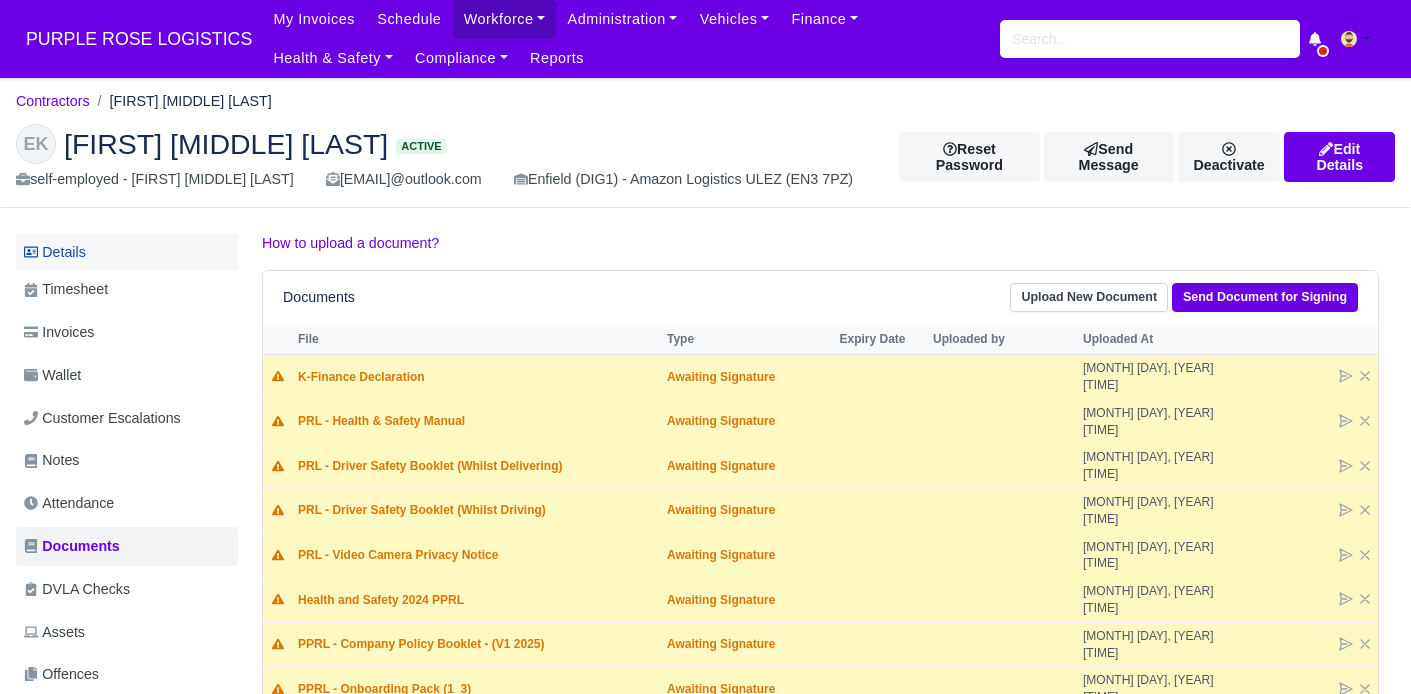 click on "Details" at bounding box center [127, 252] 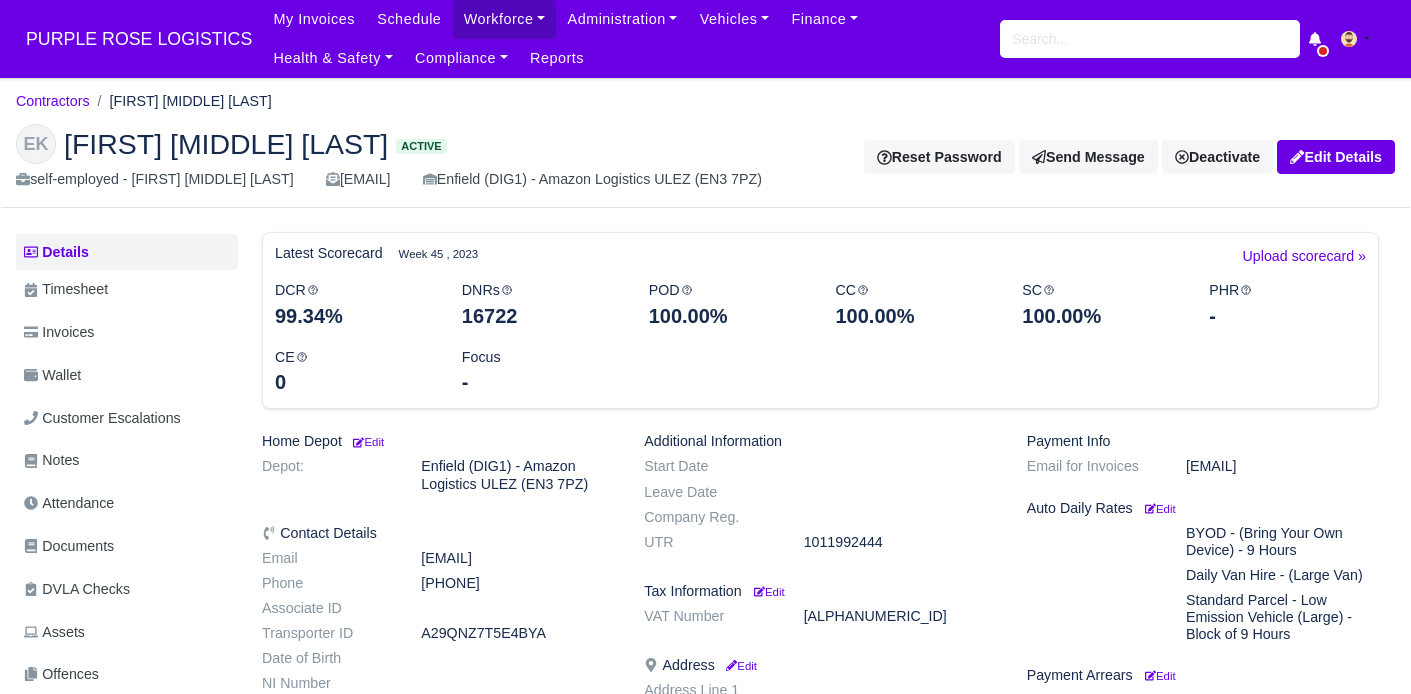 scroll, scrollTop: 0, scrollLeft: 0, axis: both 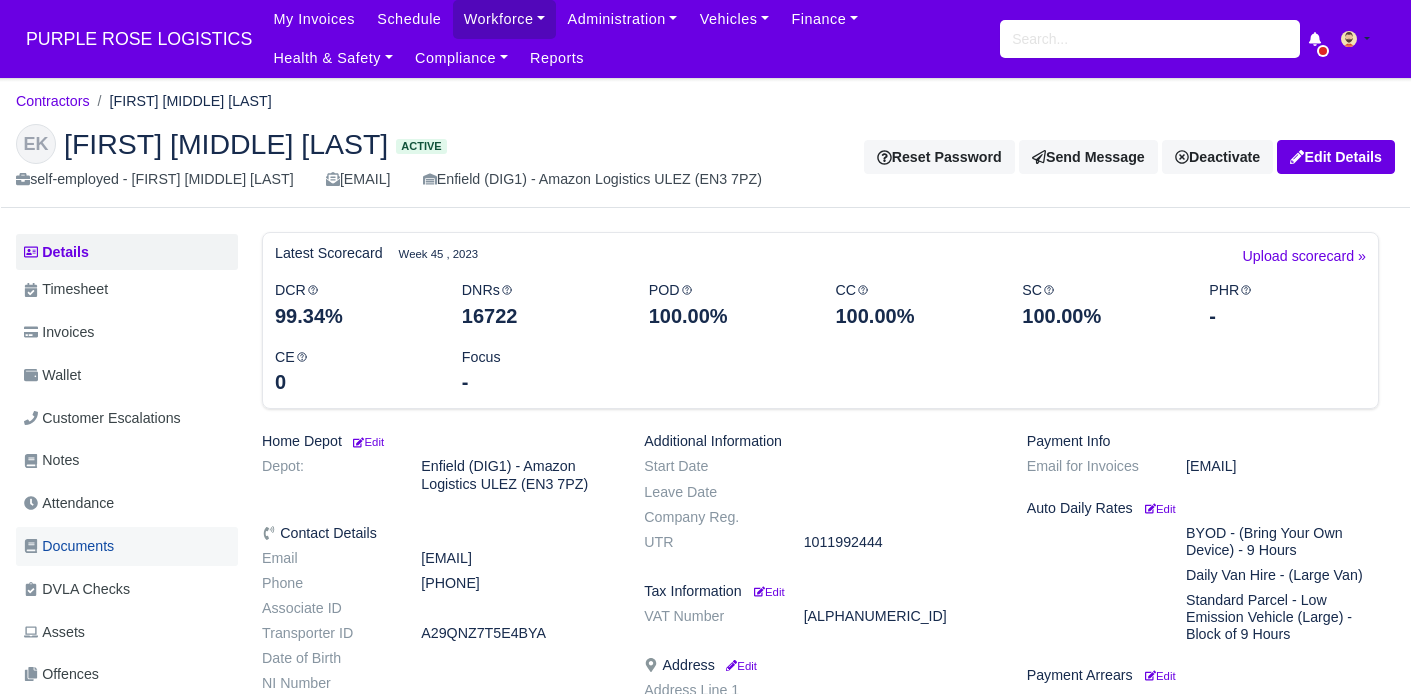 click on "Documents" at bounding box center [69, 546] 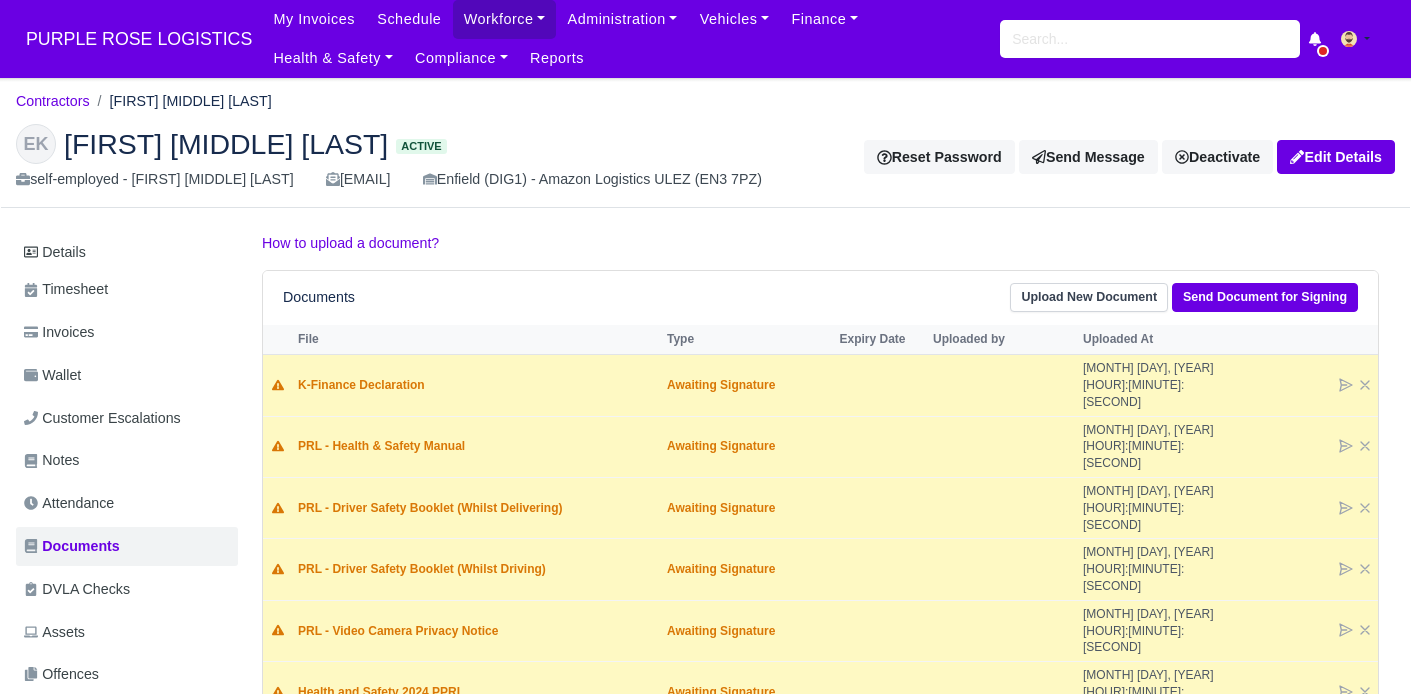 scroll, scrollTop: 0, scrollLeft: 0, axis: both 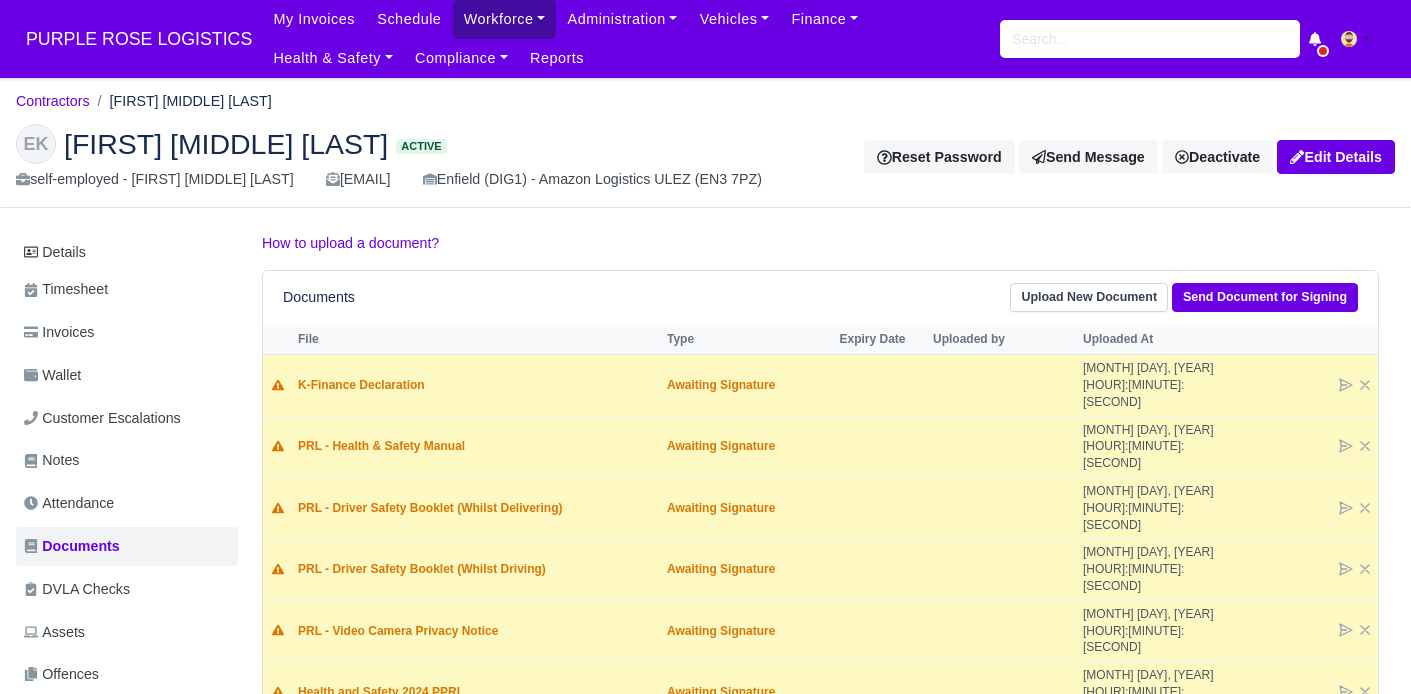 click on "Workforce" at bounding box center [505, 19] 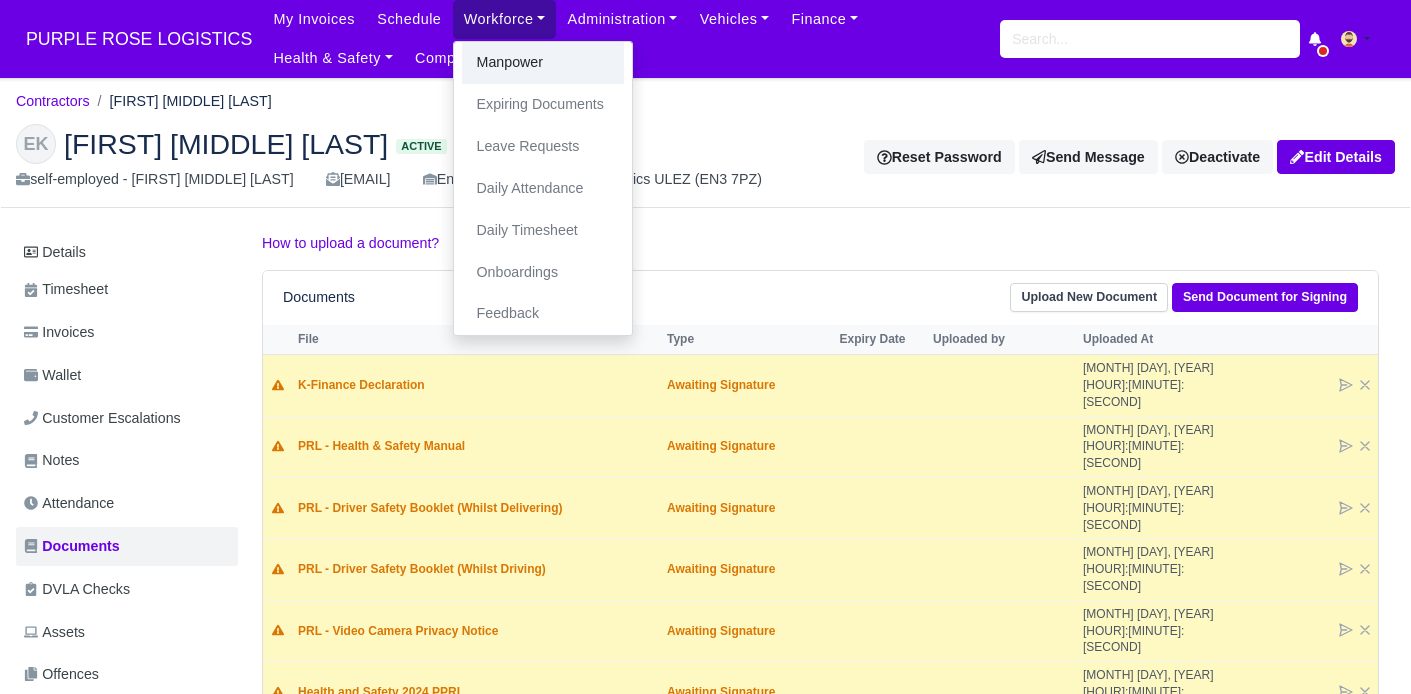 click on "Manpower" at bounding box center [543, 63] 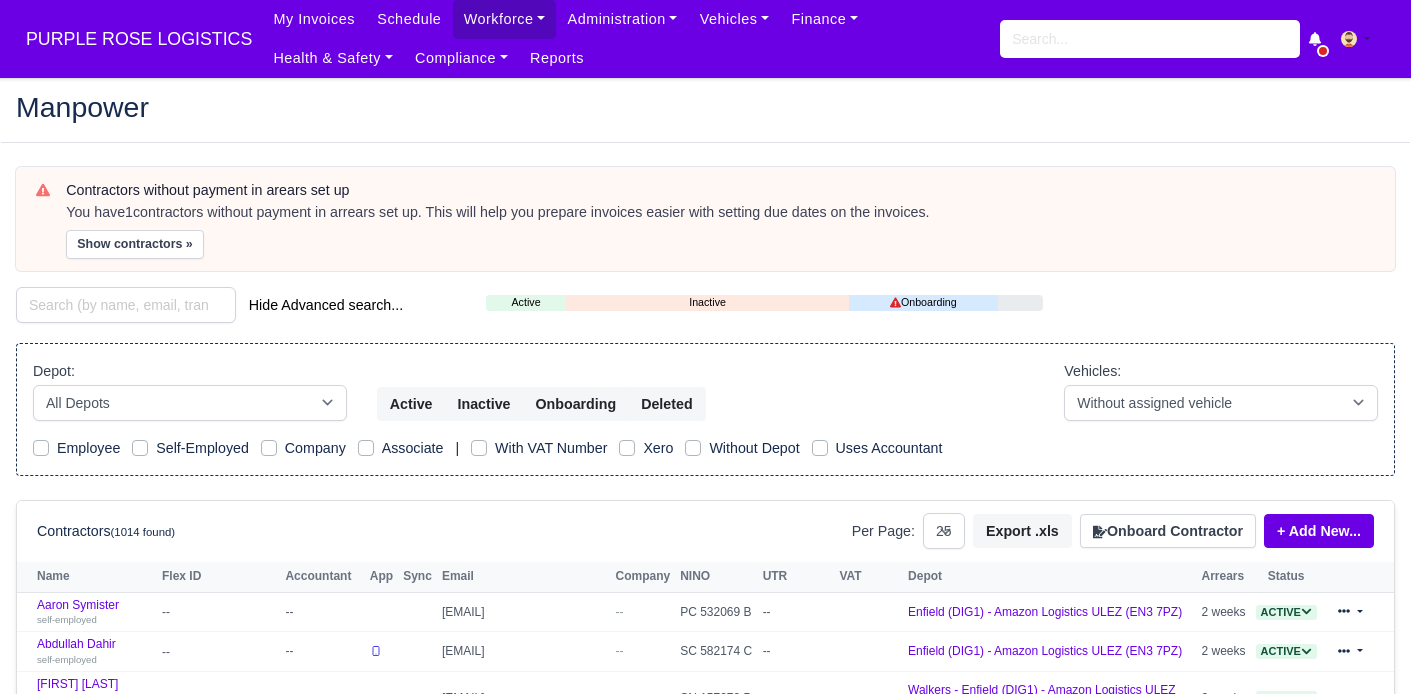 select on "25" 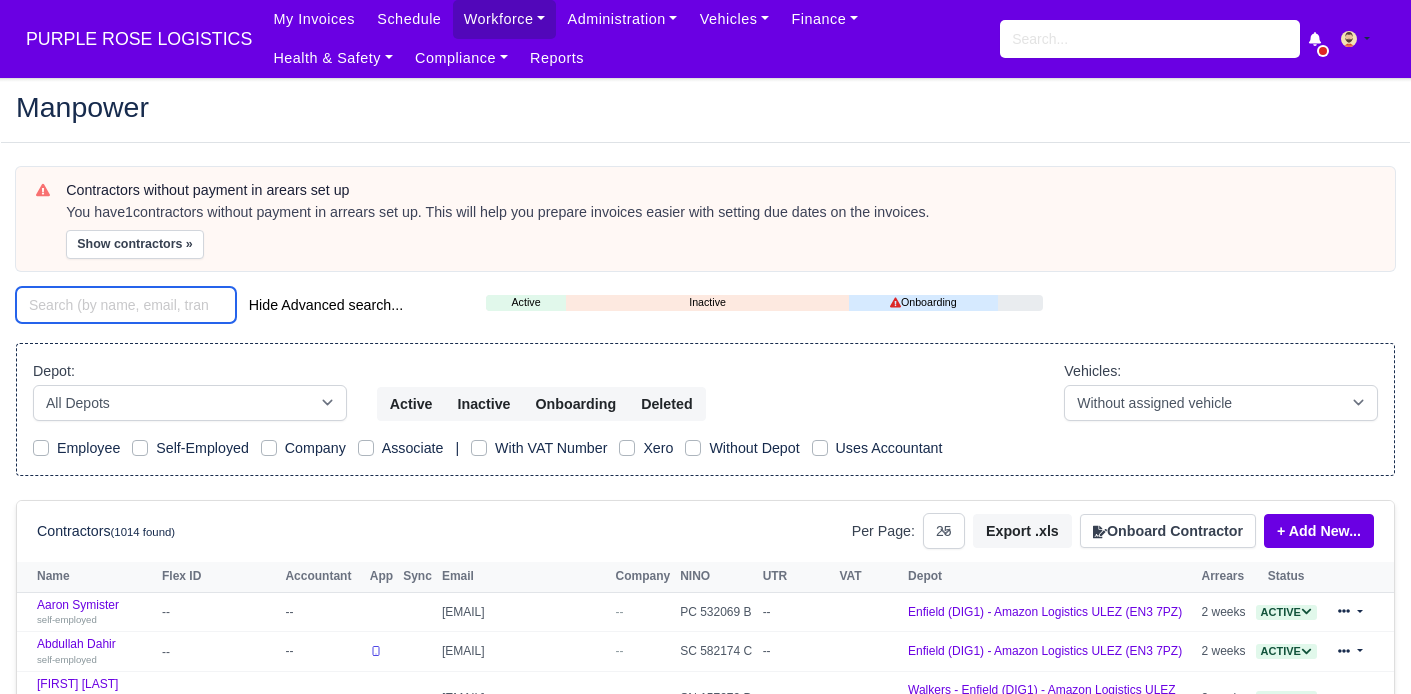 click at bounding box center (126, 305) 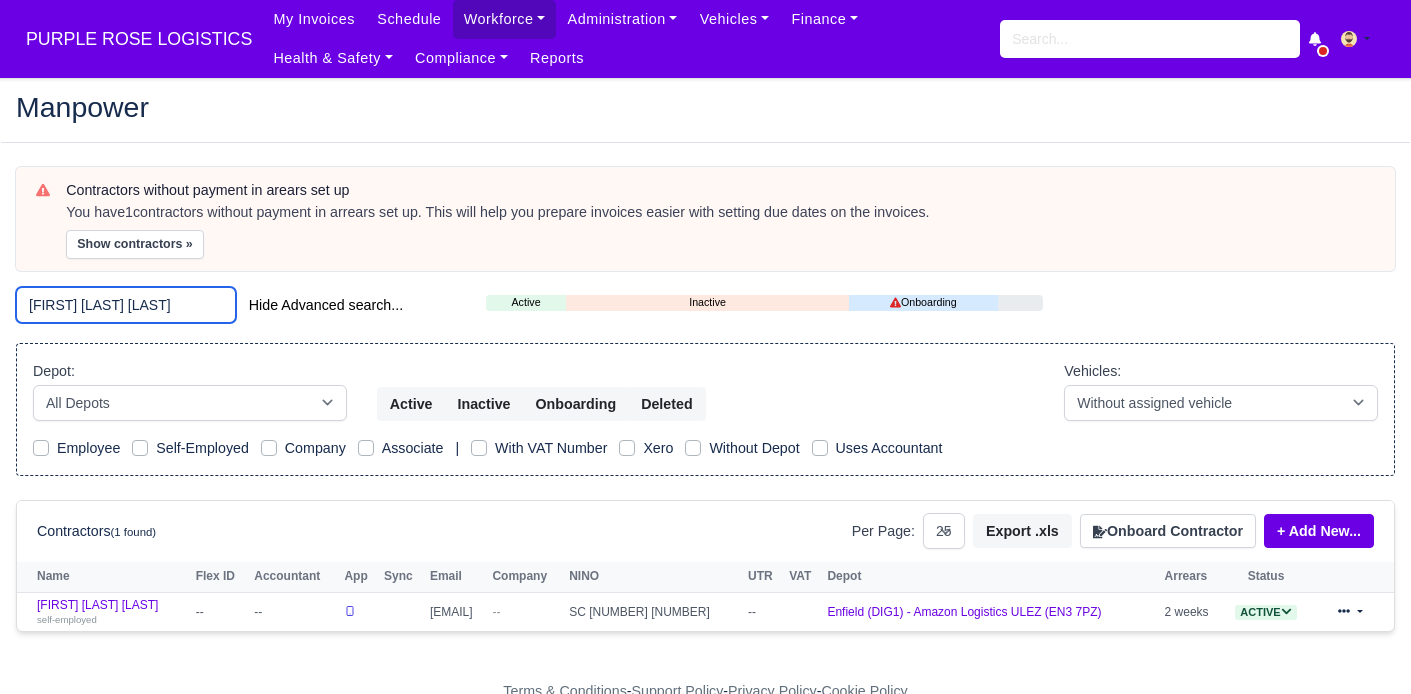type on "[FIRST] [LAST] [LAST]" 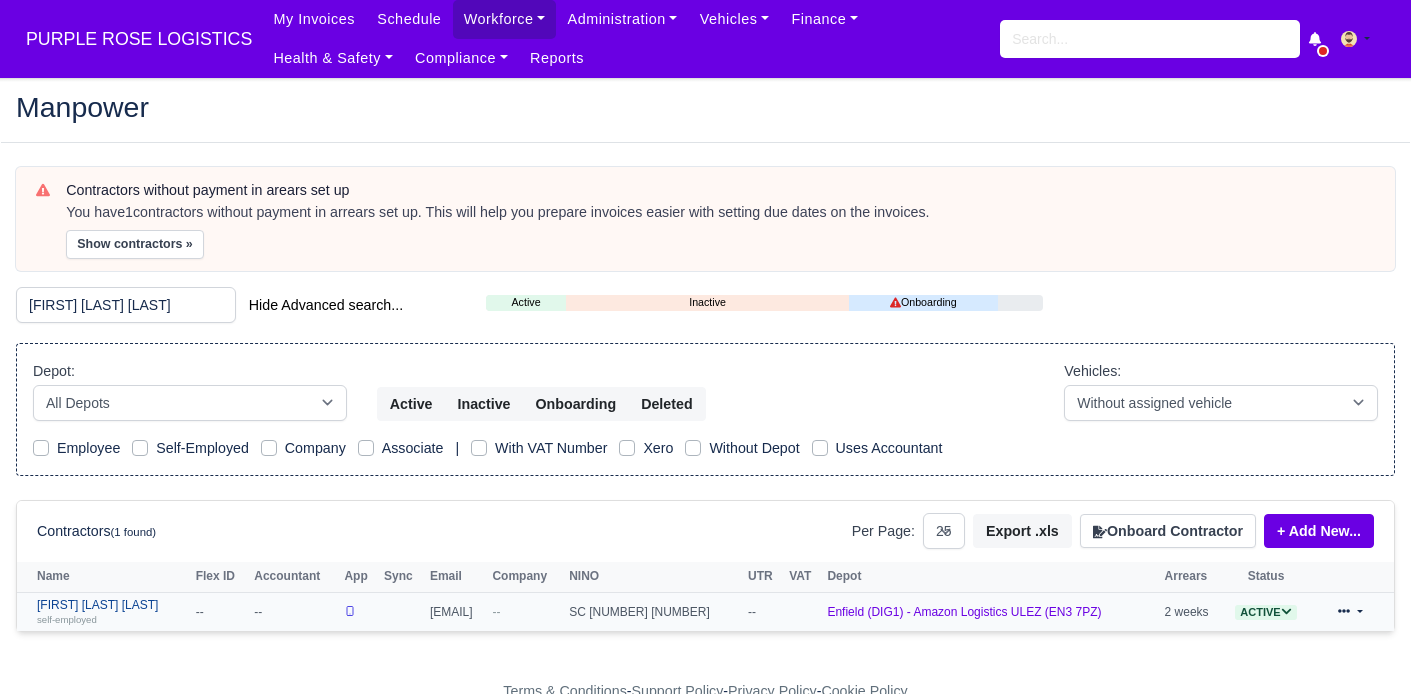 click on "Iqram Ismail Mtambo
self-employed" at bounding box center [111, 612] 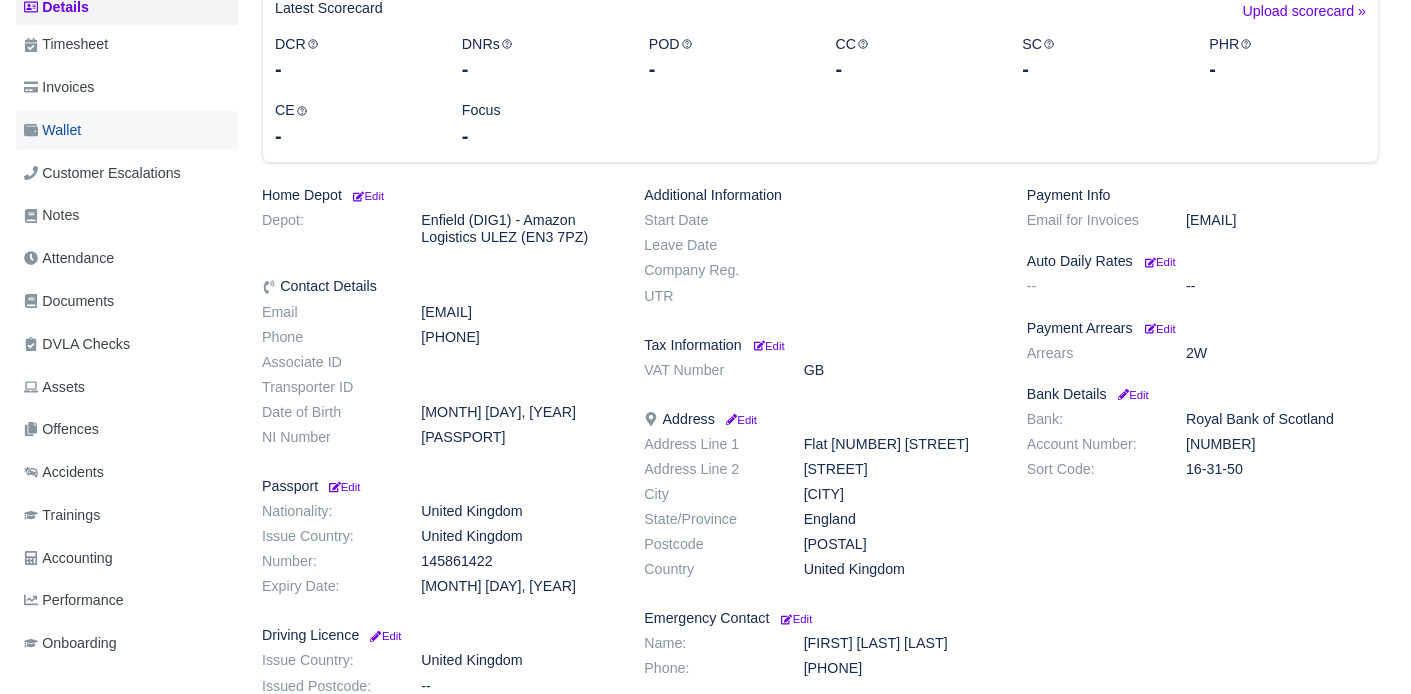 scroll, scrollTop: 288, scrollLeft: 0, axis: vertical 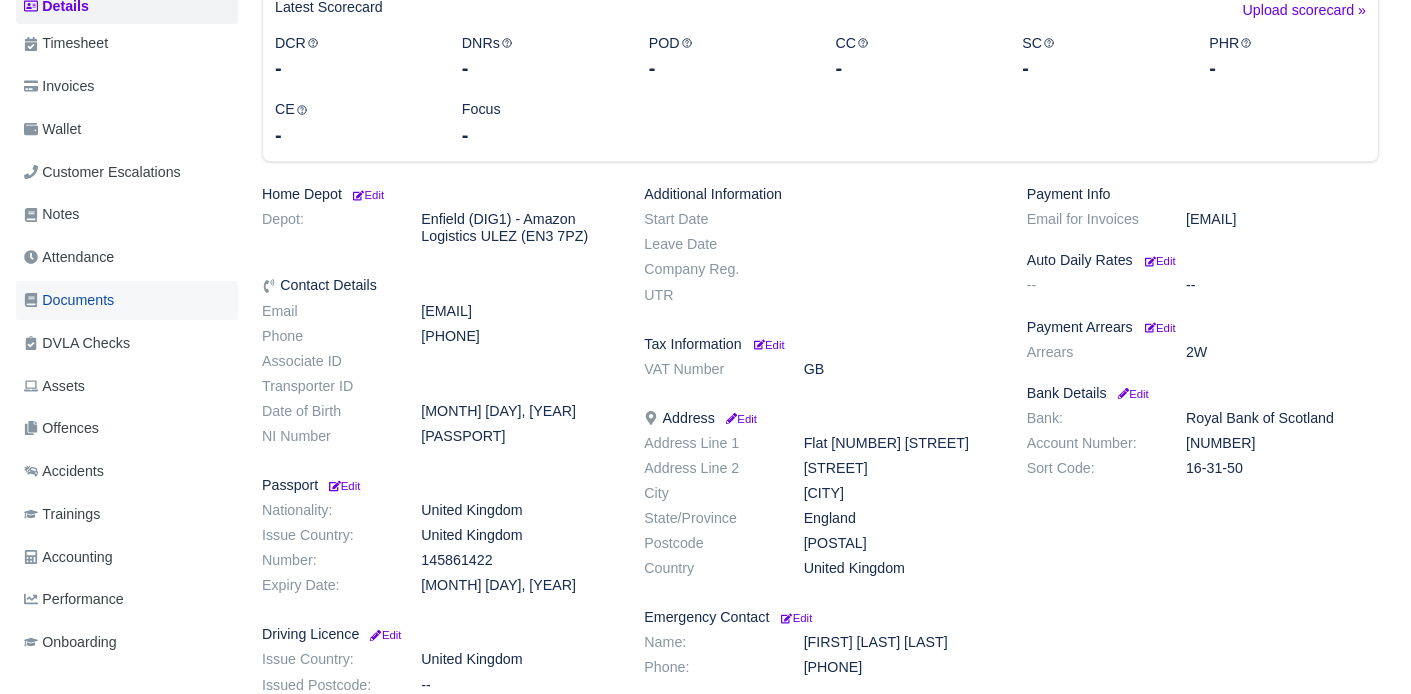 click on "Documents" at bounding box center (69, 300) 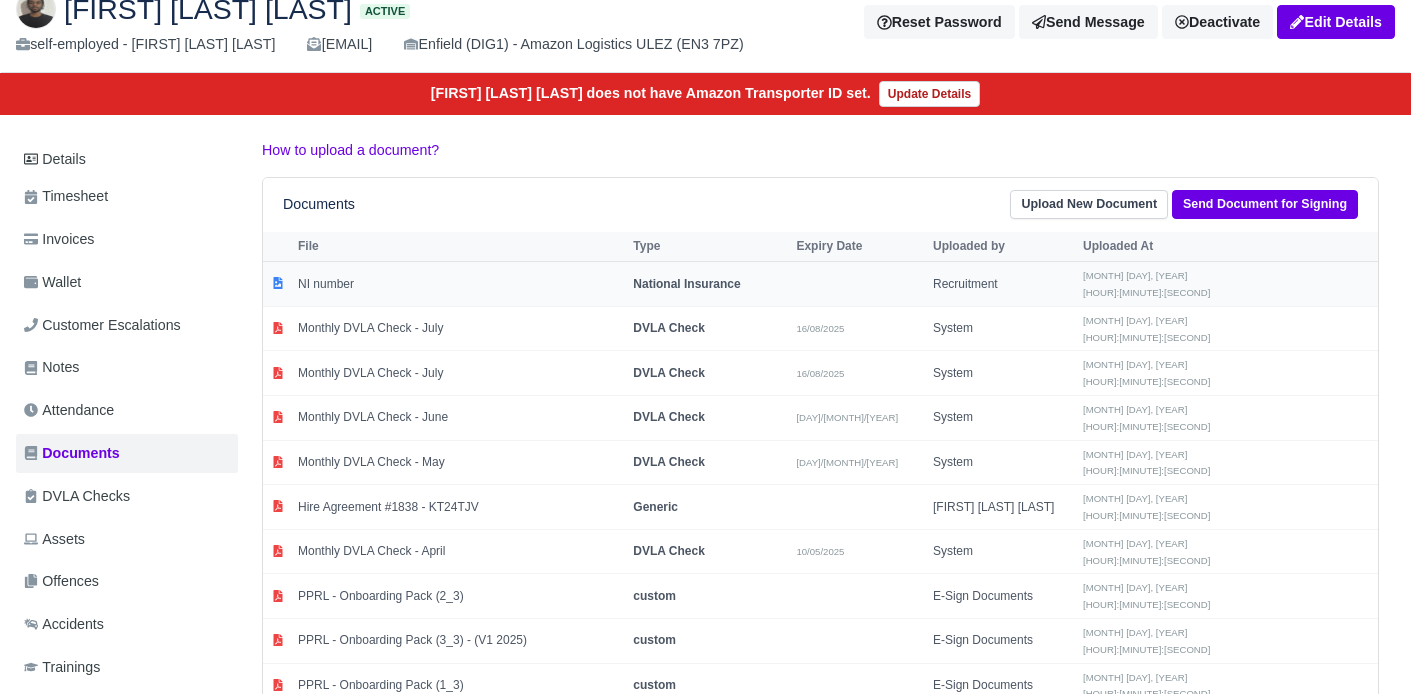 scroll, scrollTop: 338, scrollLeft: 0, axis: vertical 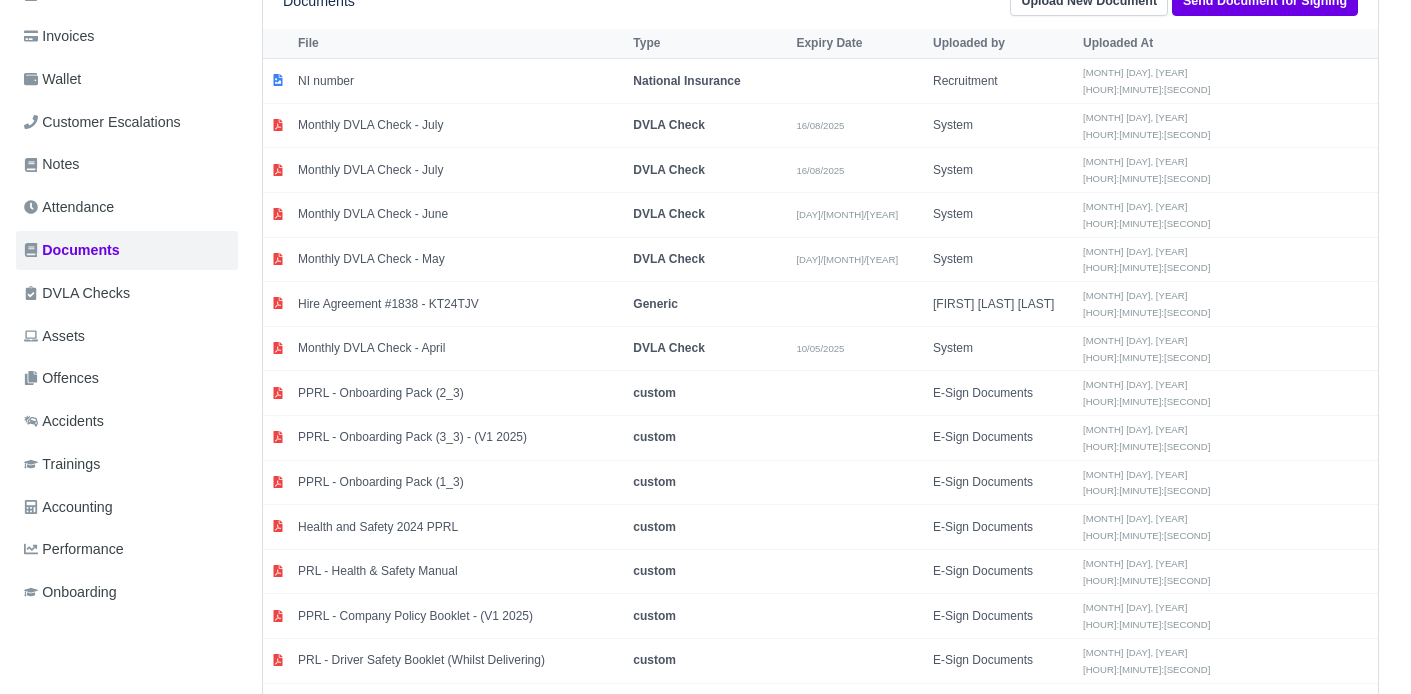 click on "Driving Licence Front - Iqram Ismail Mtambo" at bounding box center (460, 1017) 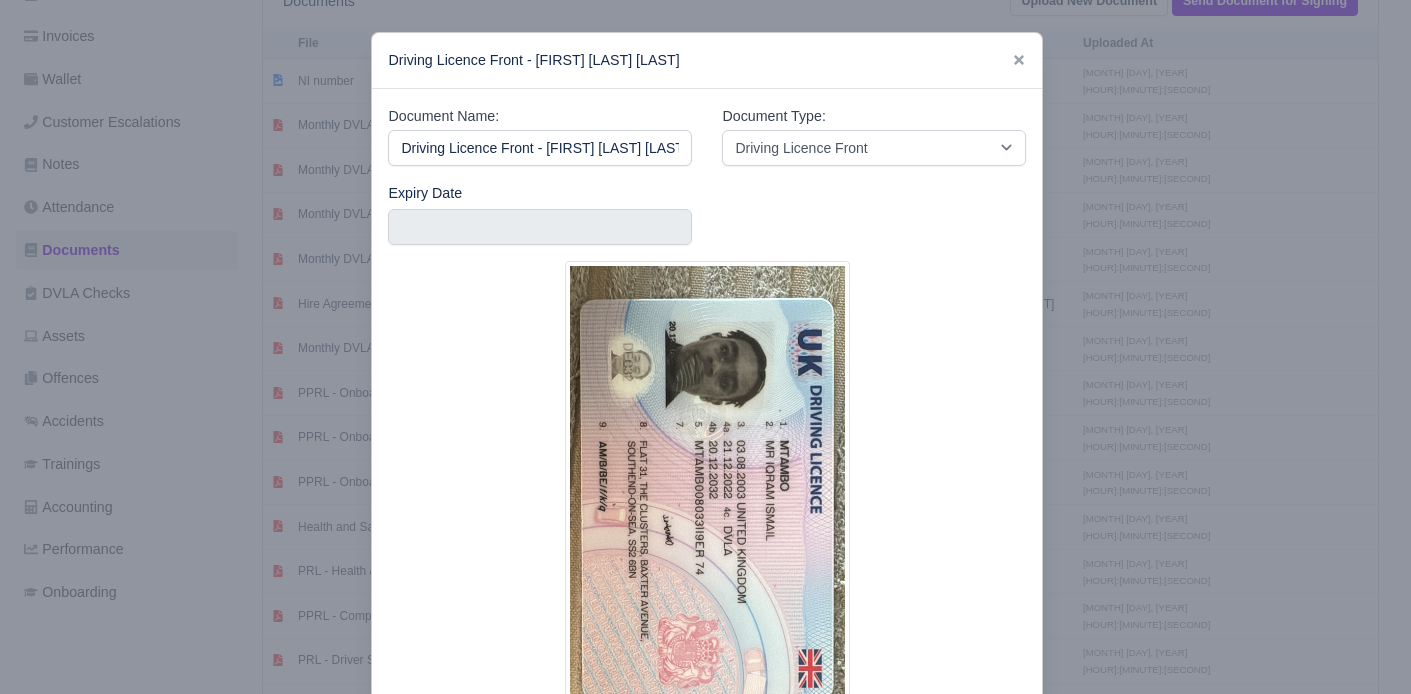 scroll, scrollTop: 0, scrollLeft: 9, axis: horizontal 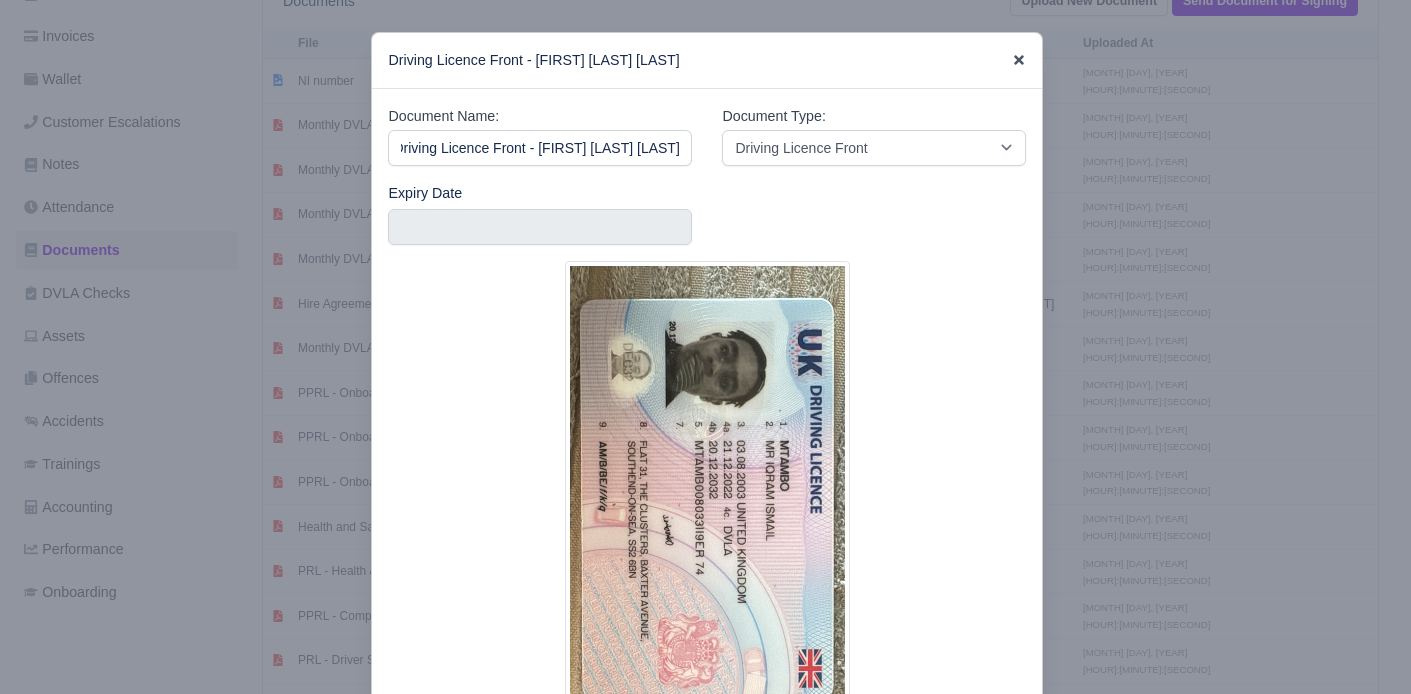 click 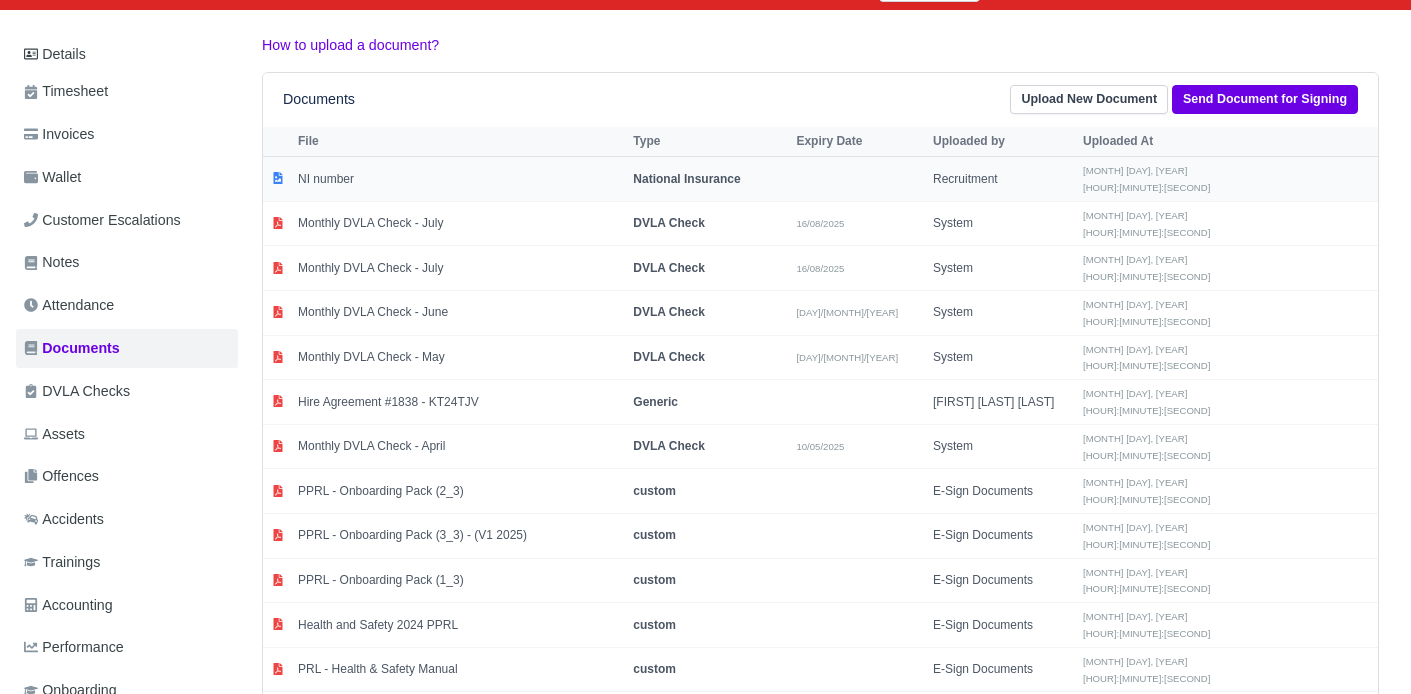 scroll, scrollTop: 241, scrollLeft: 0, axis: vertical 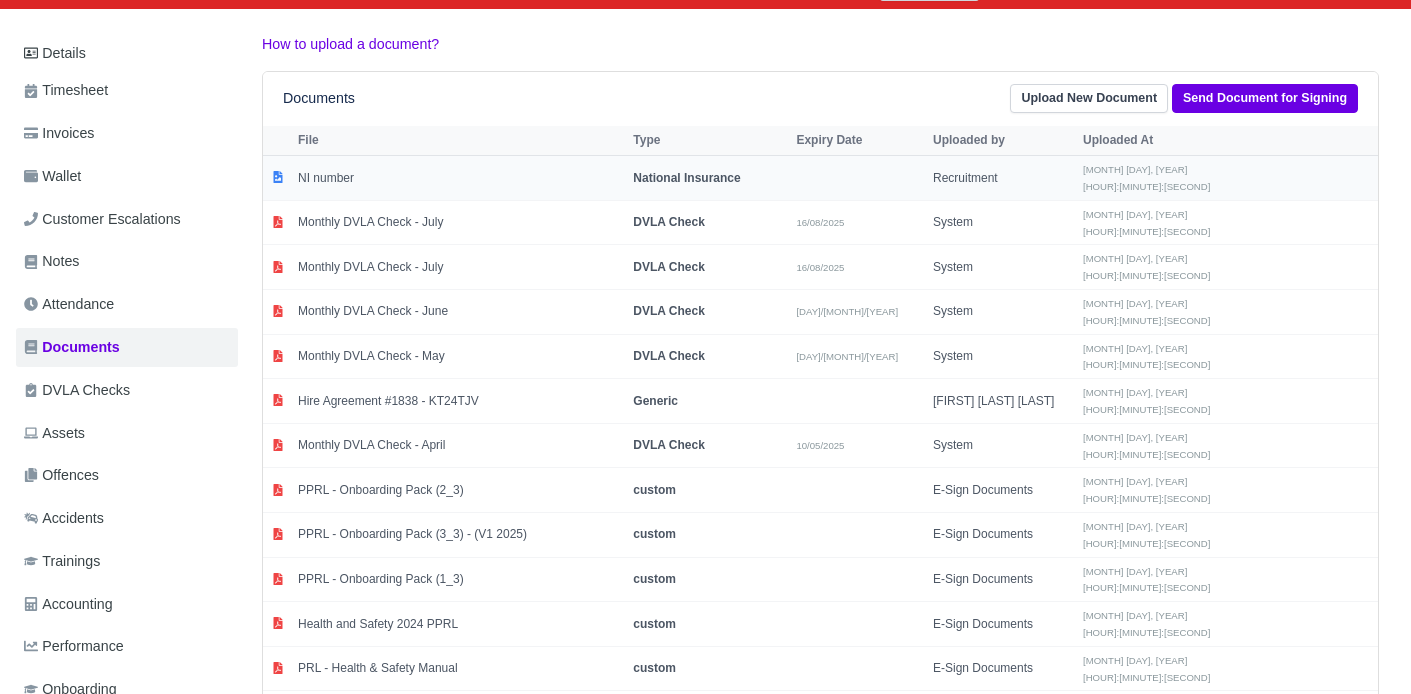 click on "NI number" at bounding box center [460, 178] 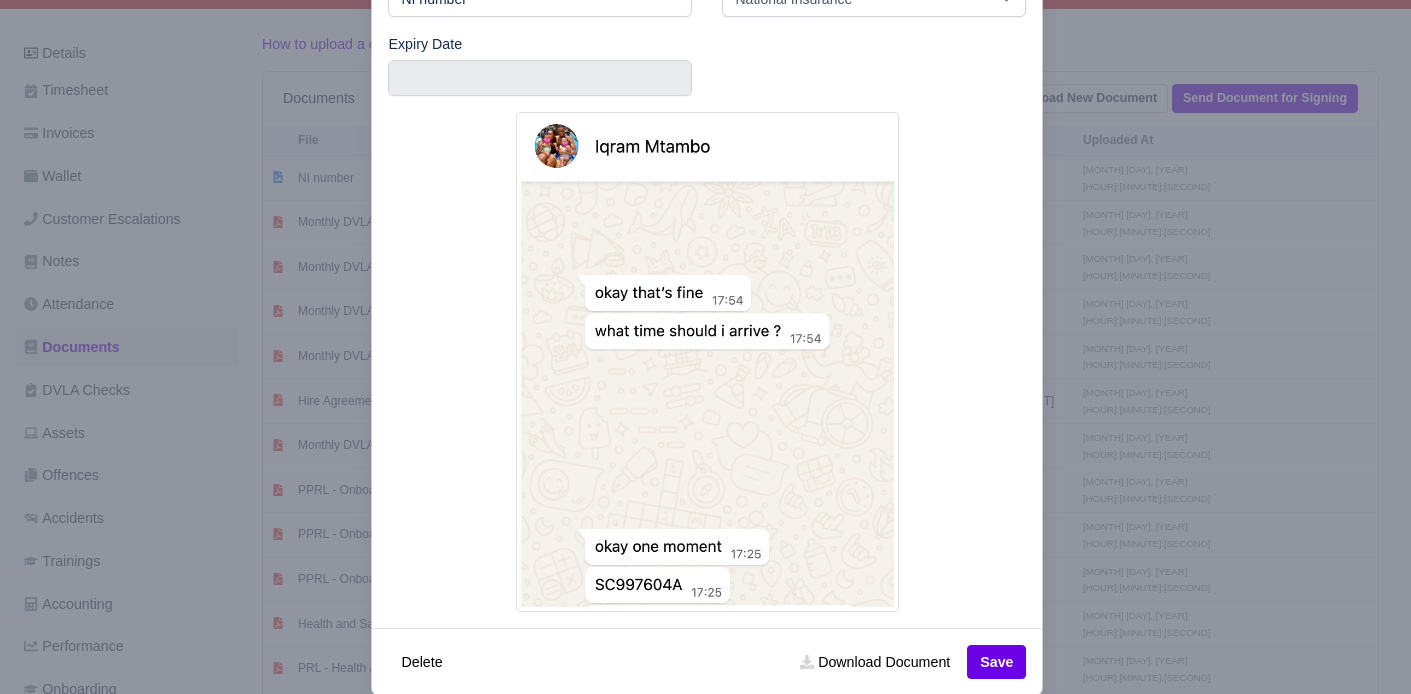 scroll, scrollTop: 185, scrollLeft: 0, axis: vertical 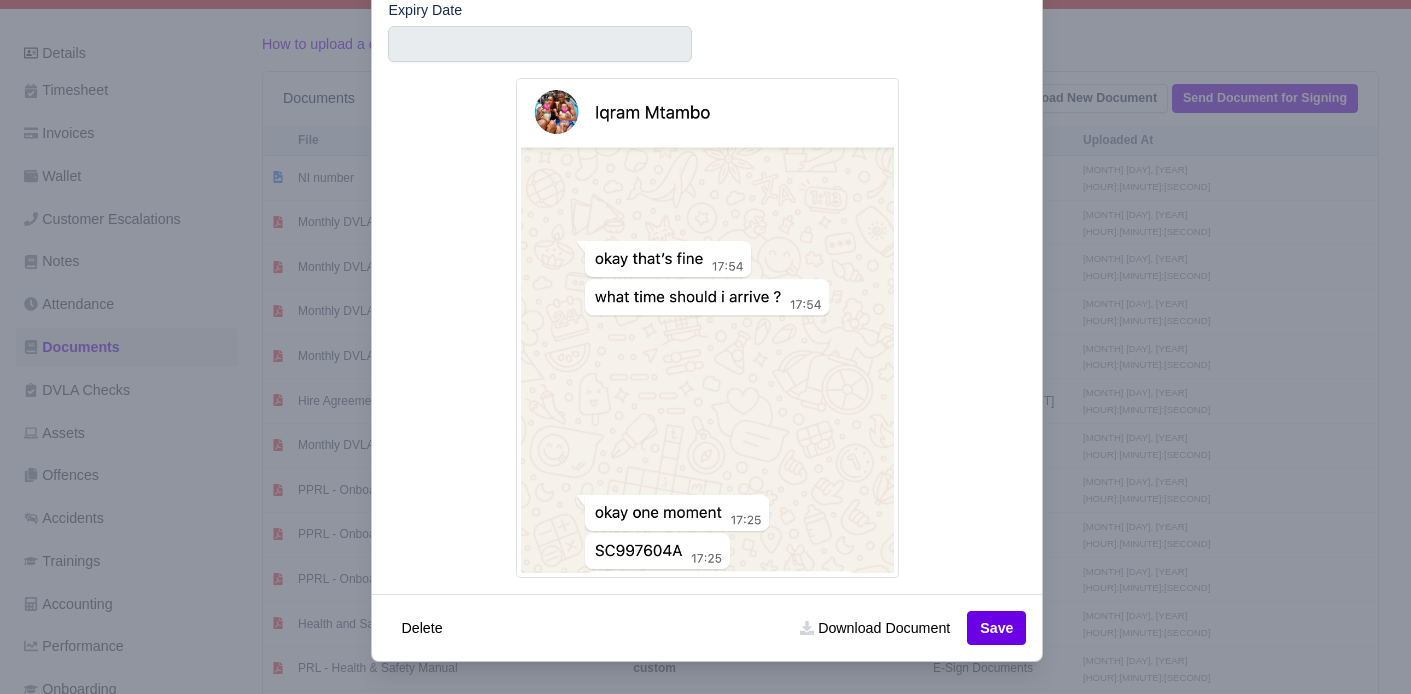 click at bounding box center [705, 347] 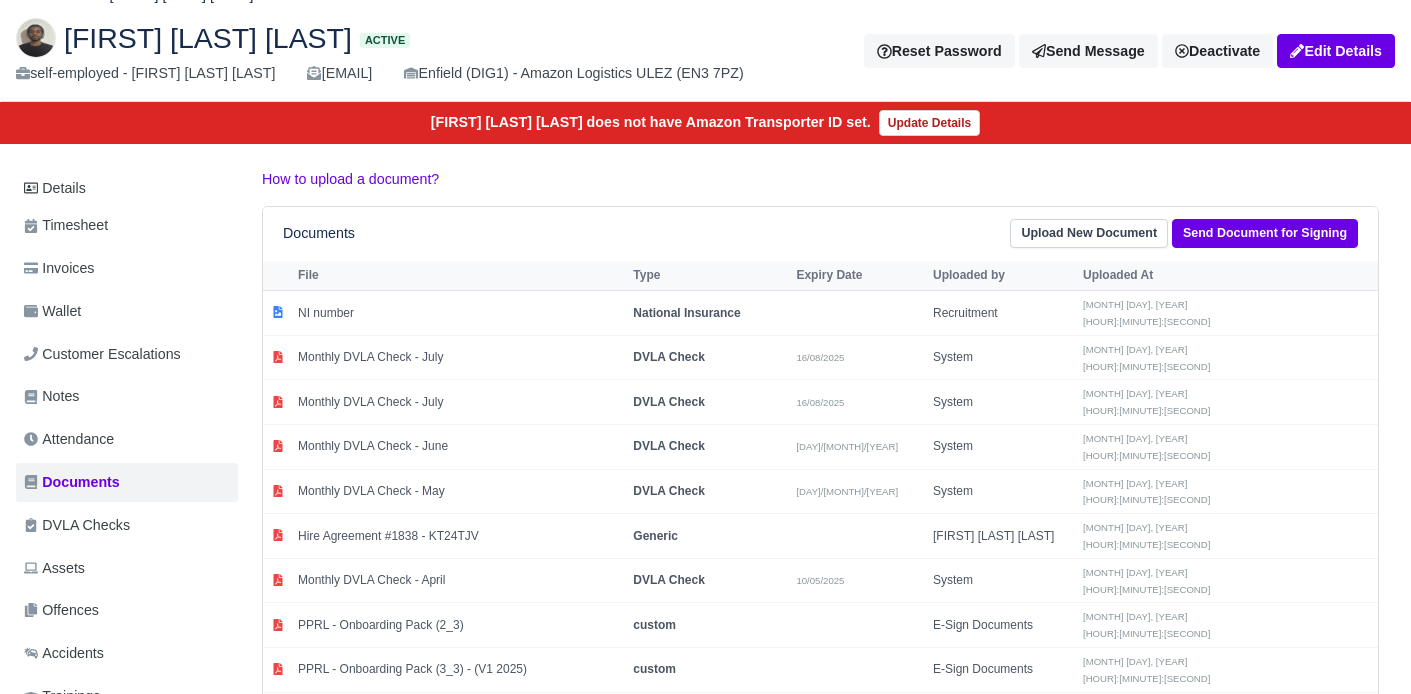 scroll, scrollTop: 0, scrollLeft: 0, axis: both 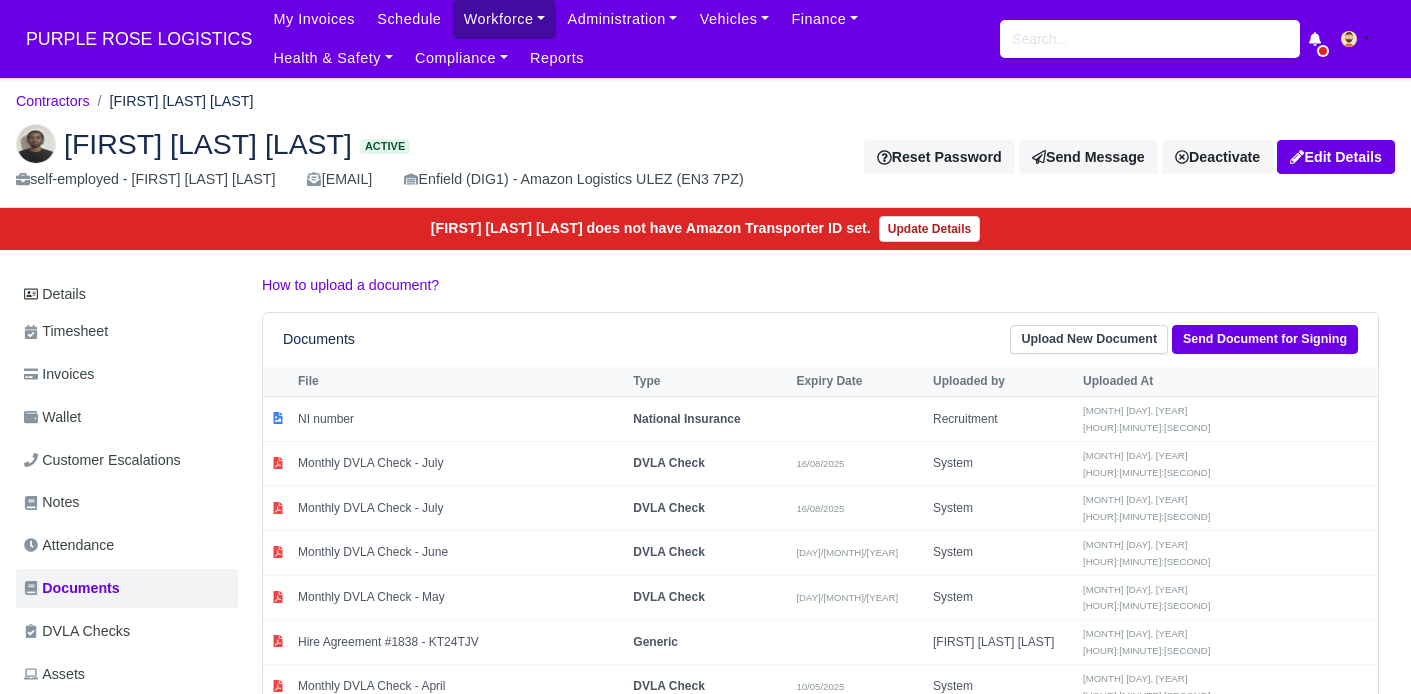 click on "Workforce" at bounding box center (505, 19) 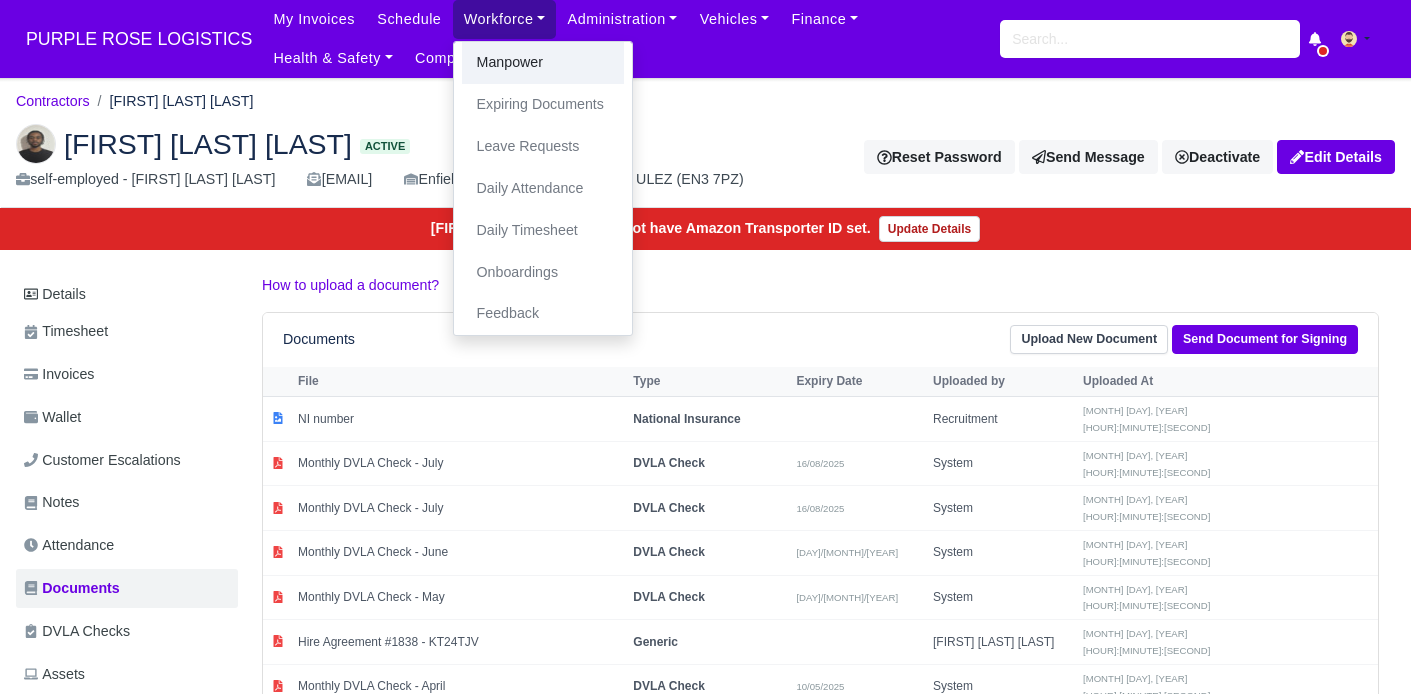 click on "Manpower" at bounding box center [543, 63] 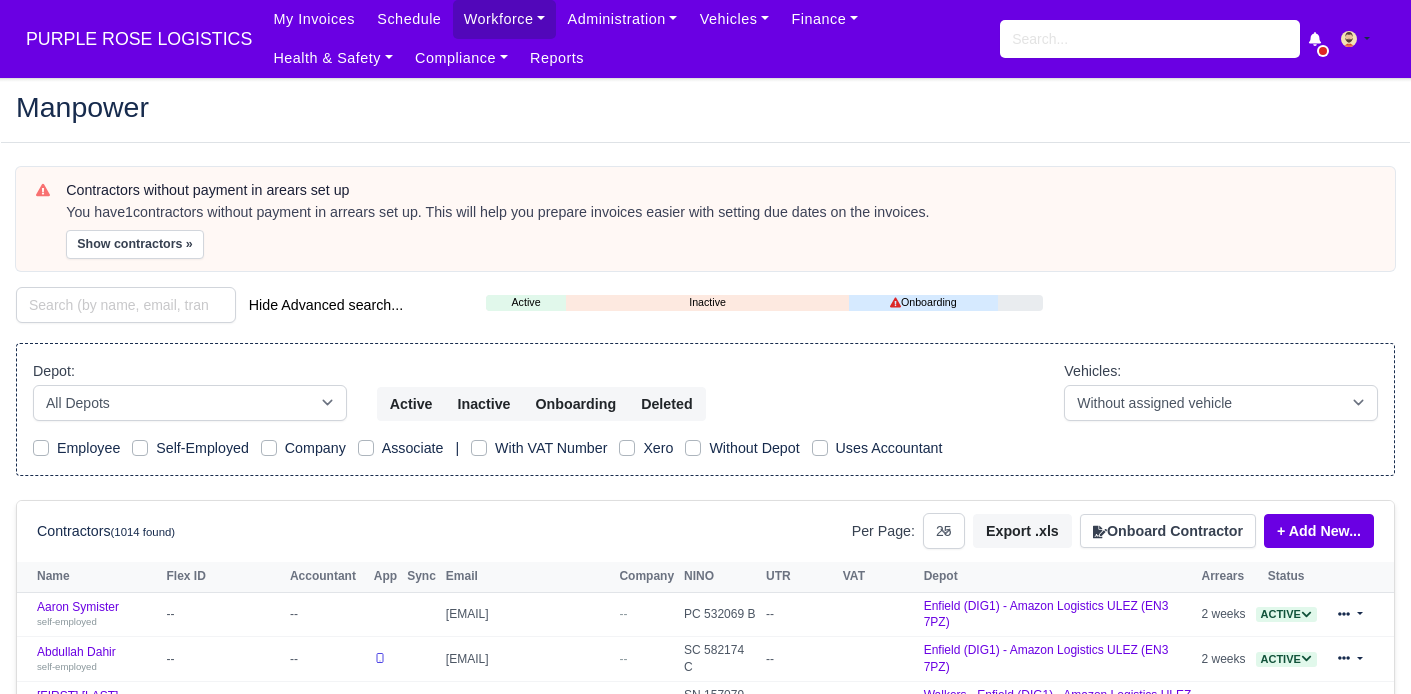 select on "25" 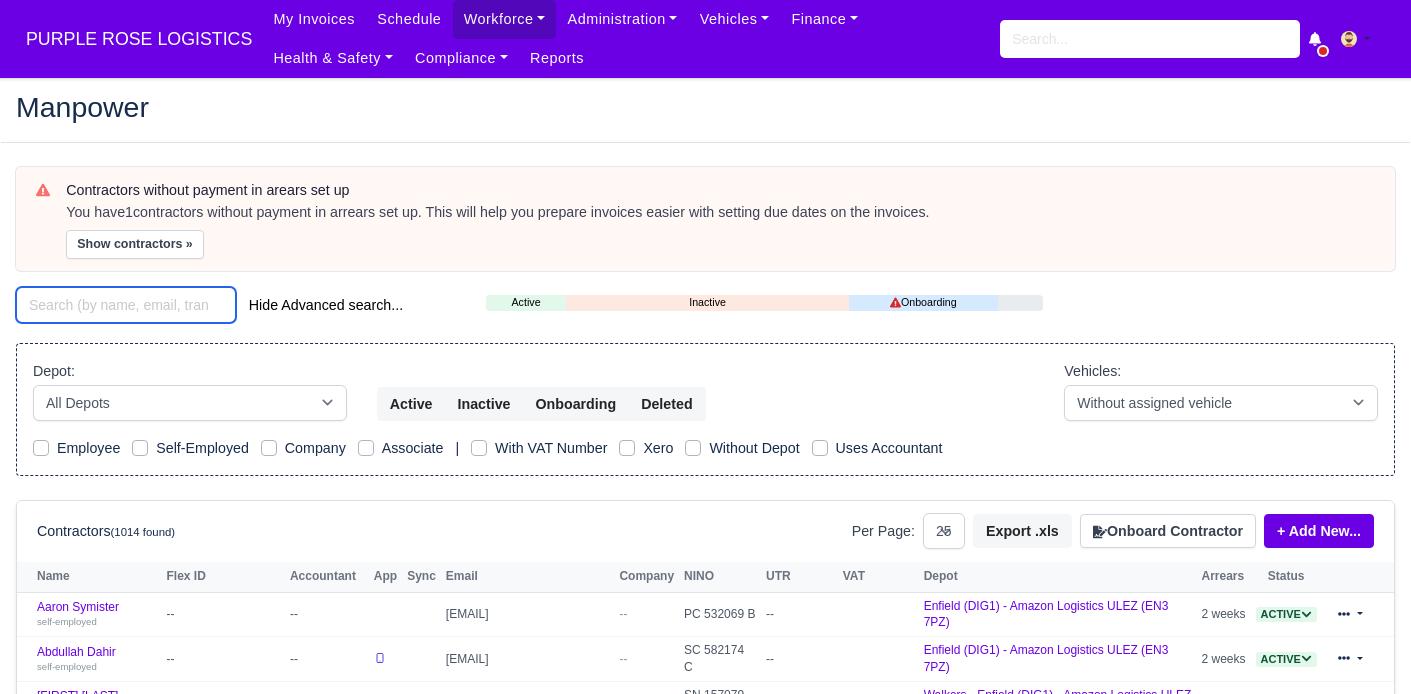 click at bounding box center (126, 305) 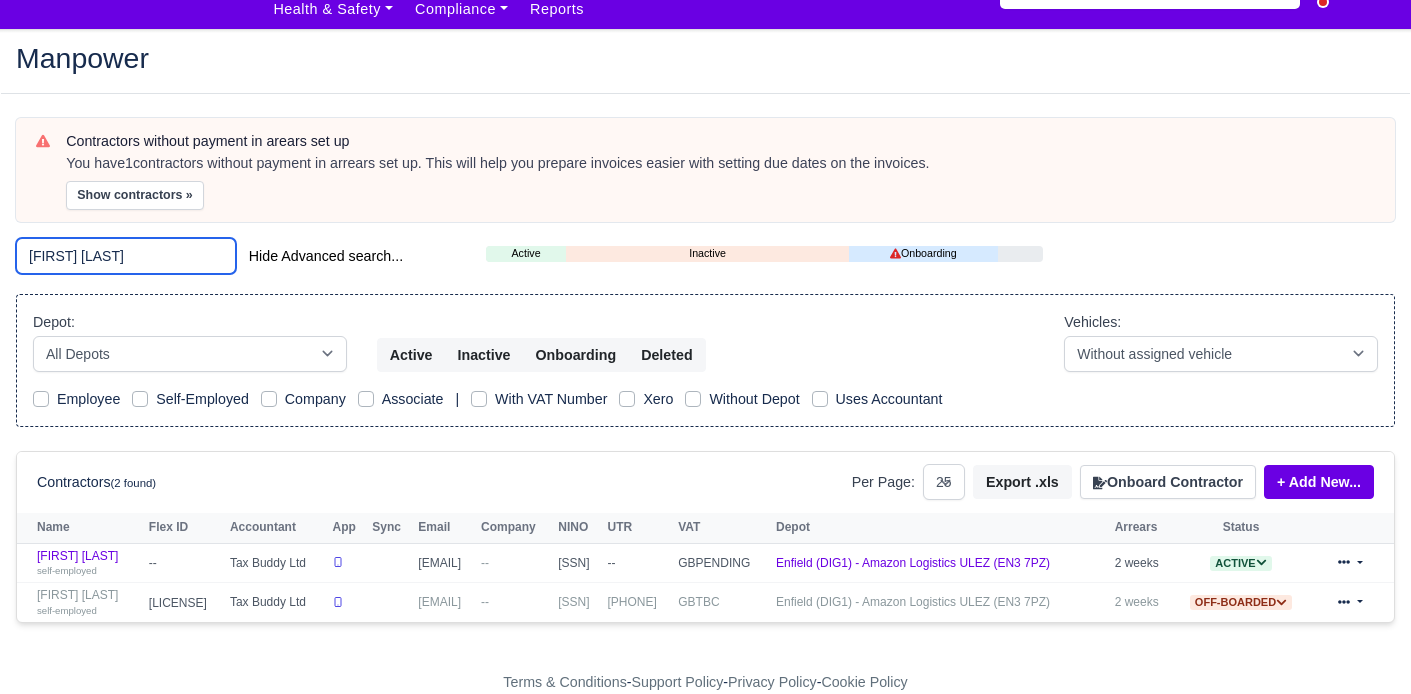 scroll, scrollTop: 67, scrollLeft: 0, axis: vertical 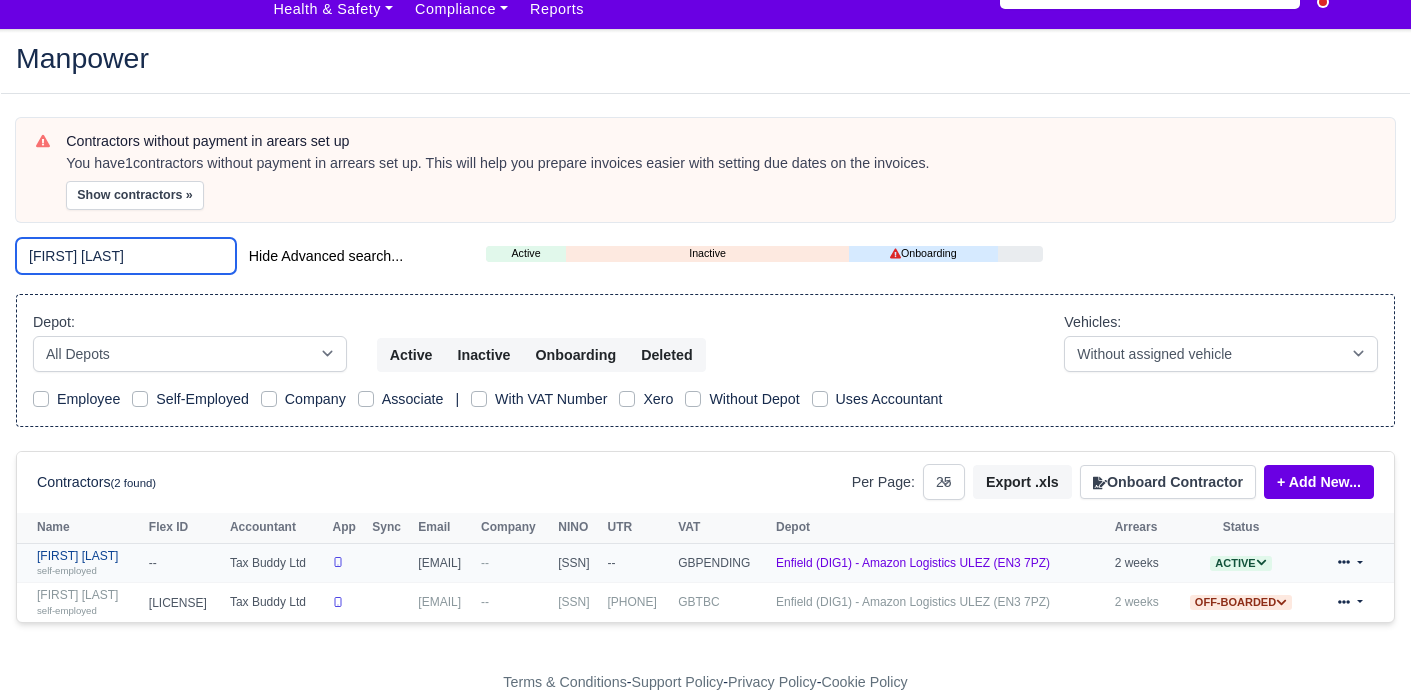 type on "[FIRST] [LAST]" 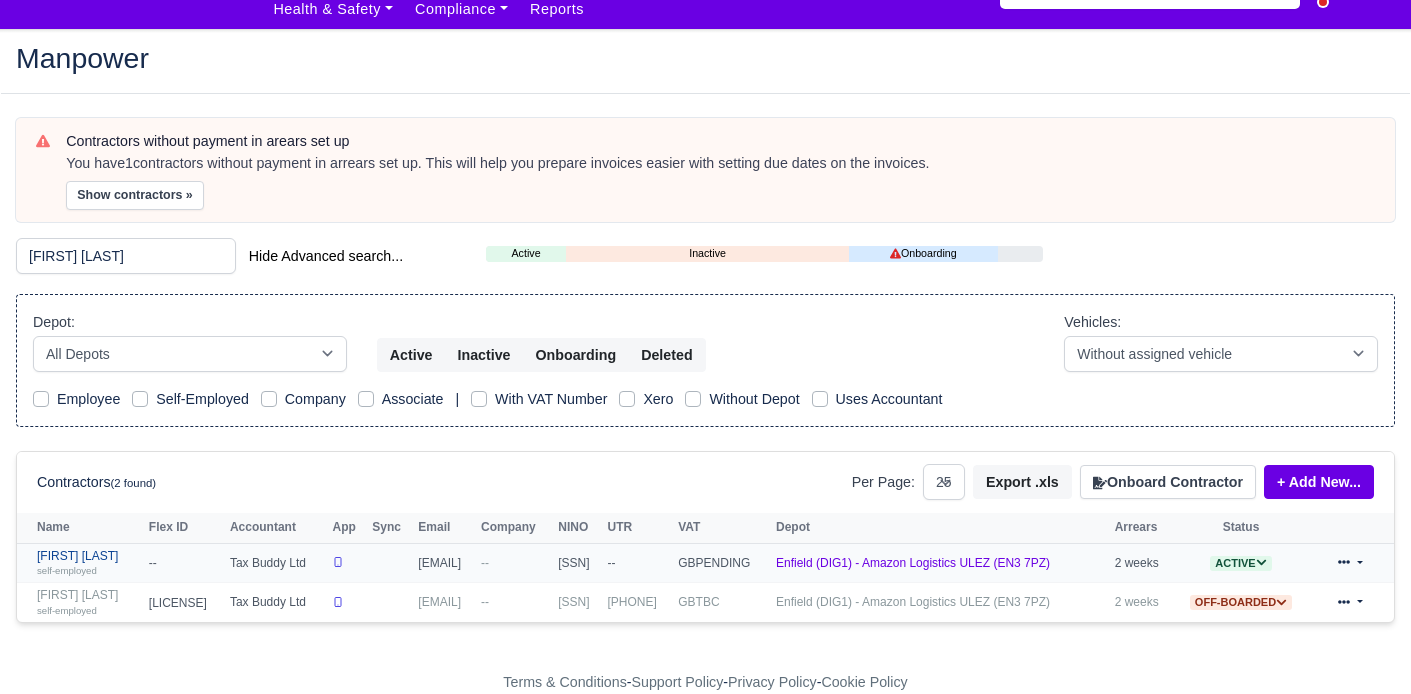 click on "Jabir Adan
self-employed" at bounding box center (88, 563) 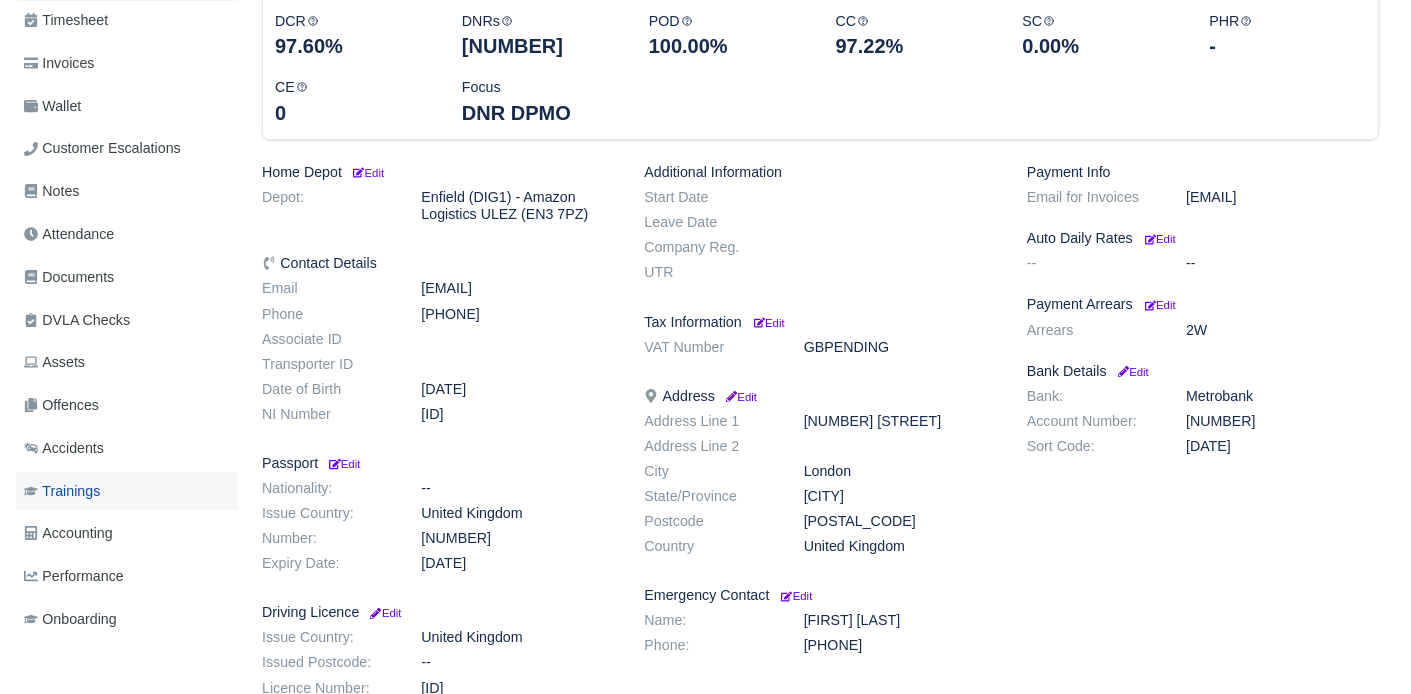 scroll, scrollTop: 337, scrollLeft: 0, axis: vertical 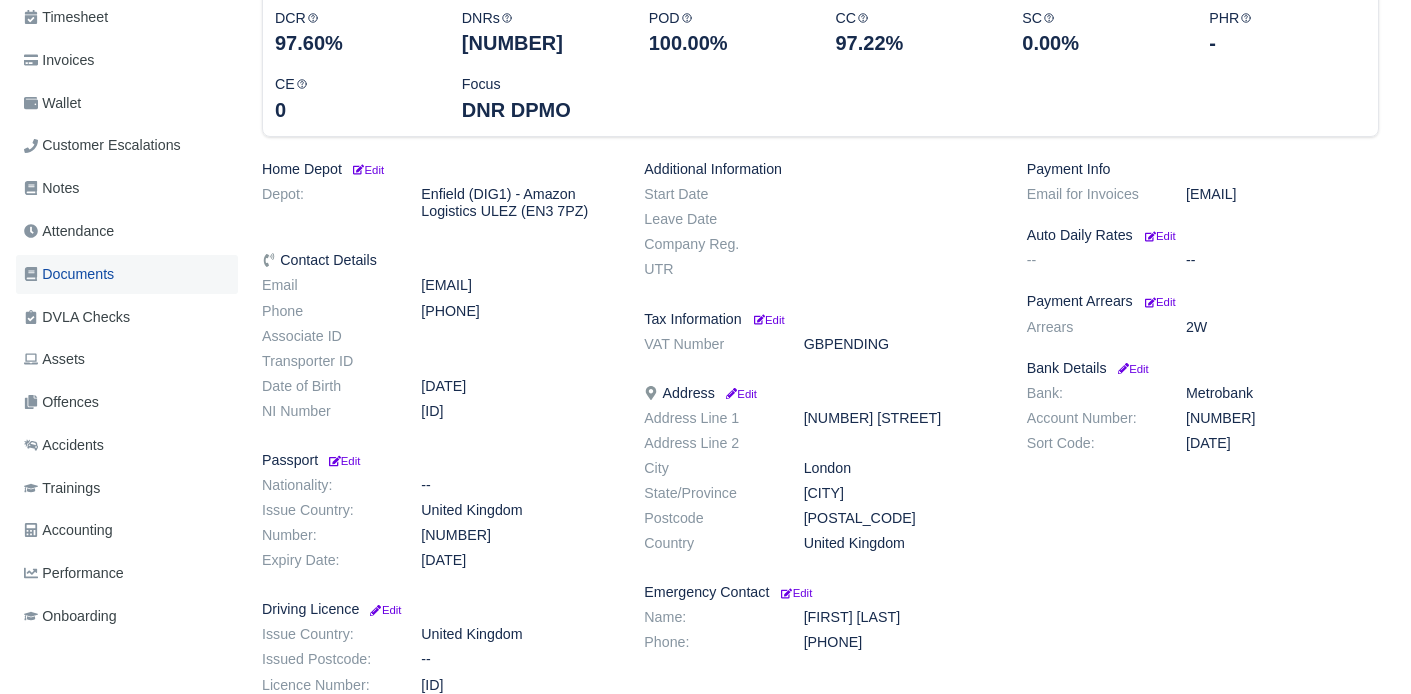 click on "Documents" at bounding box center [69, 274] 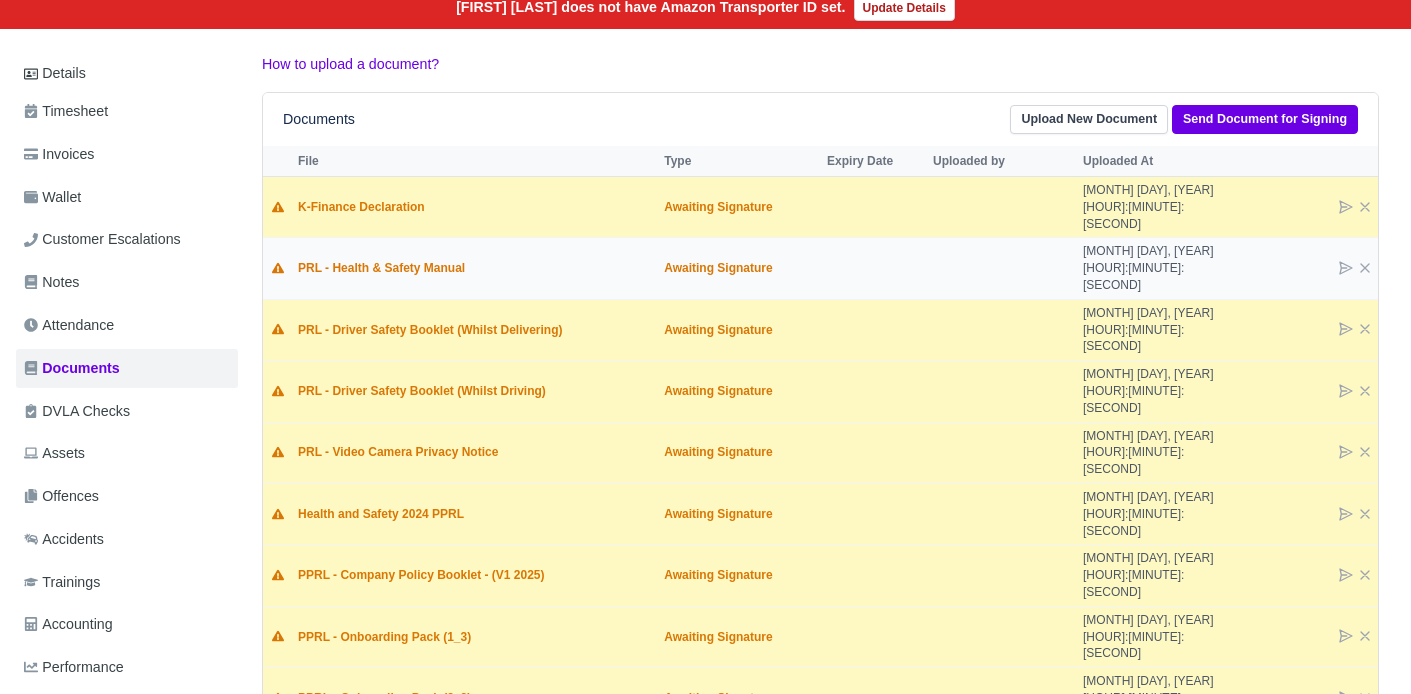 scroll, scrollTop: 0, scrollLeft: 0, axis: both 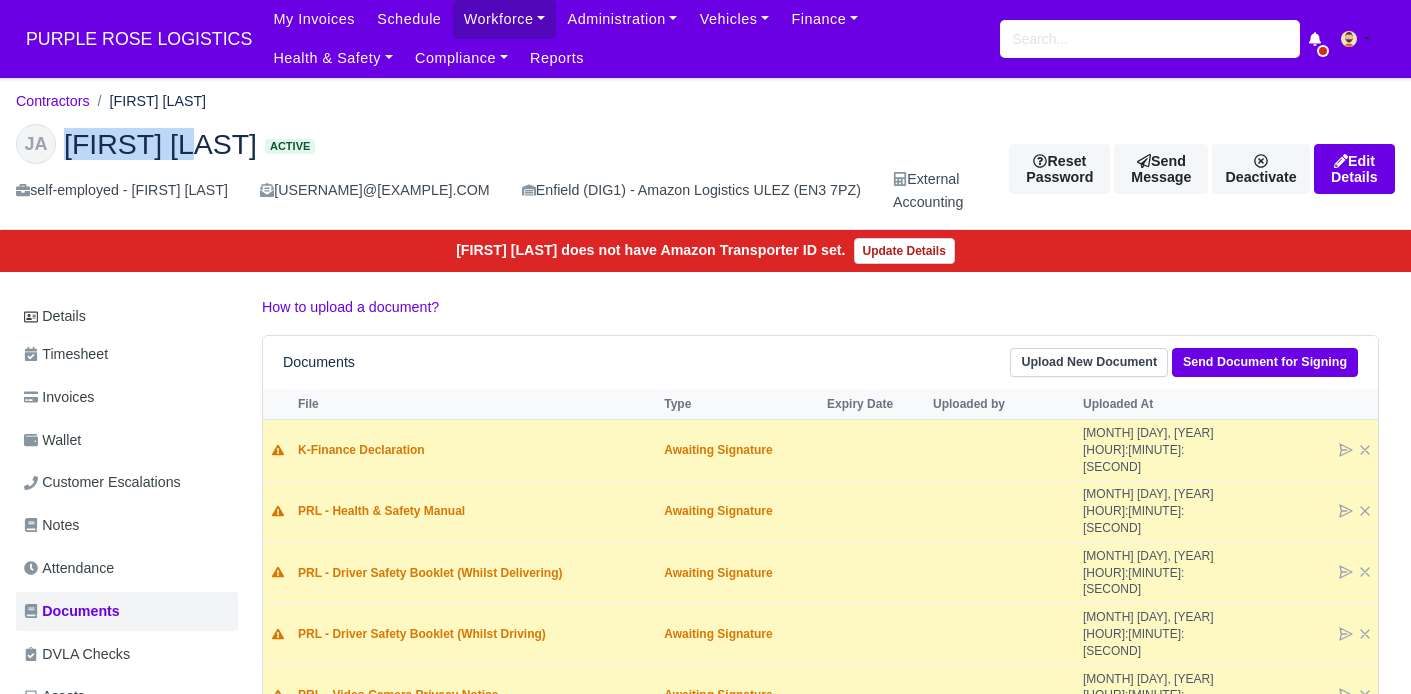 drag, startPoint x: 200, startPoint y: 149, endPoint x: 65, endPoint y: 136, distance: 135.62448 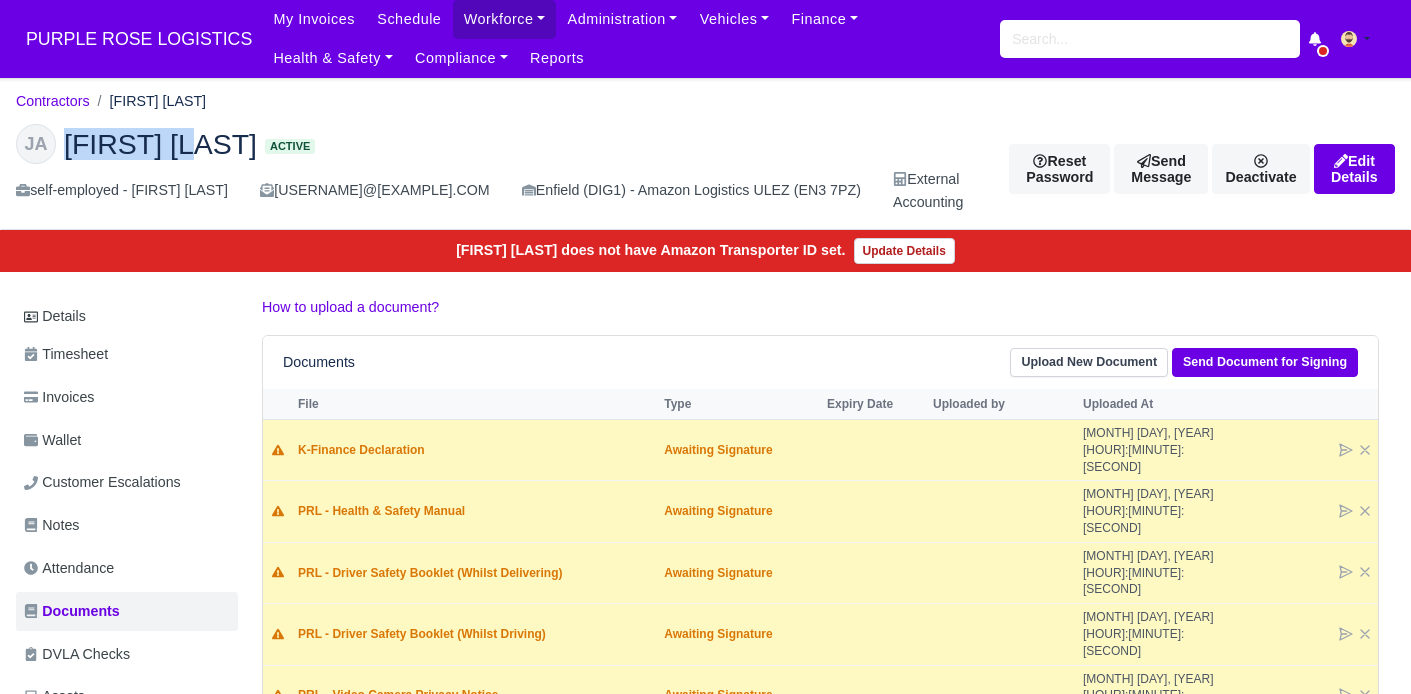 click on "JA
Jabir Adan
Active" at bounding box center (497, 144) 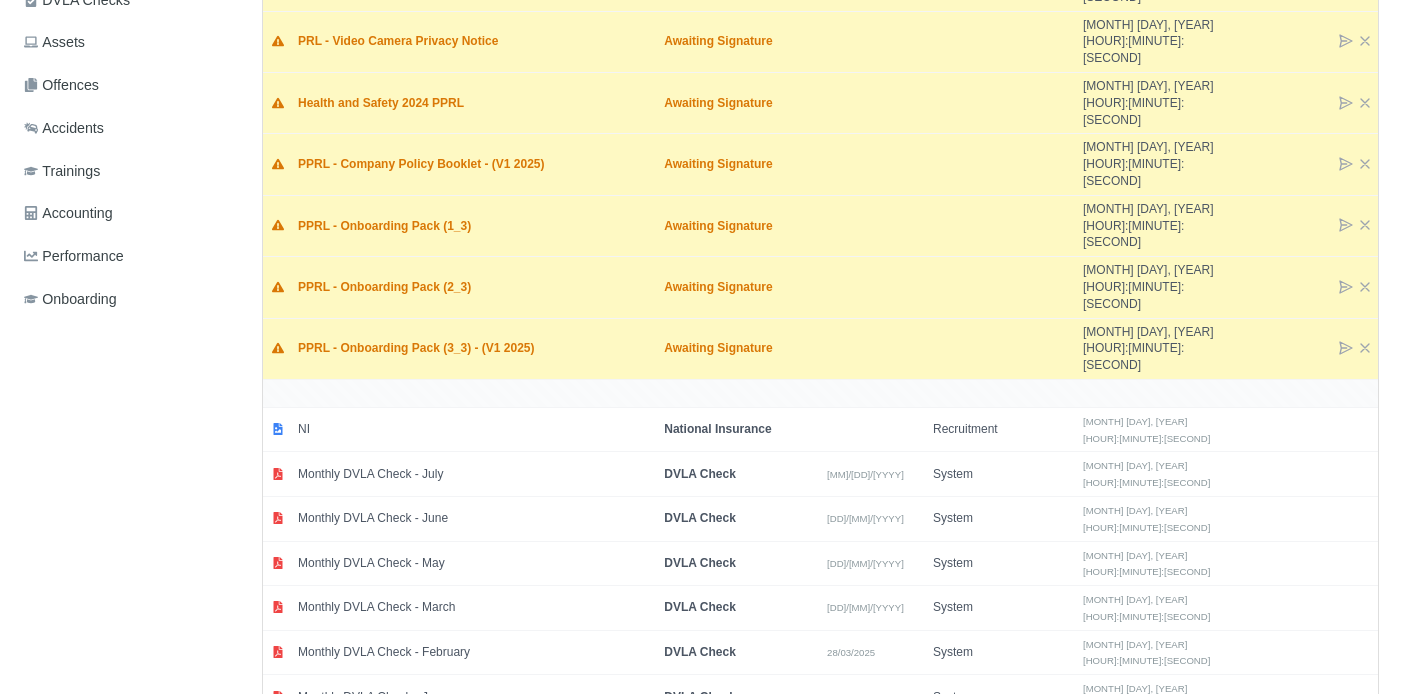 scroll, scrollTop: 0, scrollLeft: 0, axis: both 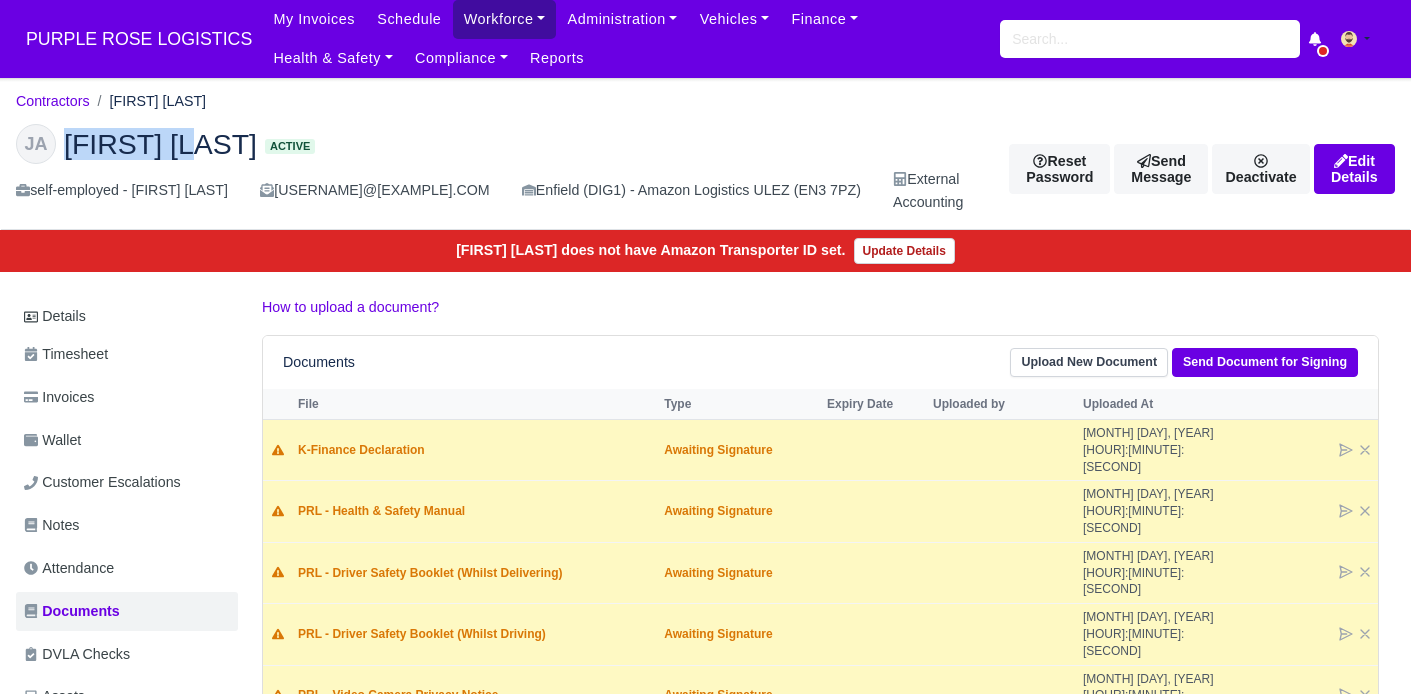 click on "Workforce" at bounding box center (505, 19) 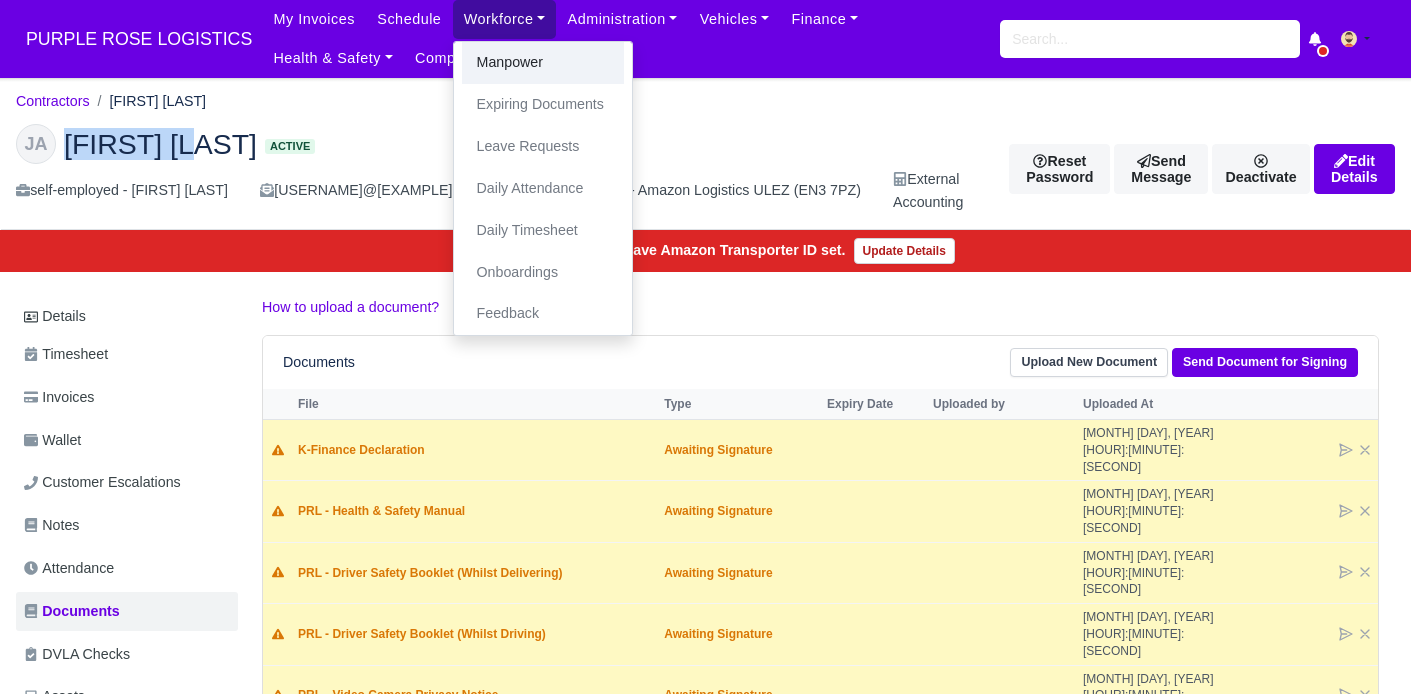 click on "Manpower" at bounding box center (543, 63) 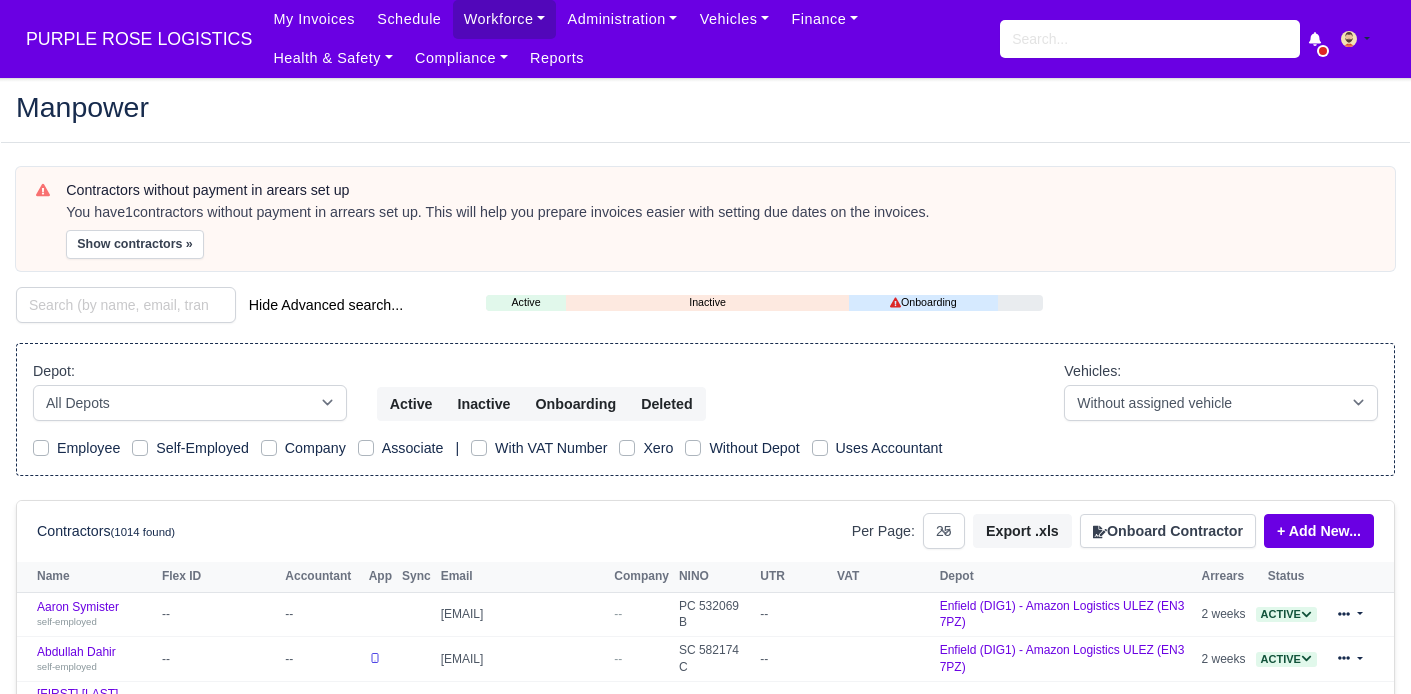 select on "25" 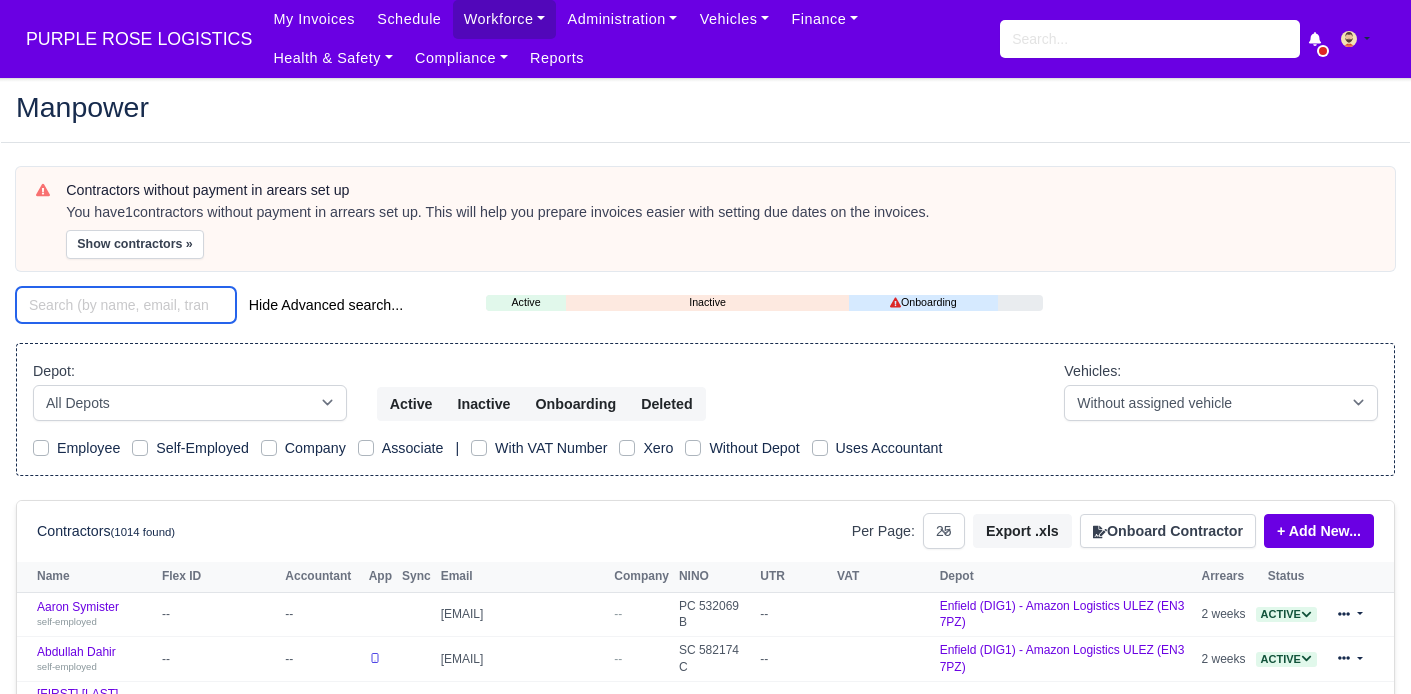 click at bounding box center [126, 305] 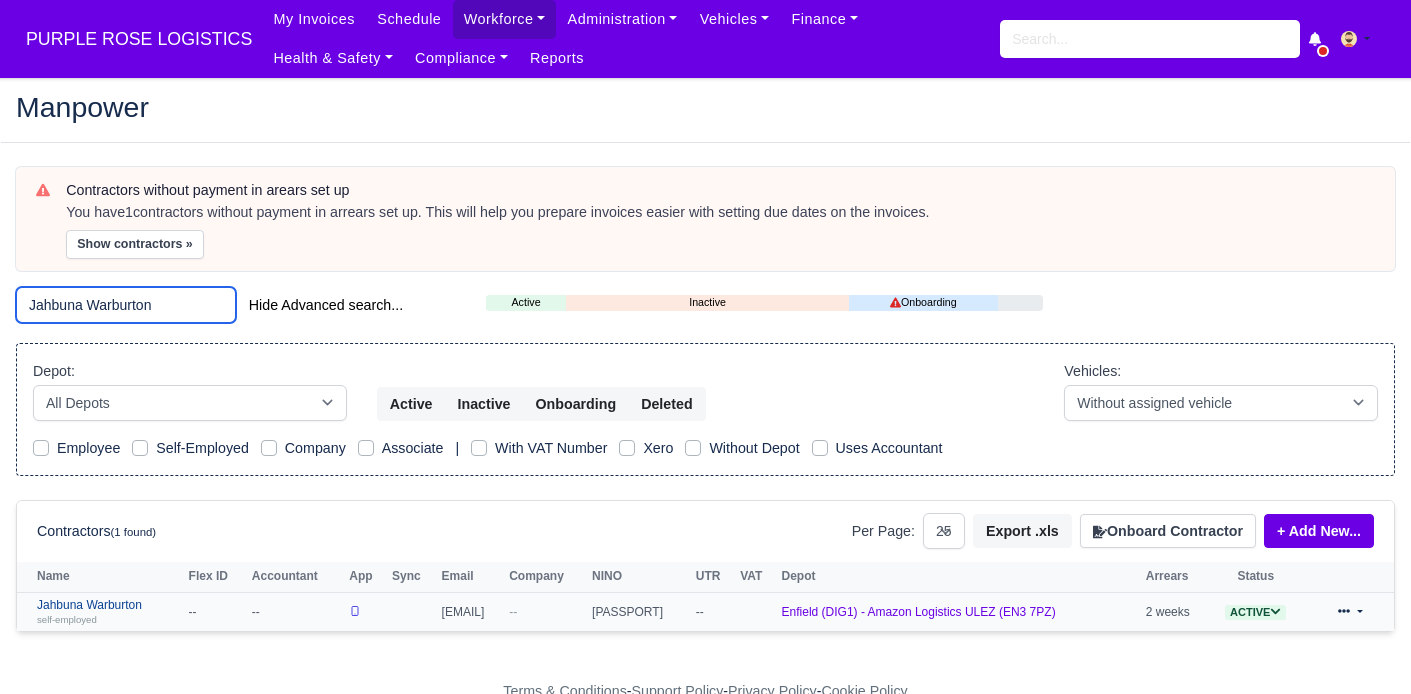 type on "Jahbuna Warburton" 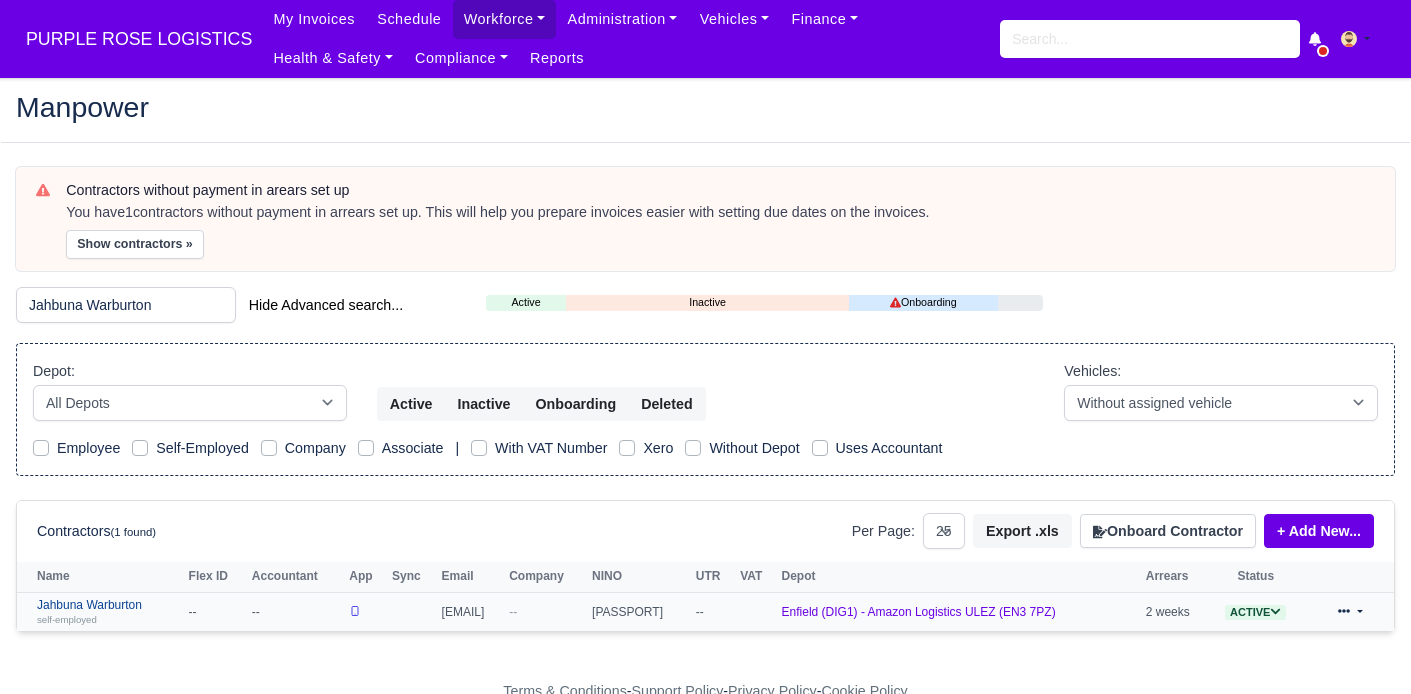 click on "[LAST]
self-employed" at bounding box center (108, 612) 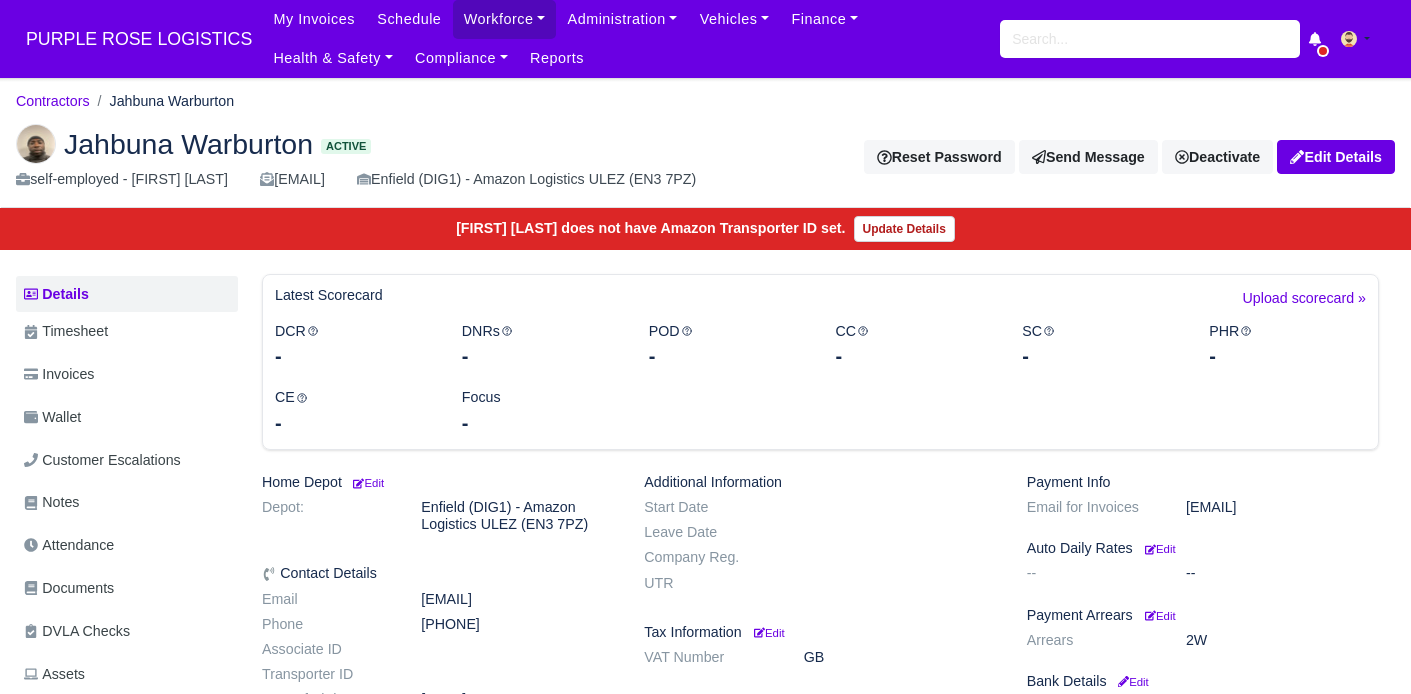 scroll, scrollTop: 0, scrollLeft: 0, axis: both 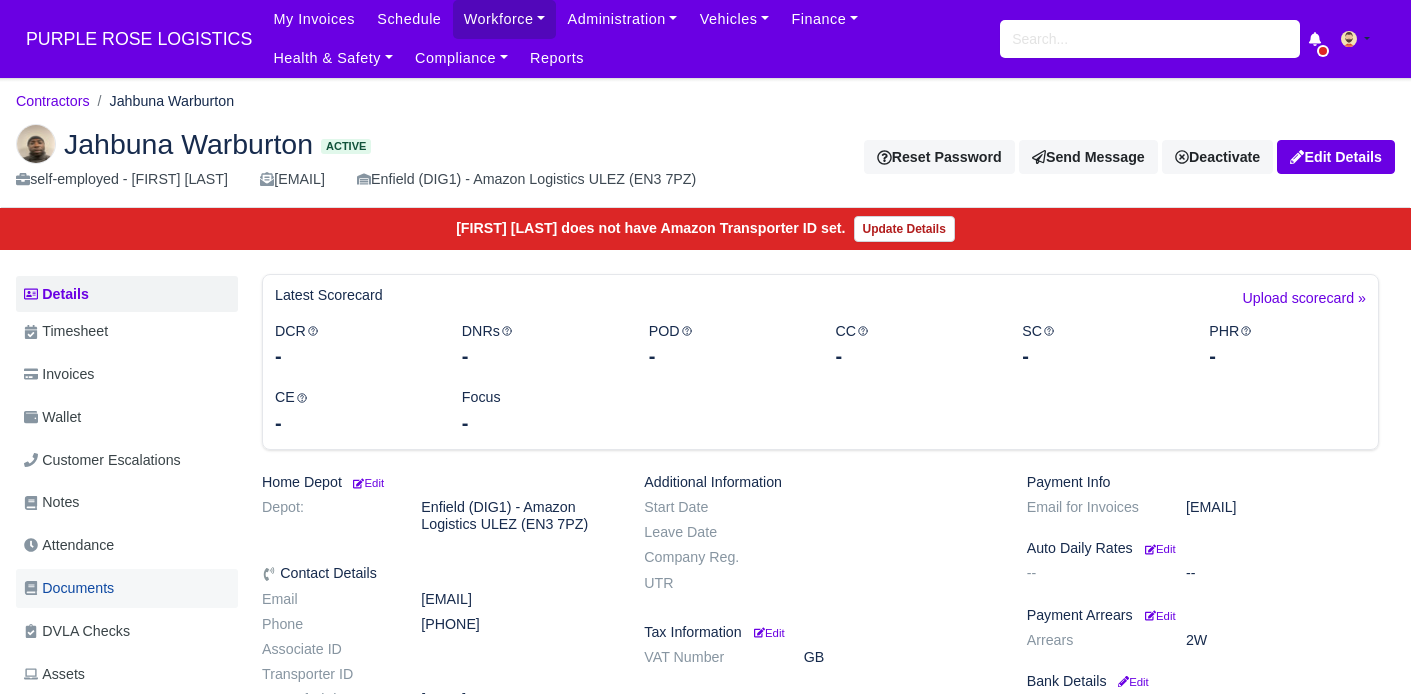 click on "Documents" at bounding box center (69, 588) 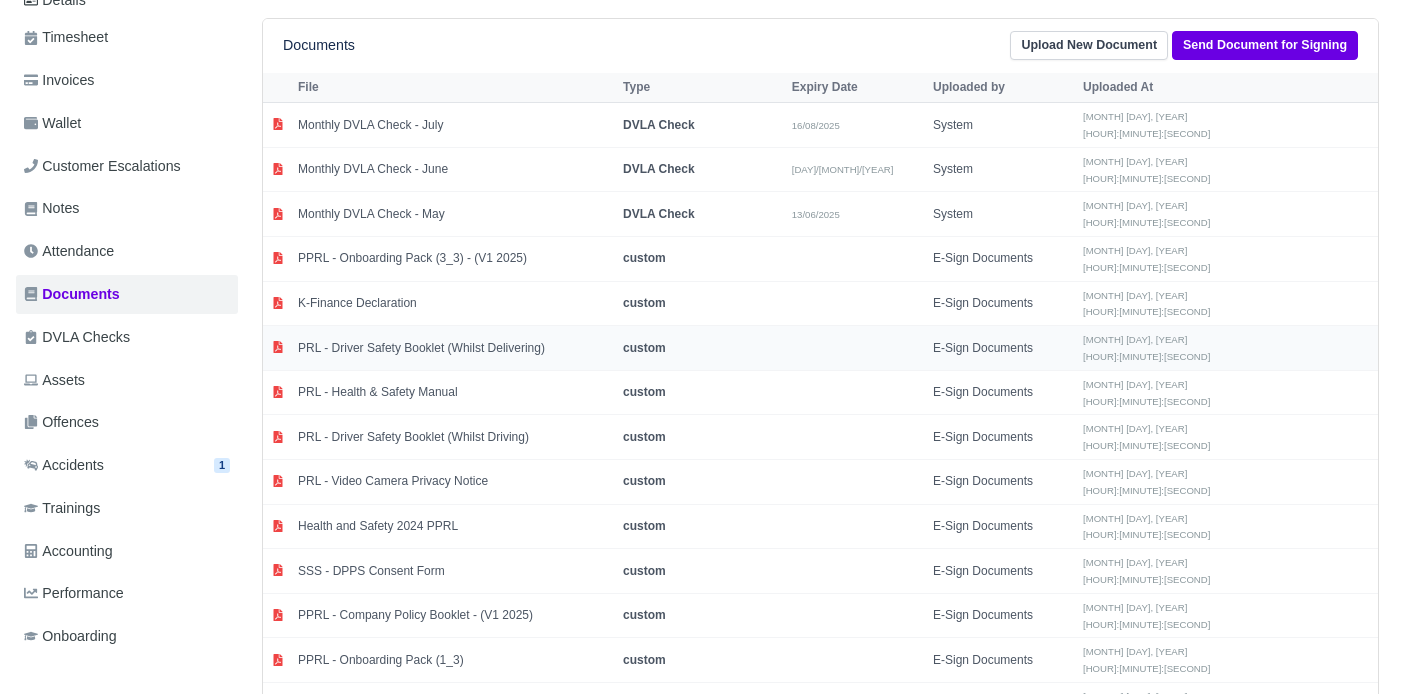 scroll, scrollTop: 319, scrollLeft: 0, axis: vertical 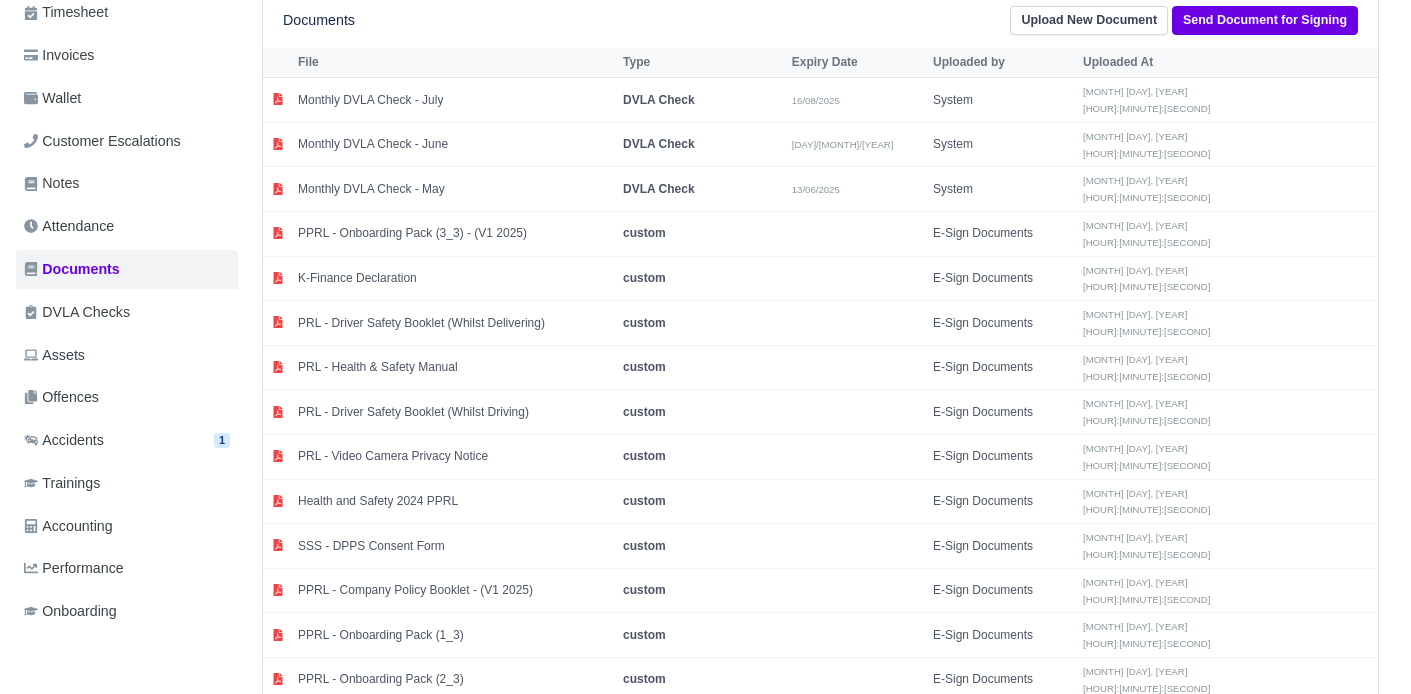 click on "National Insurance Proof - [NAME] [LAST]" at bounding box center (455, 813) 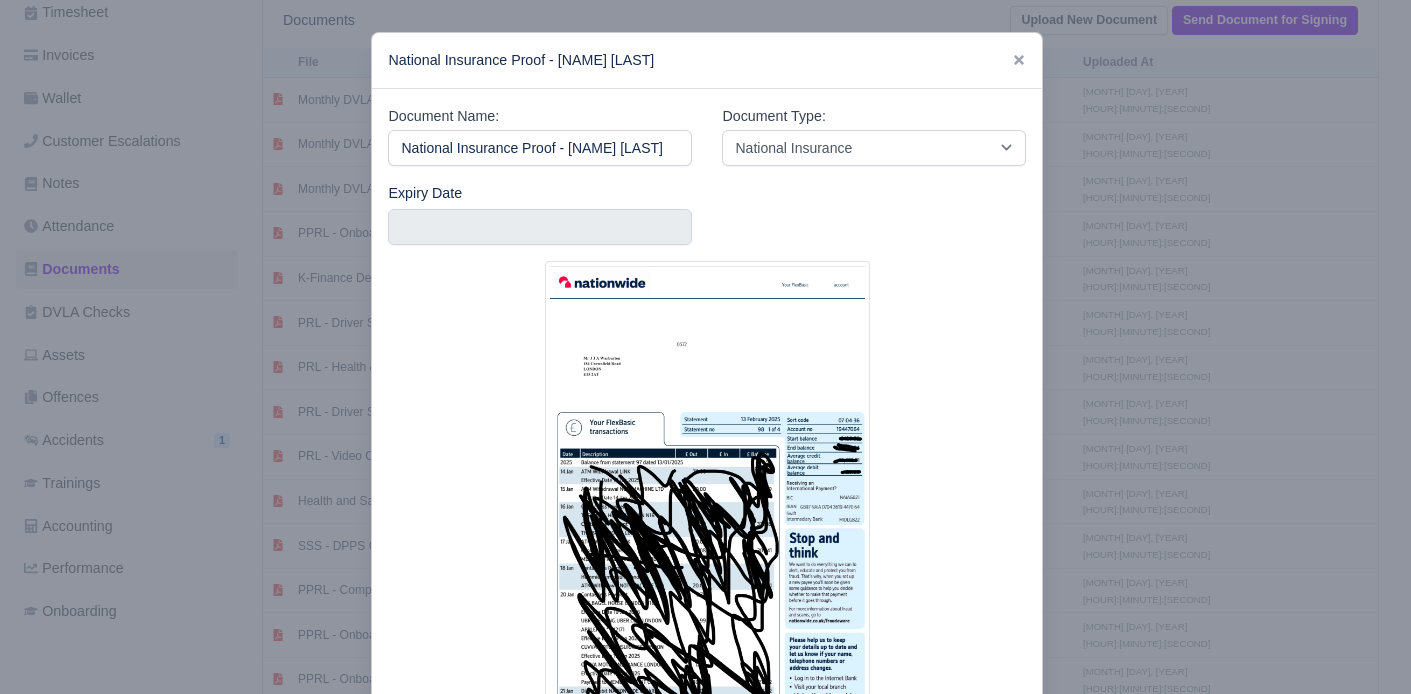 scroll, scrollTop: 0, scrollLeft: 23, axis: horizontal 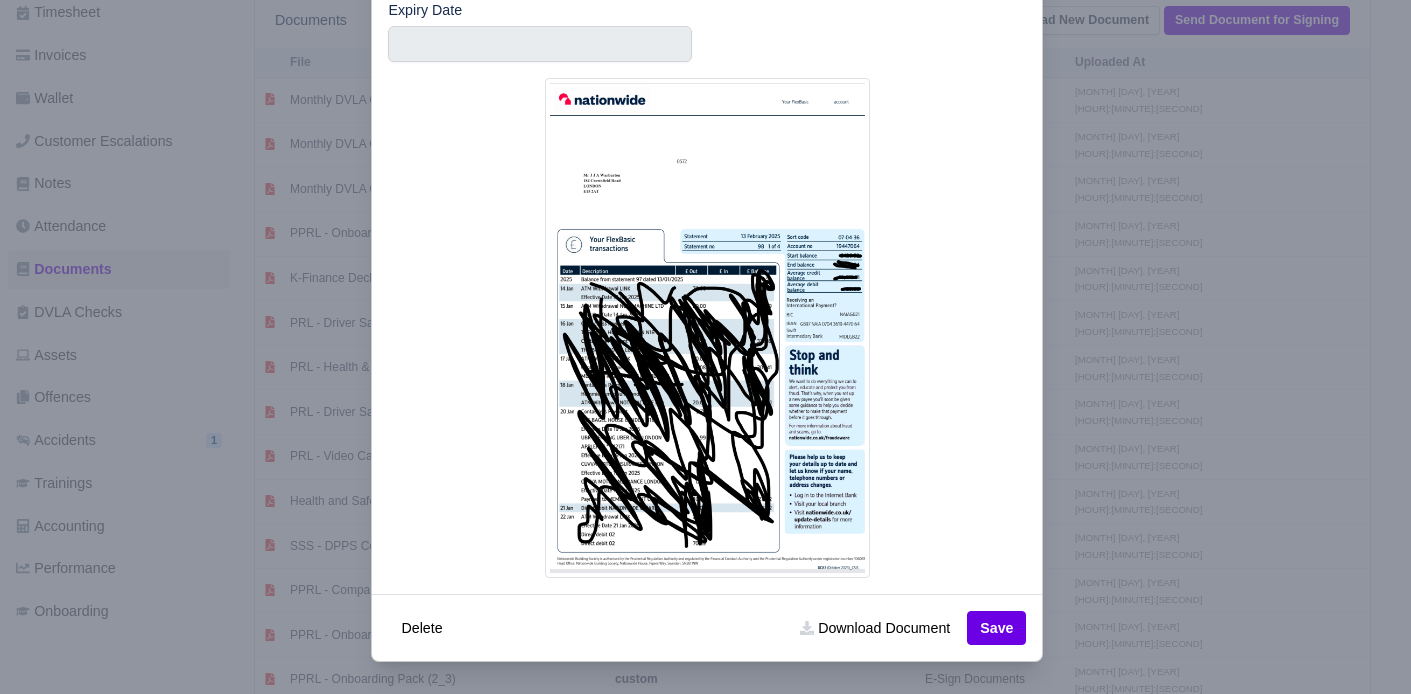 click at bounding box center (705, 347) 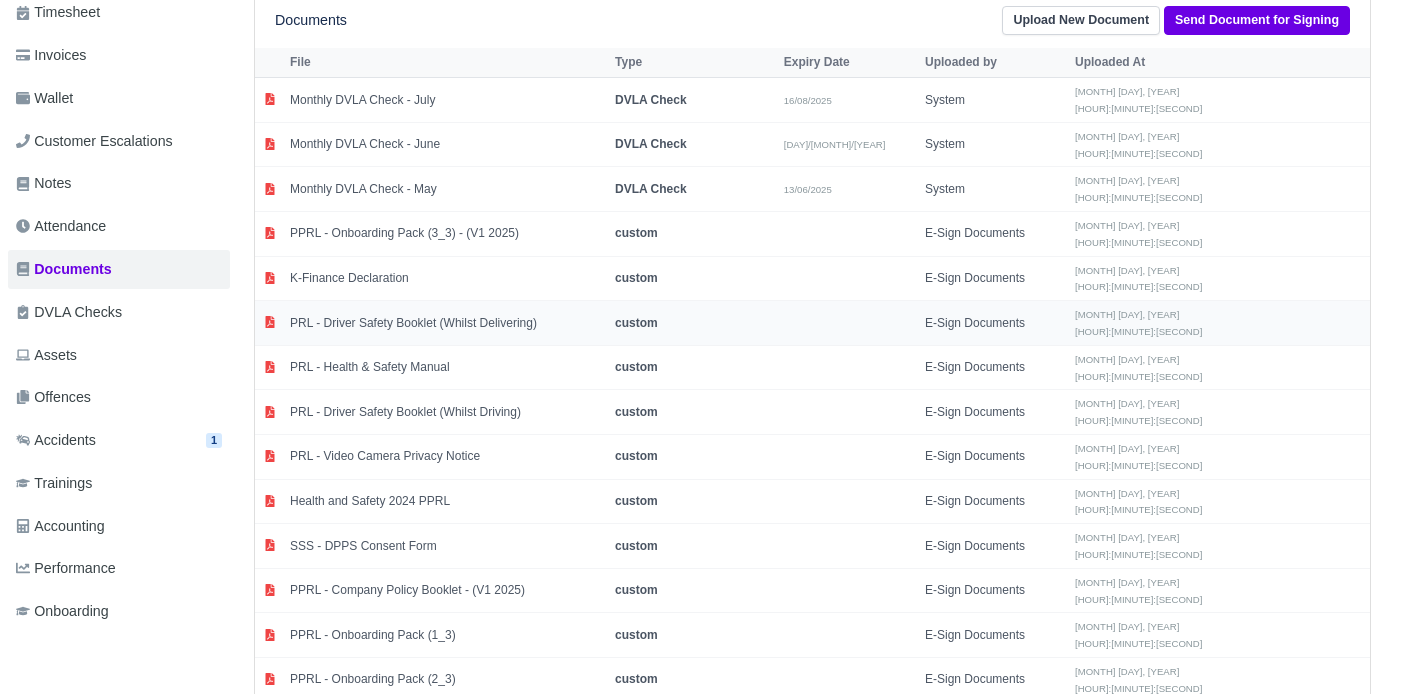 scroll, scrollTop: 0, scrollLeft: 8, axis: horizontal 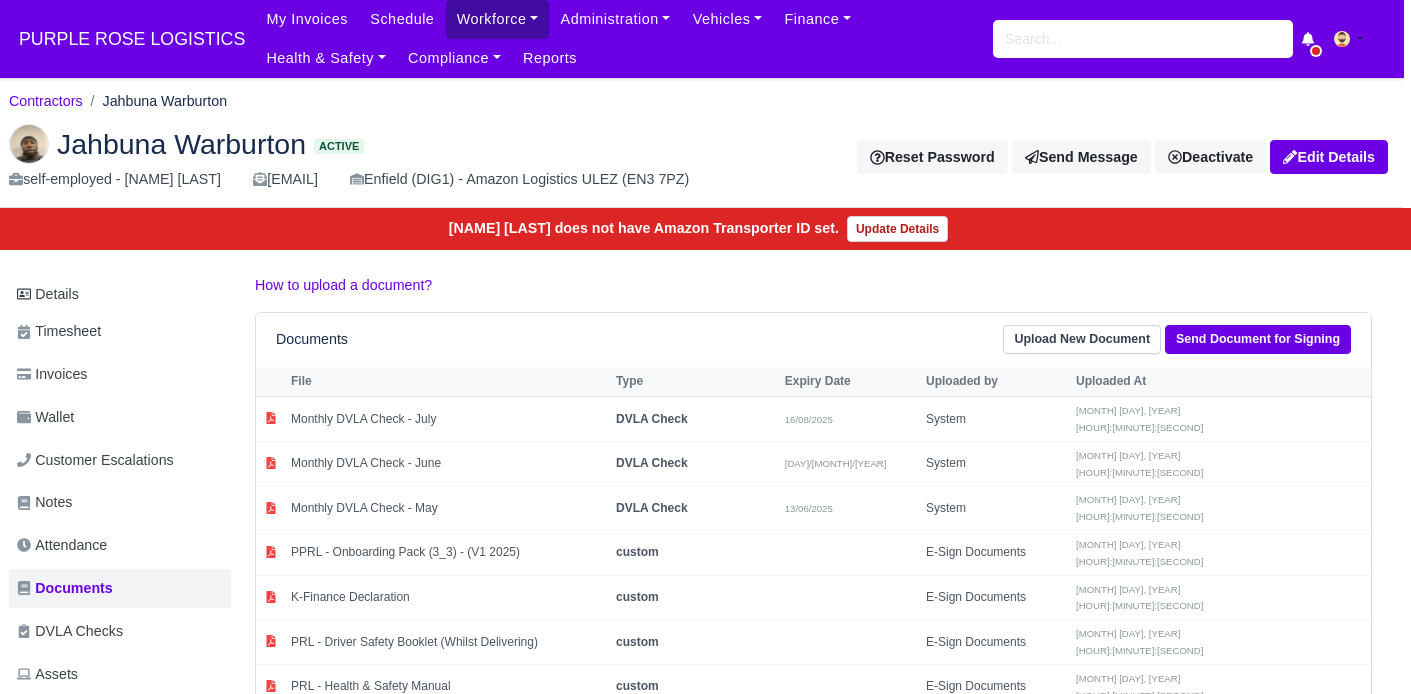 click on "Workforce" at bounding box center (498, 19) 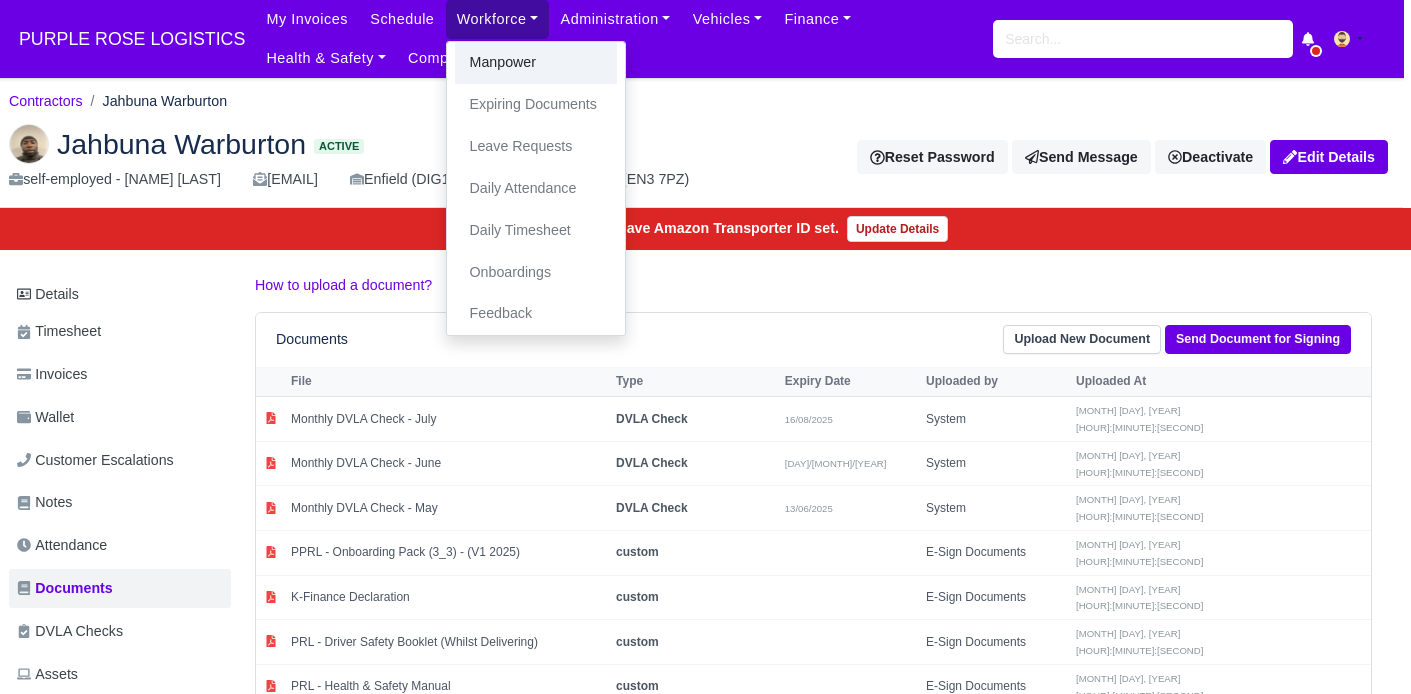 click on "Manpower" at bounding box center [536, 63] 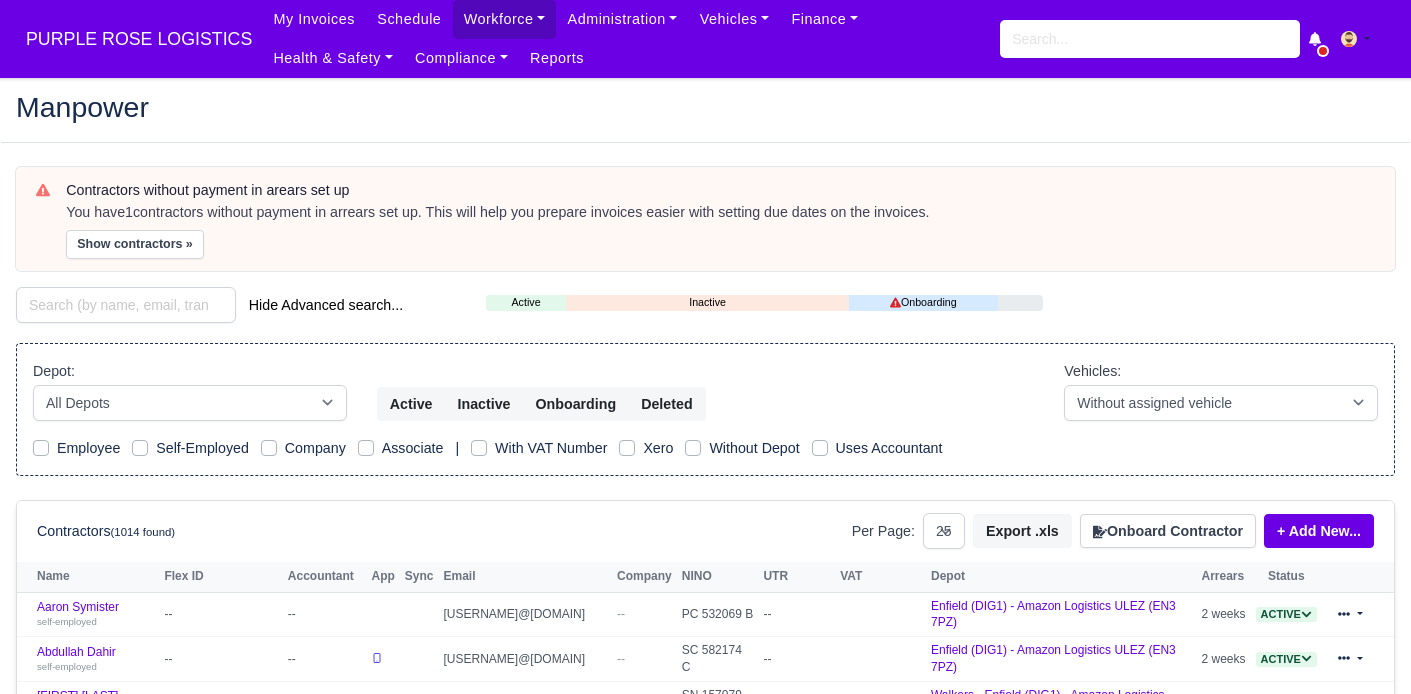 select on "25" 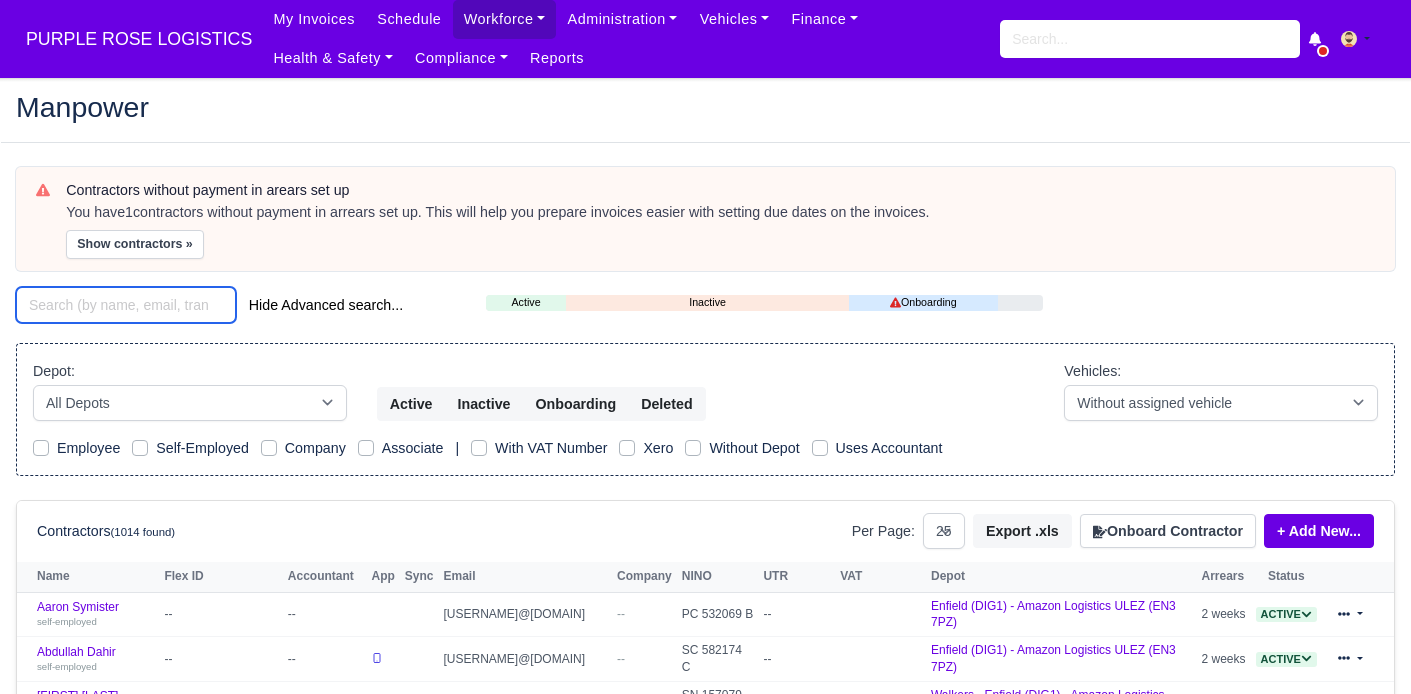 click at bounding box center [126, 305] 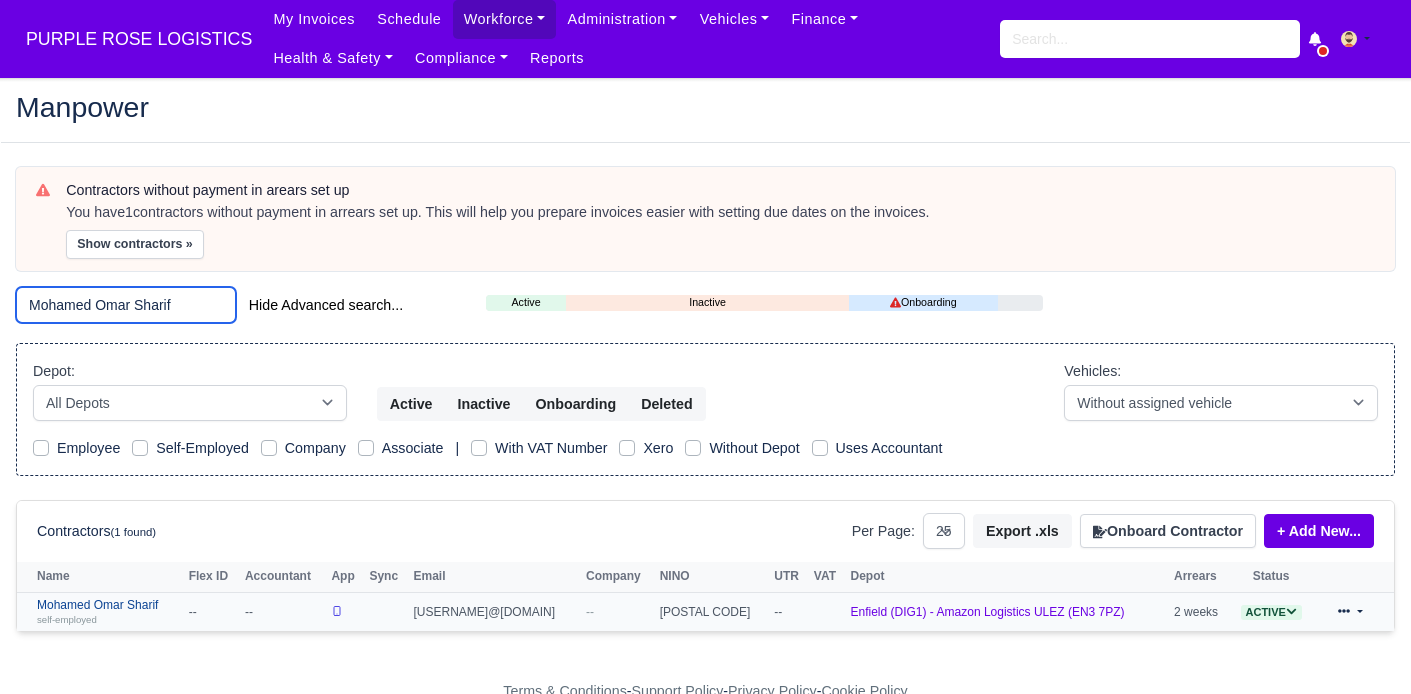 type on "Mohamed Omar Sharif" 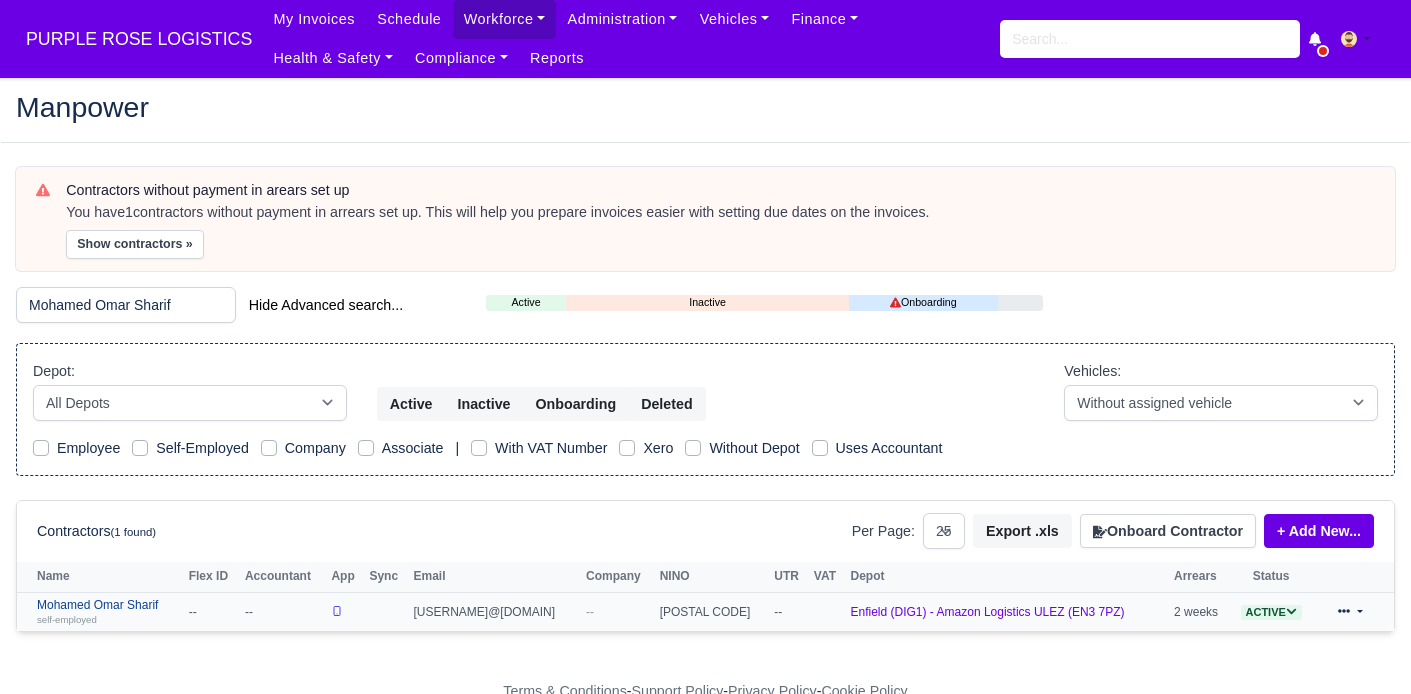 click on "Mohamed Omar Sharif
self-employed" at bounding box center [108, 612] 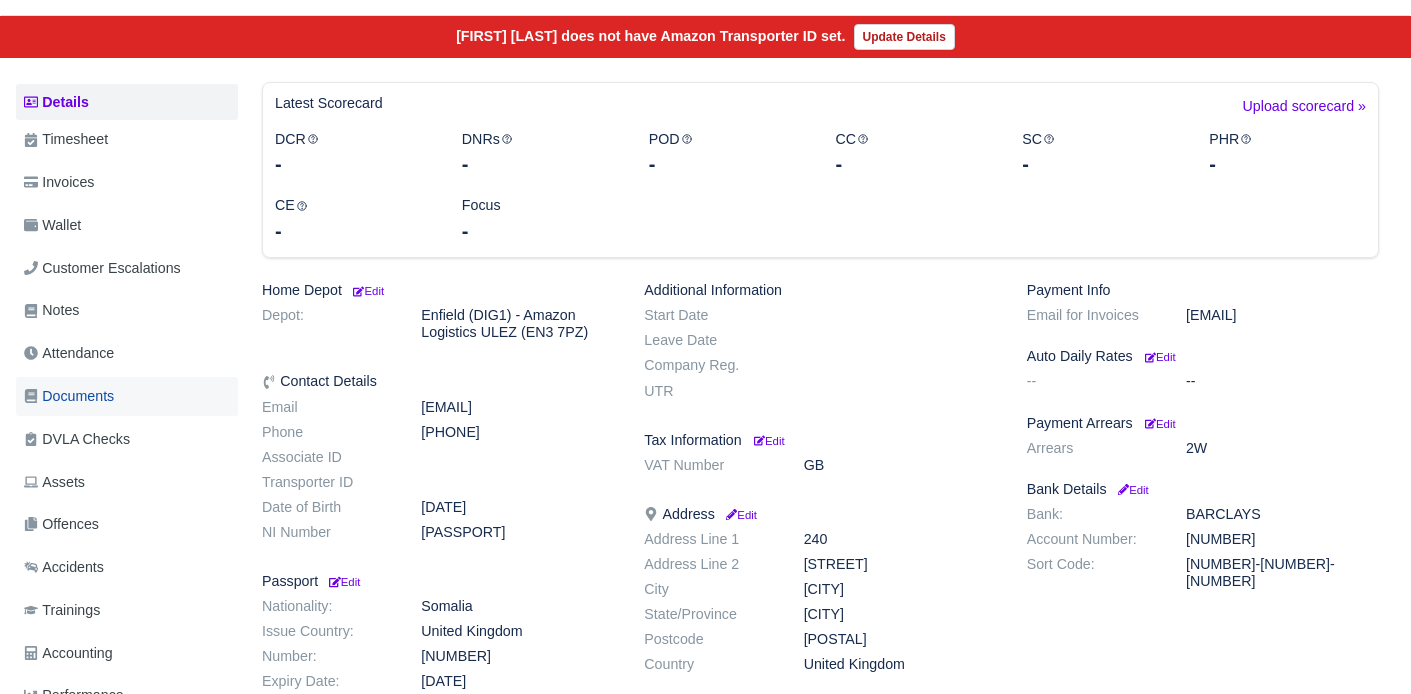 scroll, scrollTop: 222, scrollLeft: 0, axis: vertical 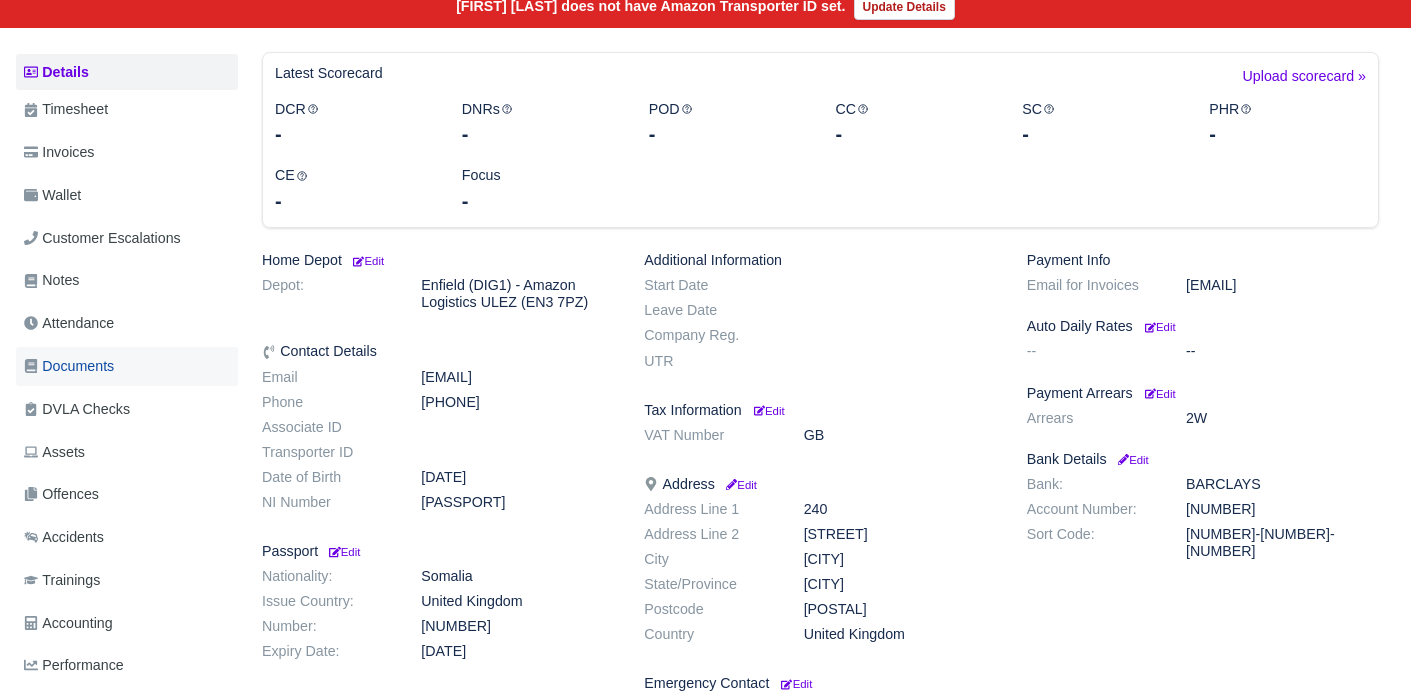 click on "Documents" at bounding box center [127, 366] 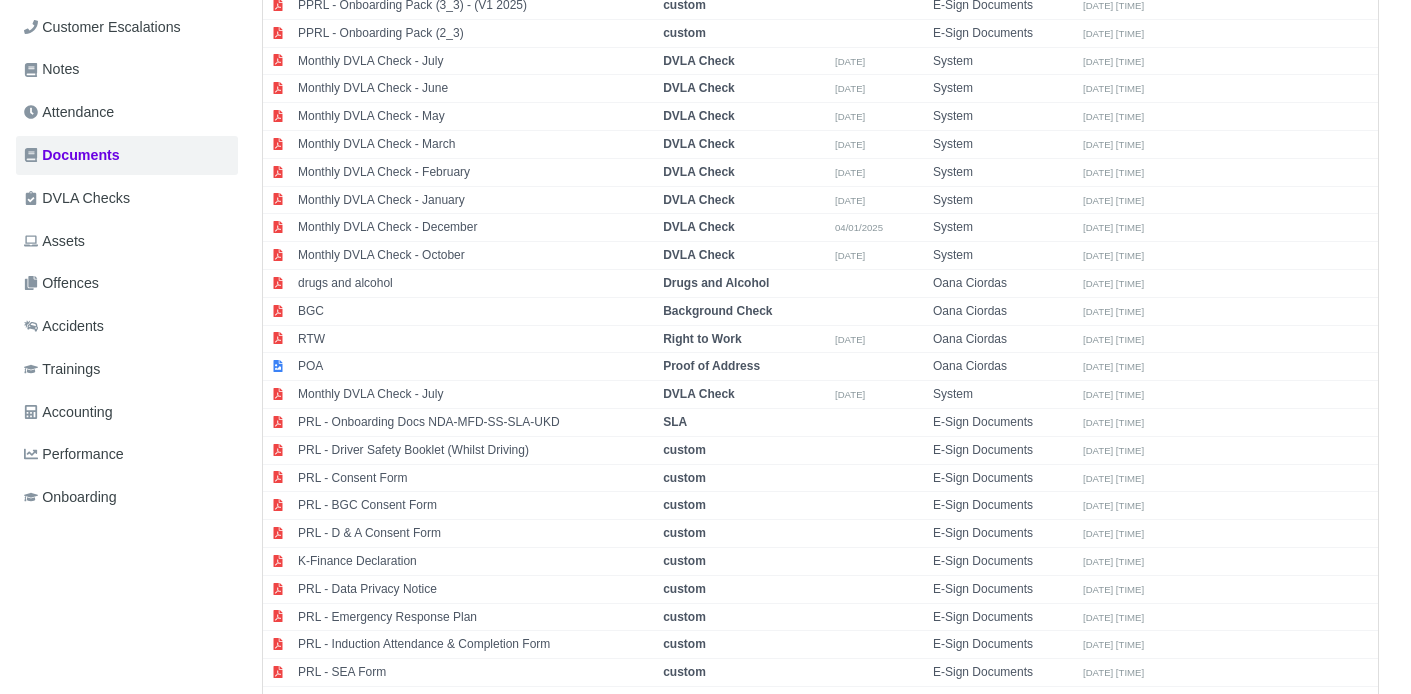 scroll, scrollTop: 0, scrollLeft: 0, axis: both 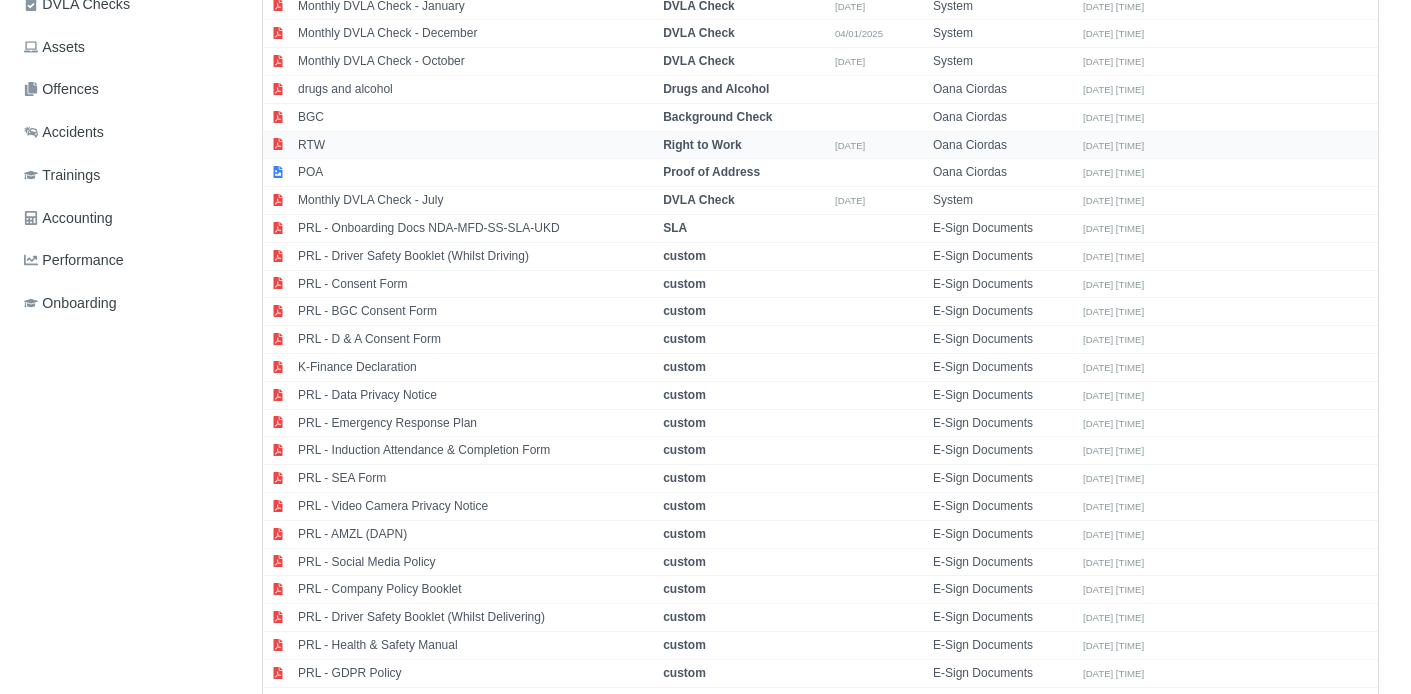 click on "RTW" at bounding box center (475, 145) 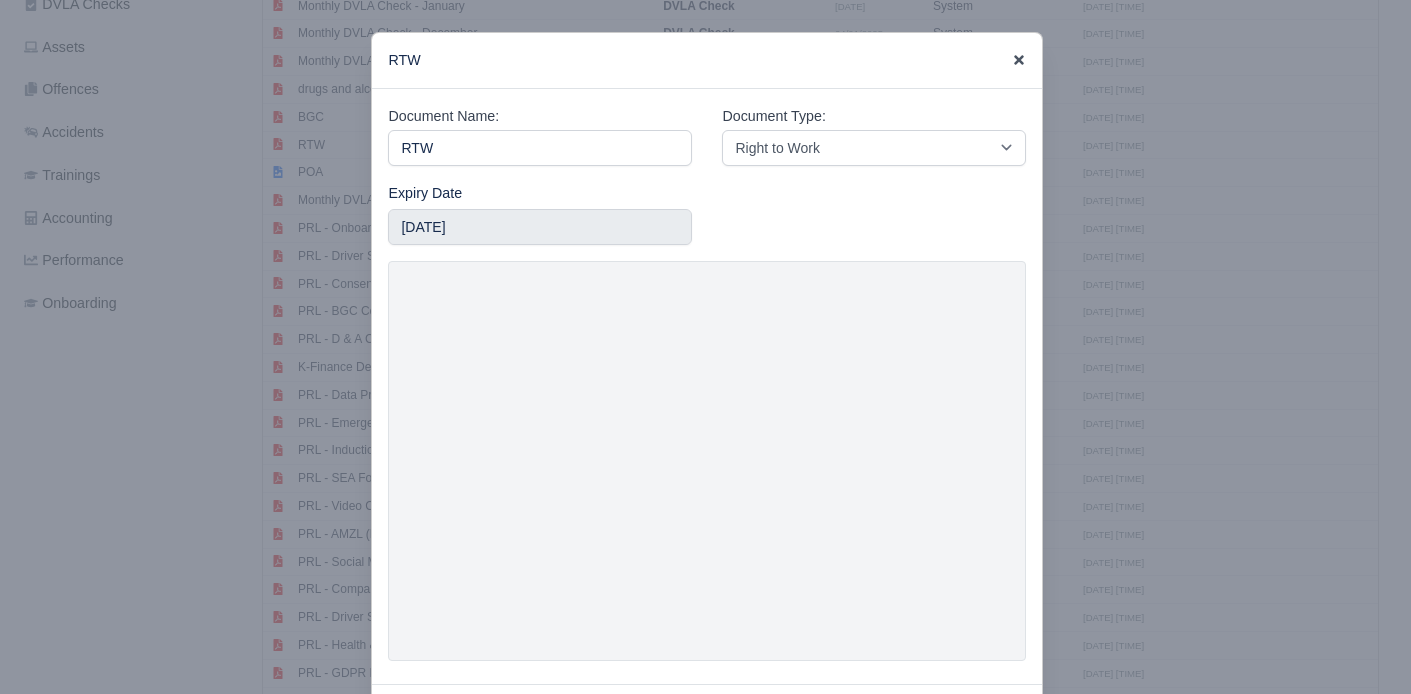 click 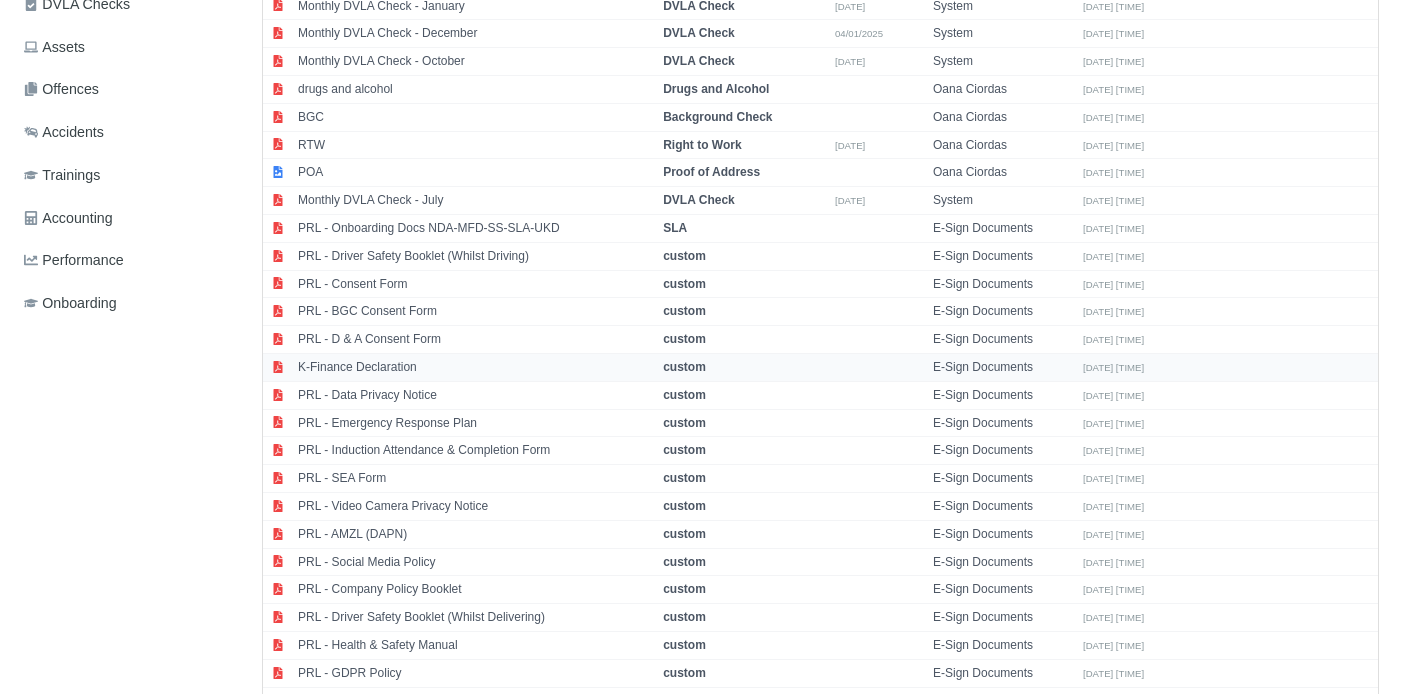 scroll, scrollTop: 838, scrollLeft: 0, axis: vertical 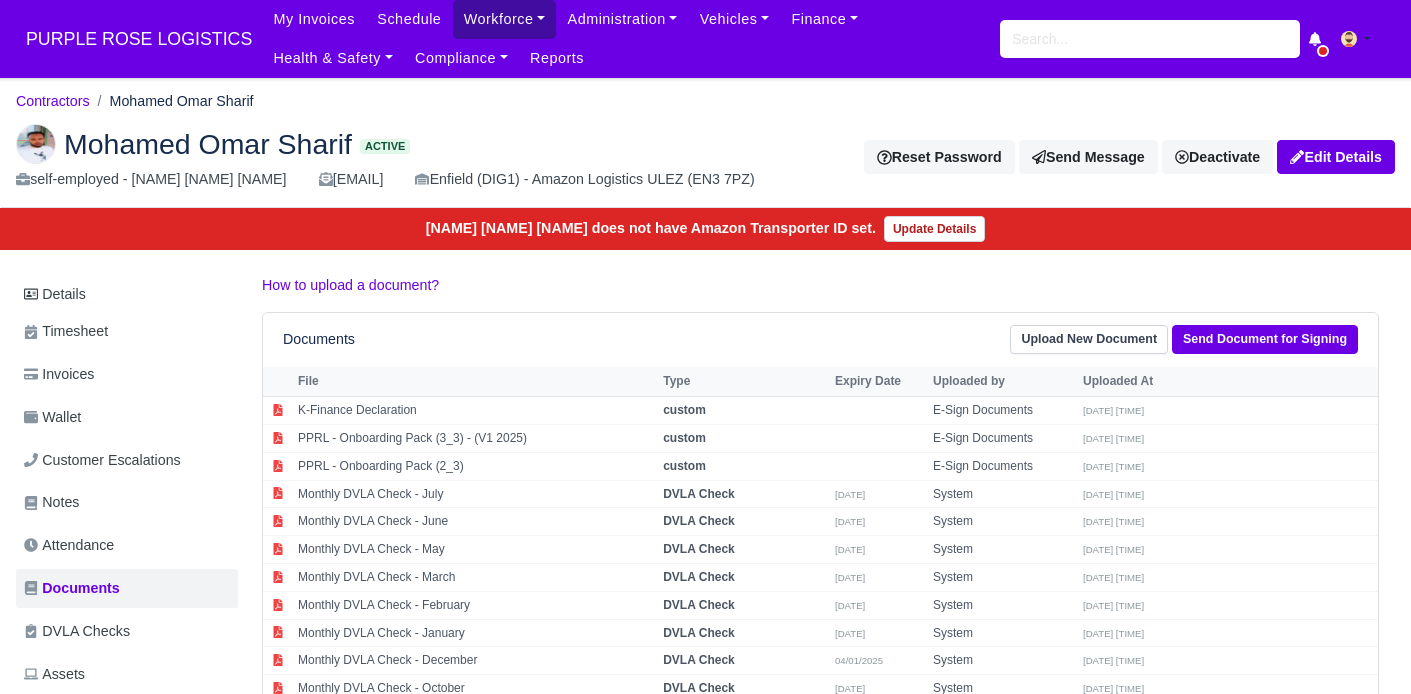 click on "Workforce" at bounding box center (505, 19) 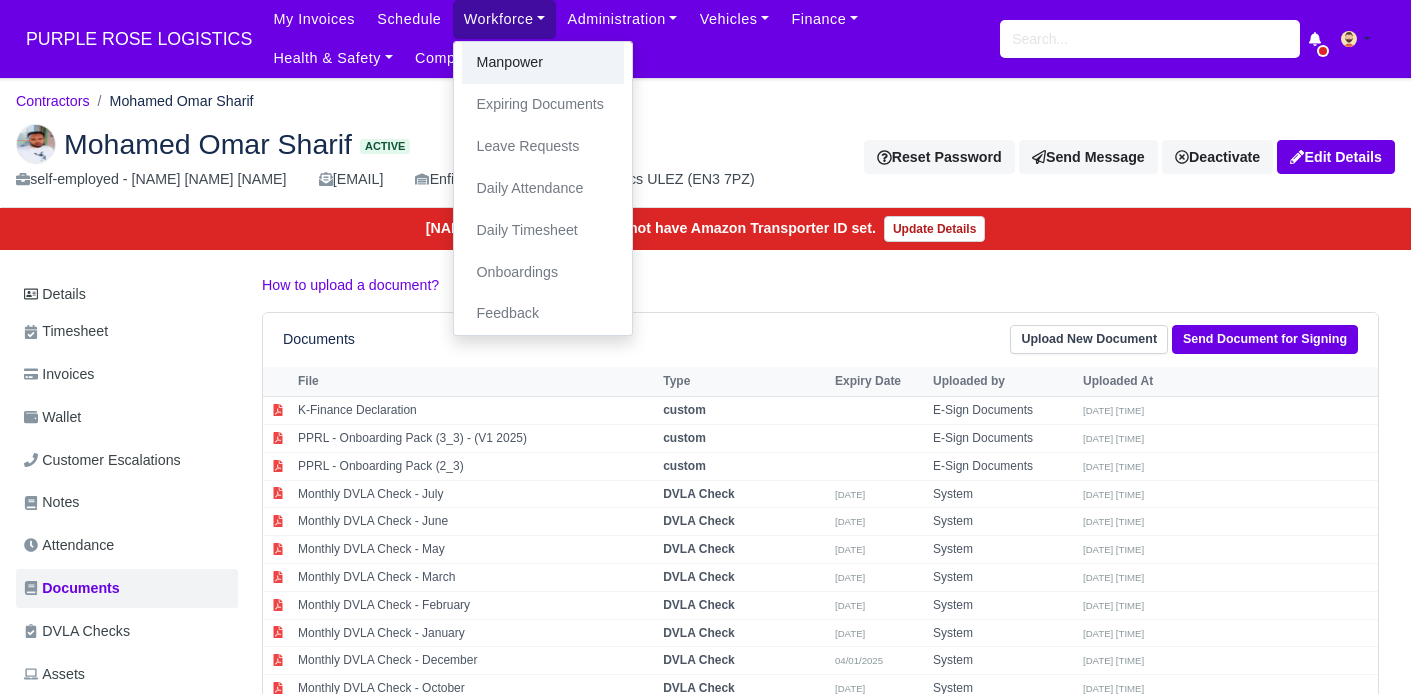 click on "Manpower" at bounding box center (543, 63) 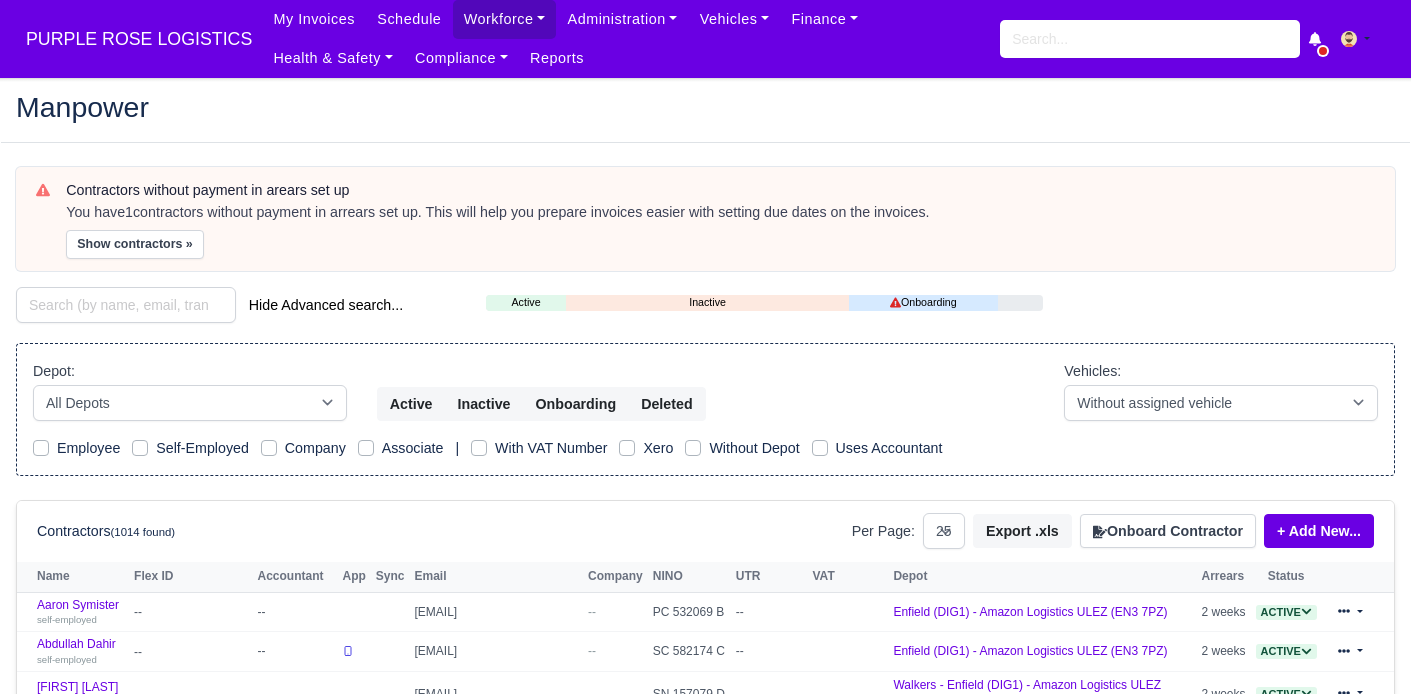 select on "25" 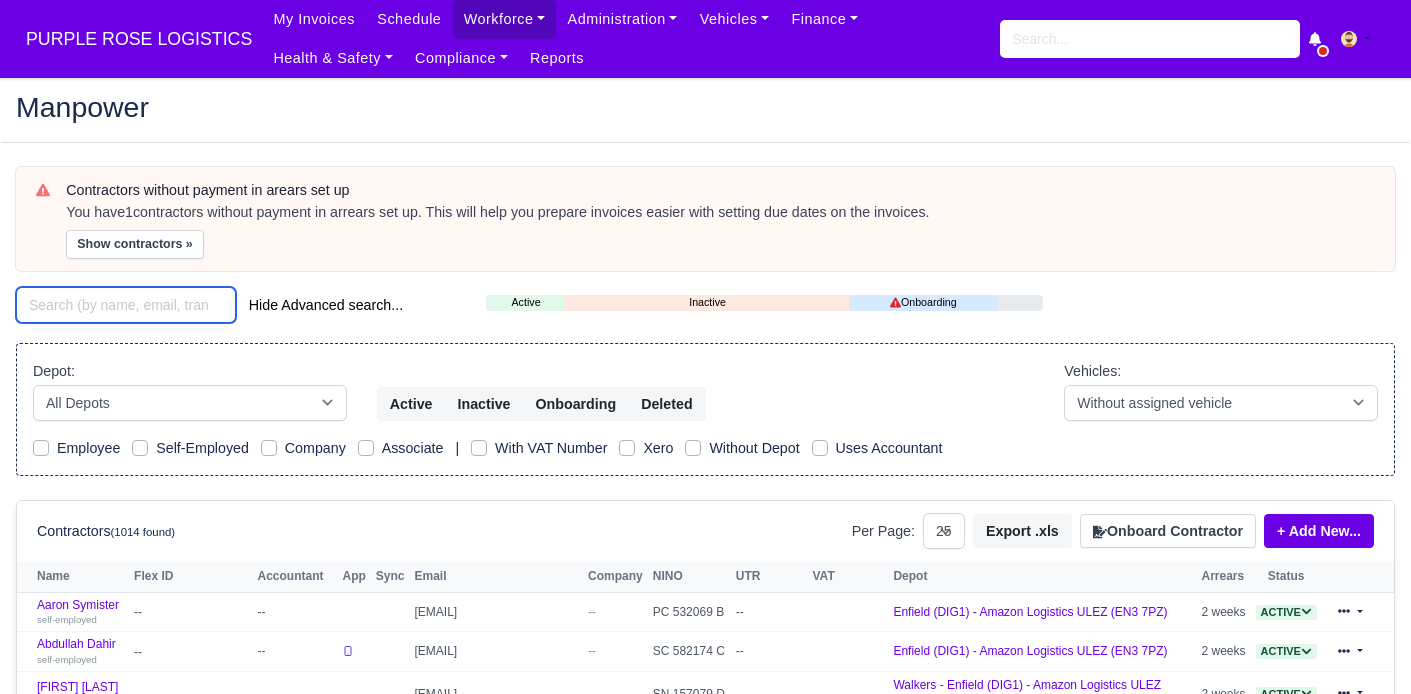 click at bounding box center (126, 305) 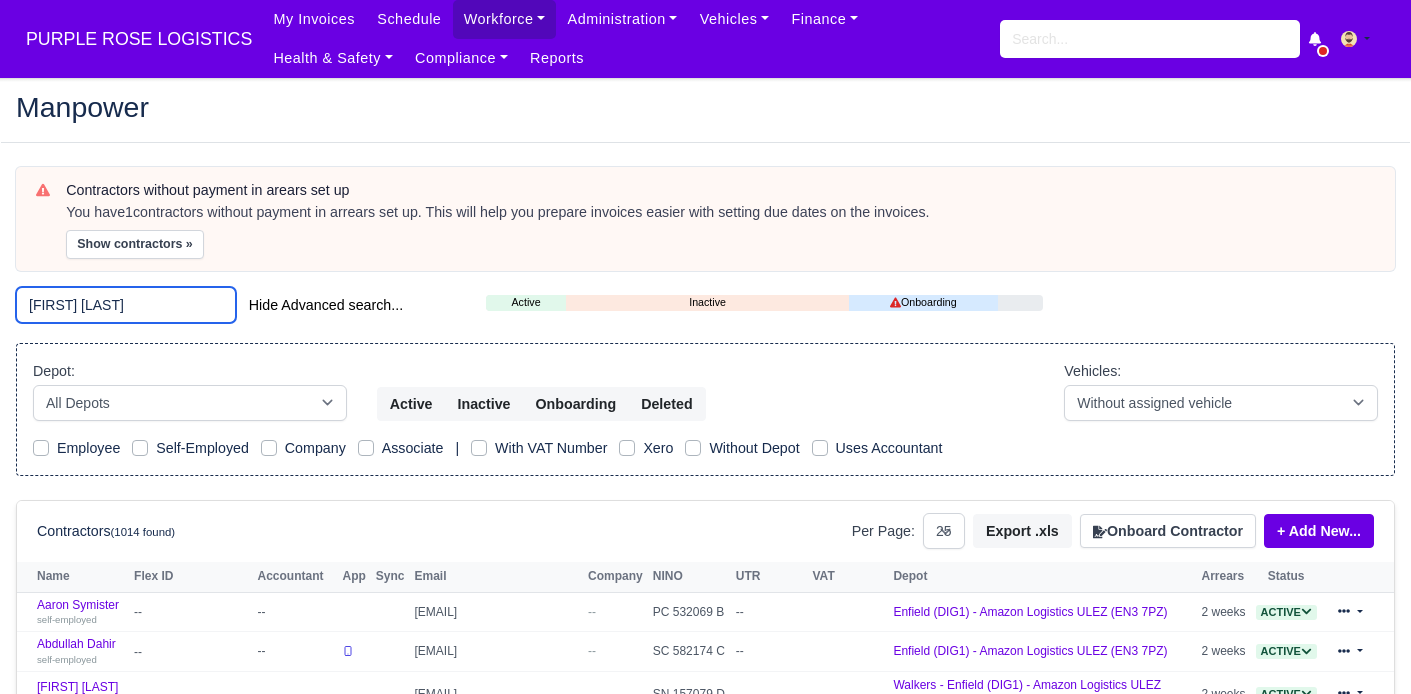 type on "Mohammad Rashed Ahmed" 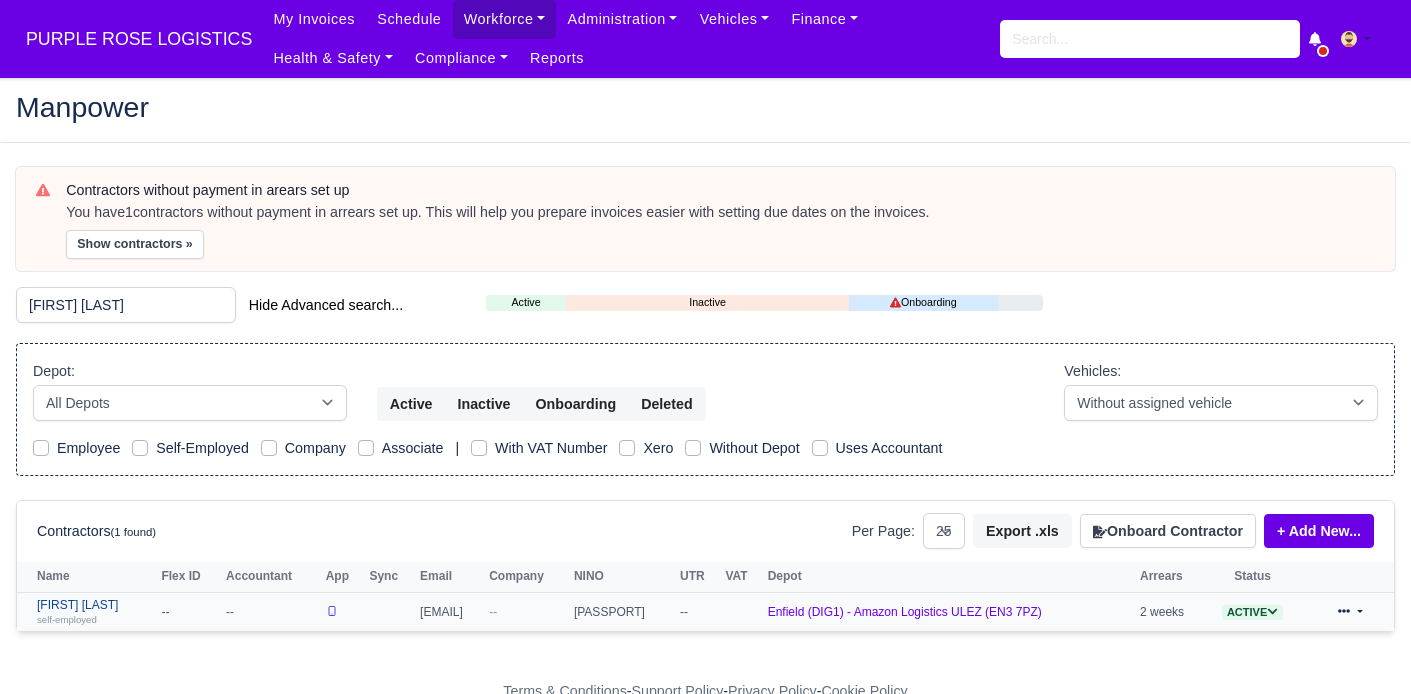 click on "Mohammad Rashed ahmed
self-employed" at bounding box center (94, 612) 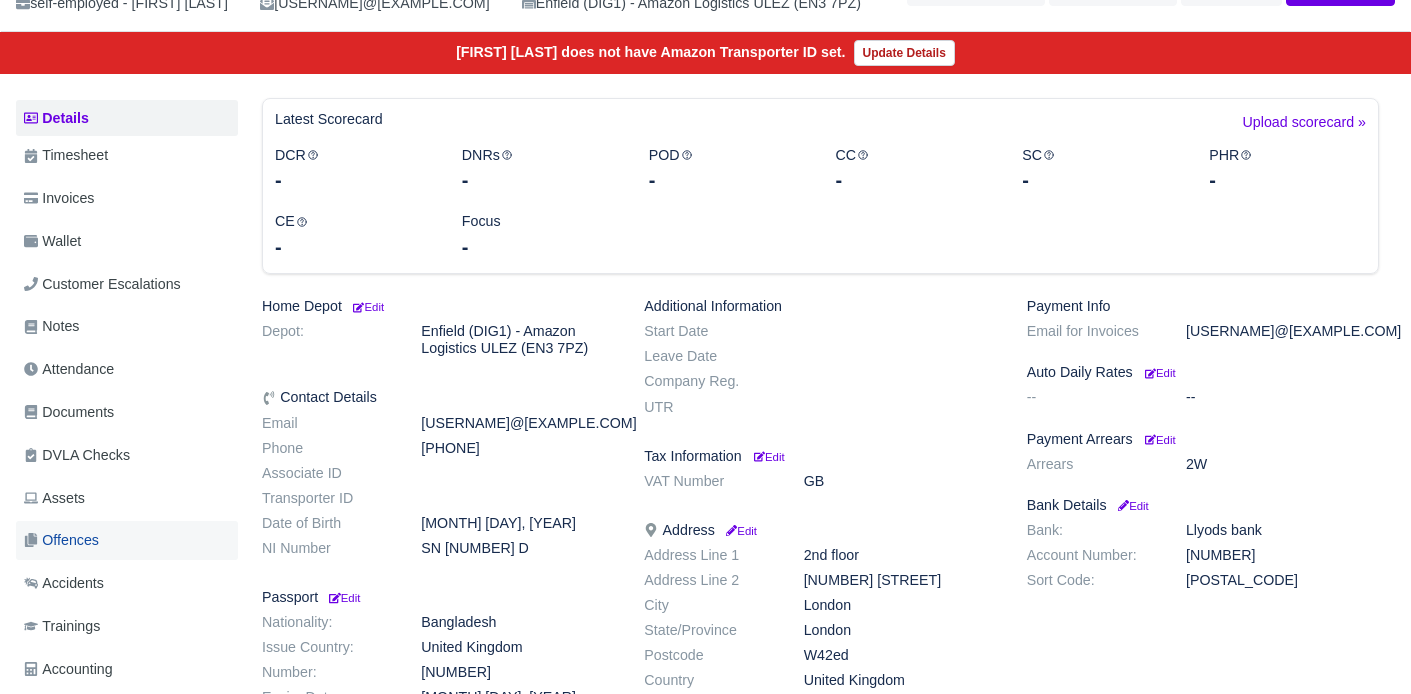 scroll, scrollTop: 174, scrollLeft: 0, axis: vertical 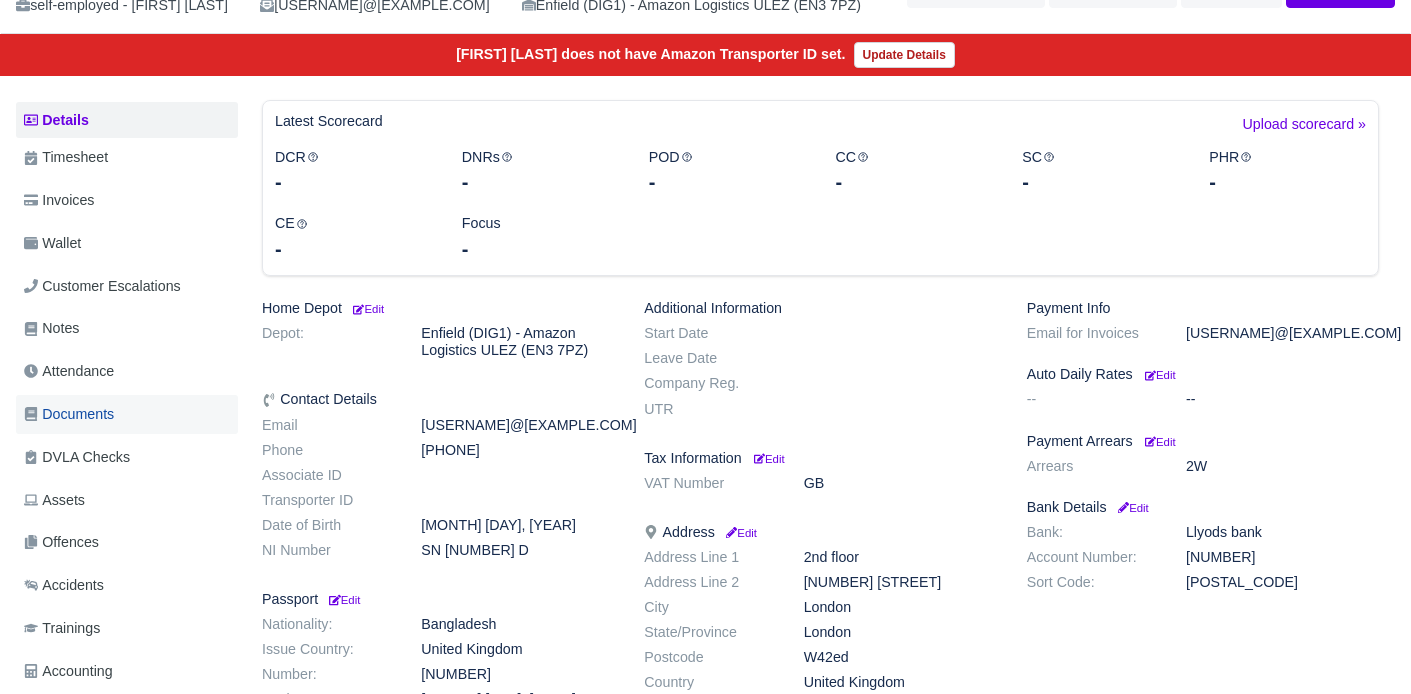 click on "Documents" at bounding box center [69, 414] 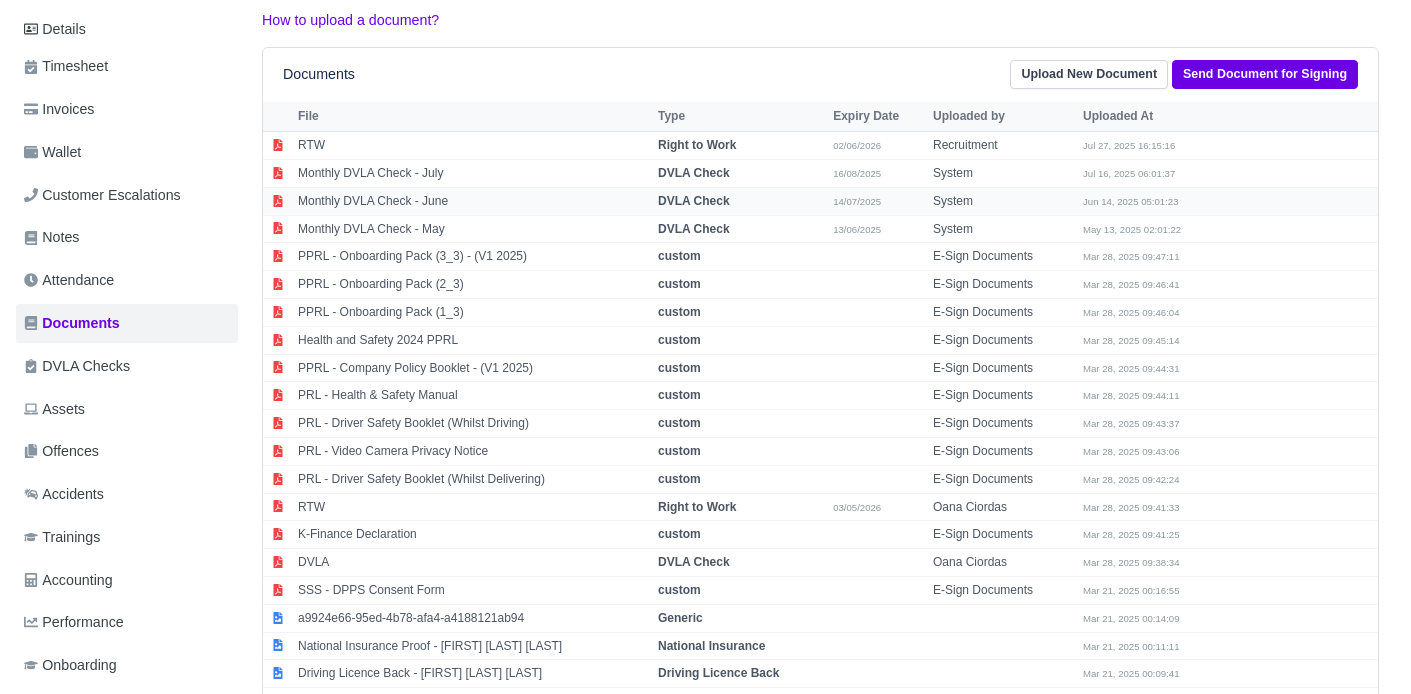 scroll, scrollTop: 338, scrollLeft: 0, axis: vertical 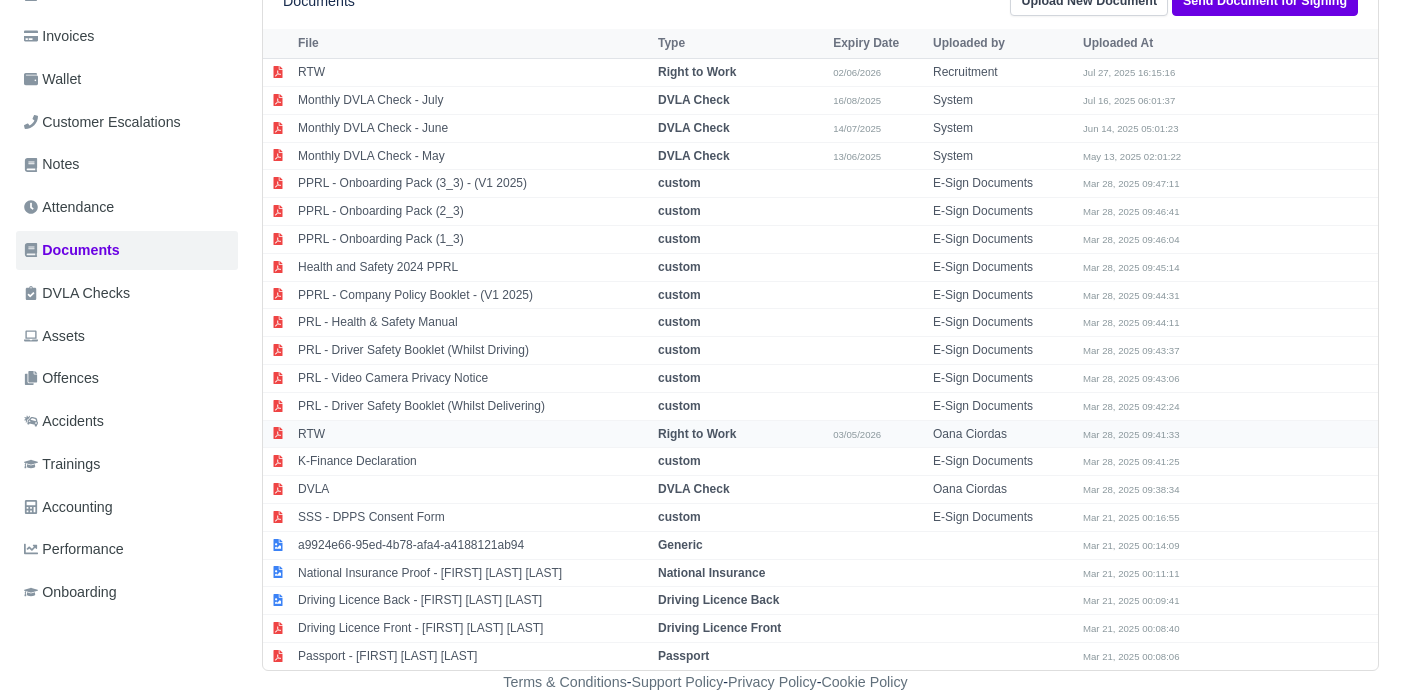click on "RTW" at bounding box center (473, 434) 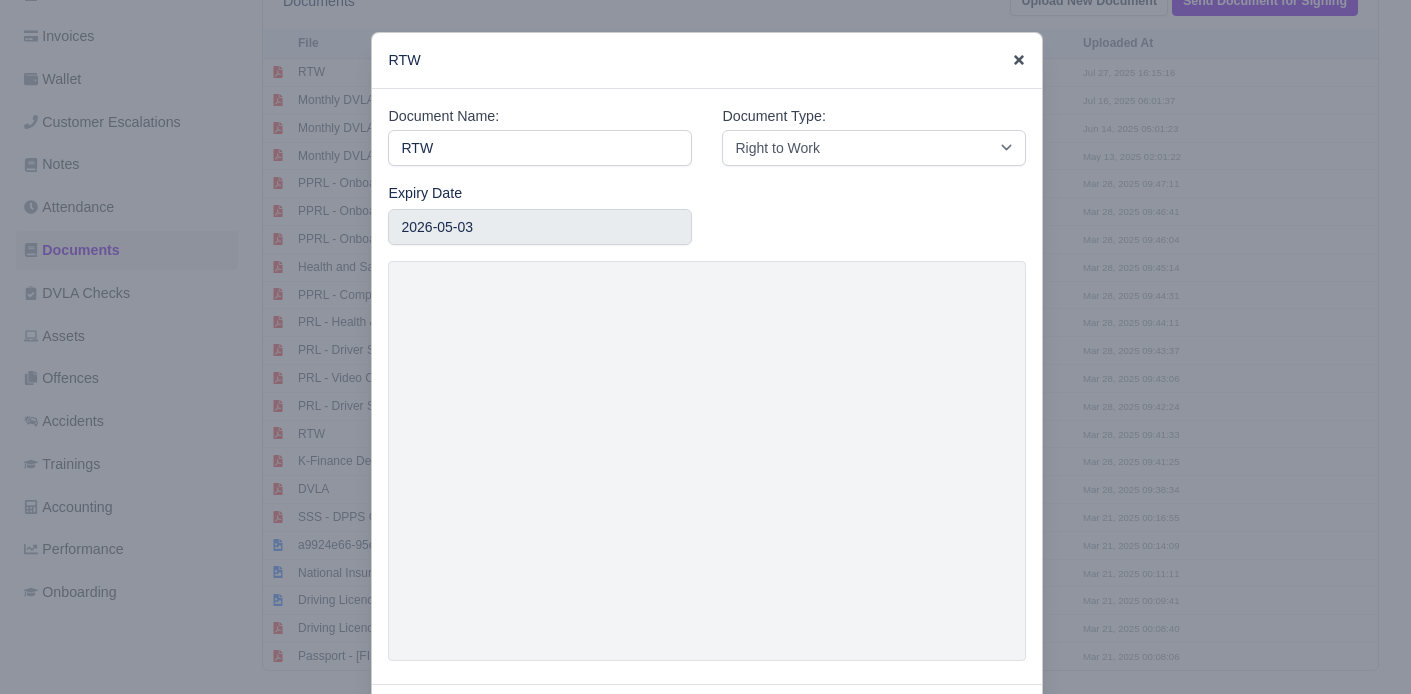 click 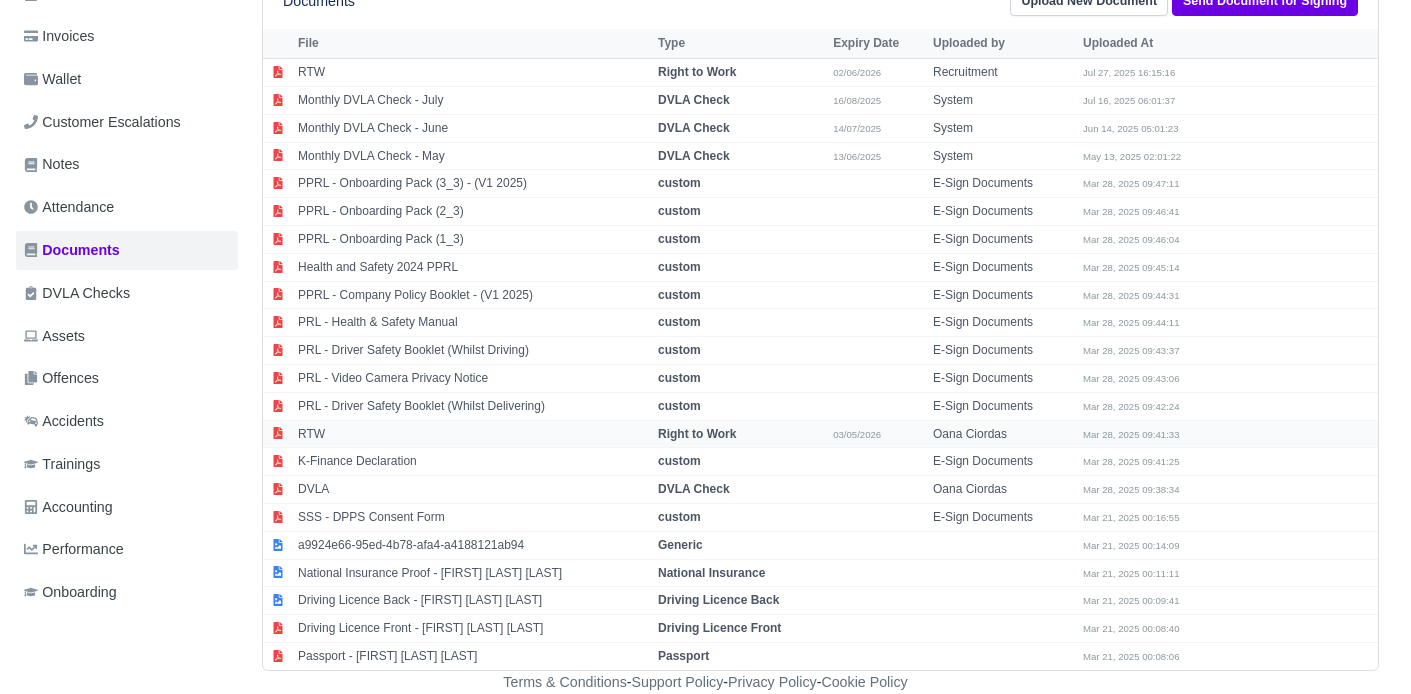 click on "RTW" at bounding box center (473, 434) 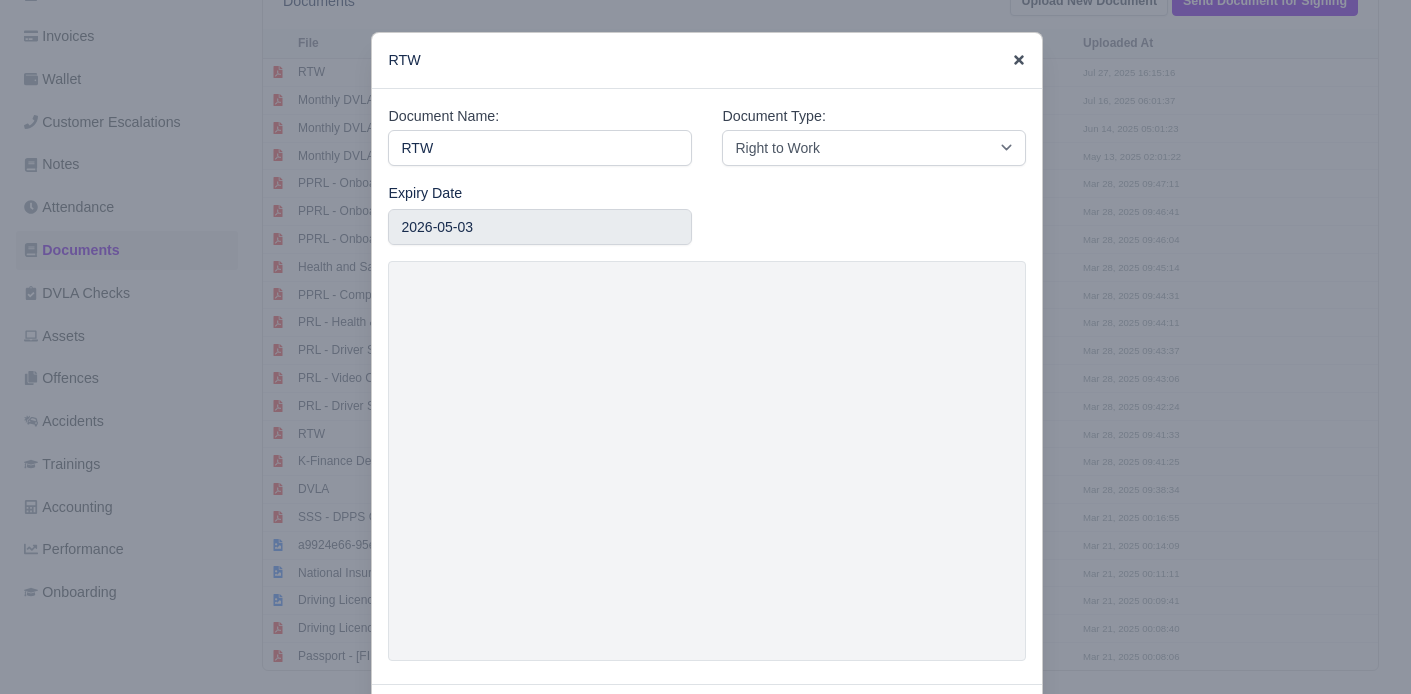 click 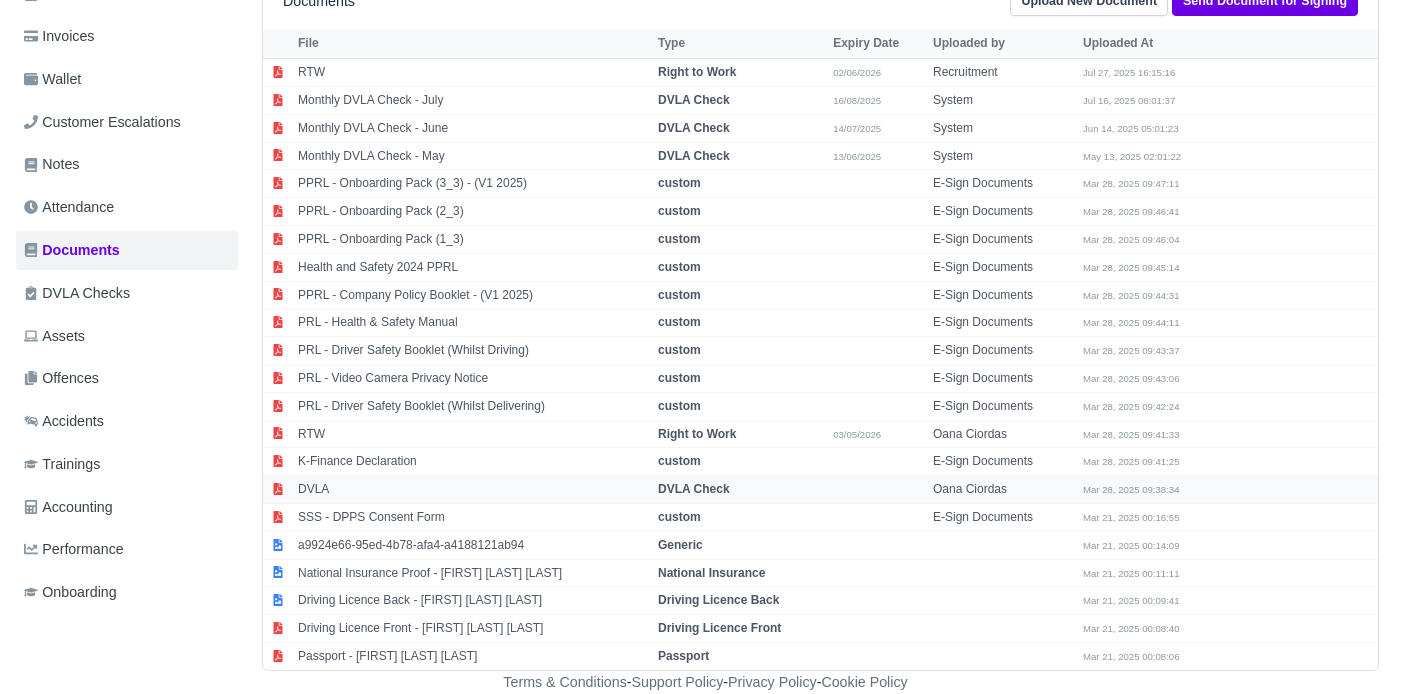 click on "DVLA" at bounding box center [473, 490] 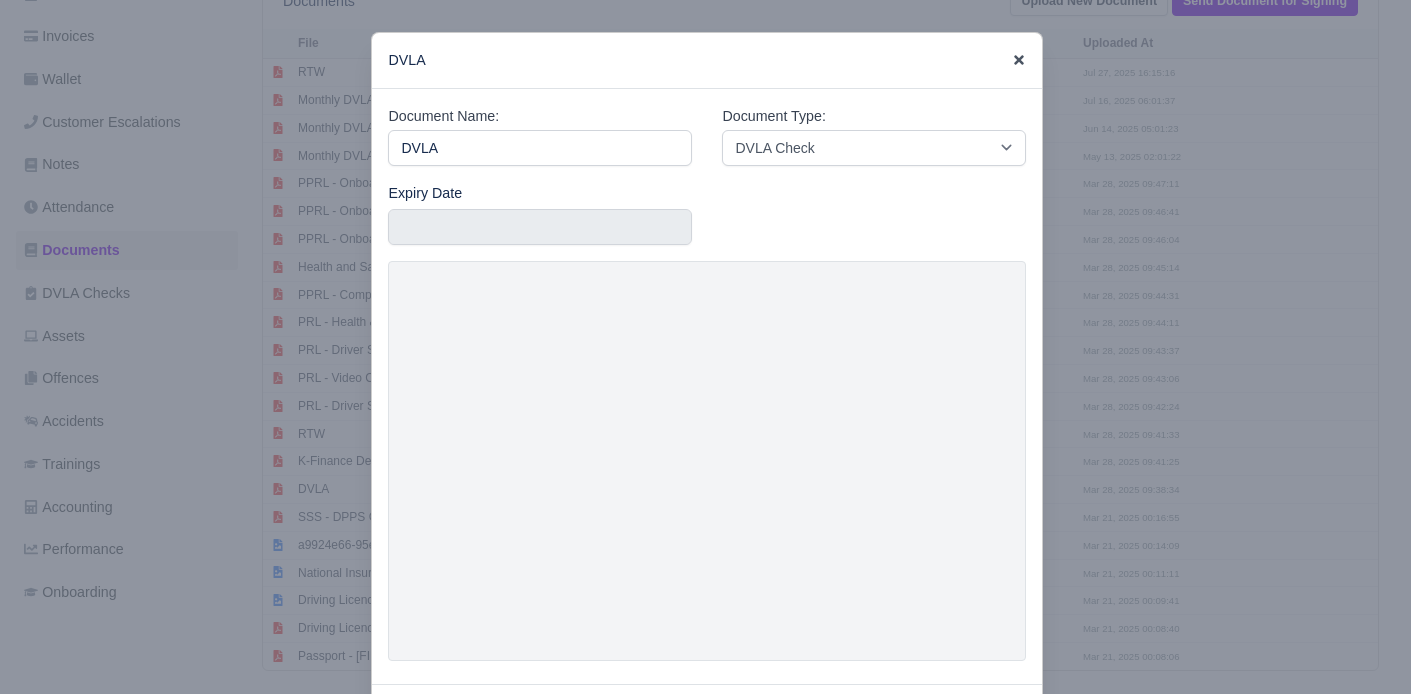 click 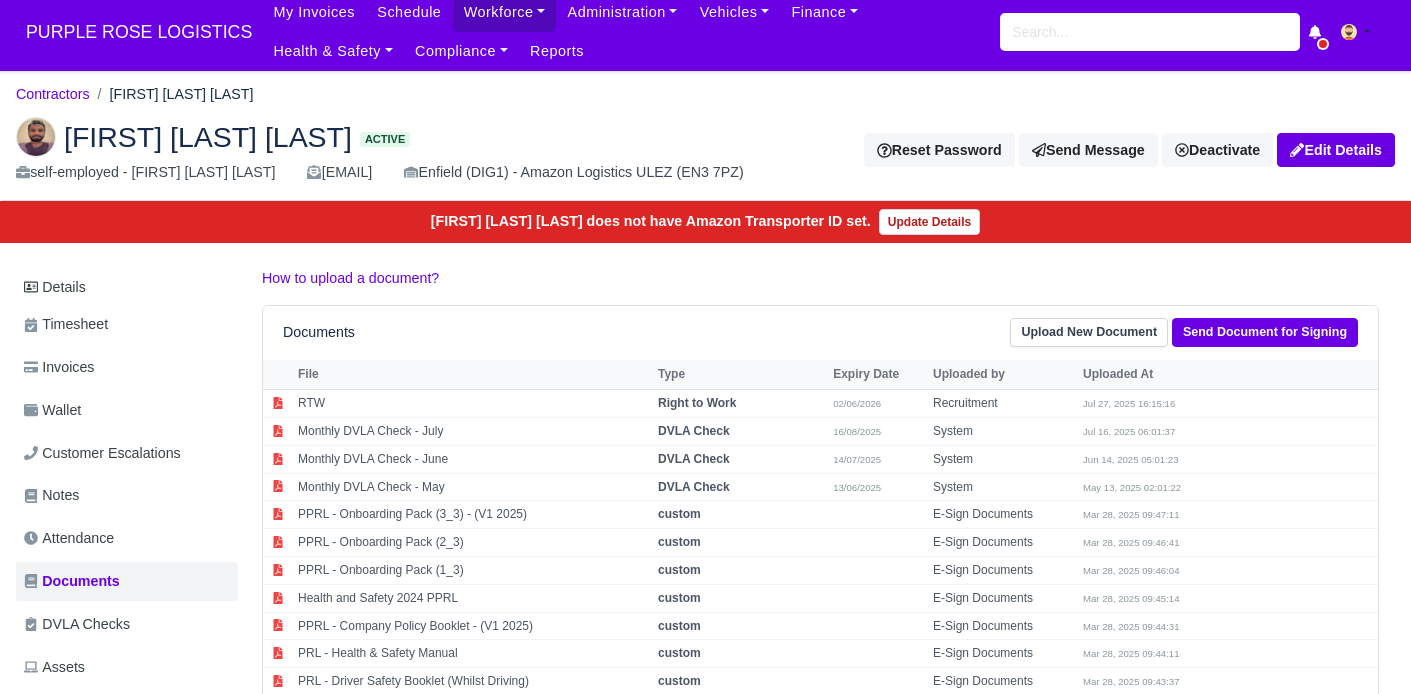 scroll, scrollTop: 0, scrollLeft: 0, axis: both 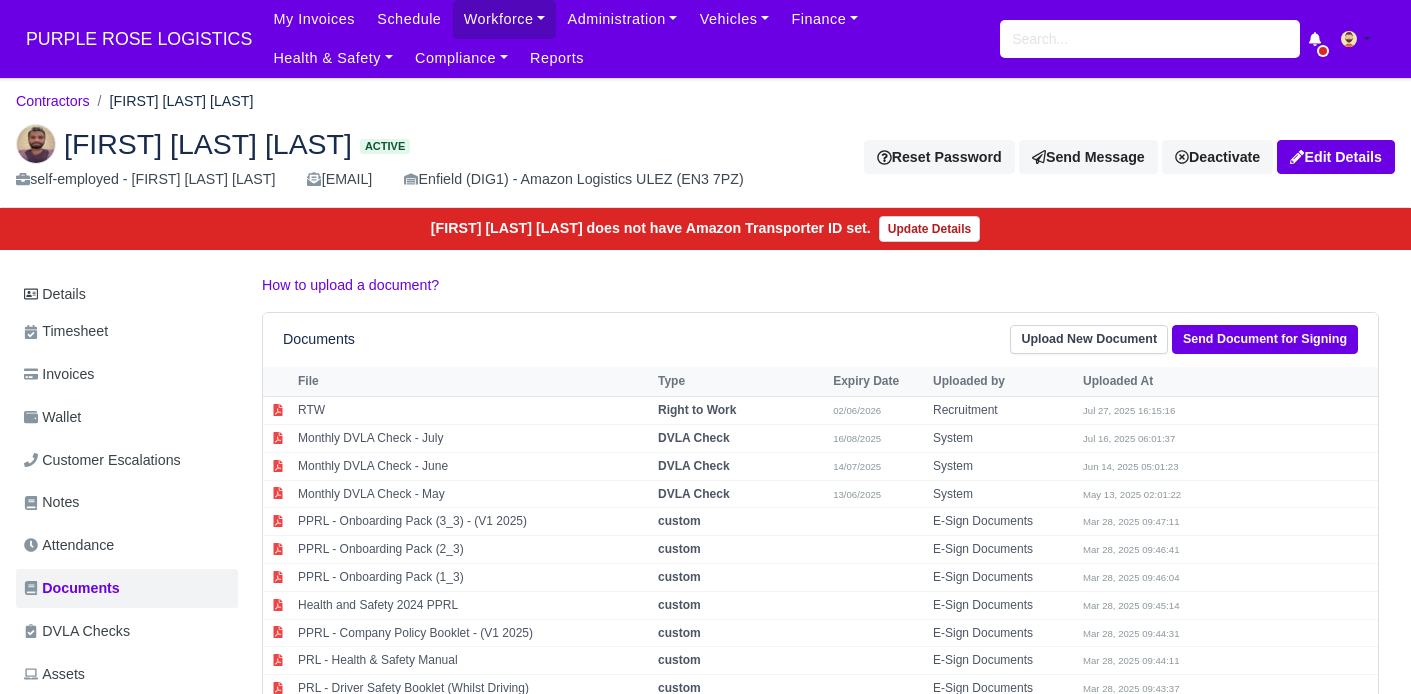 click on "RTW" at bounding box center (473, 411) 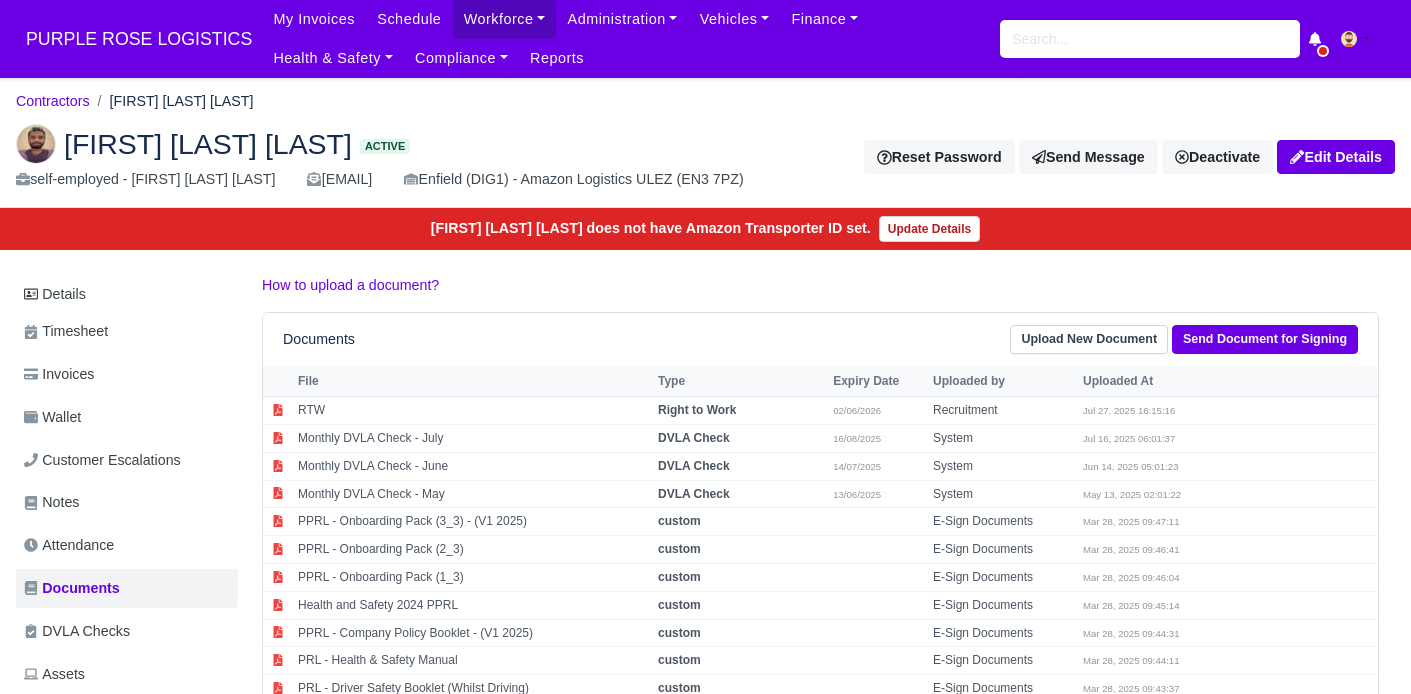 select on "right-to-work" 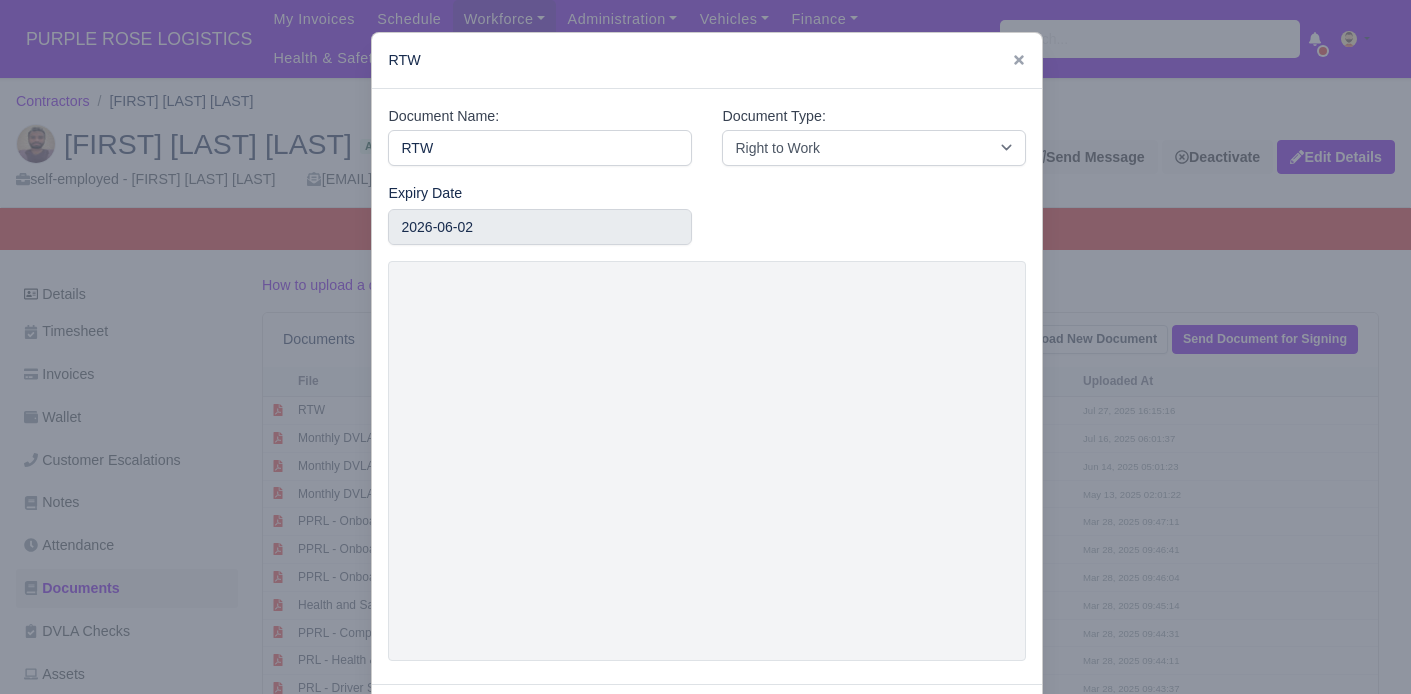click 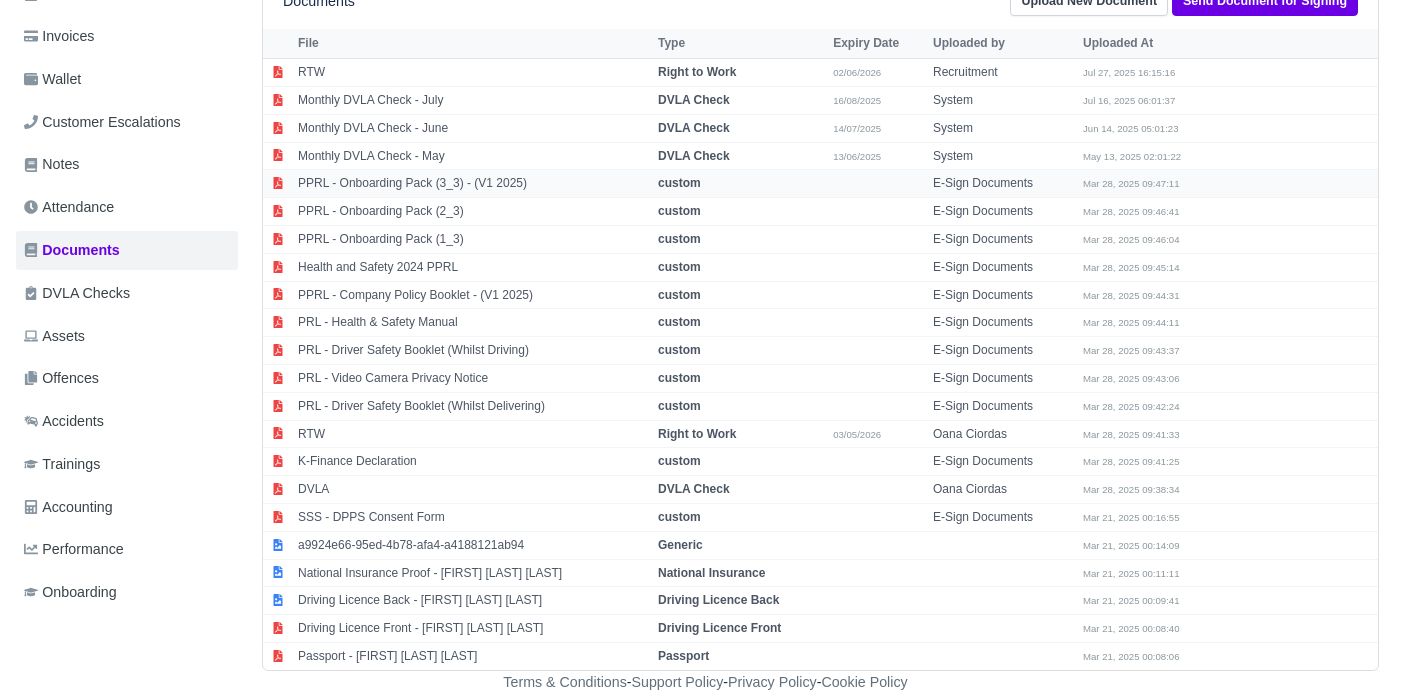 scroll, scrollTop: 0, scrollLeft: 0, axis: both 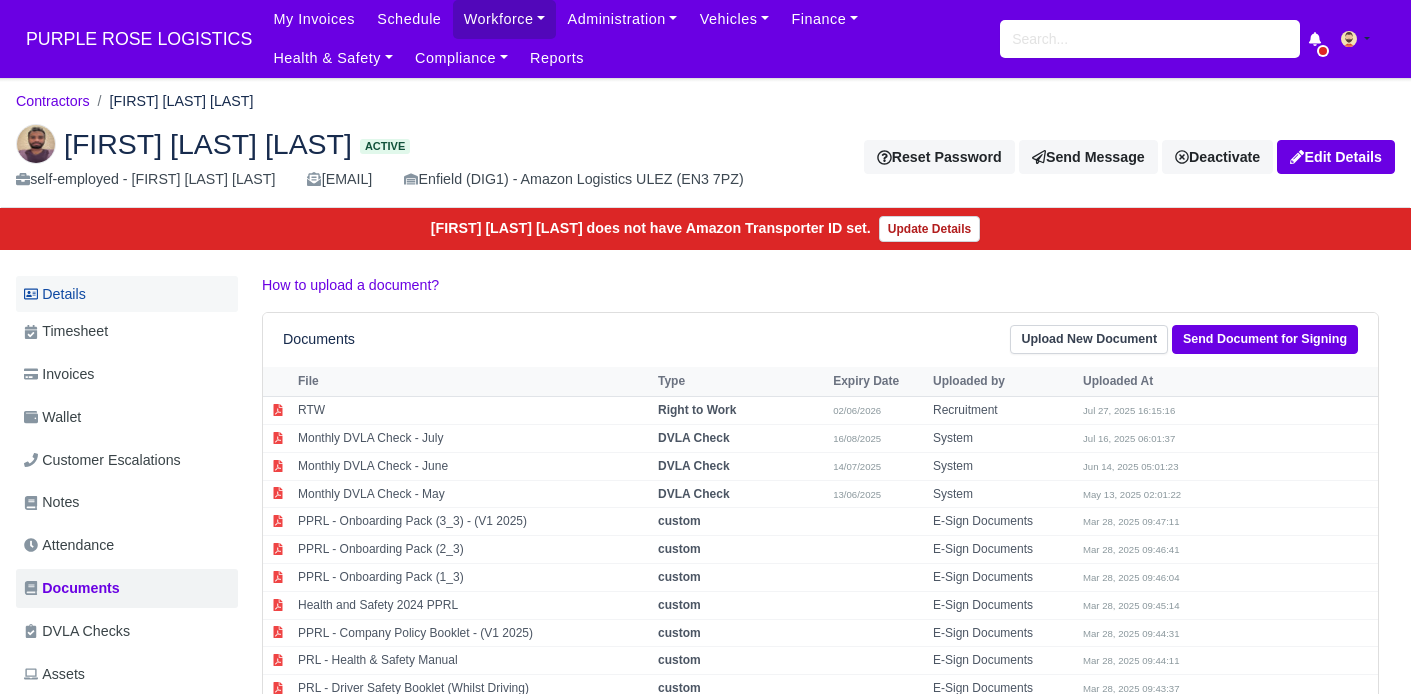 click on "Details" at bounding box center (127, 294) 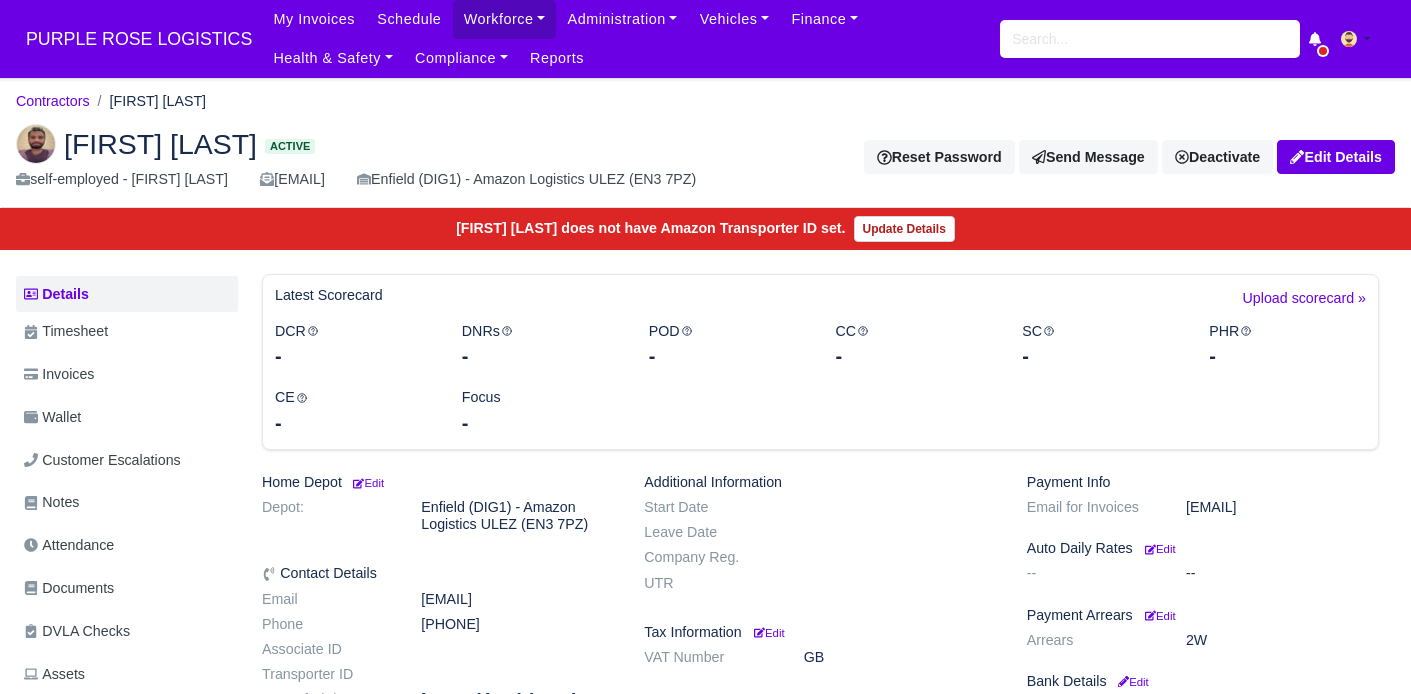 scroll, scrollTop: 0, scrollLeft: 0, axis: both 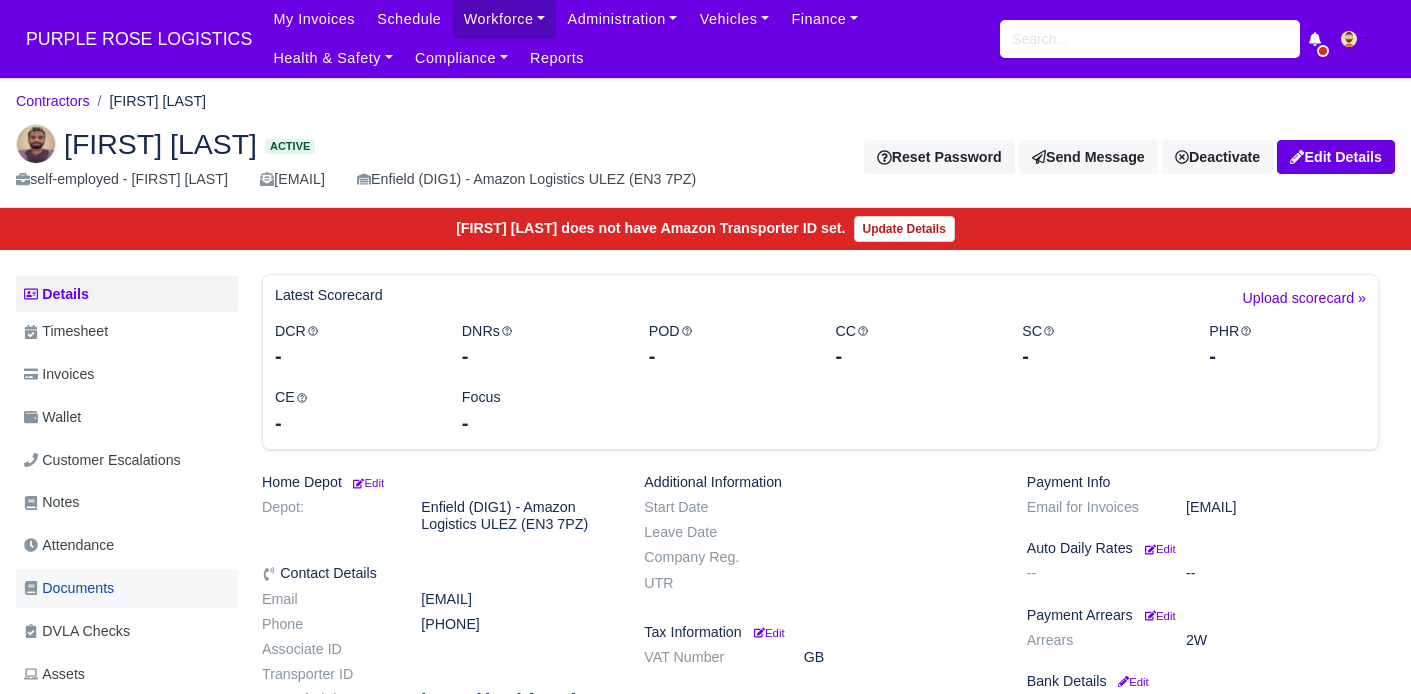 click on "Documents" at bounding box center (69, 588) 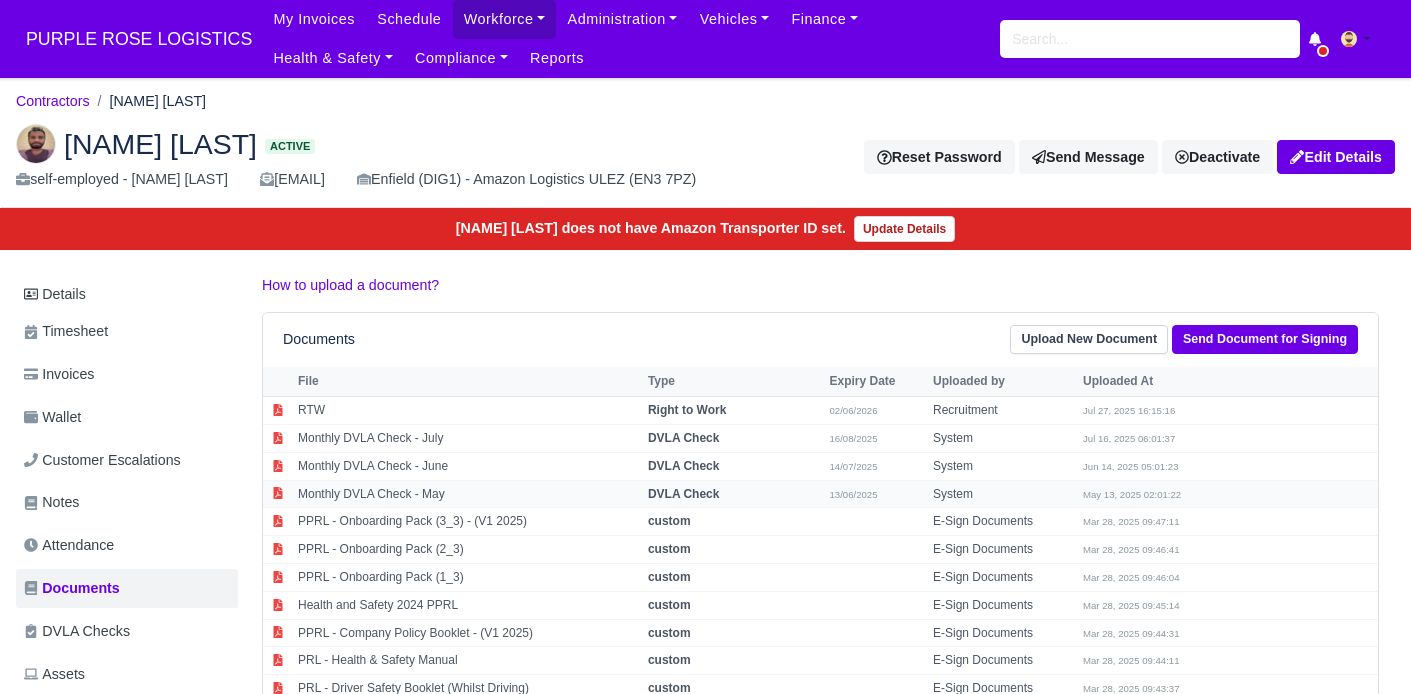 scroll, scrollTop: 0, scrollLeft: 0, axis: both 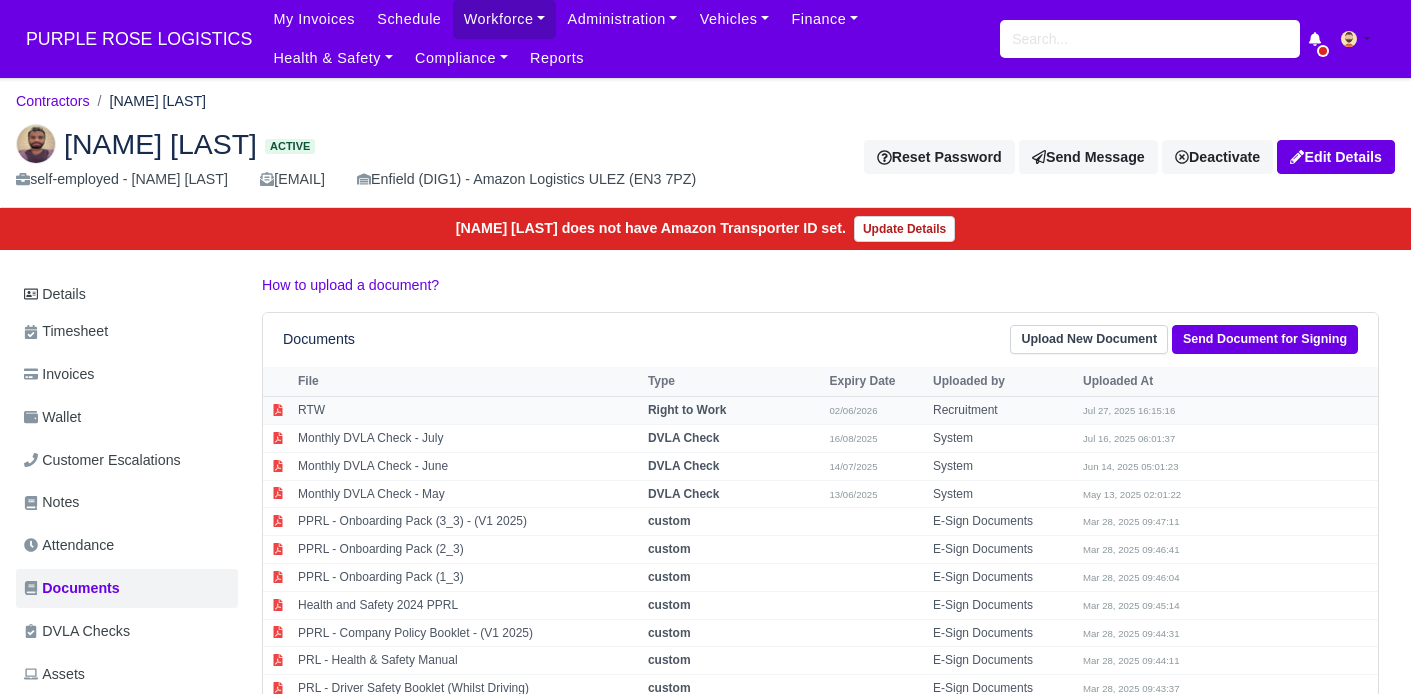 click on "RTW" at bounding box center (468, 411) 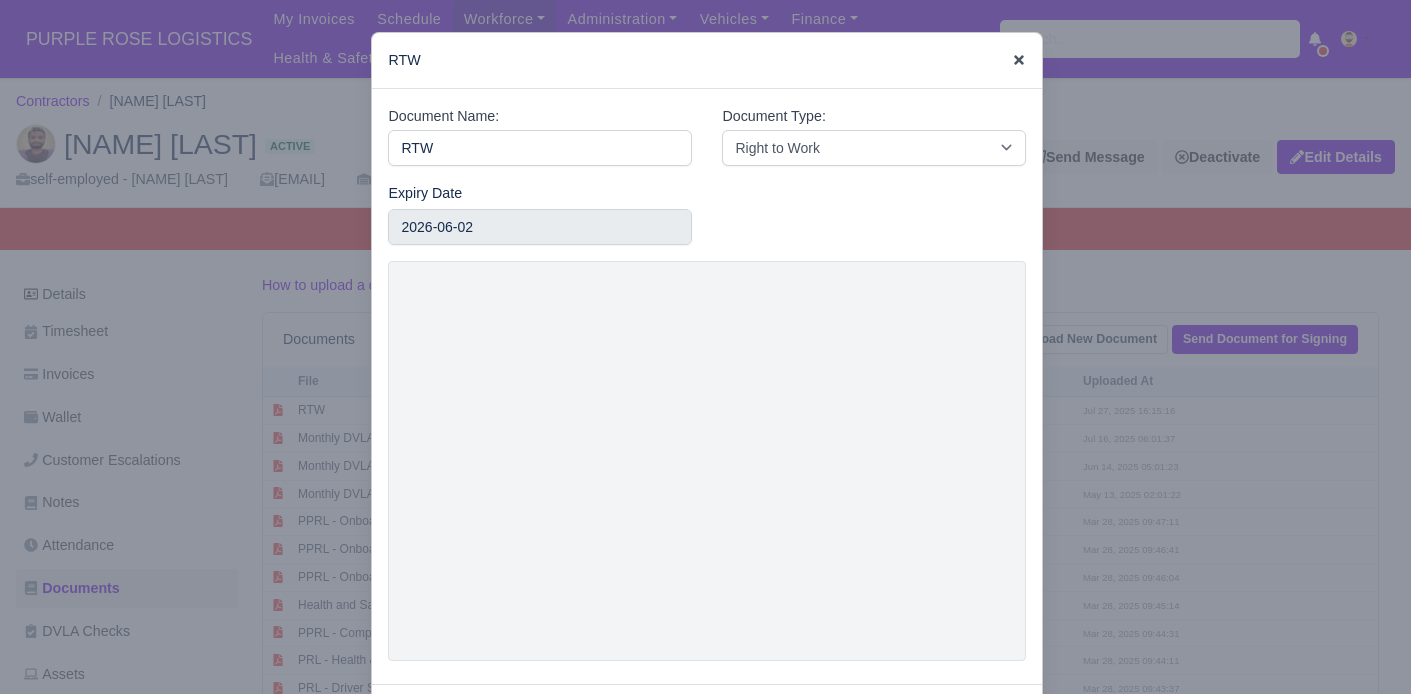 click 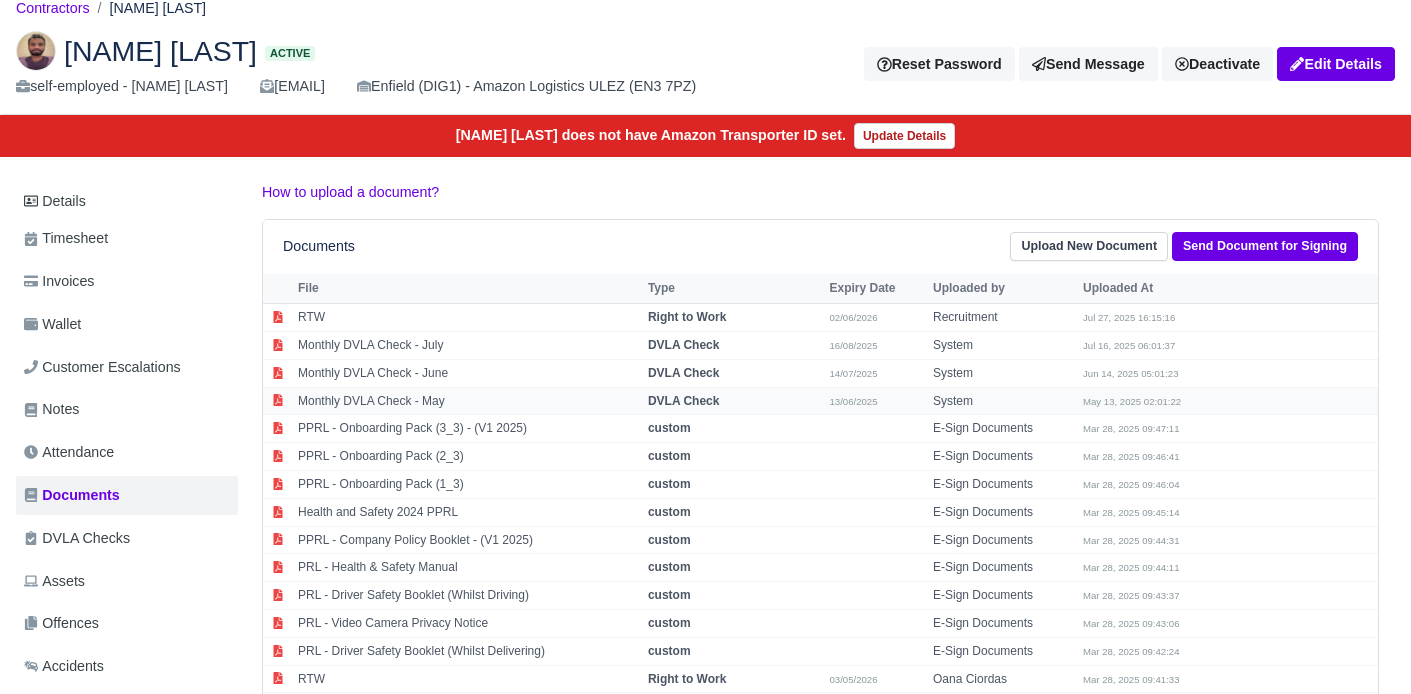 scroll, scrollTop: 338, scrollLeft: 0, axis: vertical 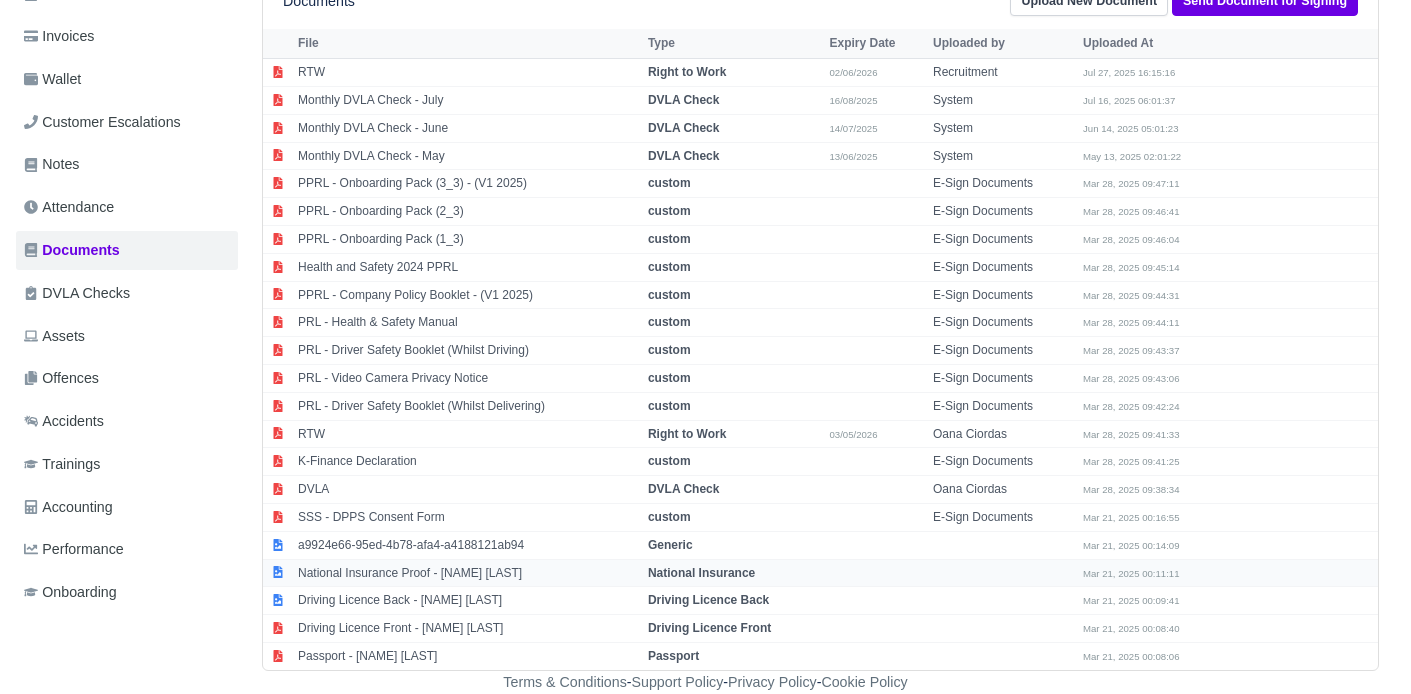 click on "National Insurance Proof - Mohammad Rashed ahmed" at bounding box center [468, 573] 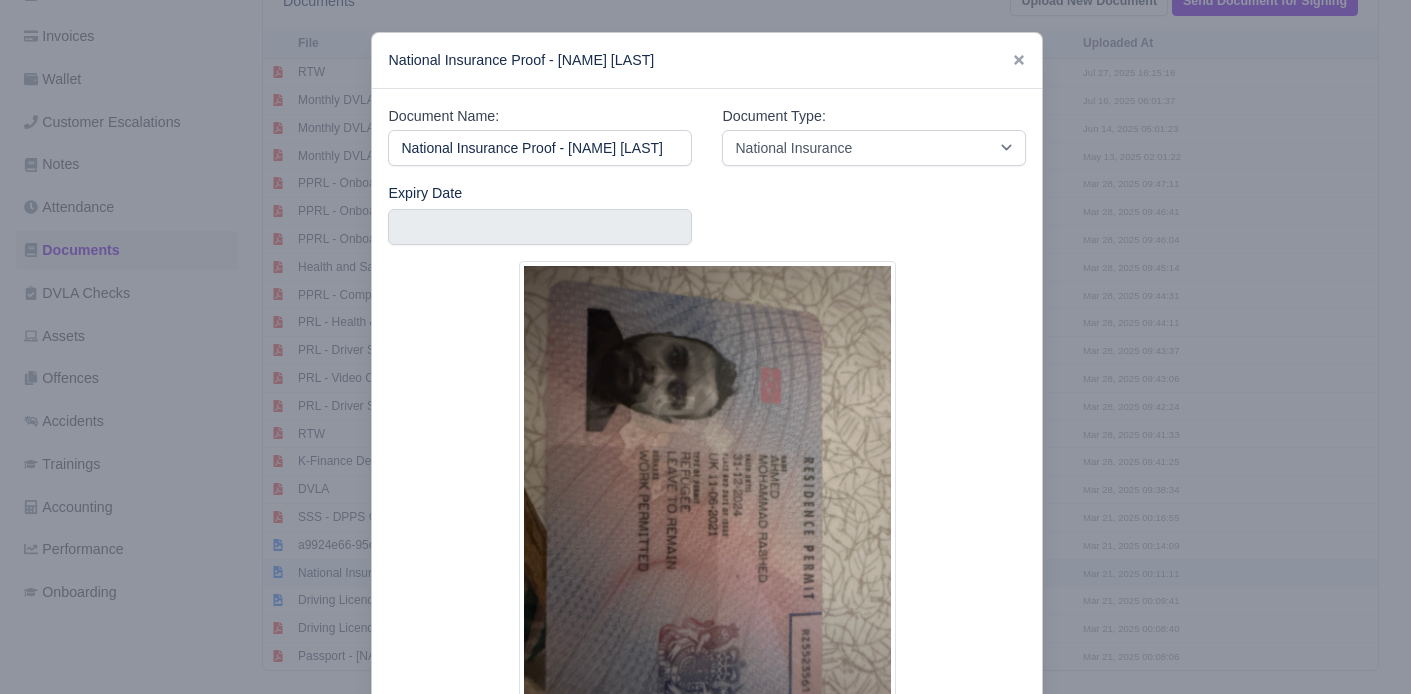 scroll, scrollTop: 0, scrollLeft: 71, axis: horizontal 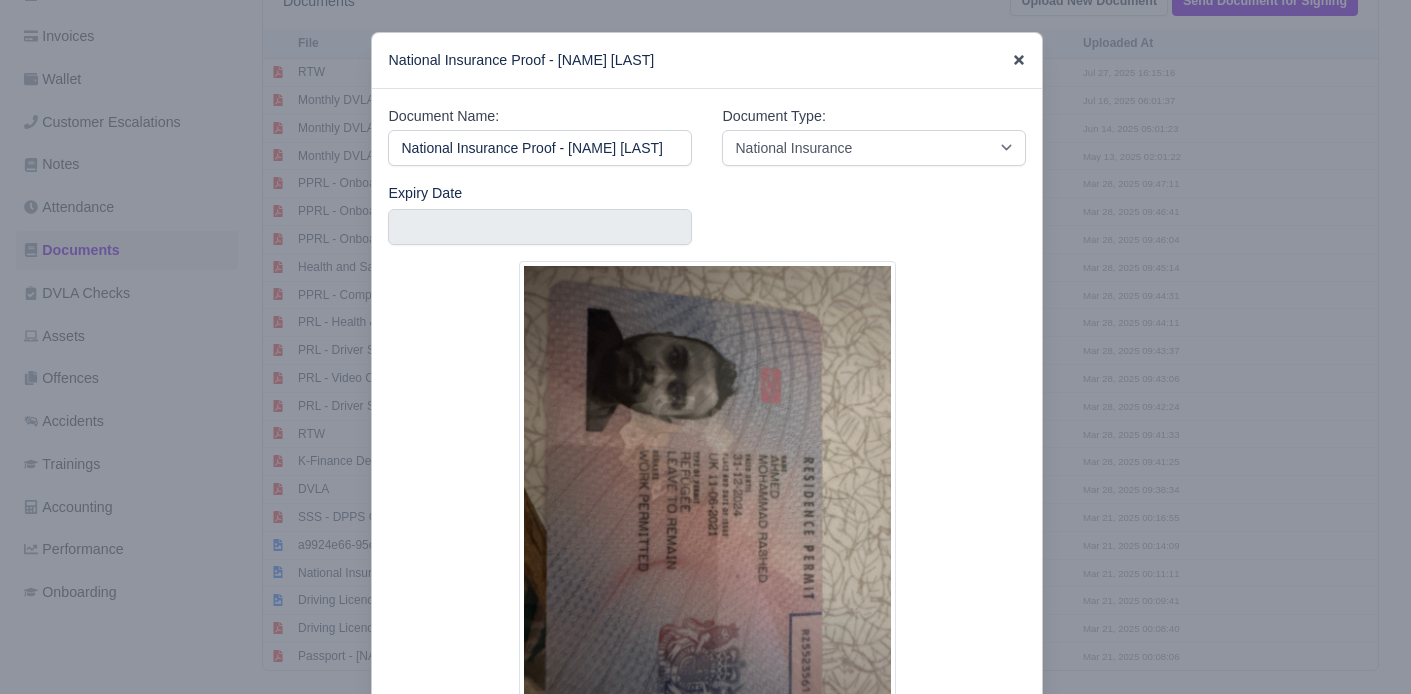 click 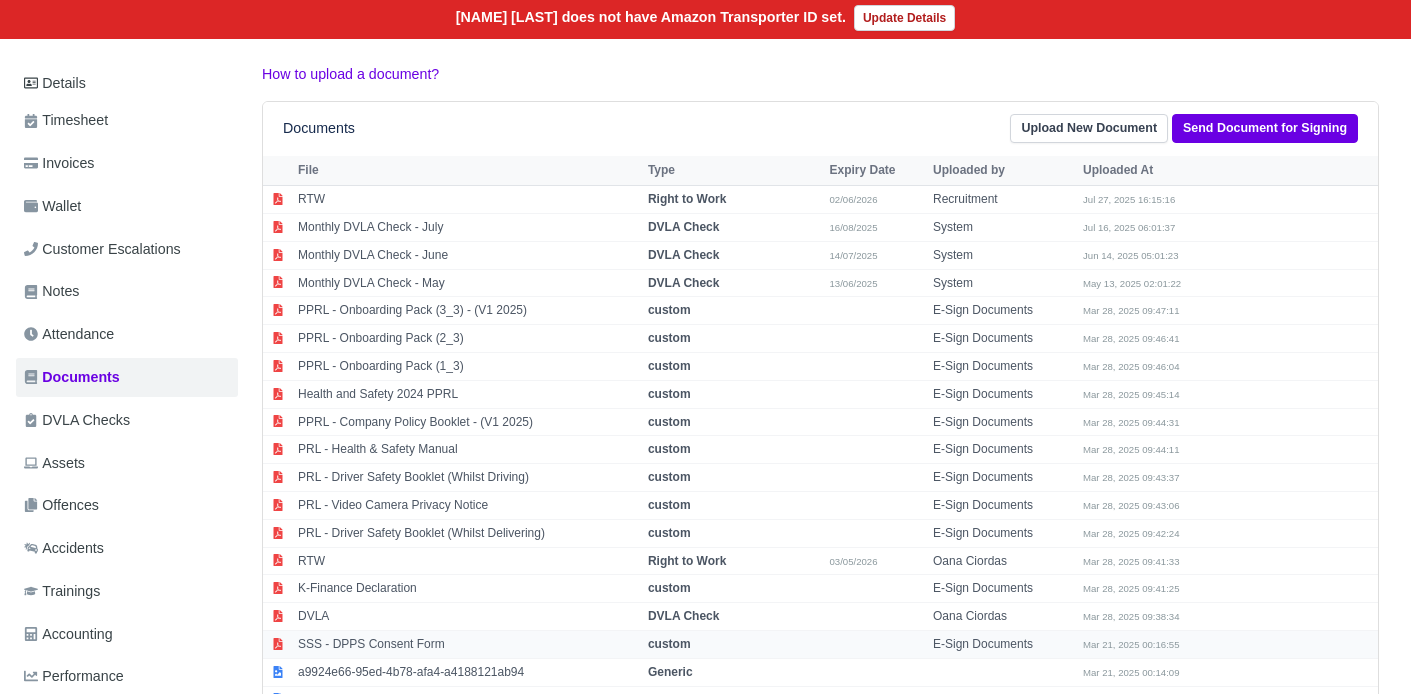 scroll, scrollTop: 0, scrollLeft: 0, axis: both 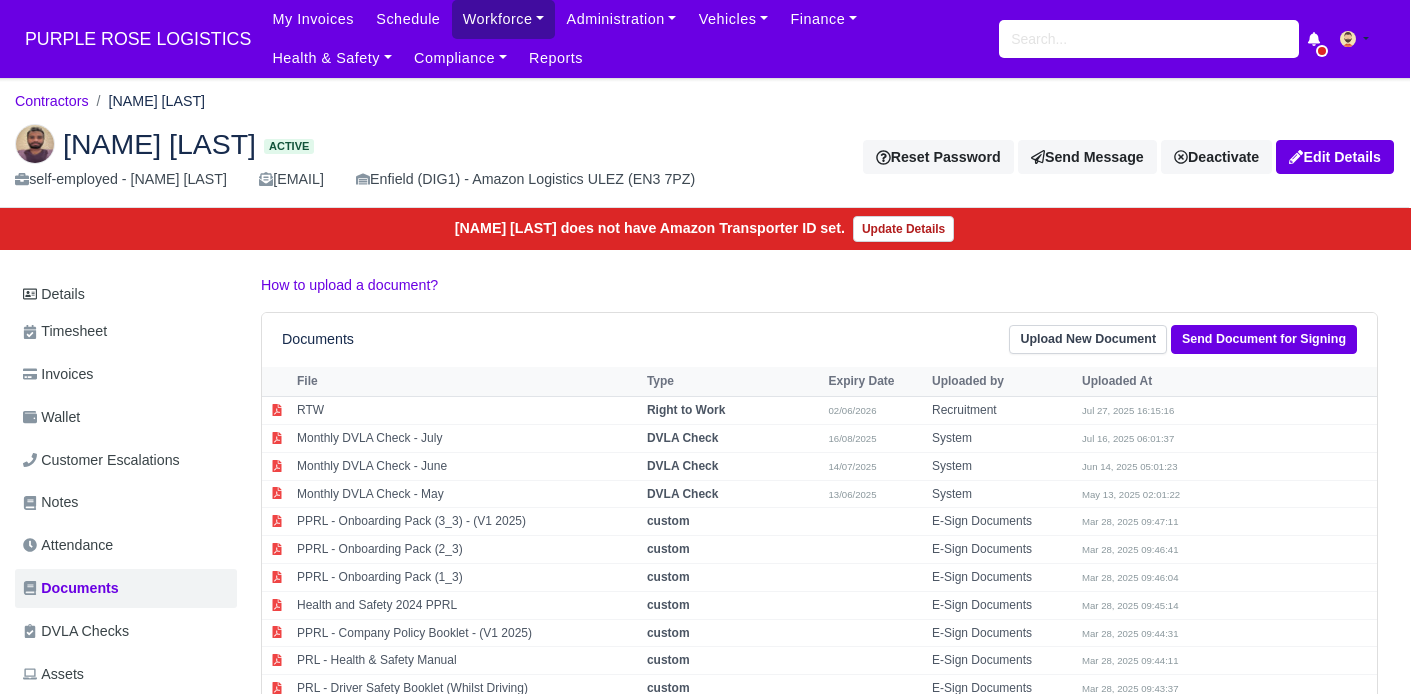 click on "Workforce" at bounding box center (504, 19) 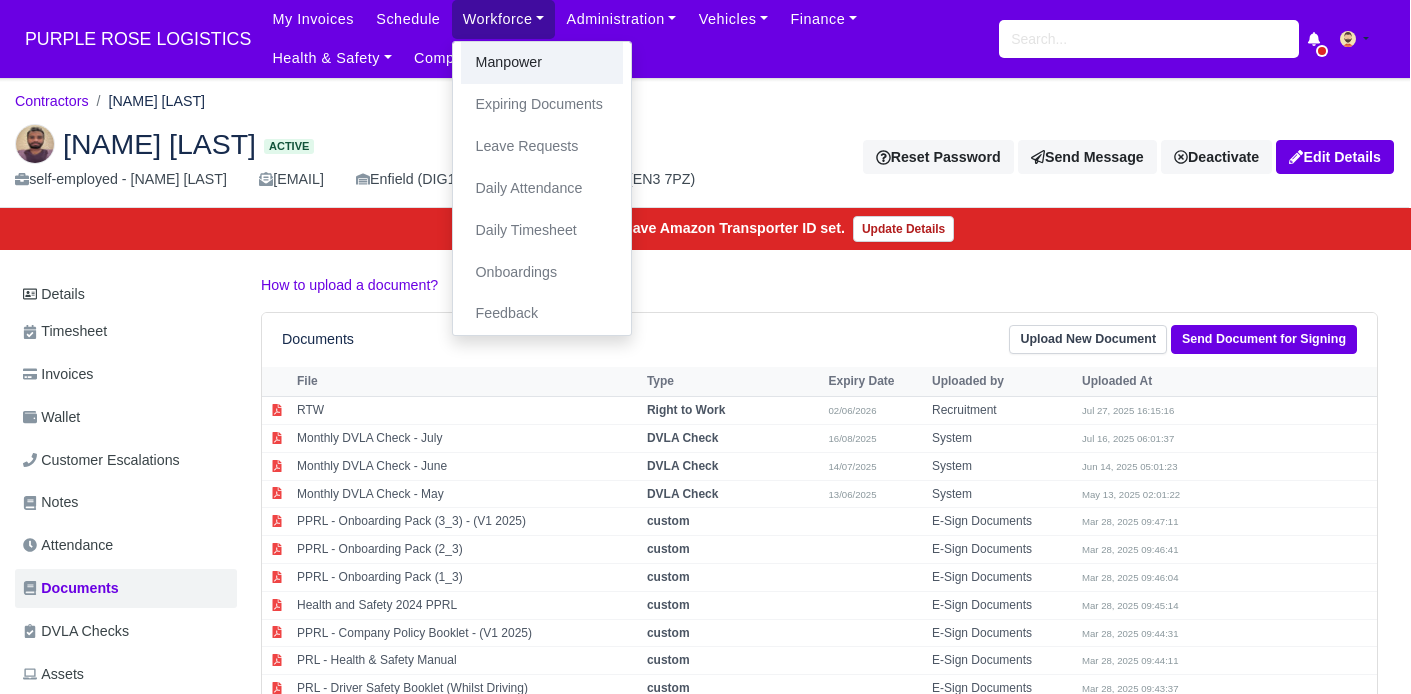click on "Manpower" at bounding box center [542, 63] 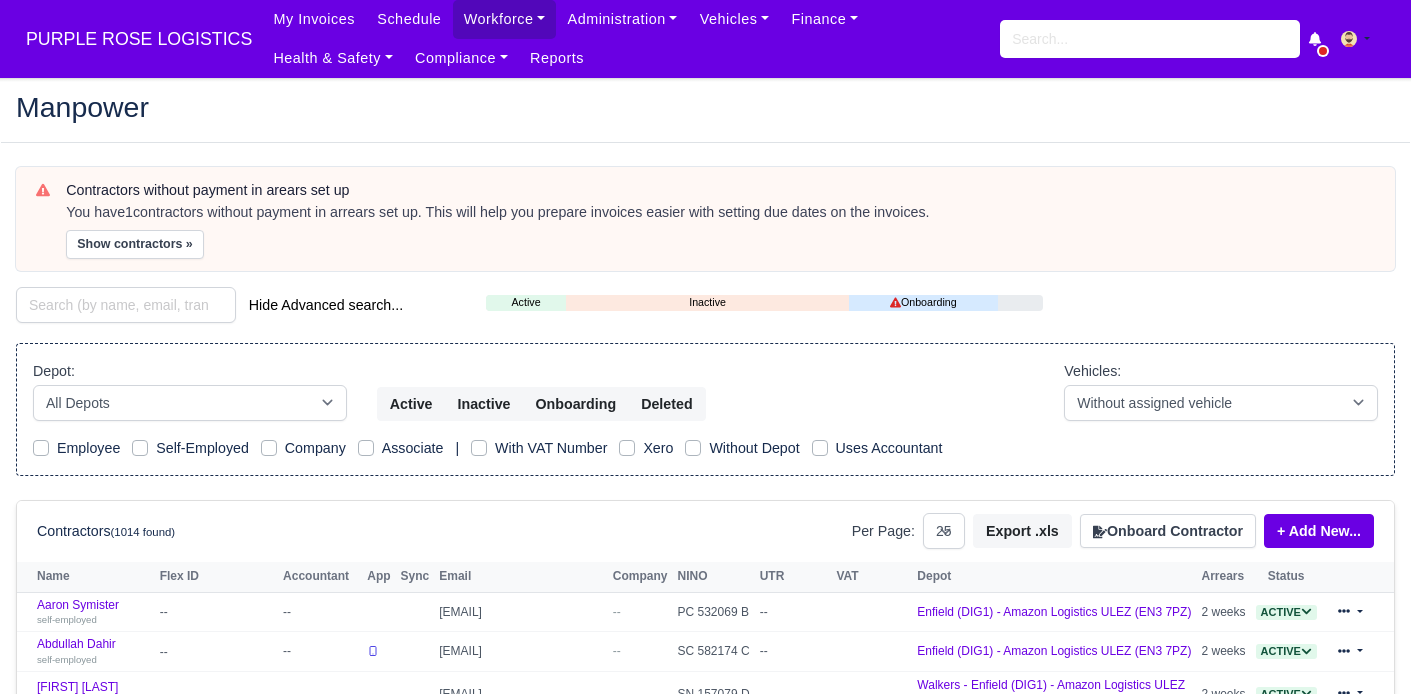 select on "25" 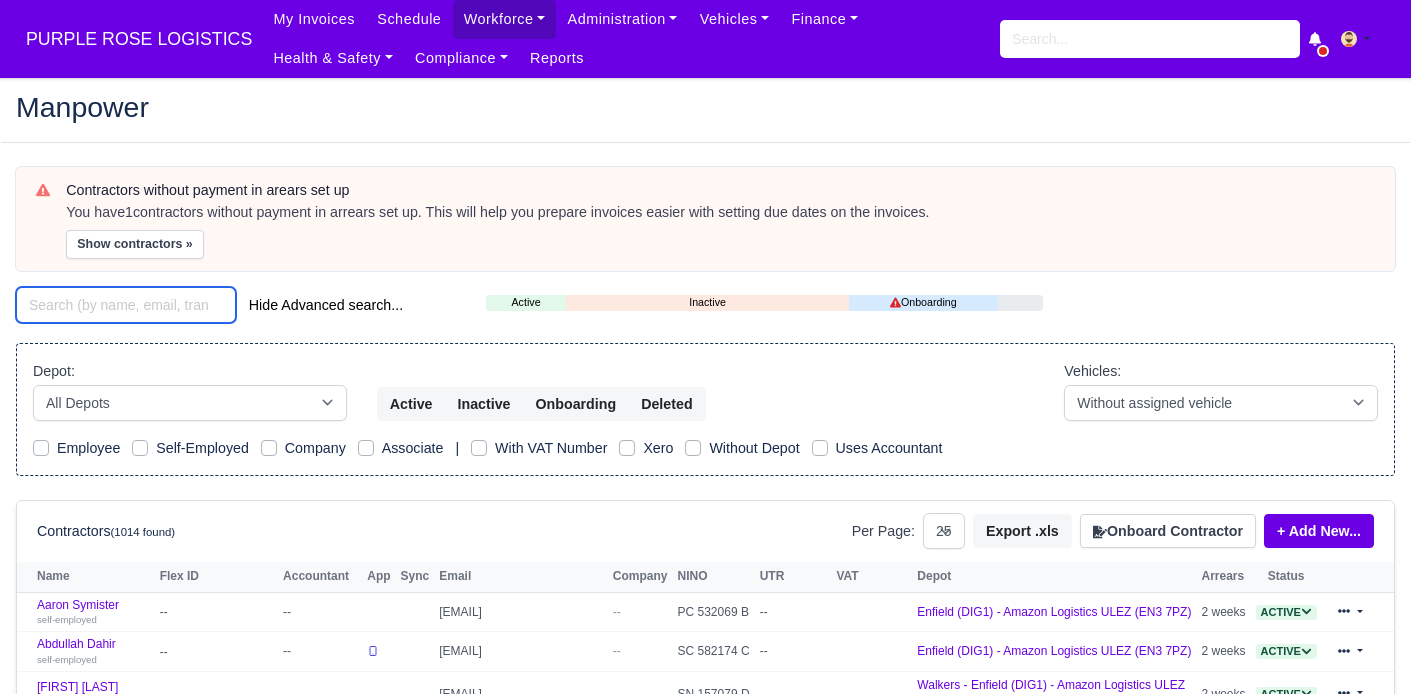 click at bounding box center [126, 305] 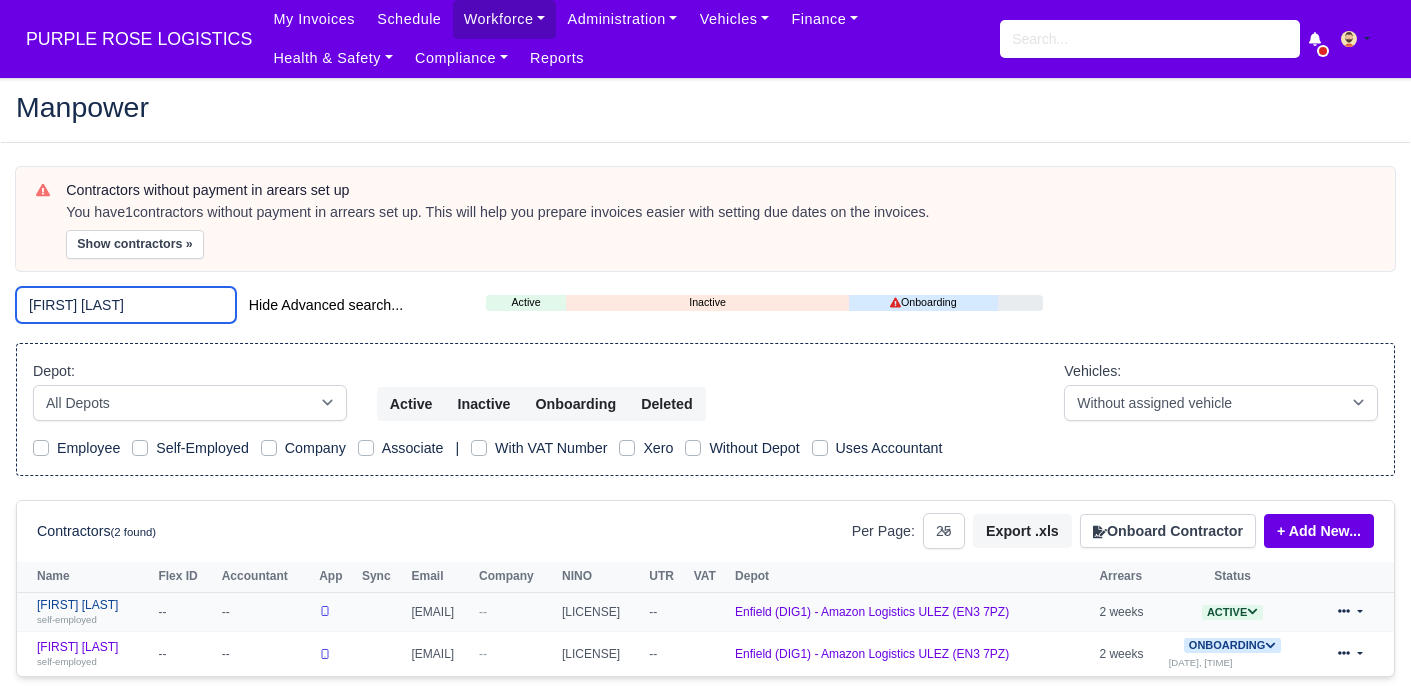 scroll, scrollTop: 54, scrollLeft: 0, axis: vertical 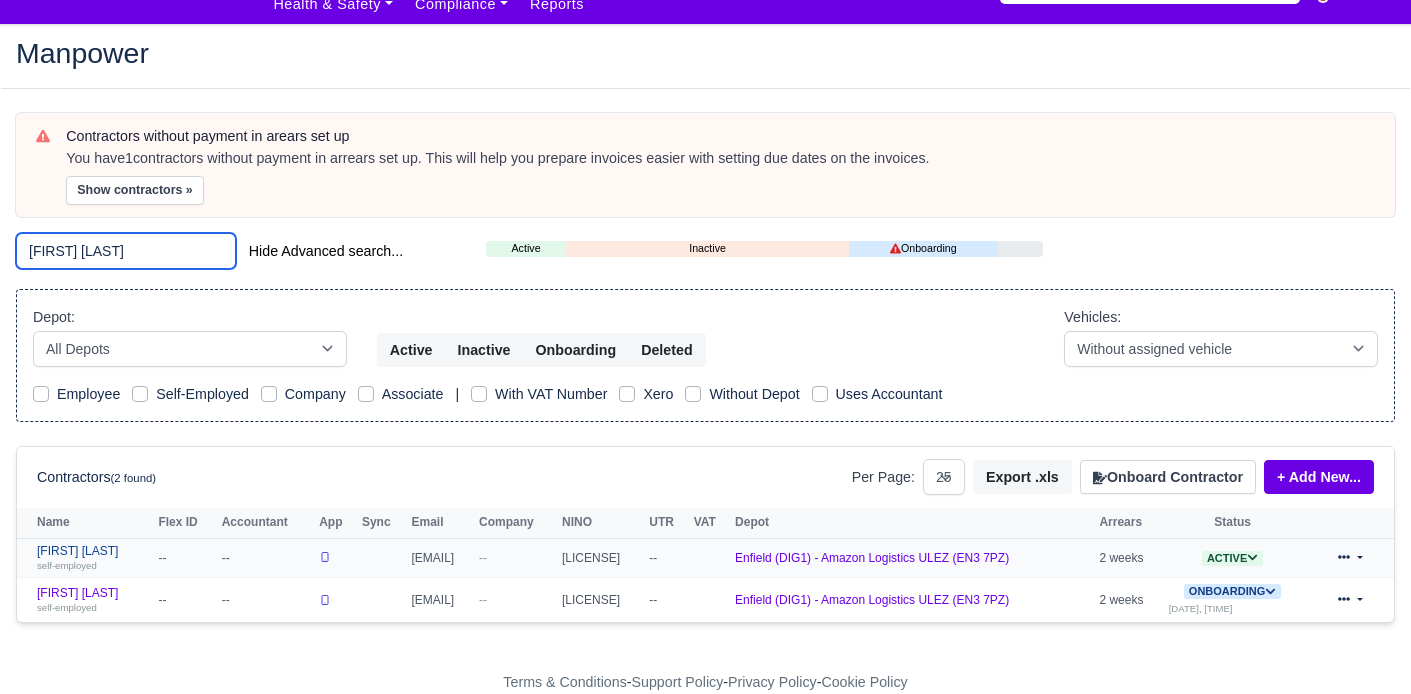 type on "[FIRST] [LAST]" 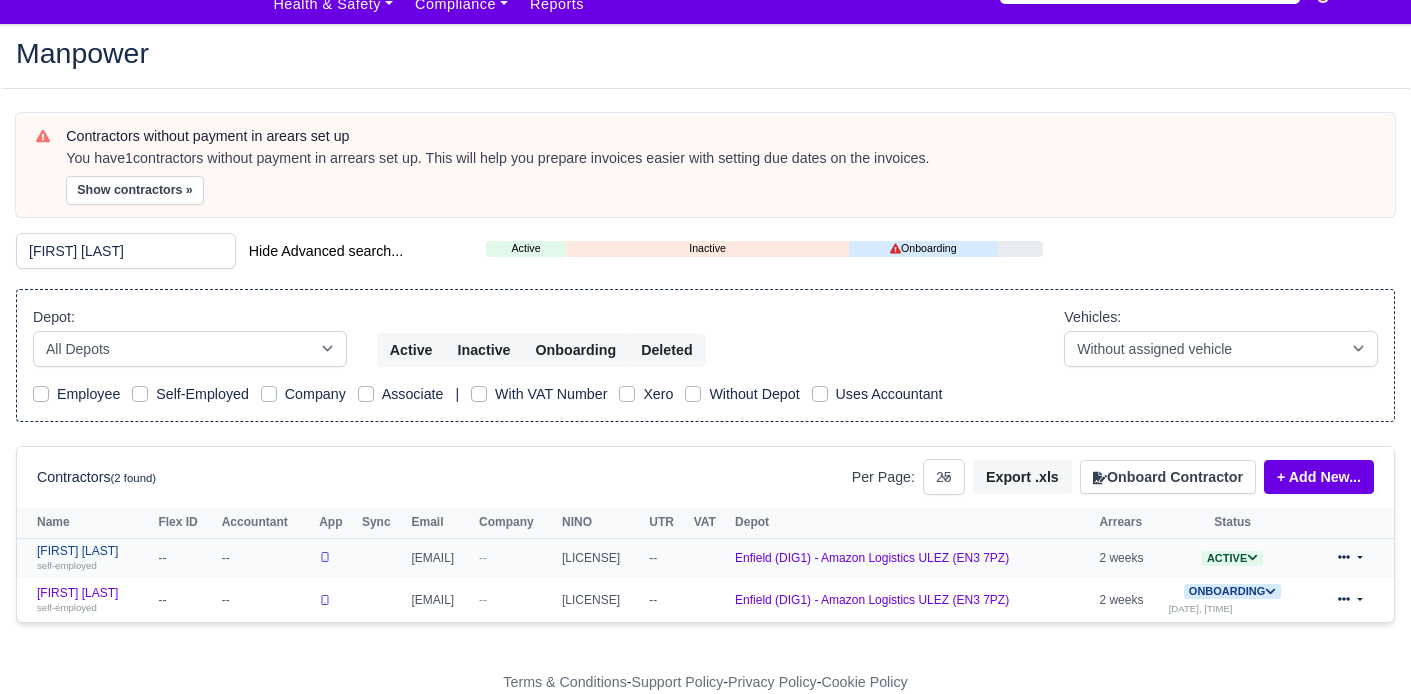 click on "[FIRST] [LAST]
self-employed" at bounding box center (92, 558) 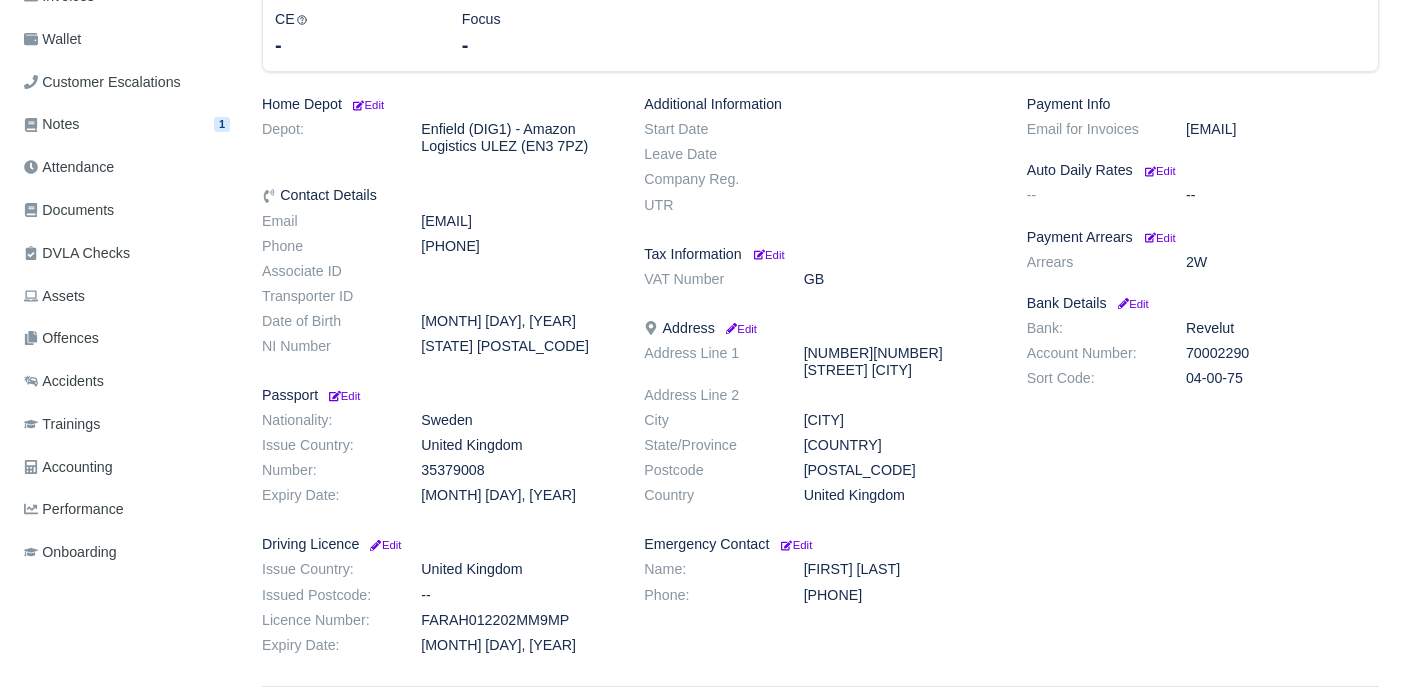 scroll, scrollTop: 448, scrollLeft: 0, axis: vertical 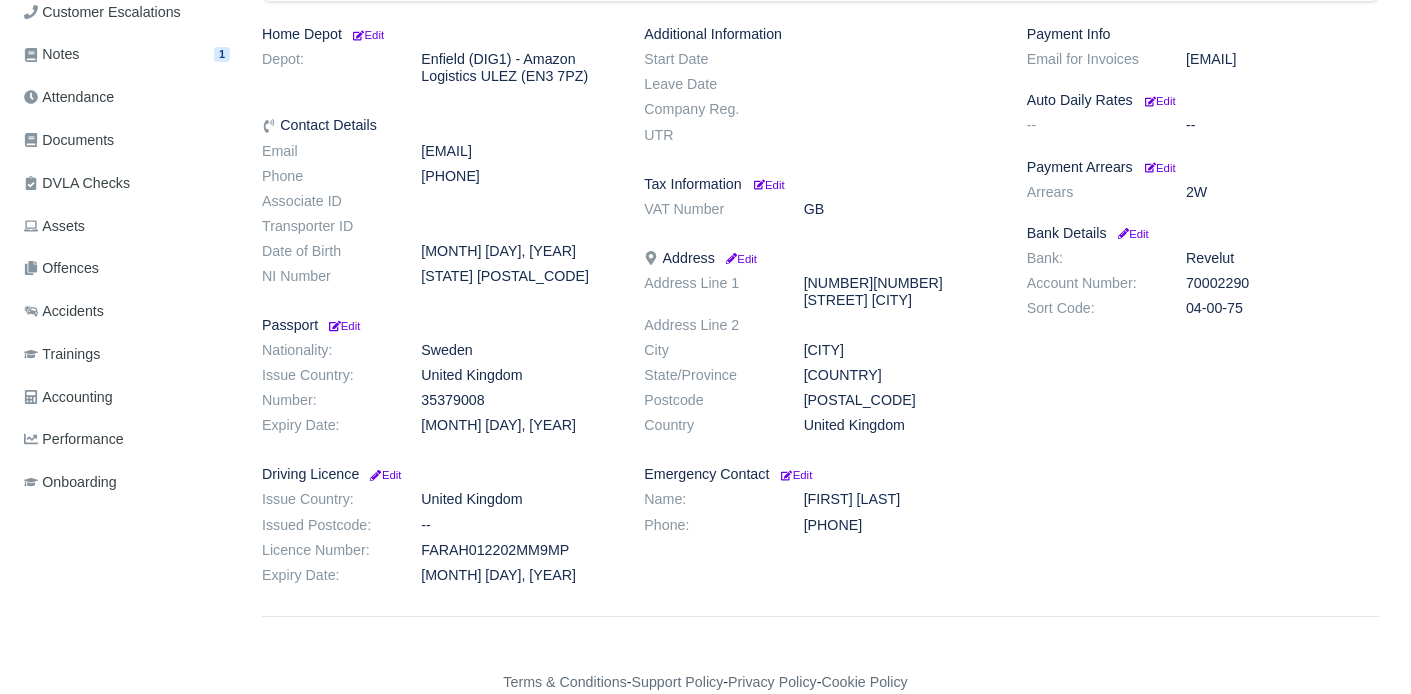 drag, startPoint x: 426, startPoint y: 552, endPoint x: 532, endPoint y: 555, distance: 106.04244 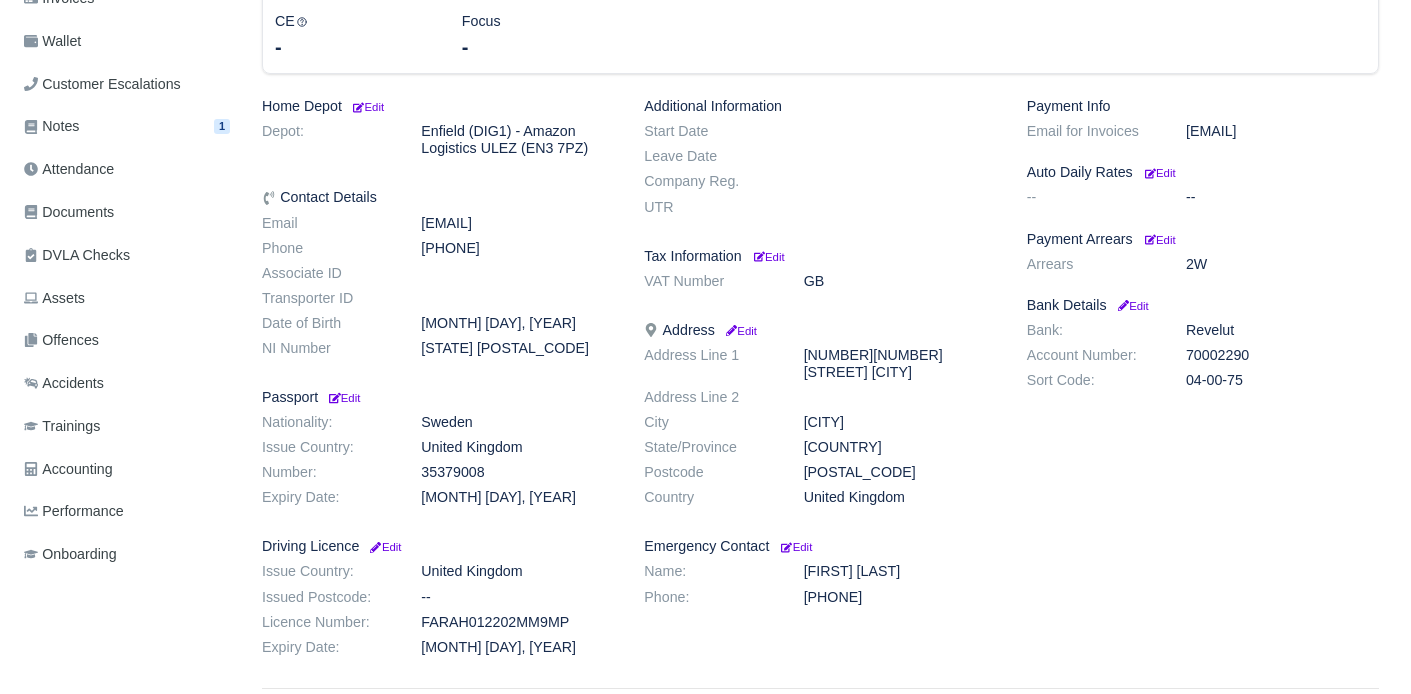 scroll, scrollTop: 373, scrollLeft: 3, axis: both 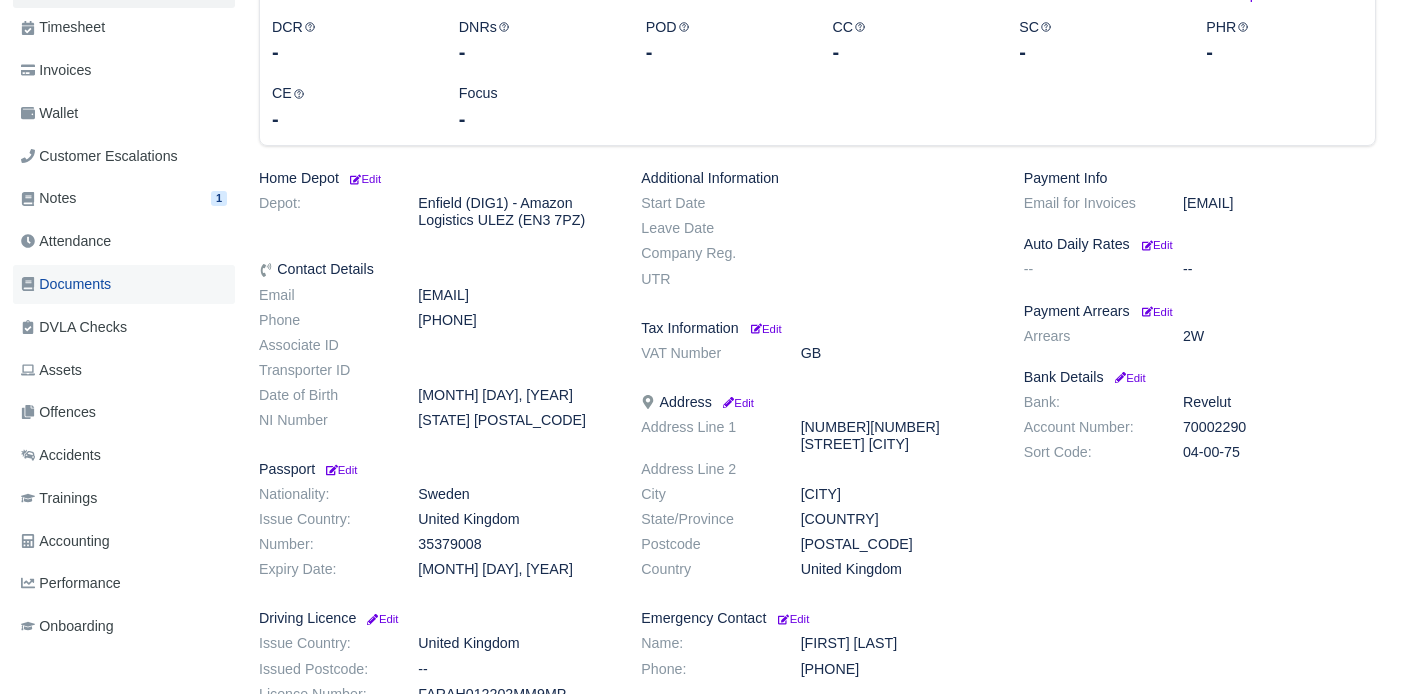 click on "Documents" at bounding box center [66, 284] 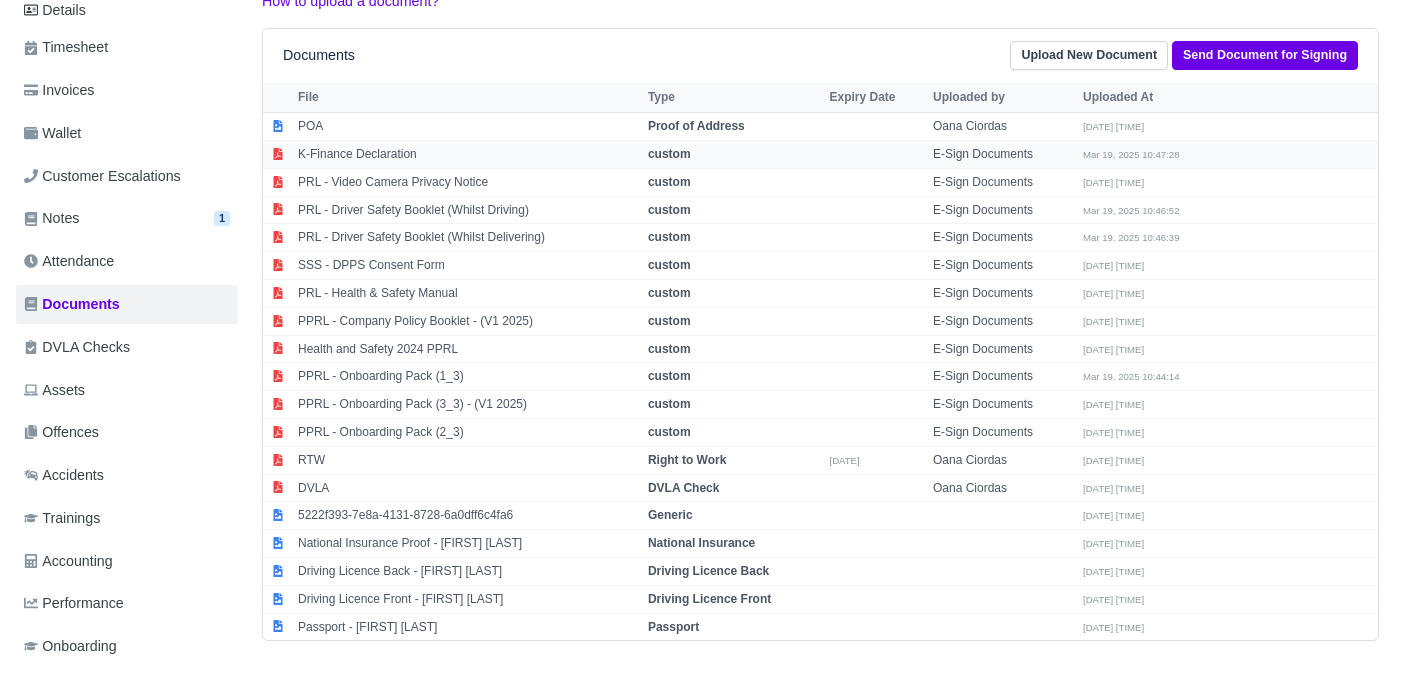 scroll, scrollTop: 301, scrollLeft: 0, axis: vertical 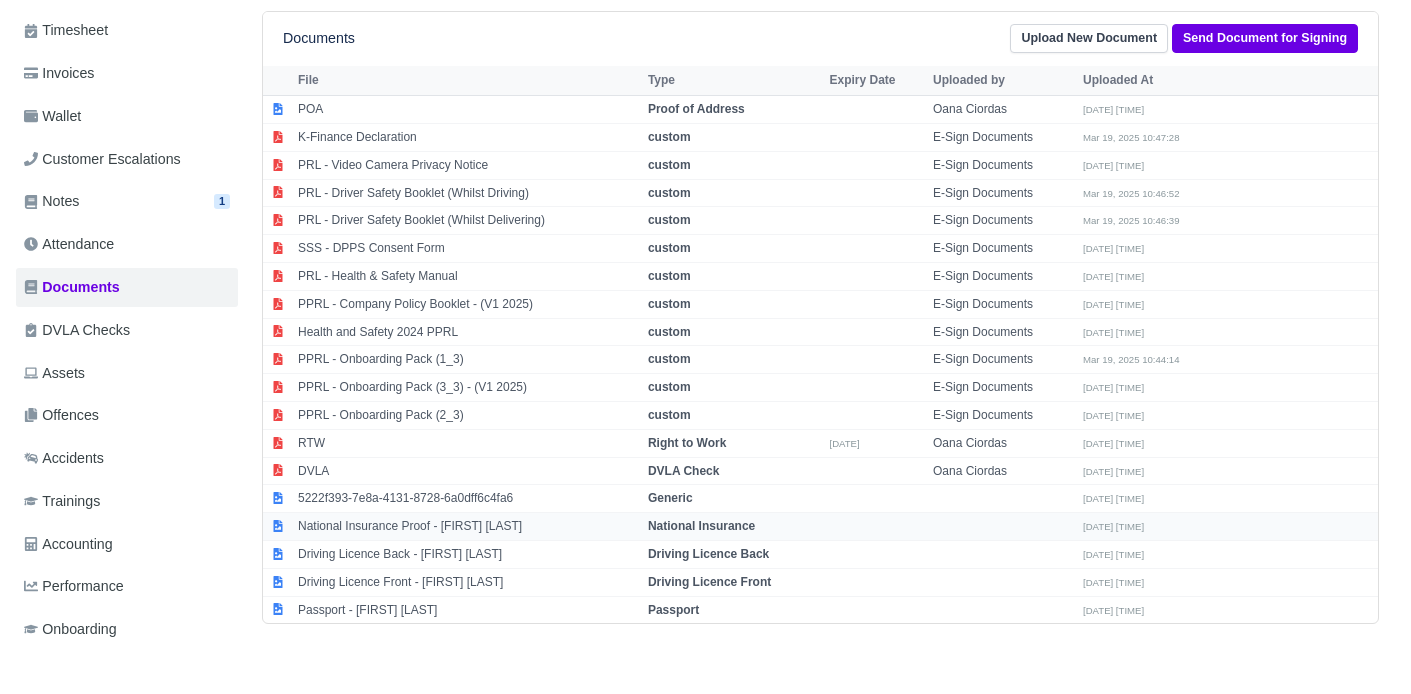 click on "National Insurance Proof - [FIRST] [LAST]" at bounding box center (468, 527) 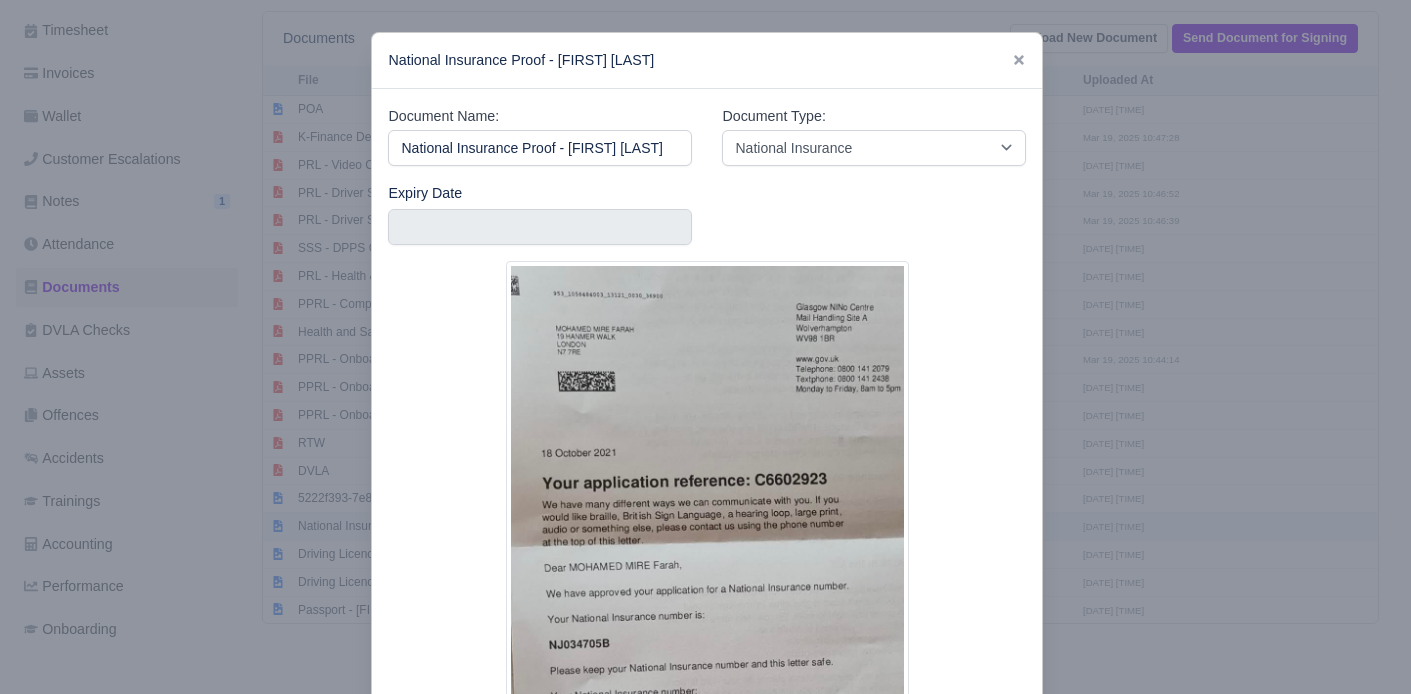 scroll, scrollTop: 0, scrollLeft: 11, axis: horizontal 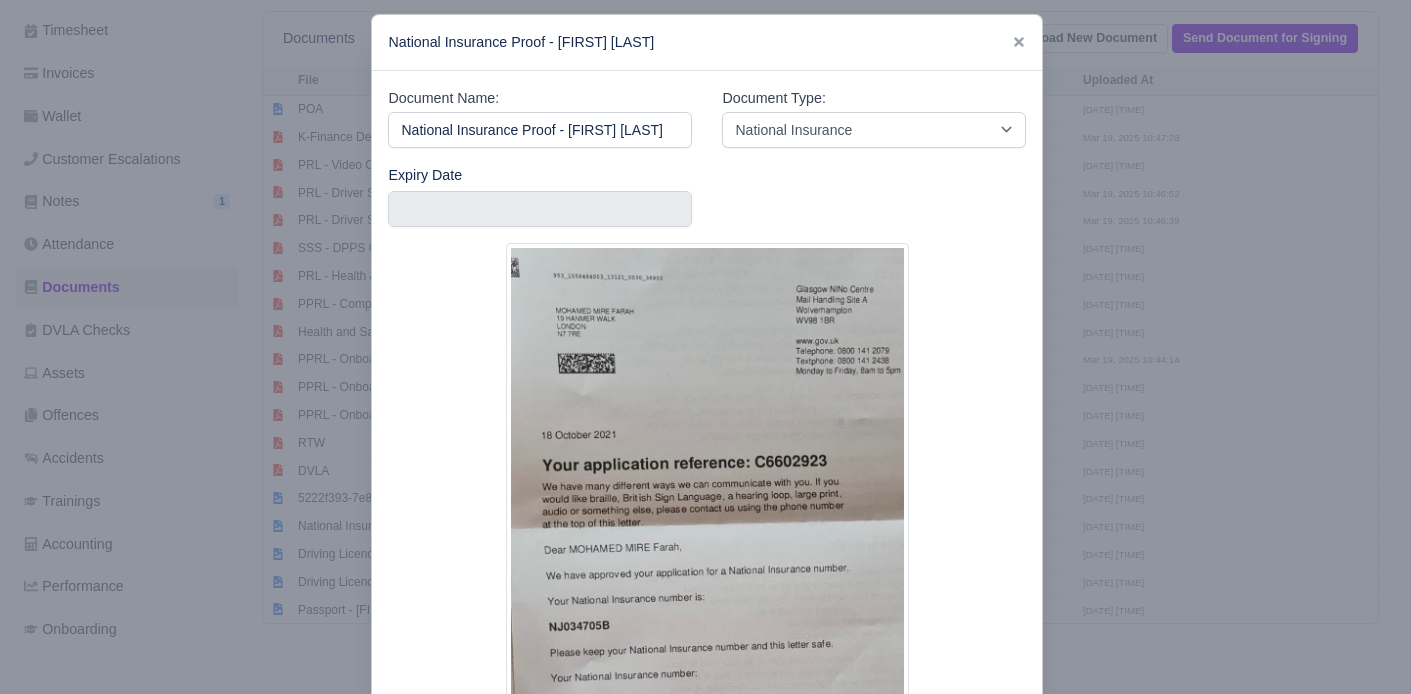 click at bounding box center [705, 347] 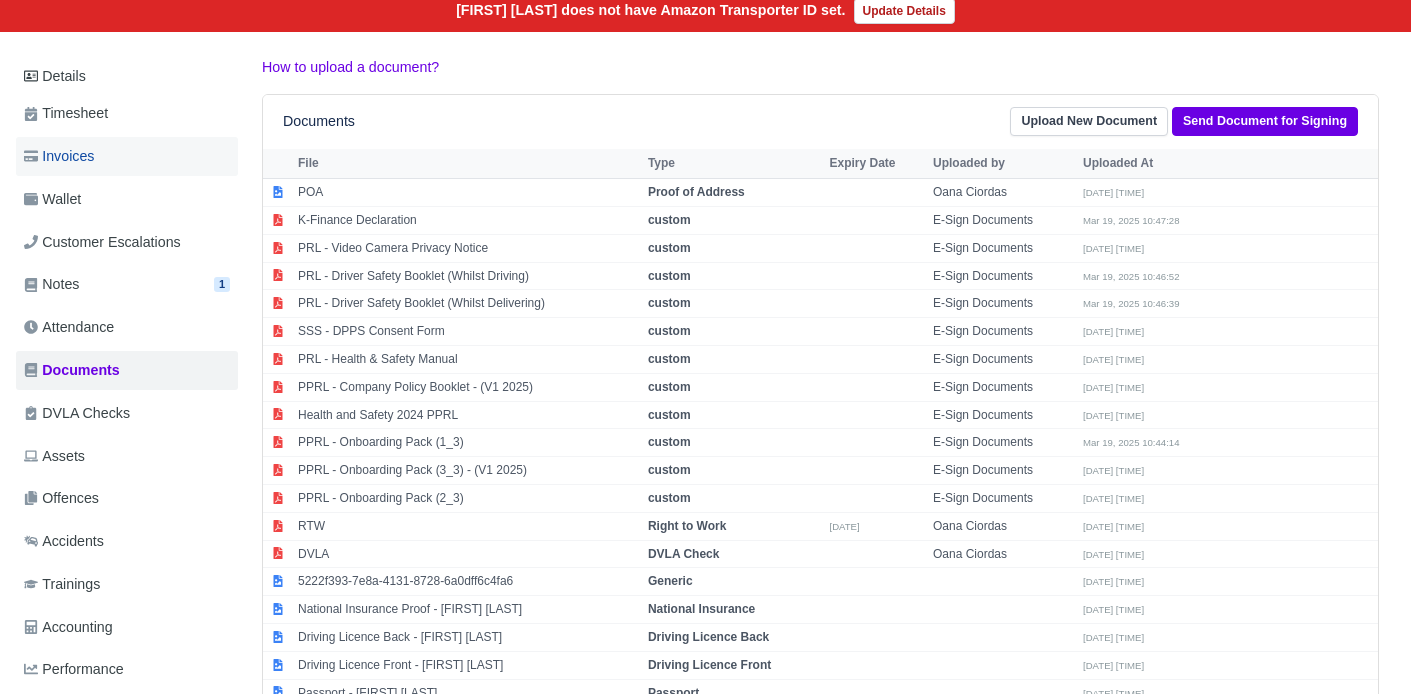 scroll, scrollTop: 216, scrollLeft: 0, axis: vertical 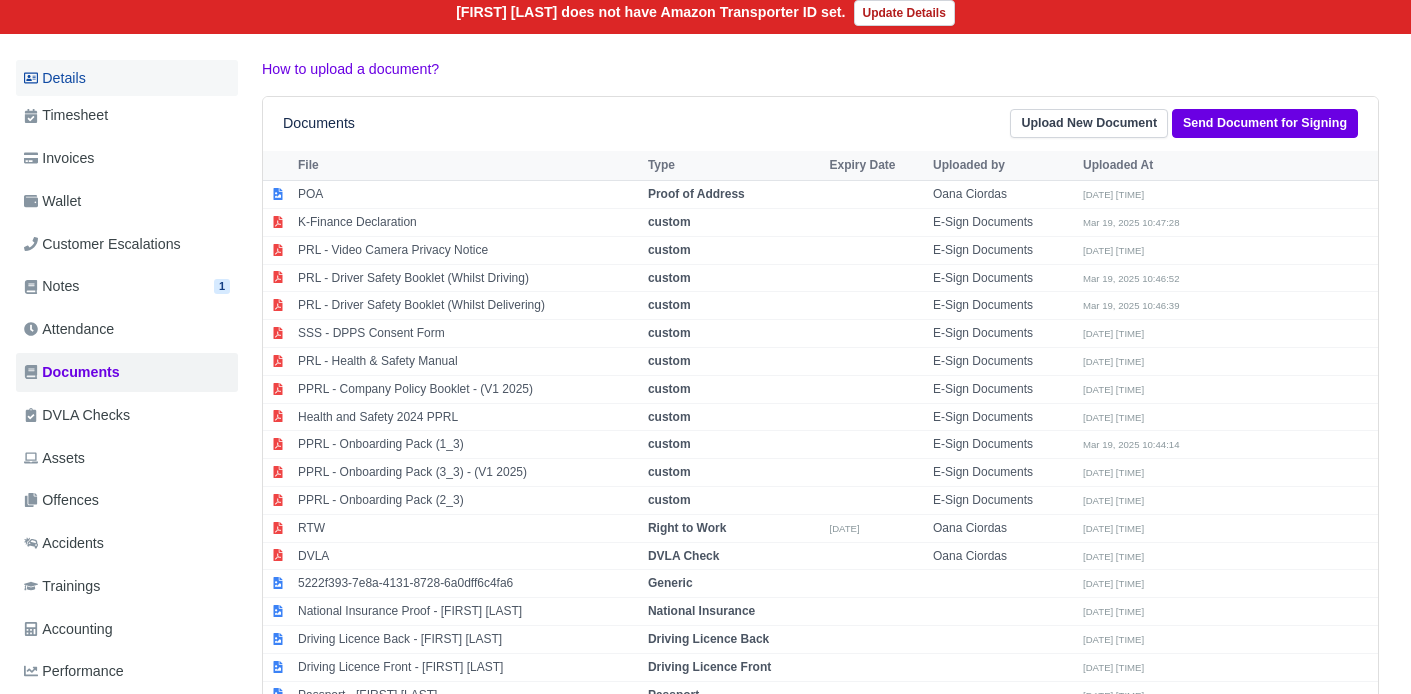 click on "Details" at bounding box center [127, 78] 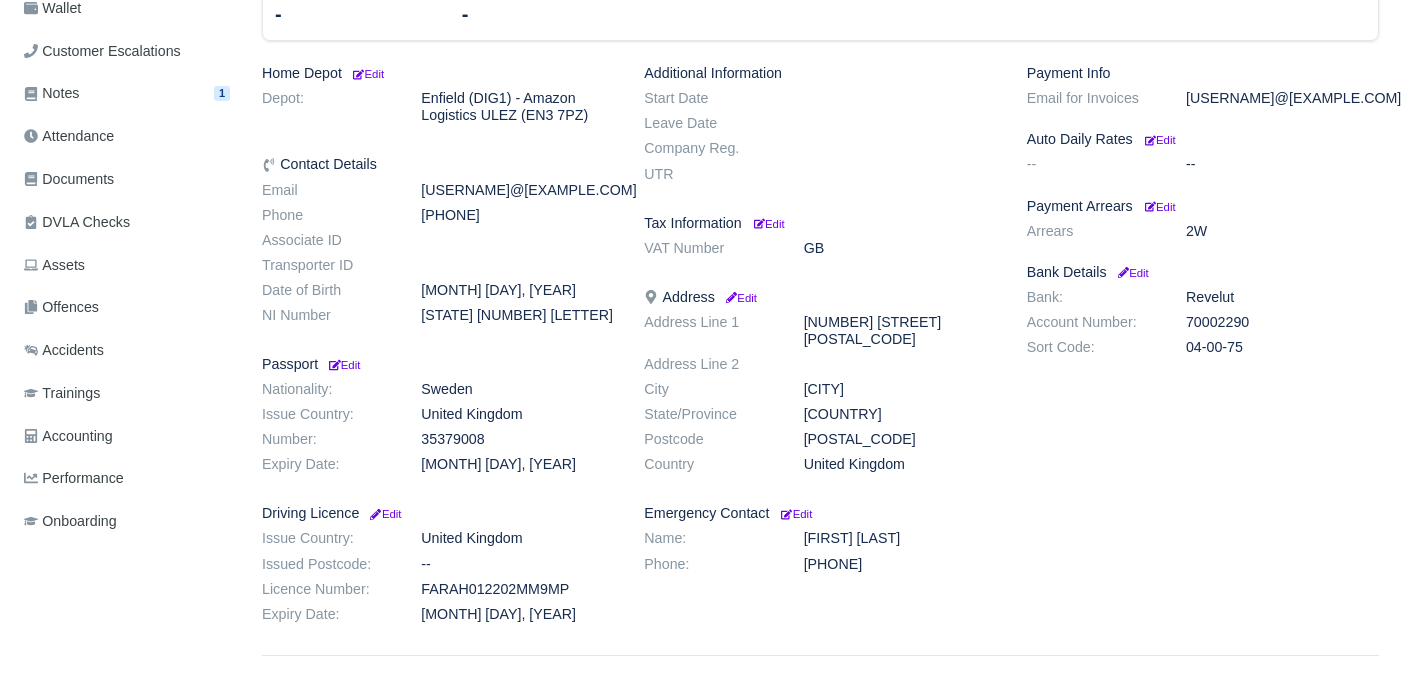 scroll, scrollTop: 408, scrollLeft: 0, axis: vertical 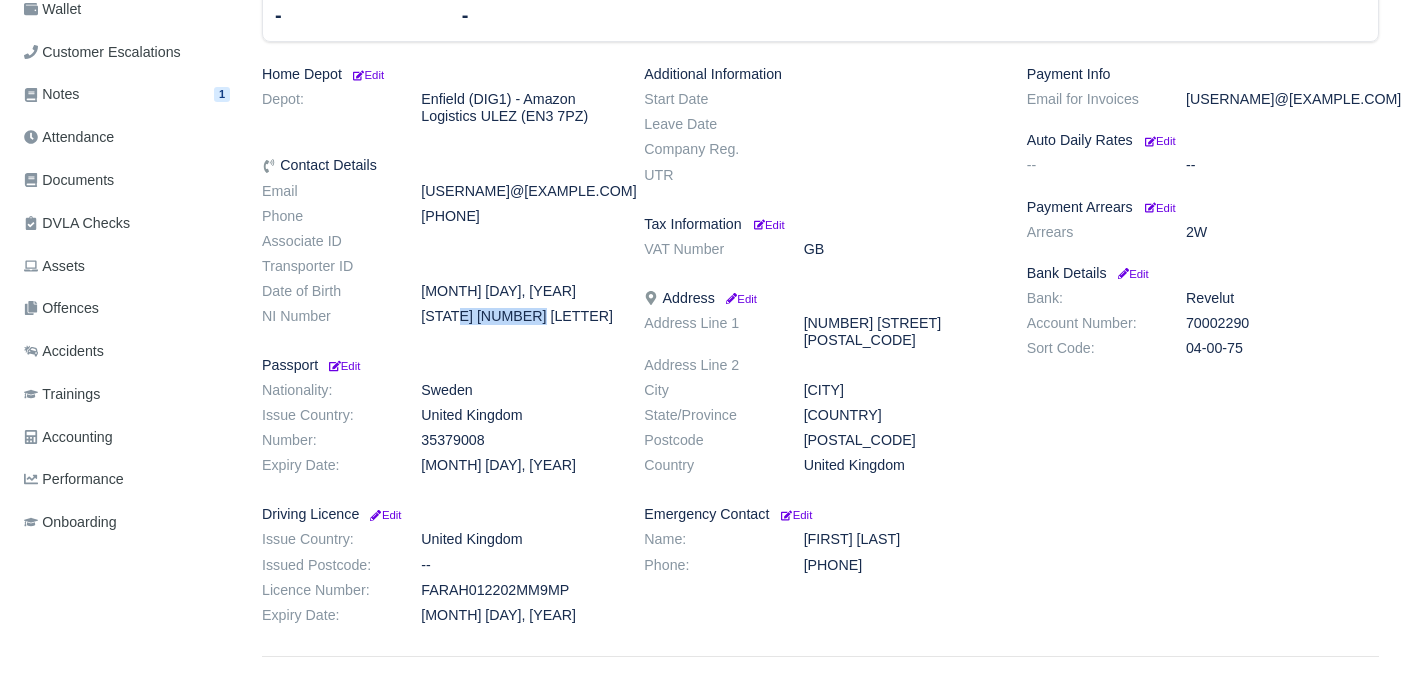 drag, startPoint x: 422, startPoint y: 319, endPoint x: 506, endPoint y: 320, distance: 84.00595 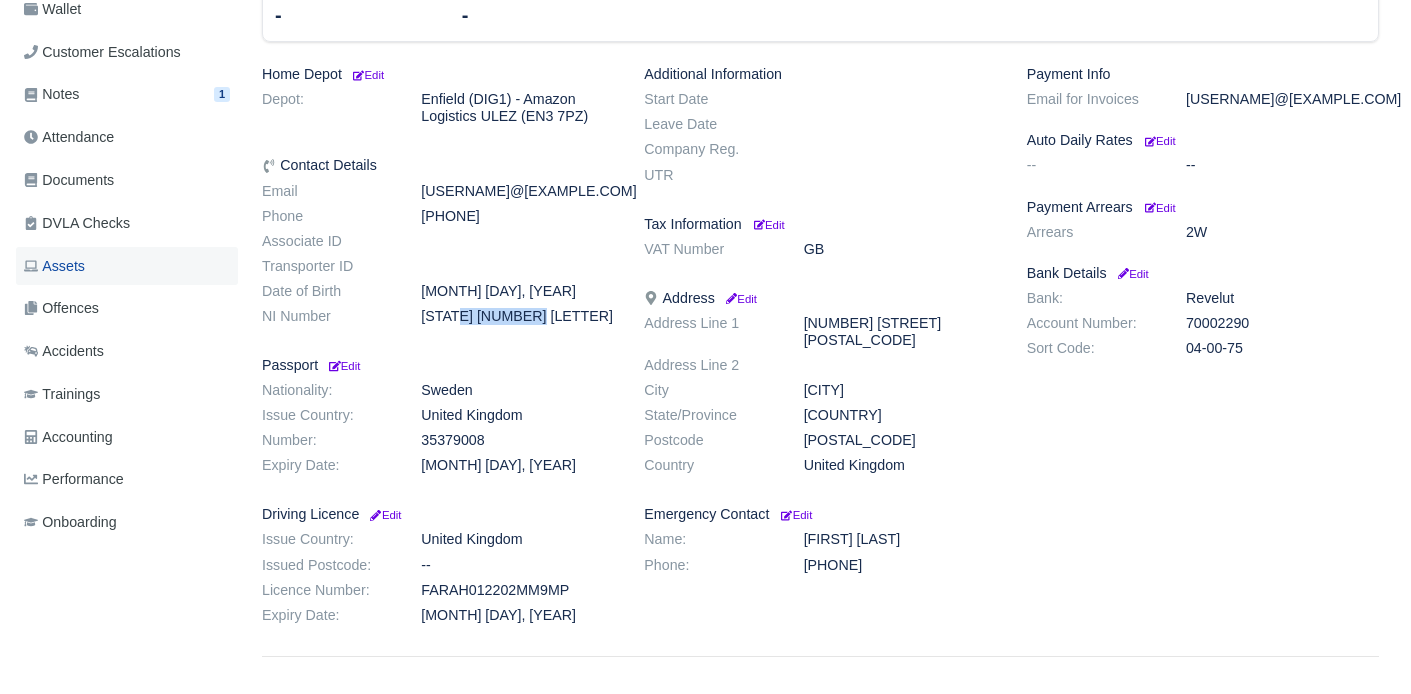 scroll, scrollTop: 316, scrollLeft: 0, axis: vertical 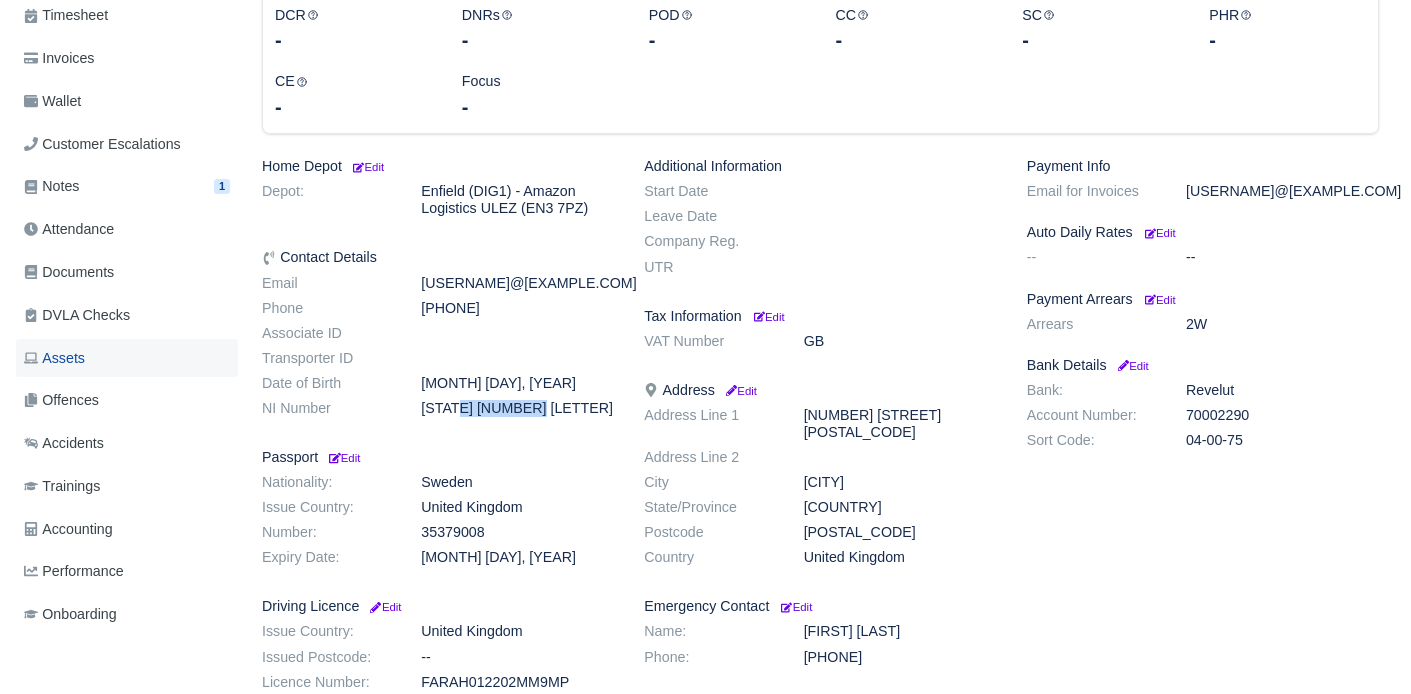 click on "Documents" at bounding box center [69, 272] 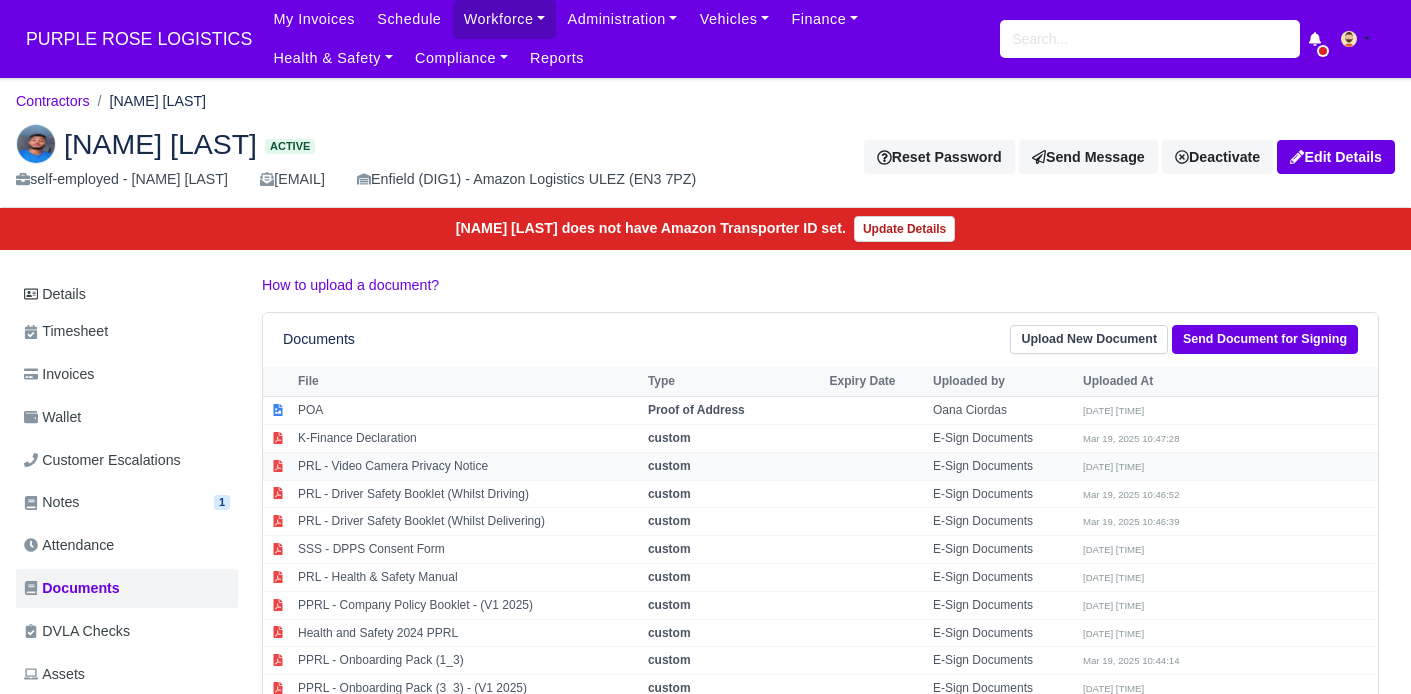 scroll, scrollTop: 319, scrollLeft: 0, axis: vertical 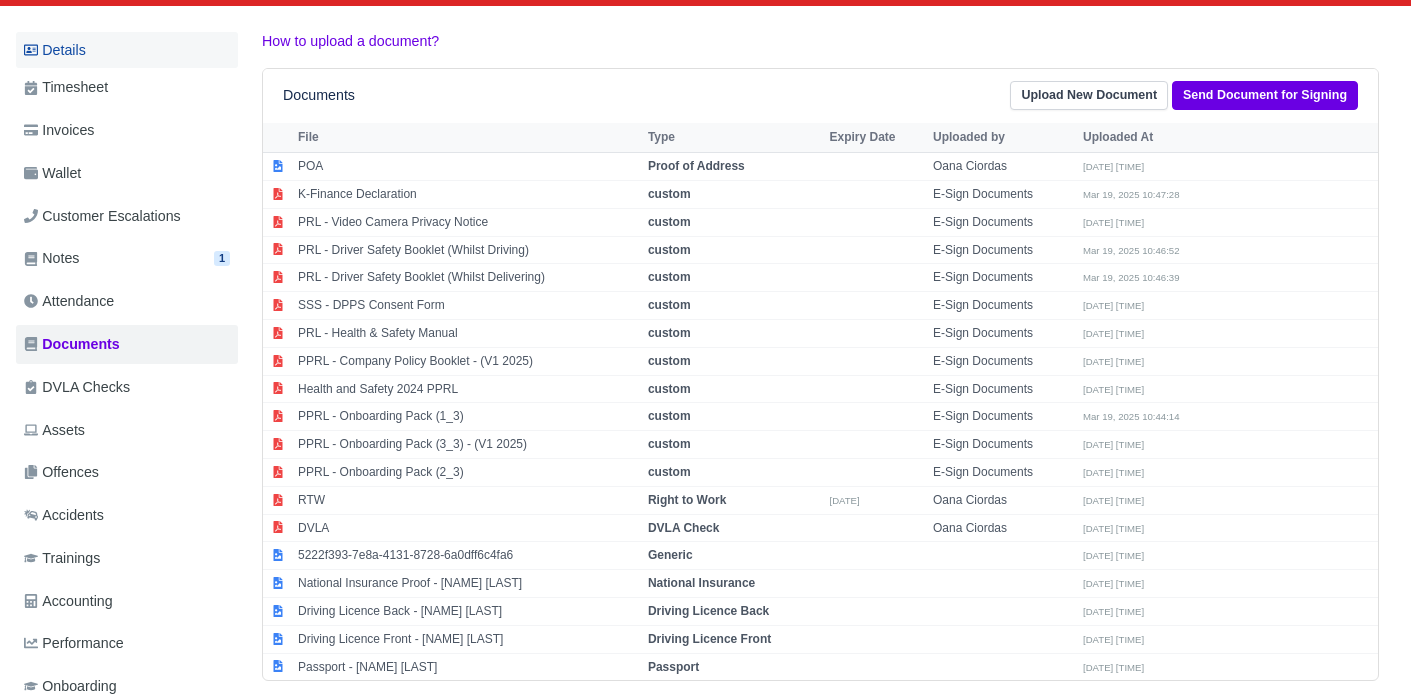 click on "Details" at bounding box center [127, 50] 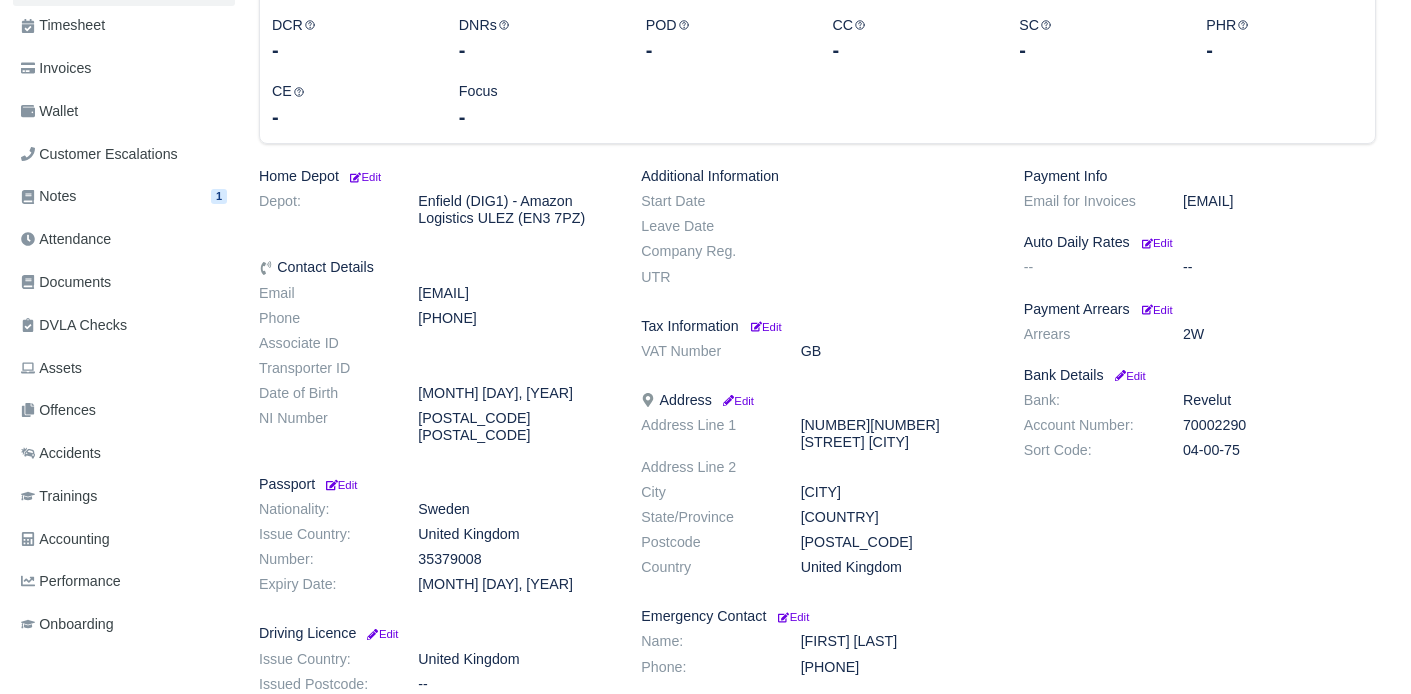 scroll, scrollTop: 448, scrollLeft: 3, axis: both 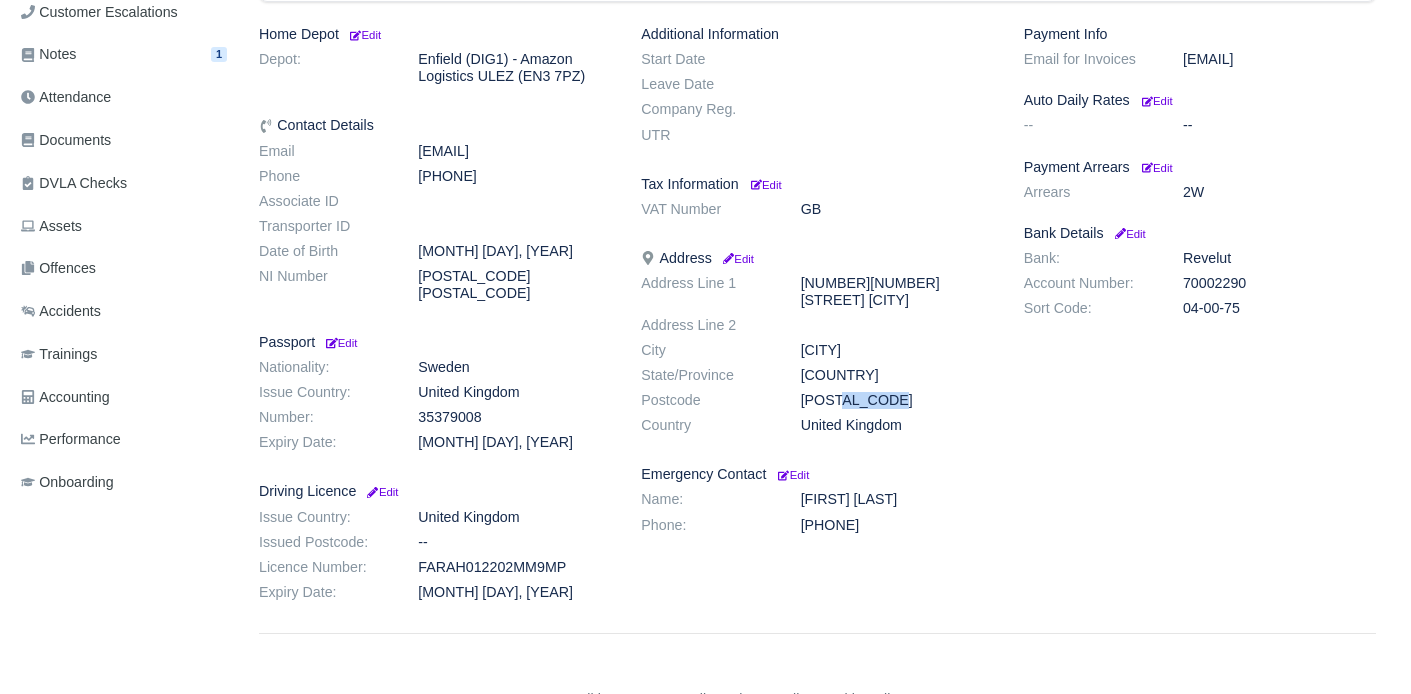 drag, startPoint x: 802, startPoint y: 387, endPoint x: 855, endPoint y: 387, distance: 53 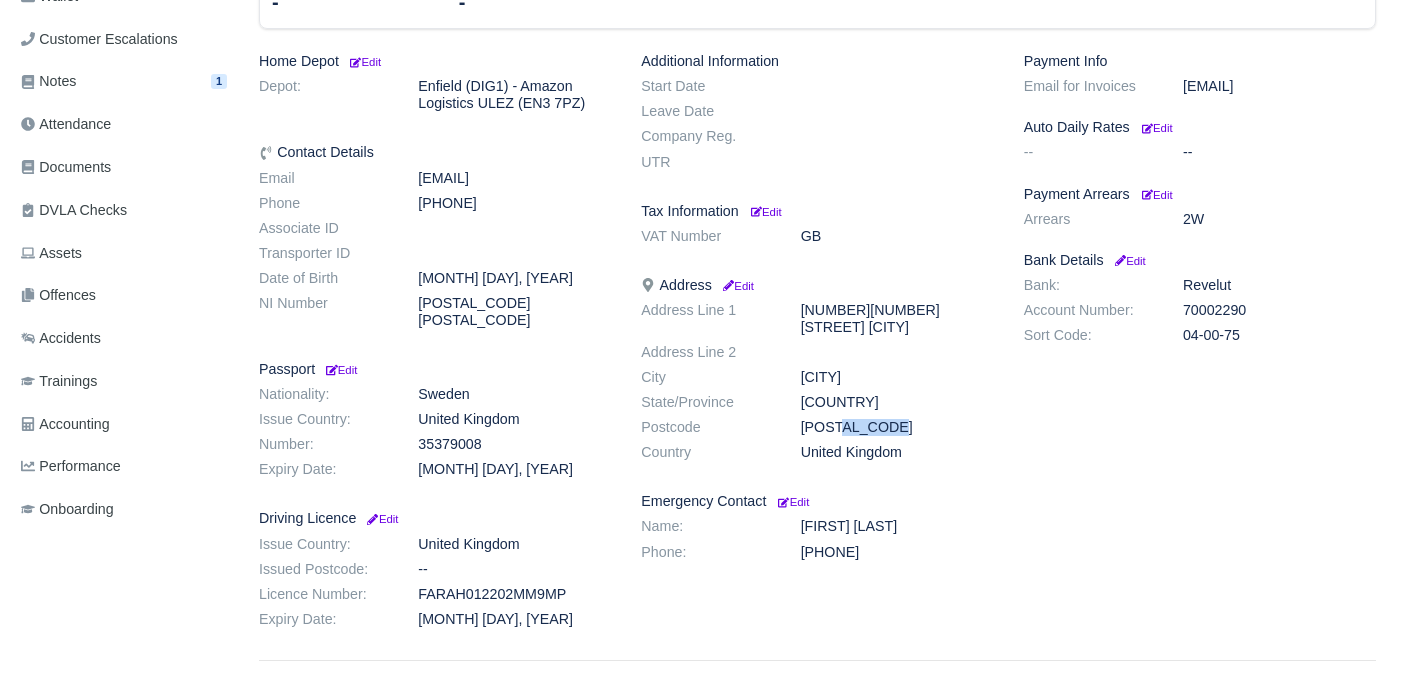 scroll, scrollTop: 418, scrollLeft: 3, axis: both 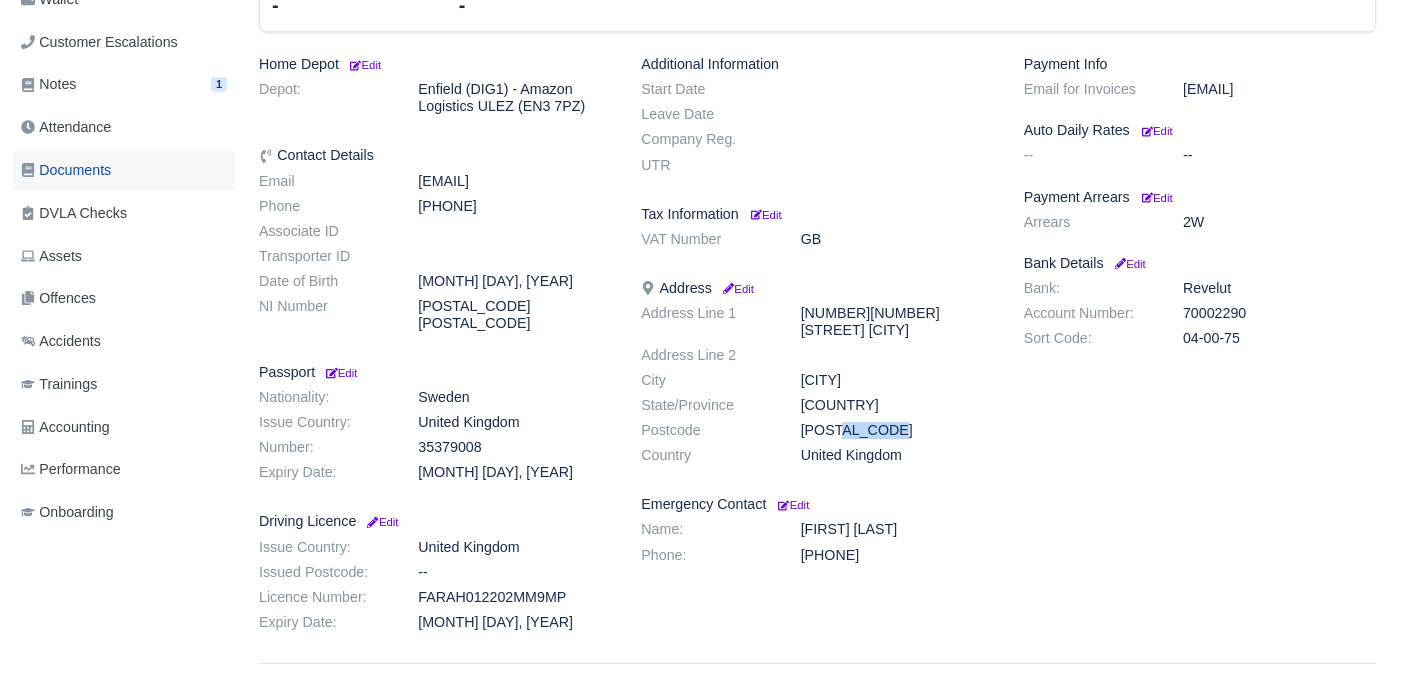 click on "Documents" at bounding box center [66, 170] 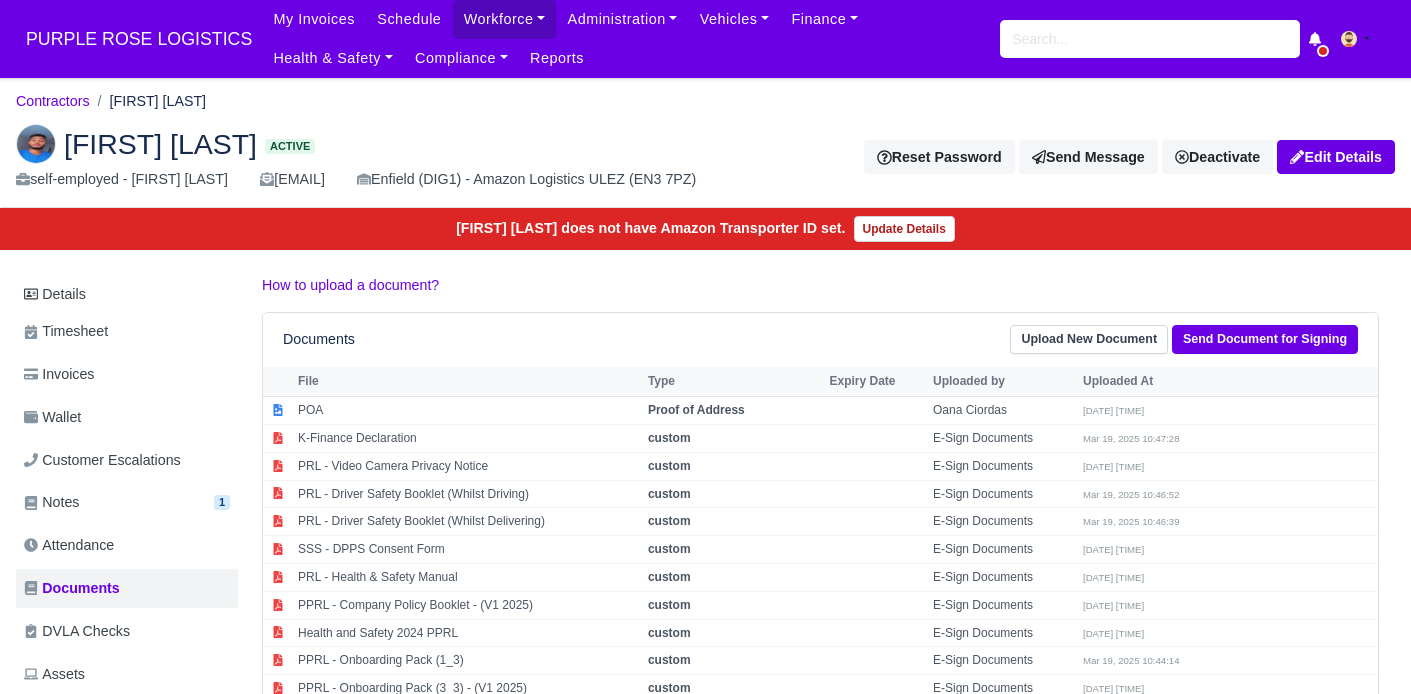 scroll, scrollTop: 319, scrollLeft: 0, axis: vertical 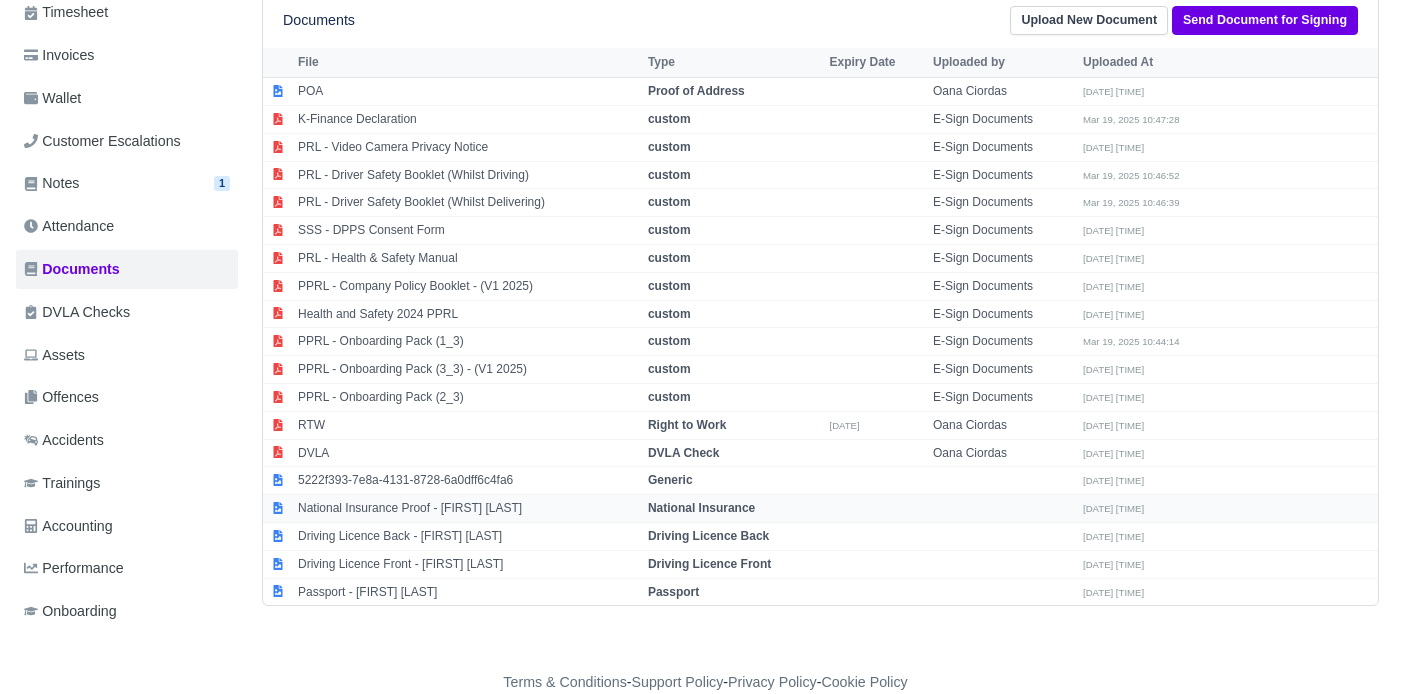 click on "National Insurance Proof - [FIRST] [LAST]" at bounding box center (468, 509) 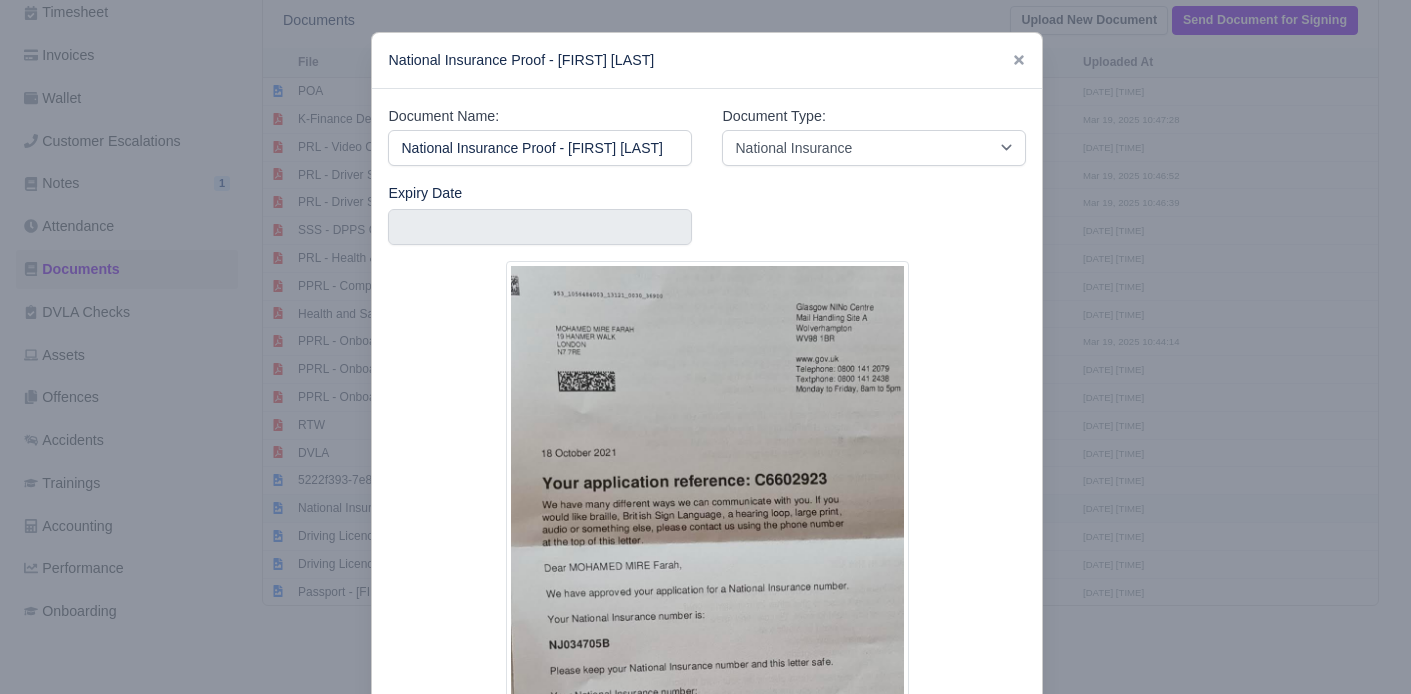 scroll, scrollTop: 0, scrollLeft: 11, axis: horizontal 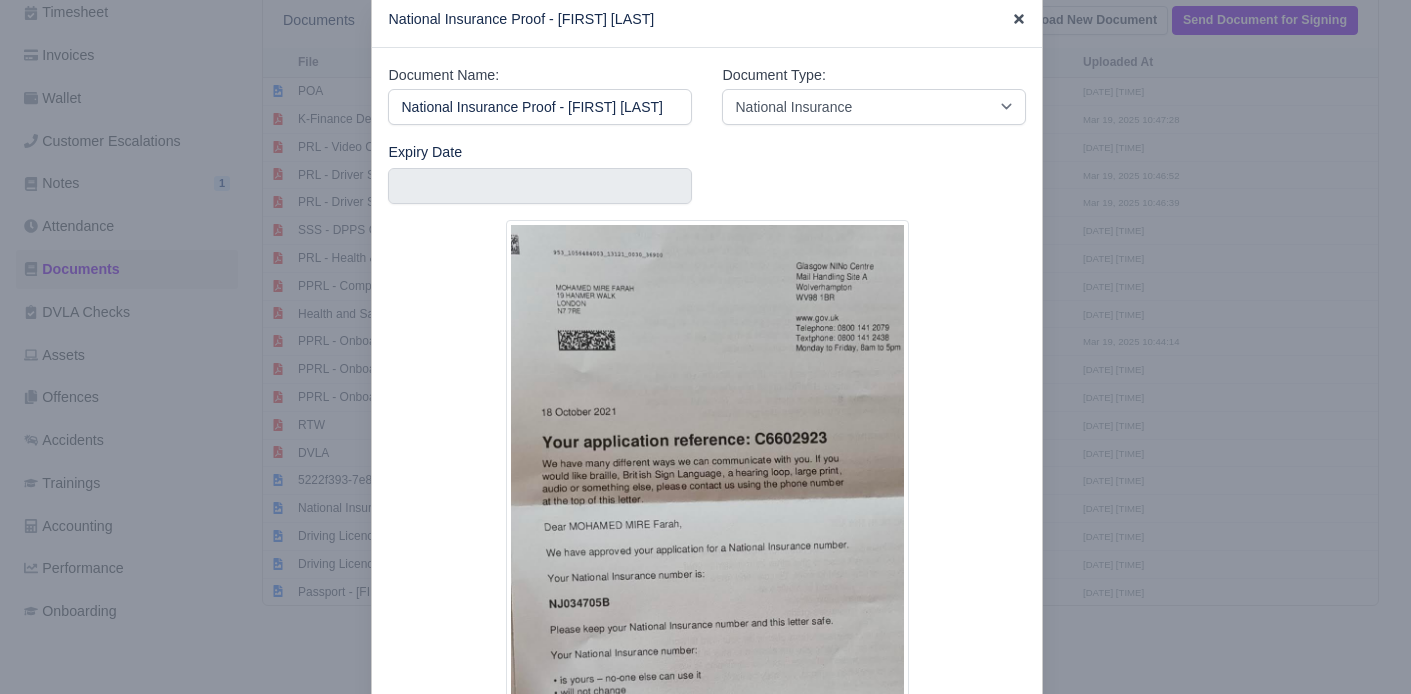 click 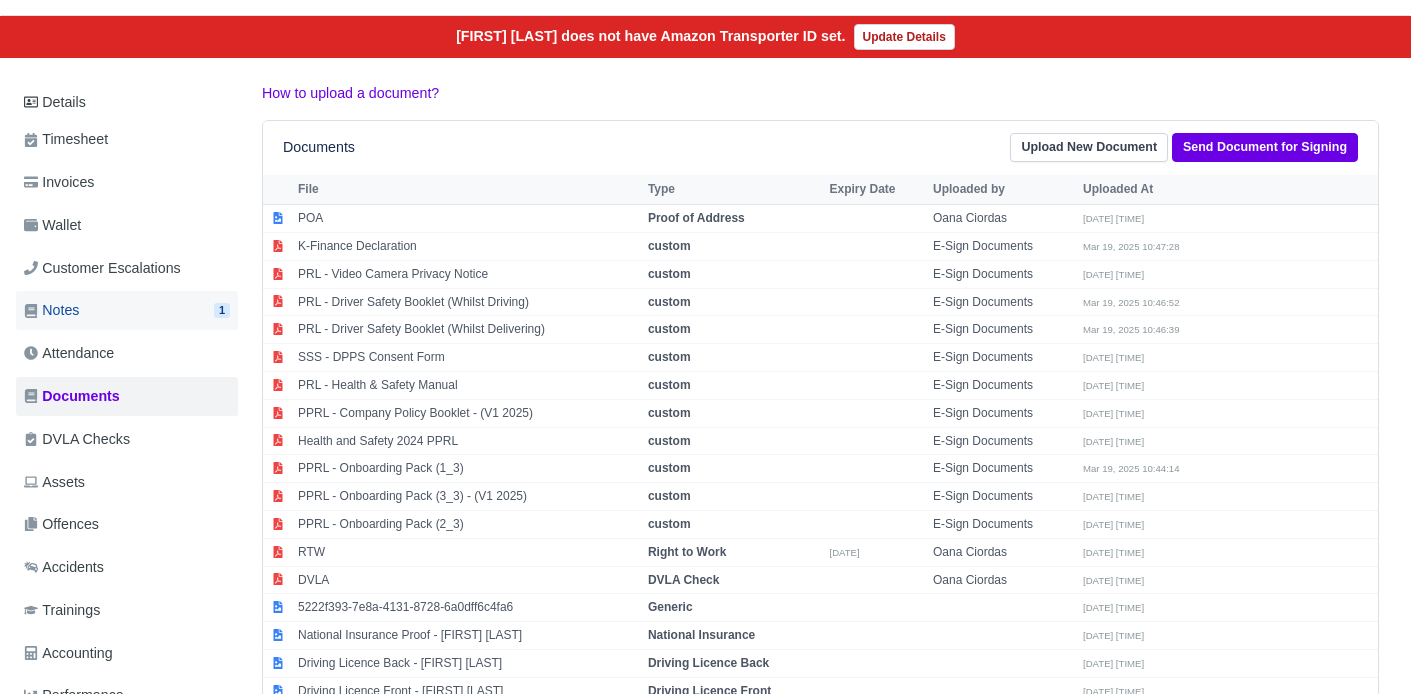 scroll, scrollTop: 190, scrollLeft: 0, axis: vertical 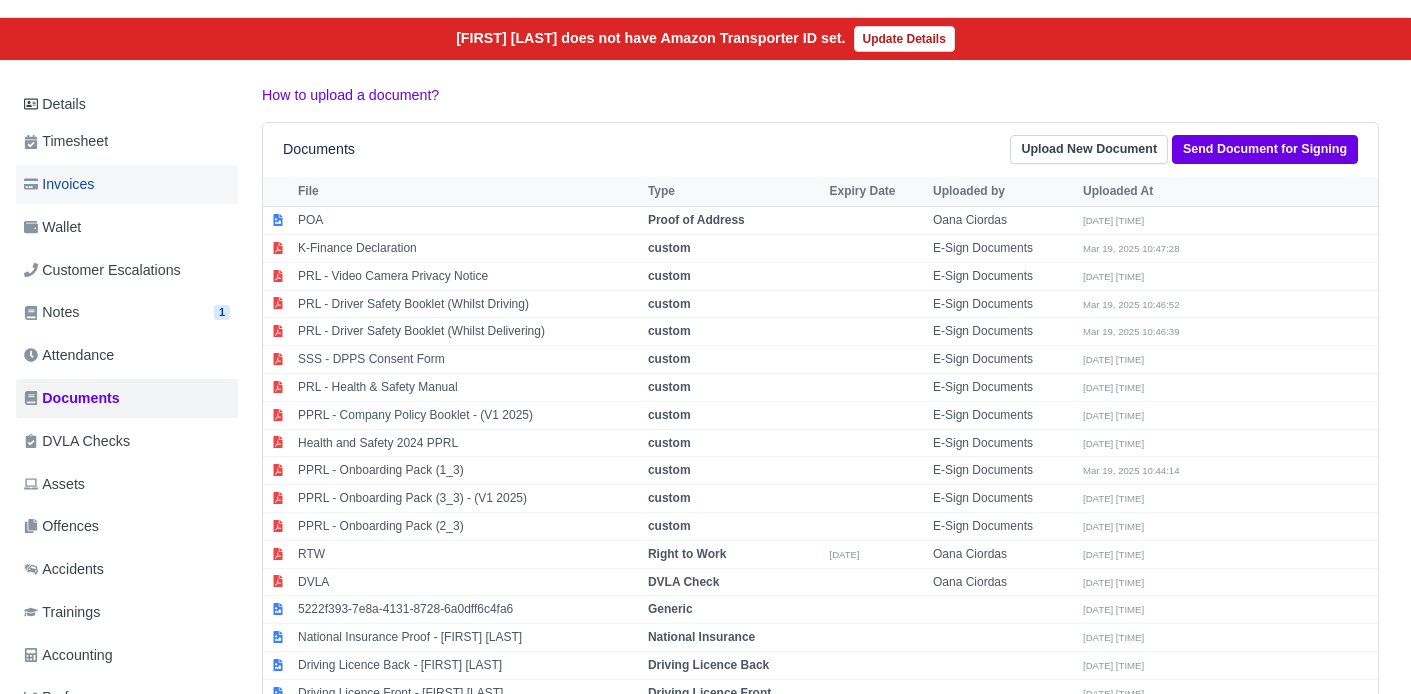 click on "Invoices" at bounding box center (59, 184) 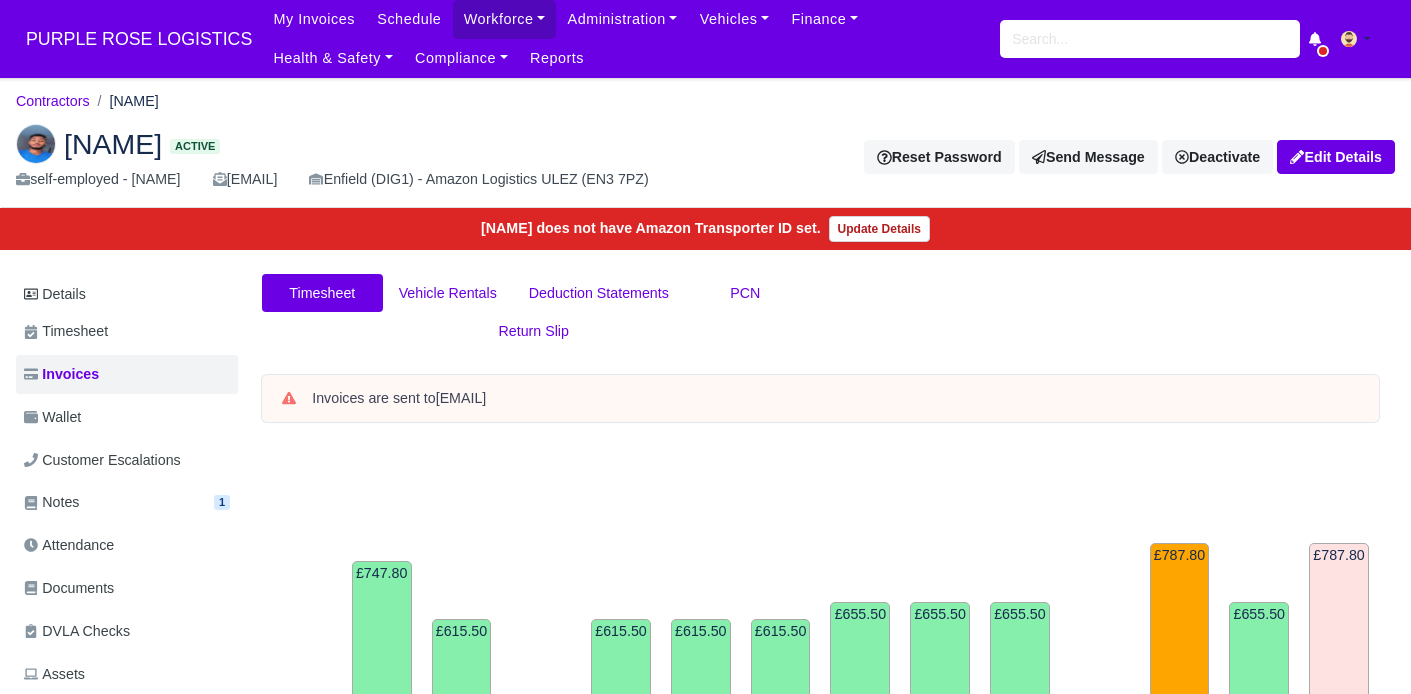 scroll, scrollTop: 0, scrollLeft: 0, axis: both 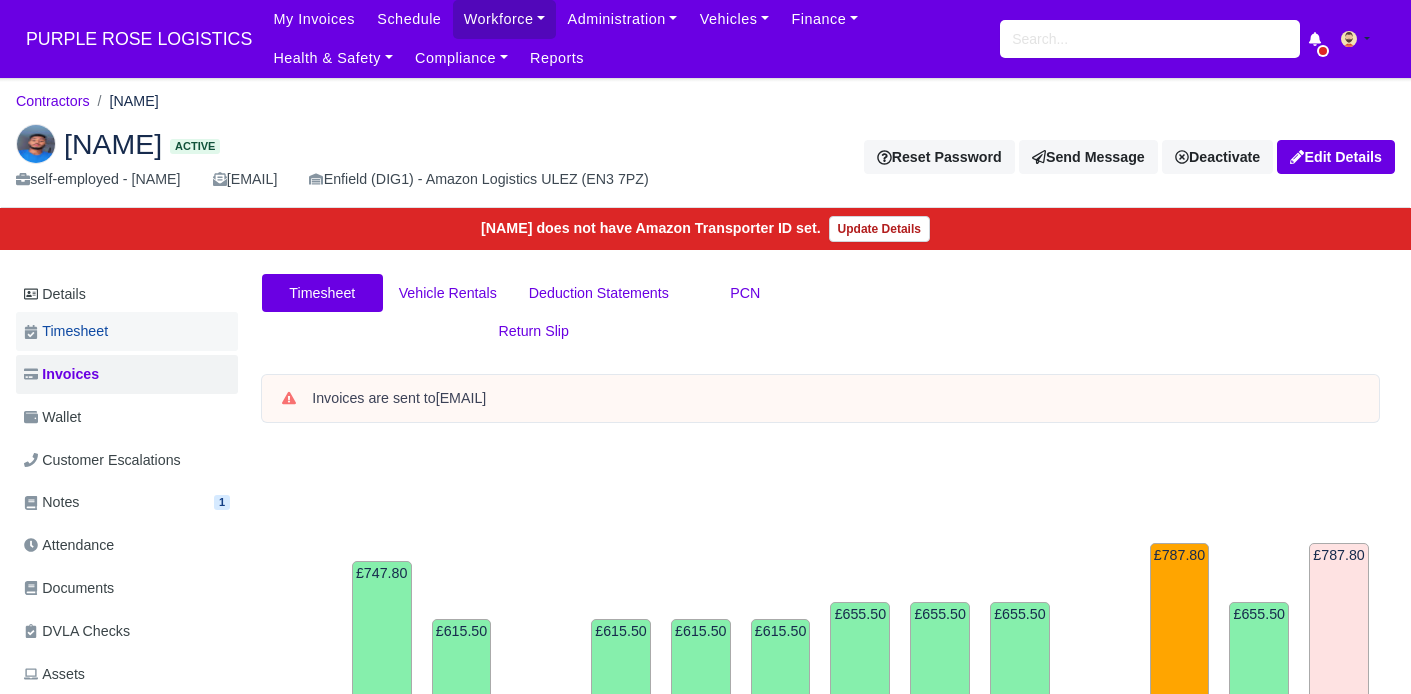 click on "Timesheet" at bounding box center (66, 331) 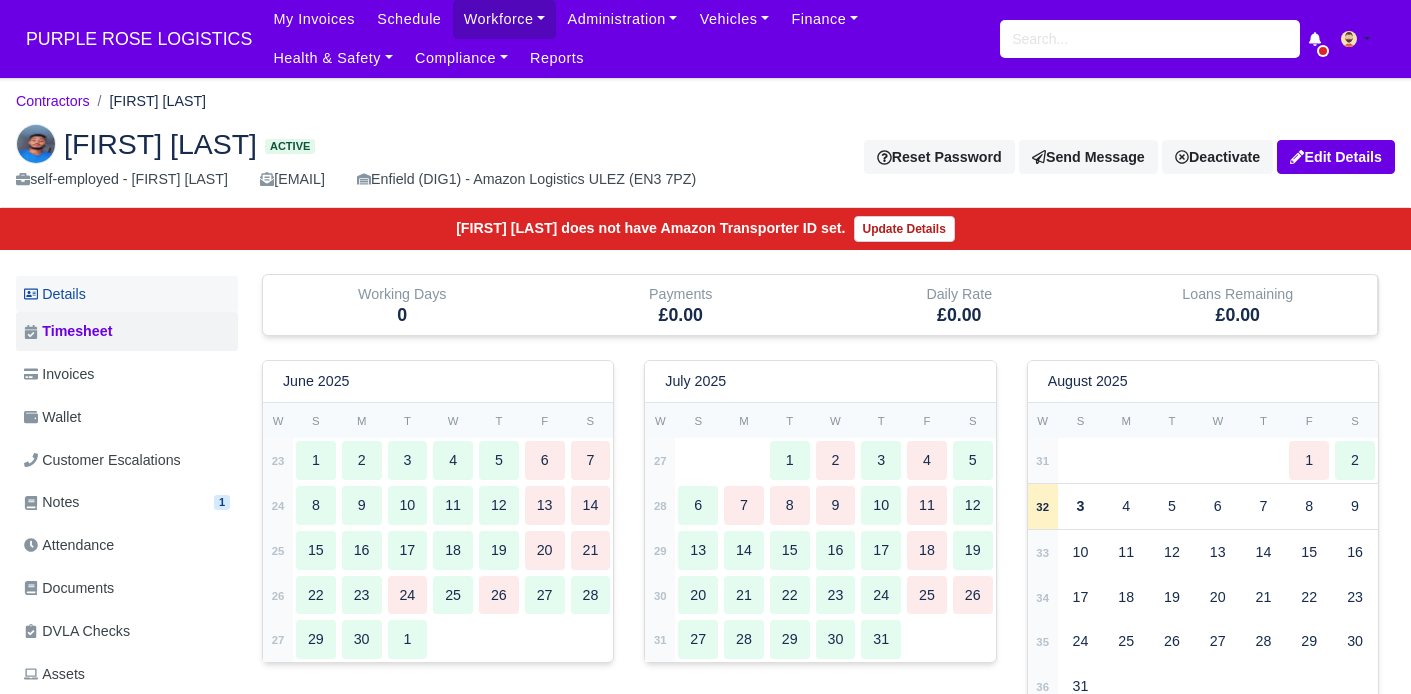 scroll, scrollTop: 0, scrollLeft: 0, axis: both 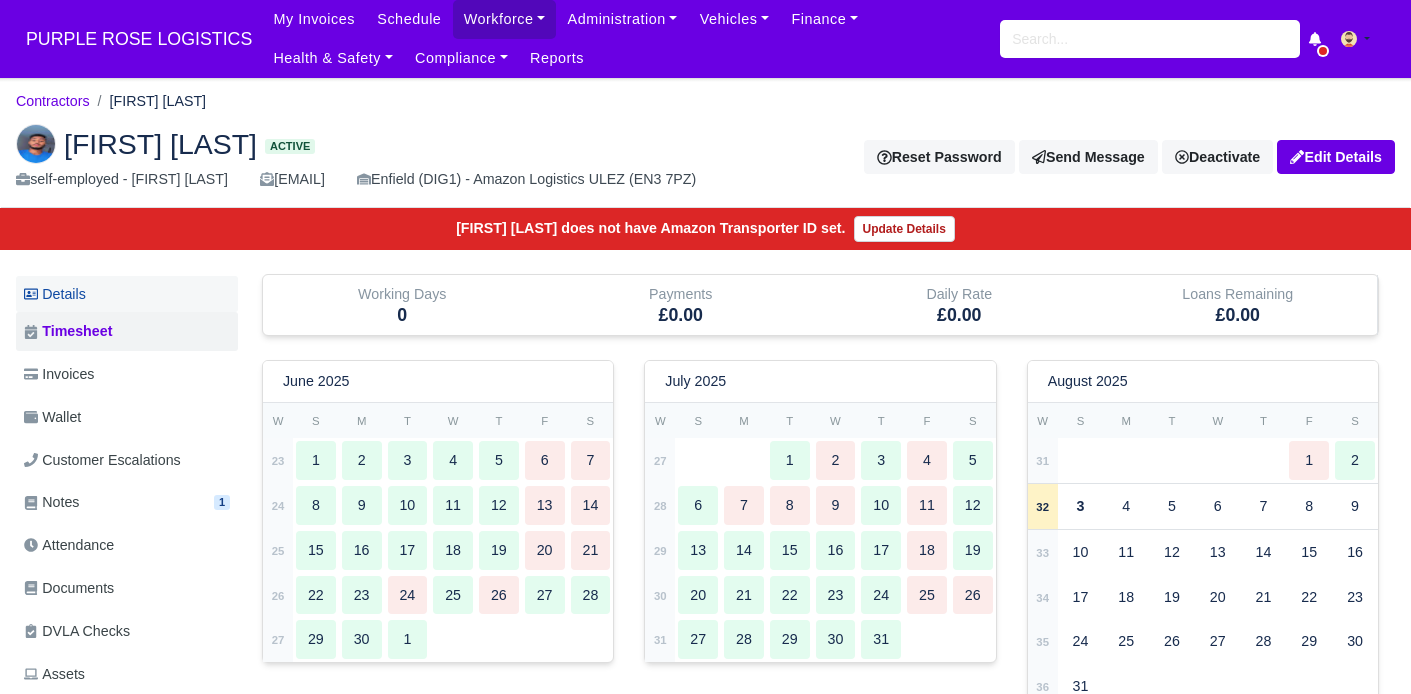 click on "Details" at bounding box center (127, 294) 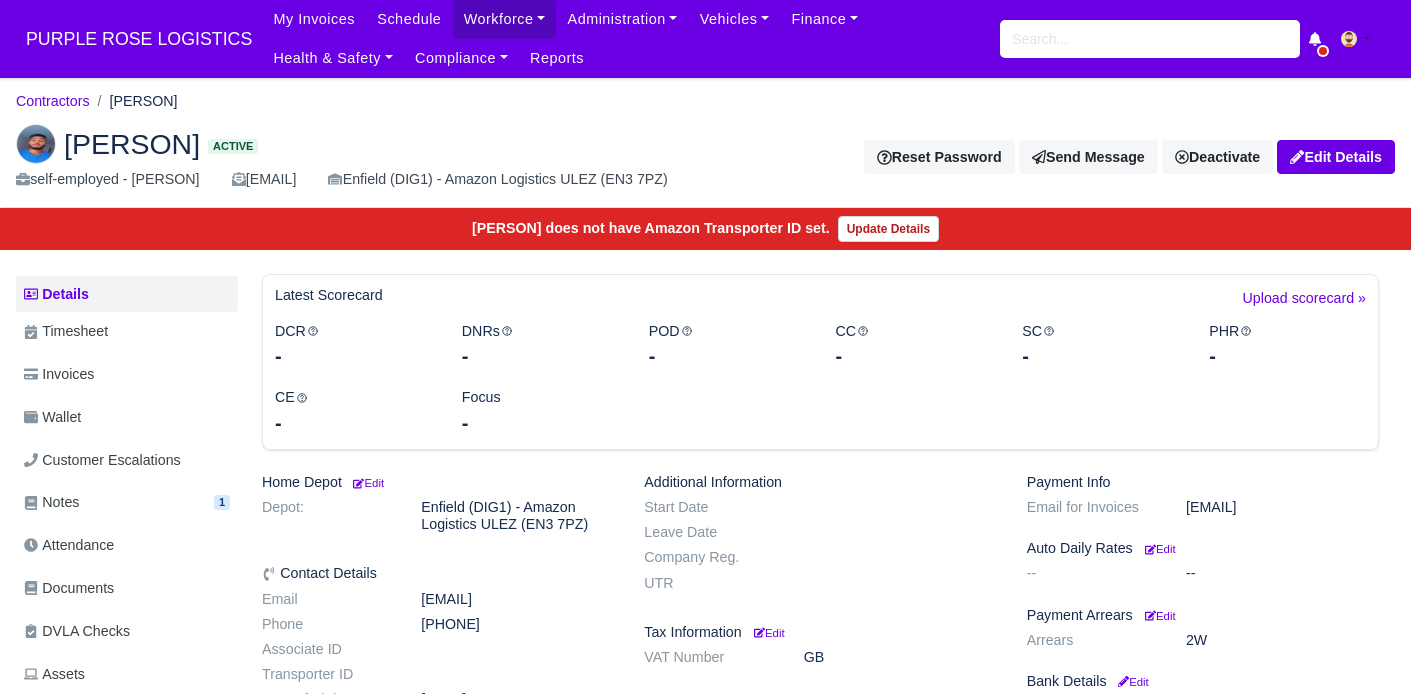 scroll, scrollTop: 448, scrollLeft: 0, axis: vertical 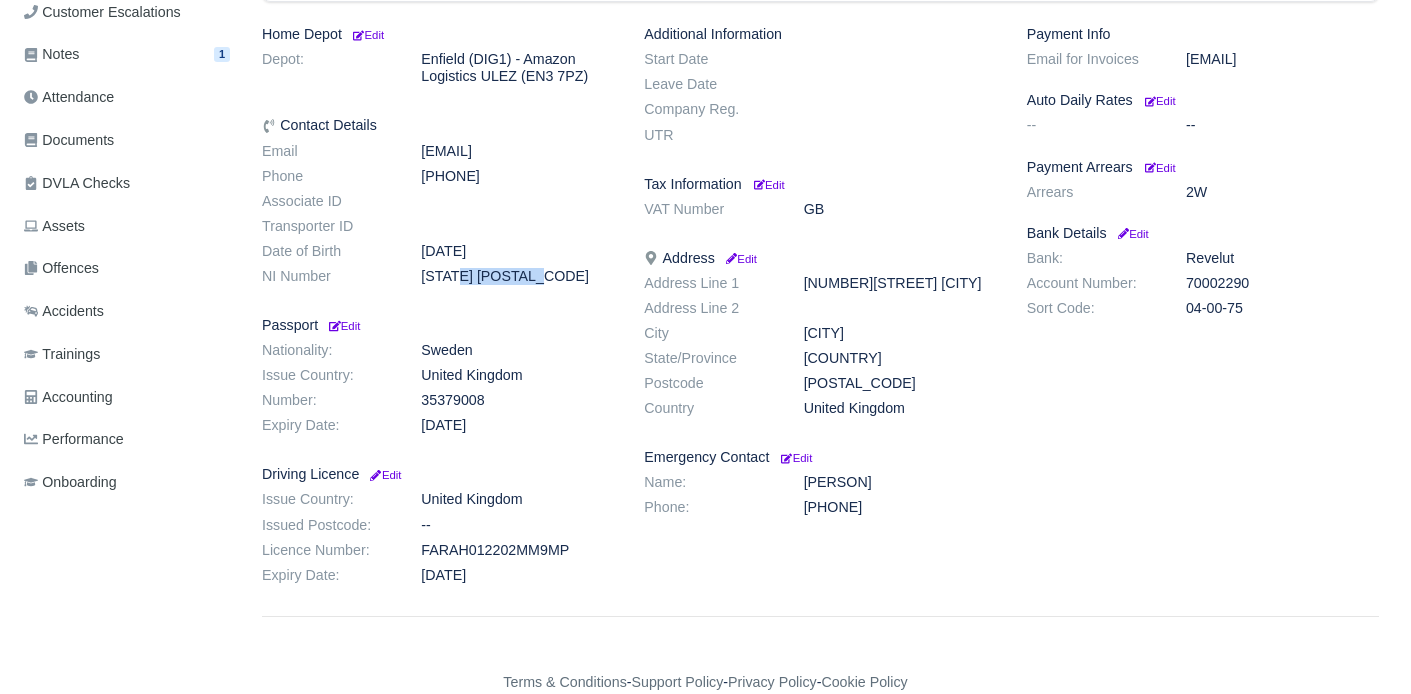 drag, startPoint x: 507, startPoint y: 279, endPoint x: 425, endPoint y: 272, distance: 82.29824 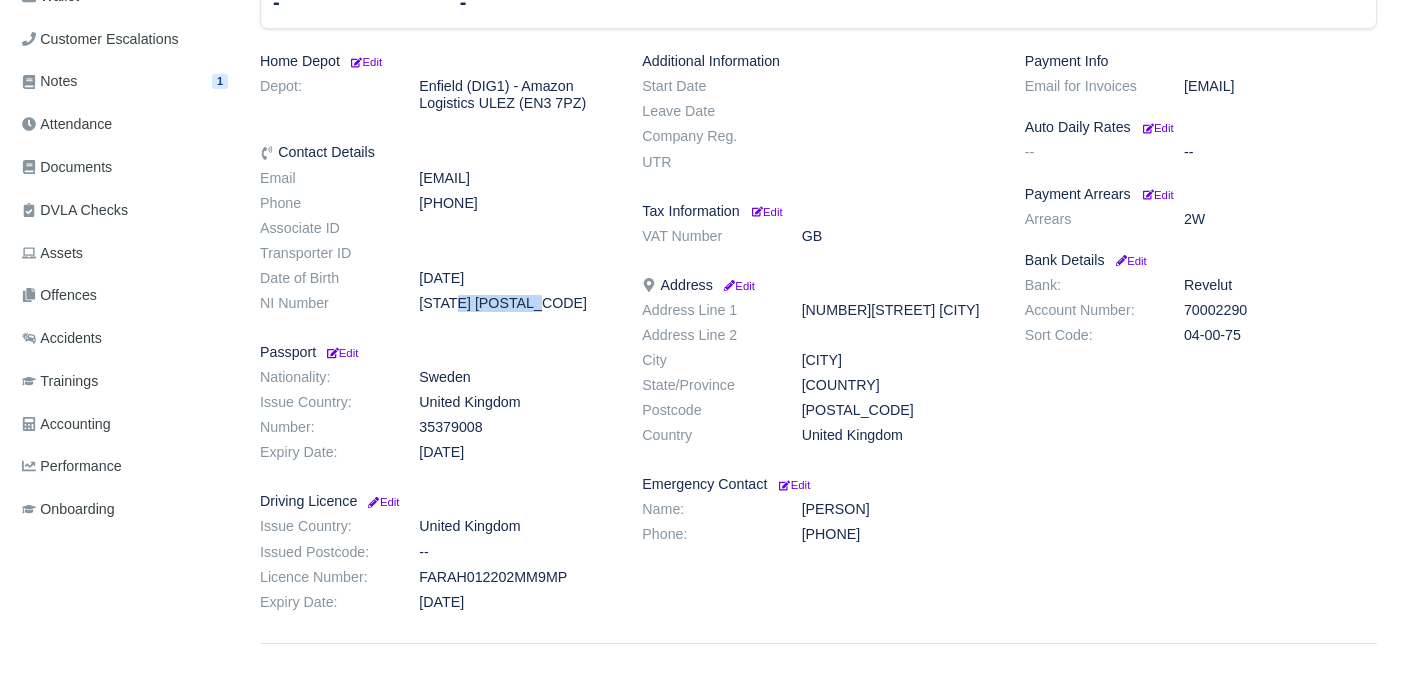 scroll, scrollTop: 434, scrollLeft: 2, axis: both 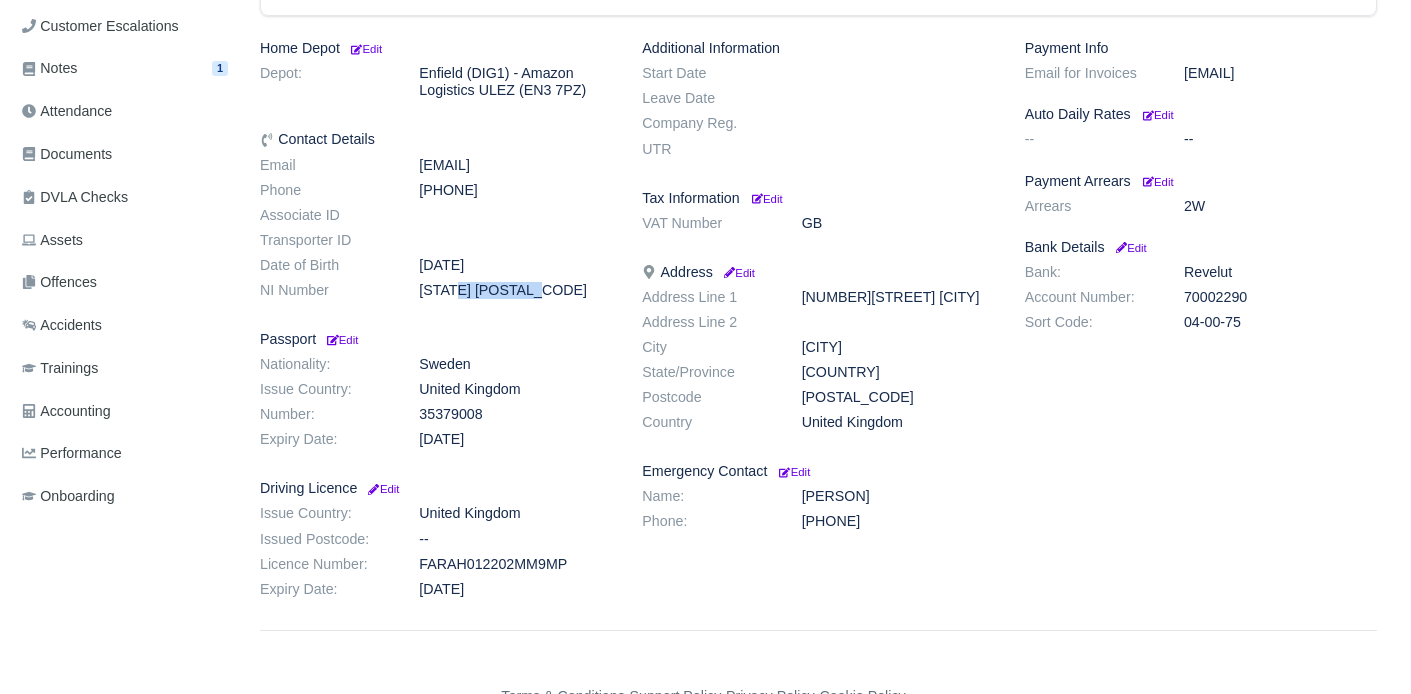 drag, startPoint x: 421, startPoint y: 568, endPoint x: 571, endPoint y: 569, distance: 150.00333 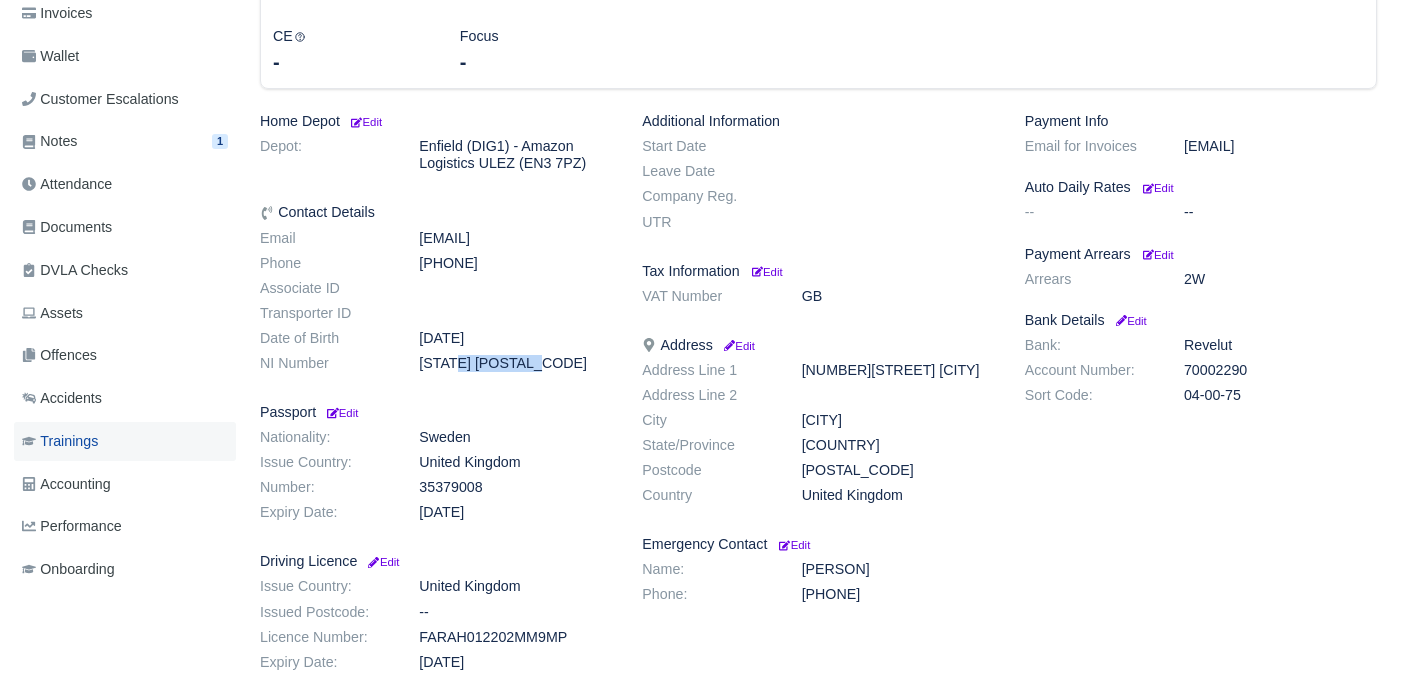 scroll, scrollTop: 343, scrollLeft: 2, axis: both 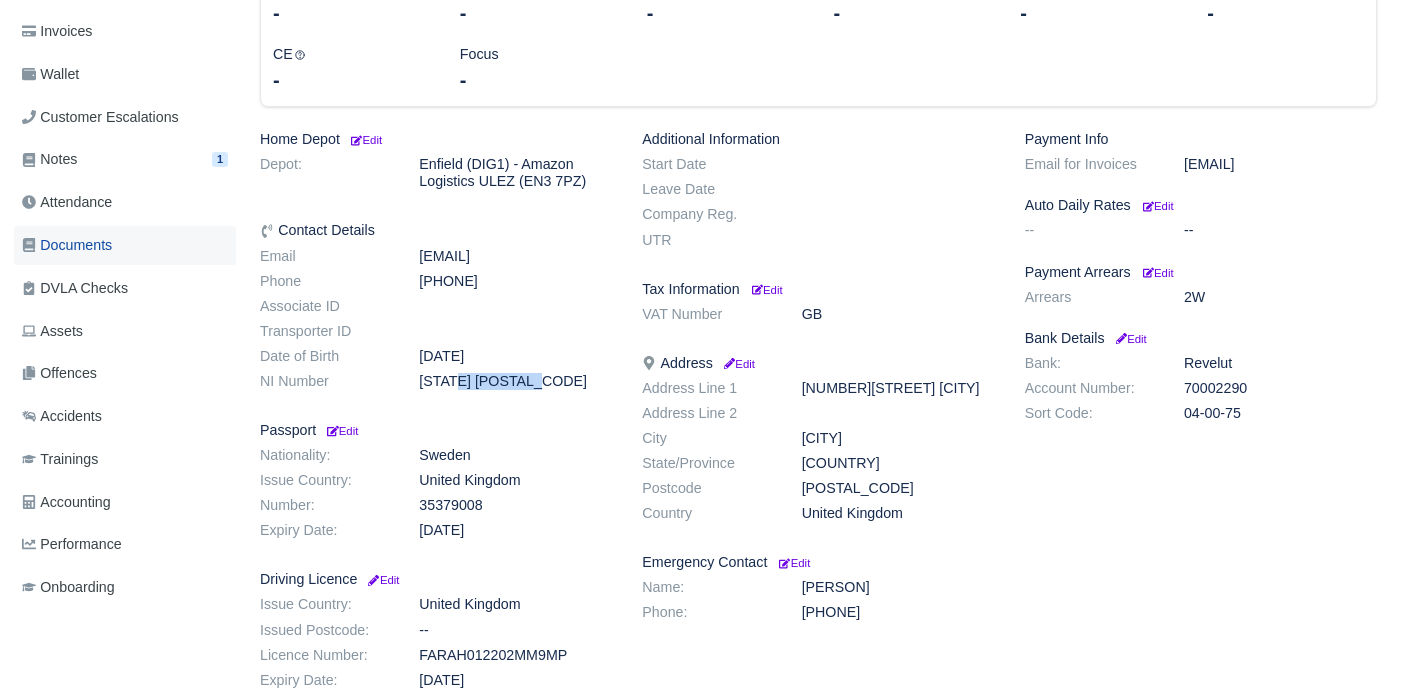click on "Documents" at bounding box center (125, 245) 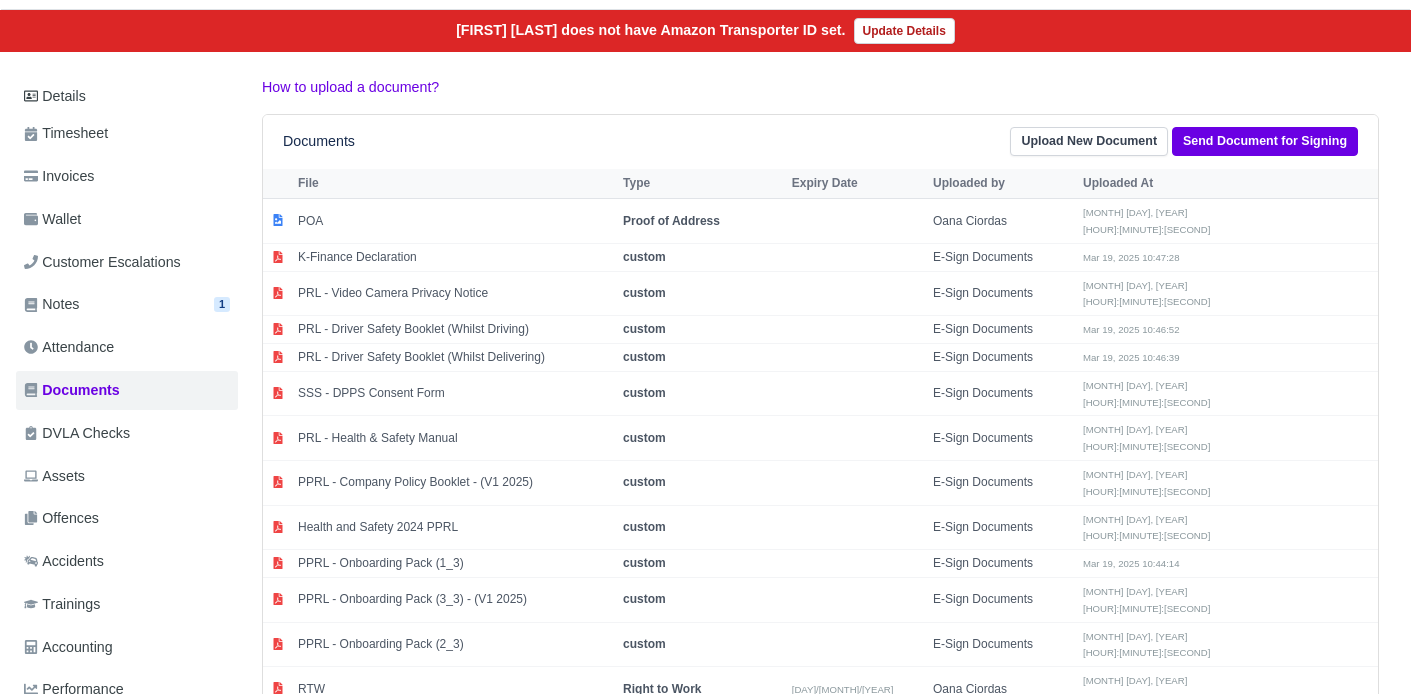 scroll, scrollTop: 319, scrollLeft: 0, axis: vertical 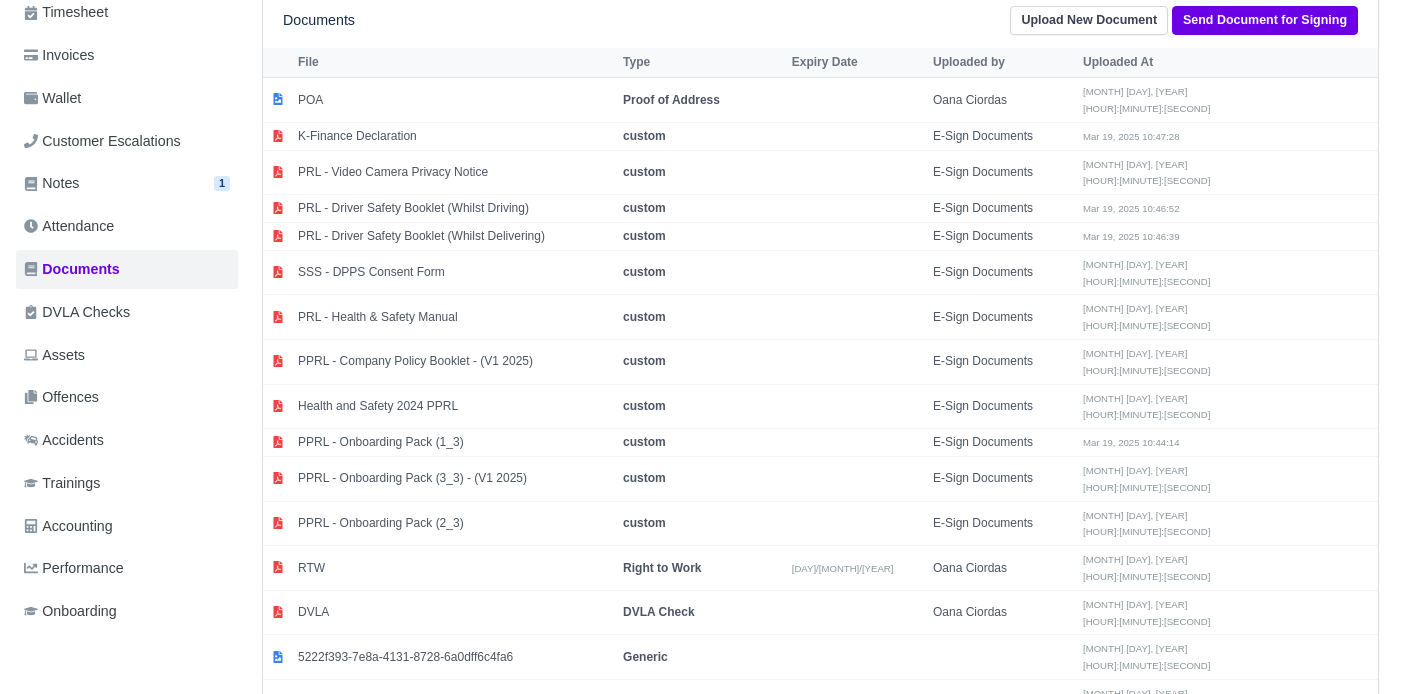 click on "Driving Licence Front - Mohammed Farah" at bounding box center (455, 791) 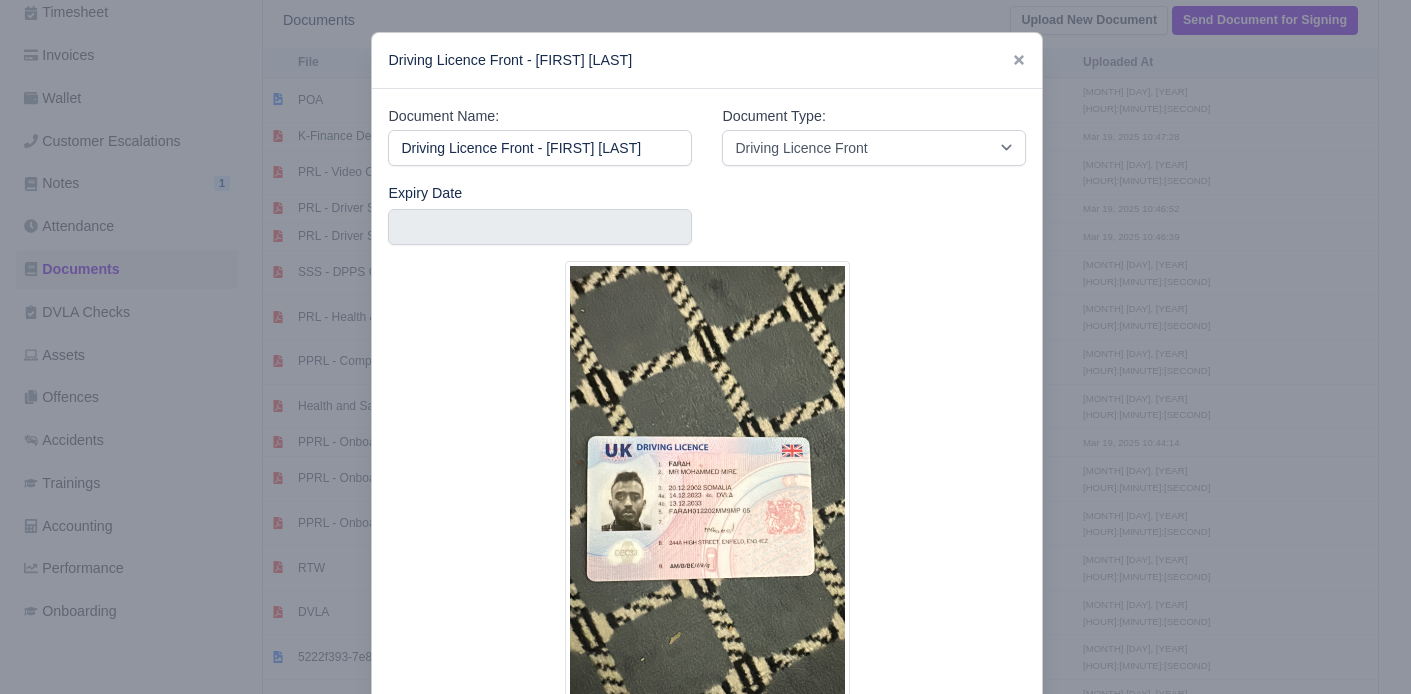 click at bounding box center (705, 347) 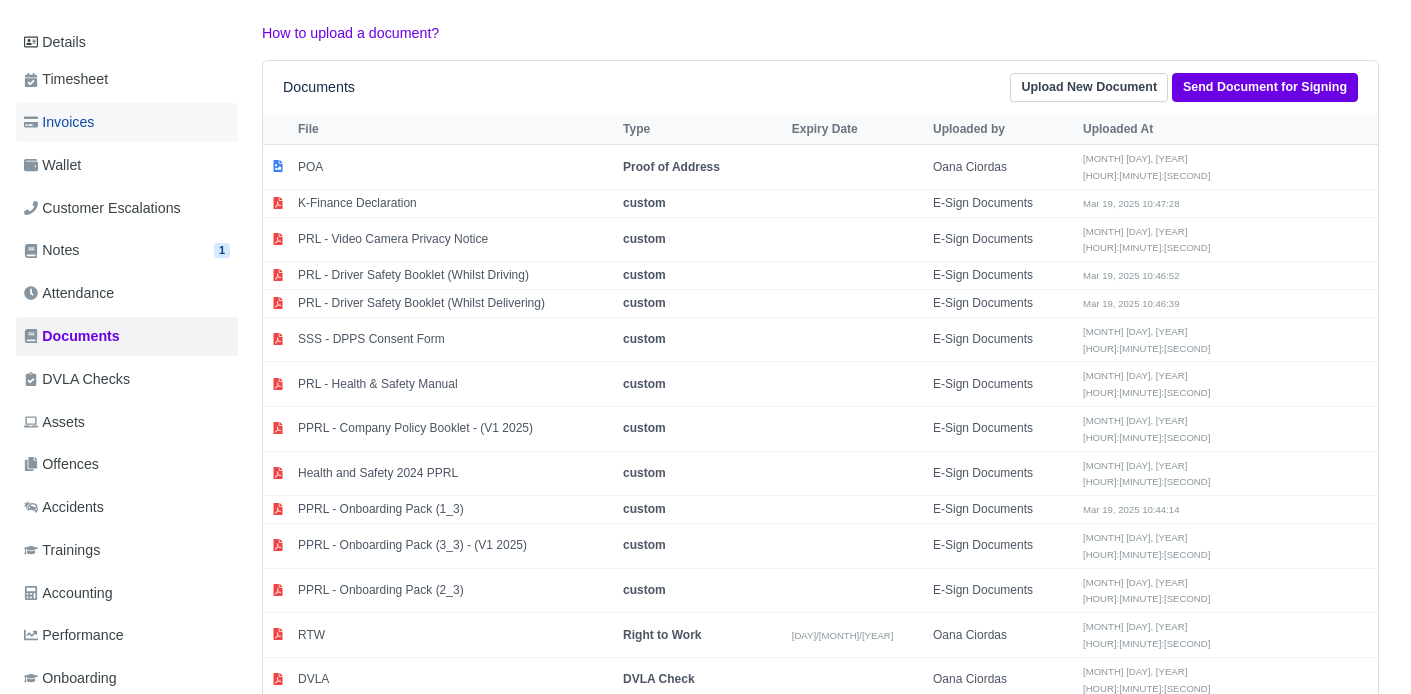 scroll, scrollTop: 246, scrollLeft: 0, axis: vertical 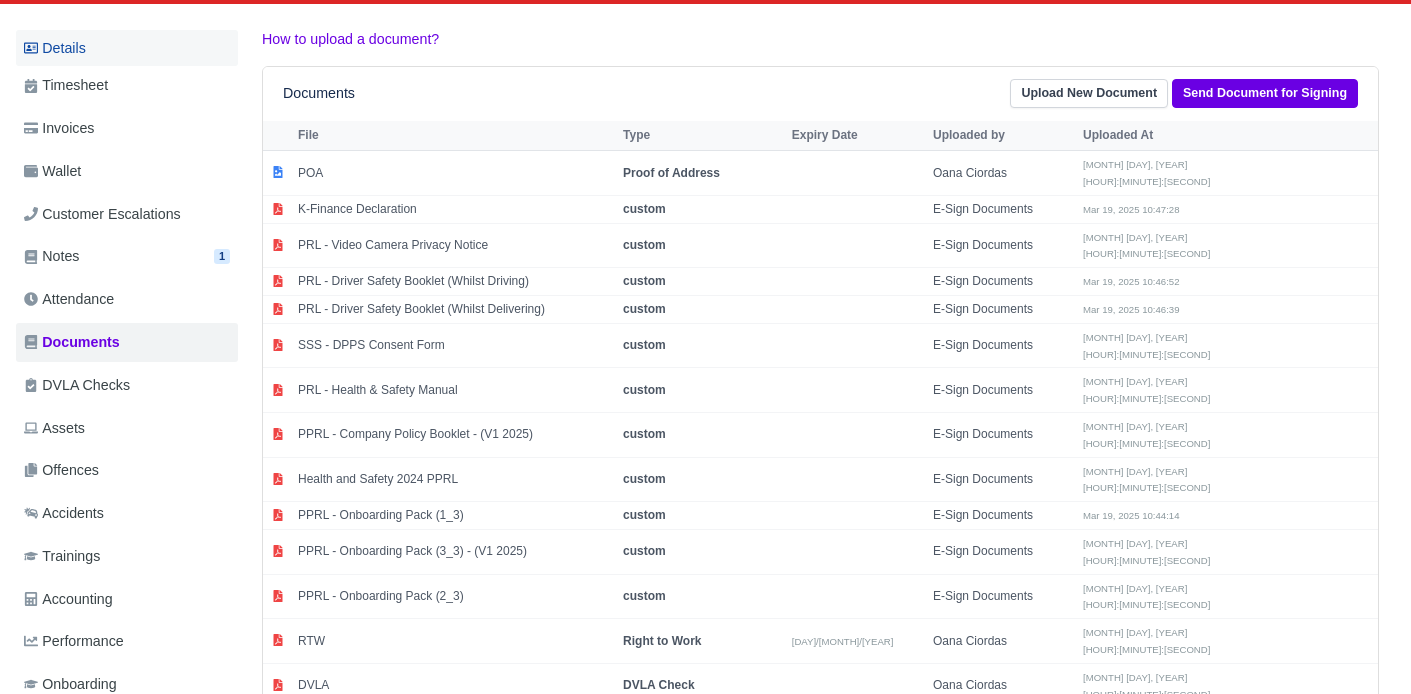 click on "Details" at bounding box center (127, 48) 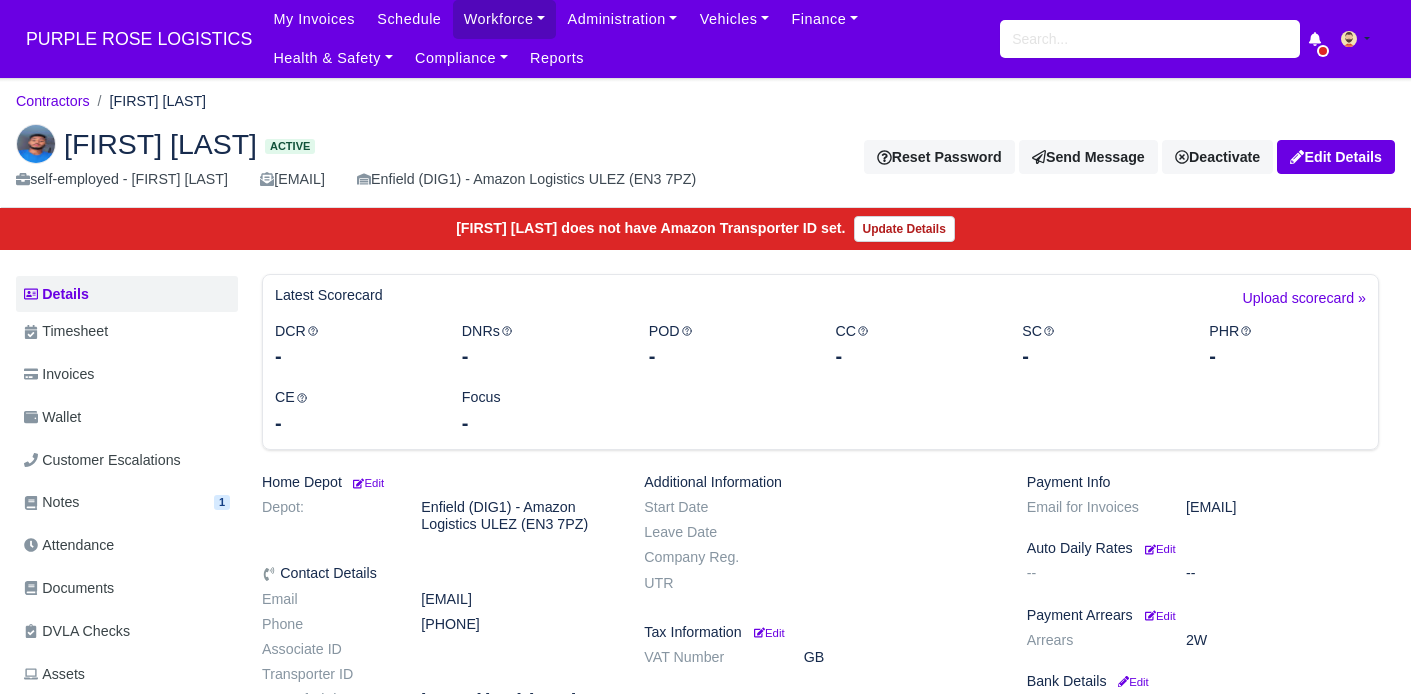 scroll, scrollTop: 448, scrollLeft: 0, axis: vertical 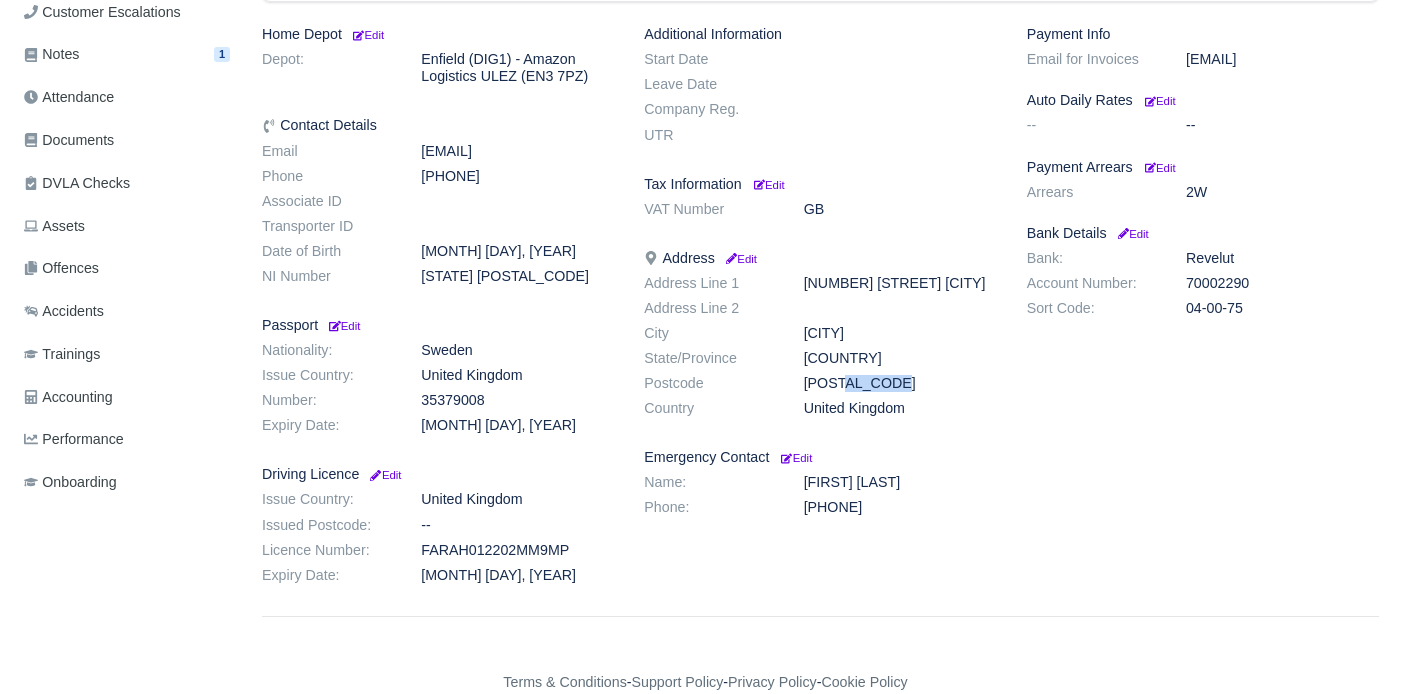 drag, startPoint x: 804, startPoint y: 385, endPoint x: 858, endPoint y: 389, distance: 54.147945 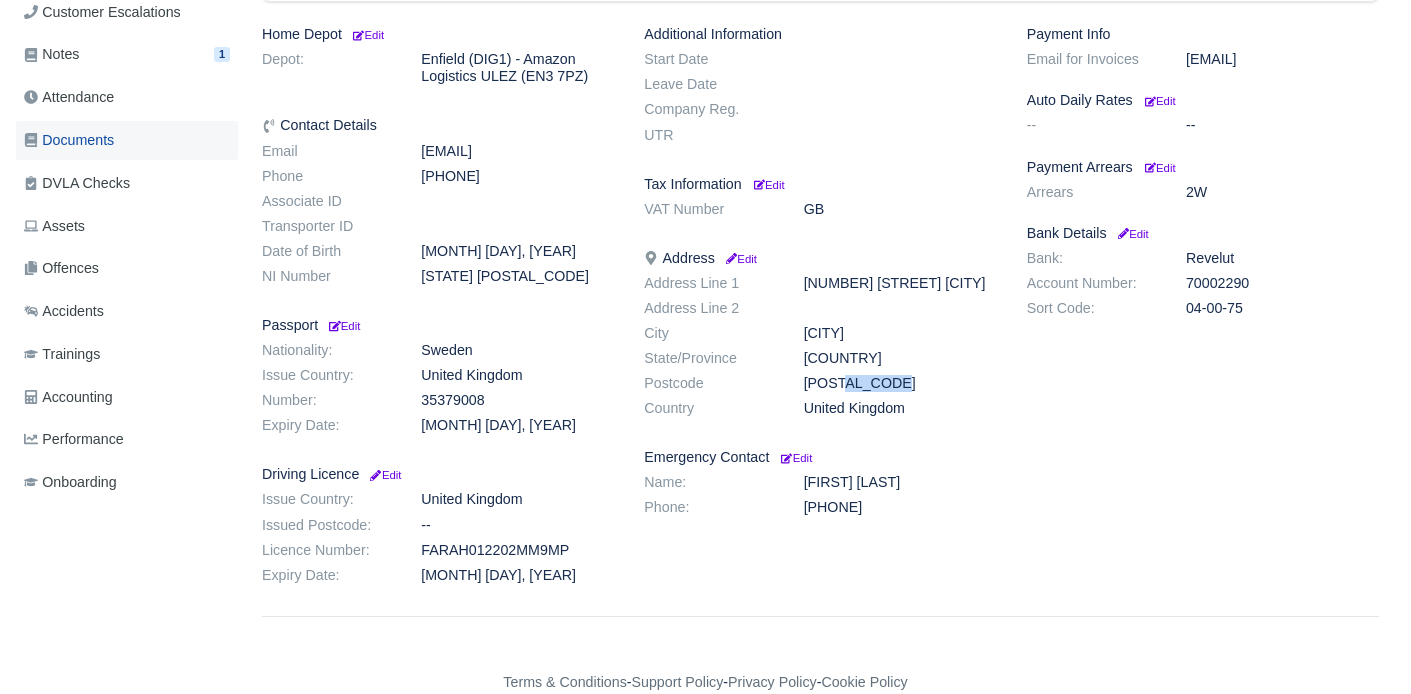 click on "Documents" at bounding box center [127, 140] 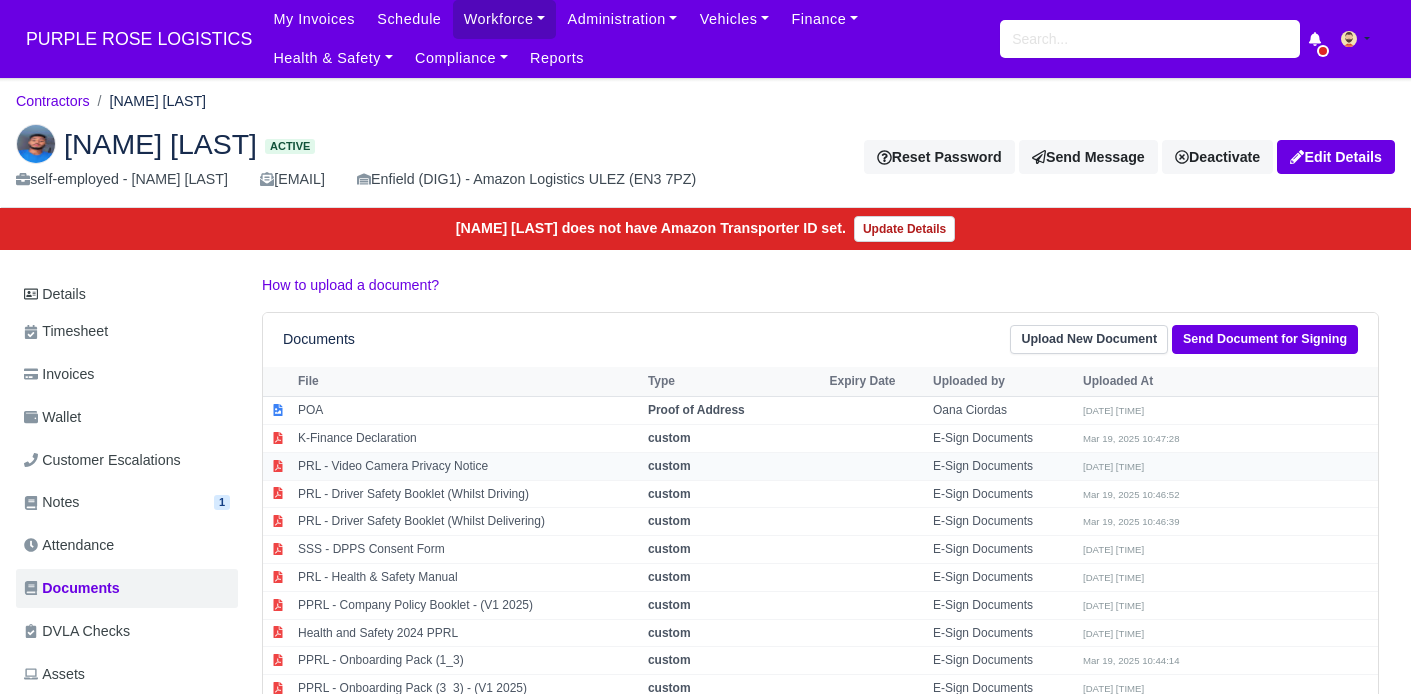 scroll, scrollTop: 319, scrollLeft: 0, axis: vertical 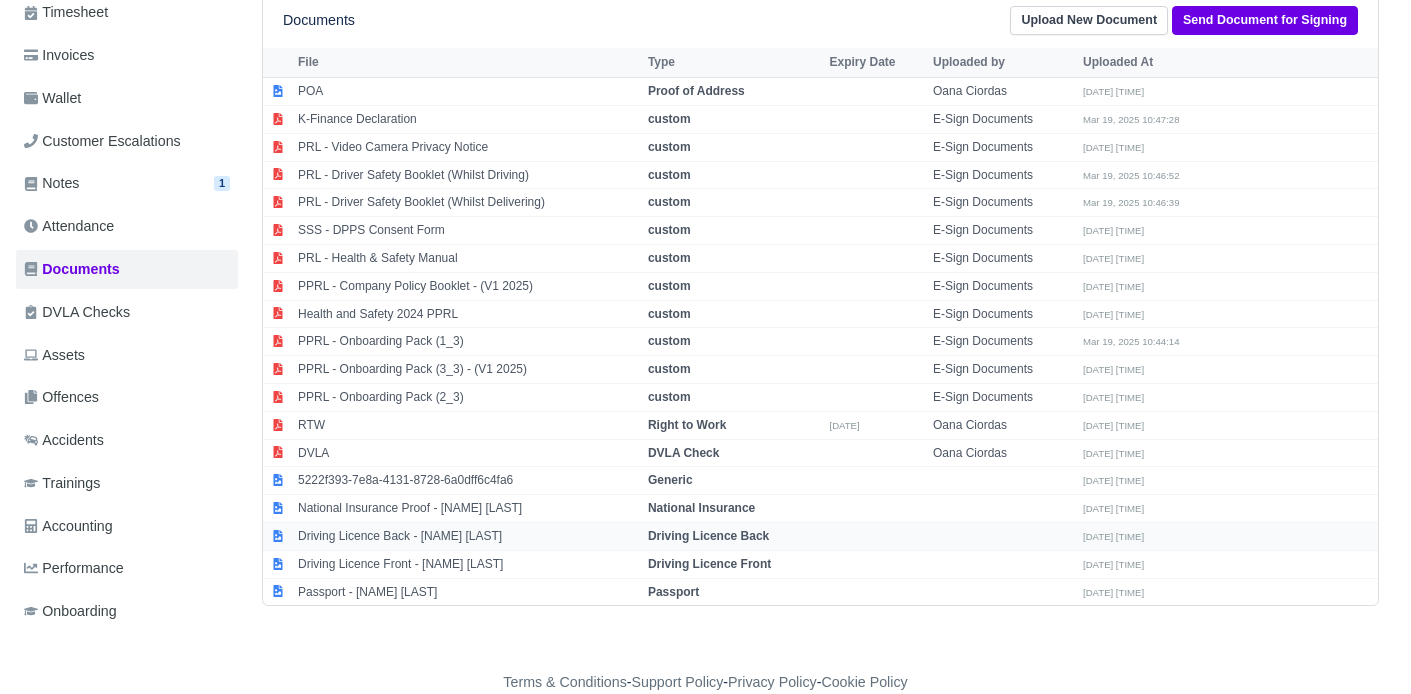click on "Driving Licence Back - Mohammed Farah" at bounding box center [468, 537] 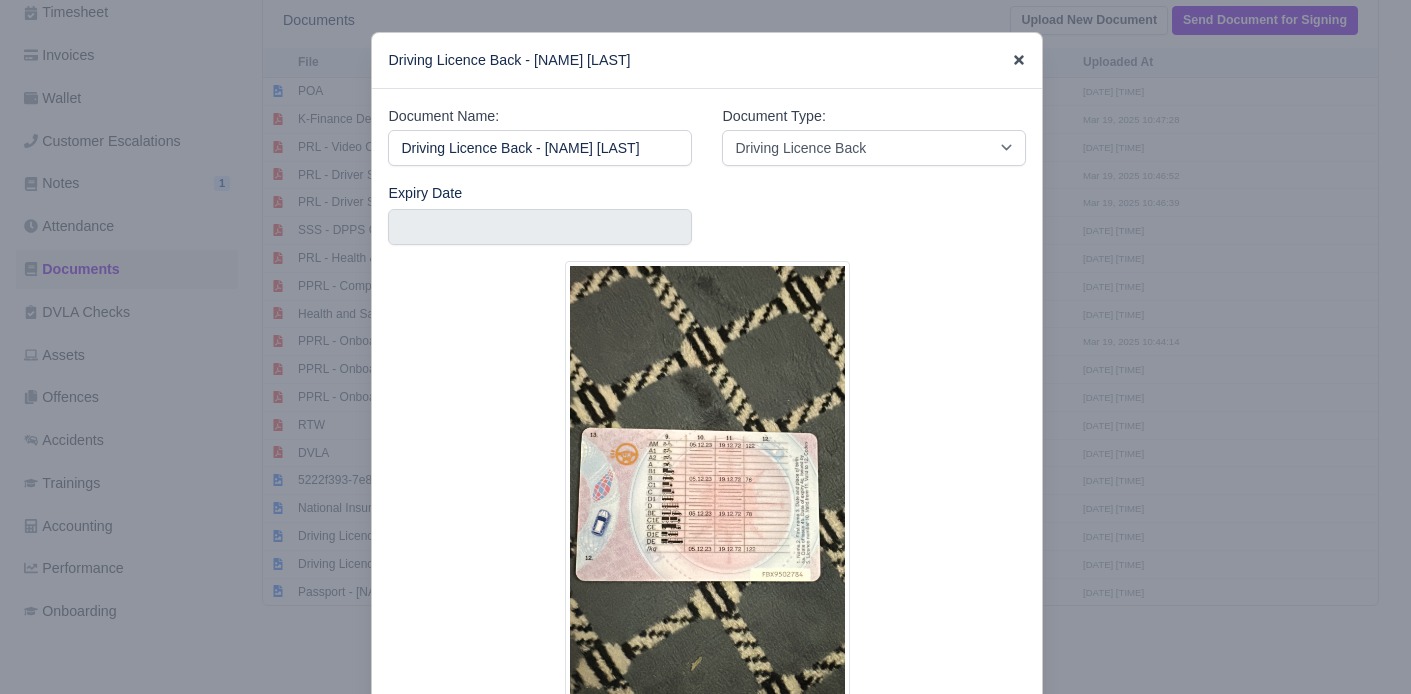 click 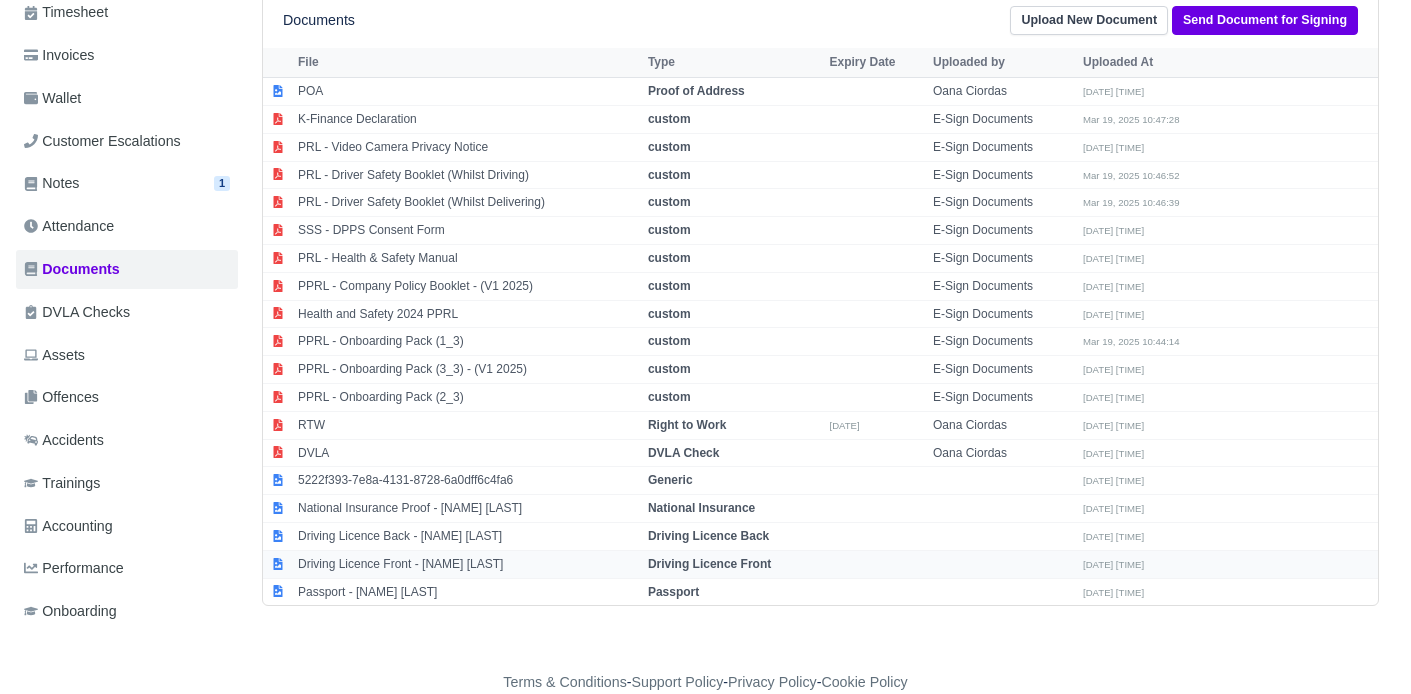 click on "Driving Licence Front - Mohammed Farah" at bounding box center (468, 564) 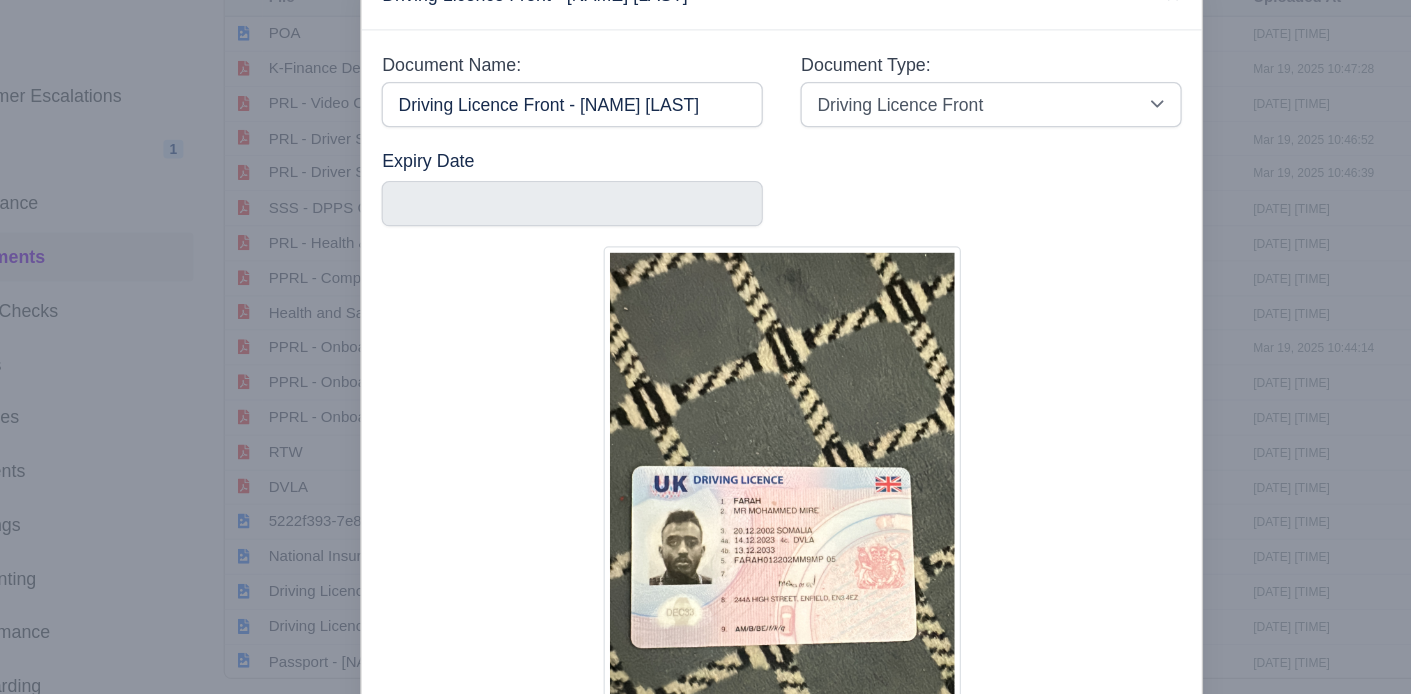 scroll, scrollTop: 319, scrollLeft: 0, axis: vertical 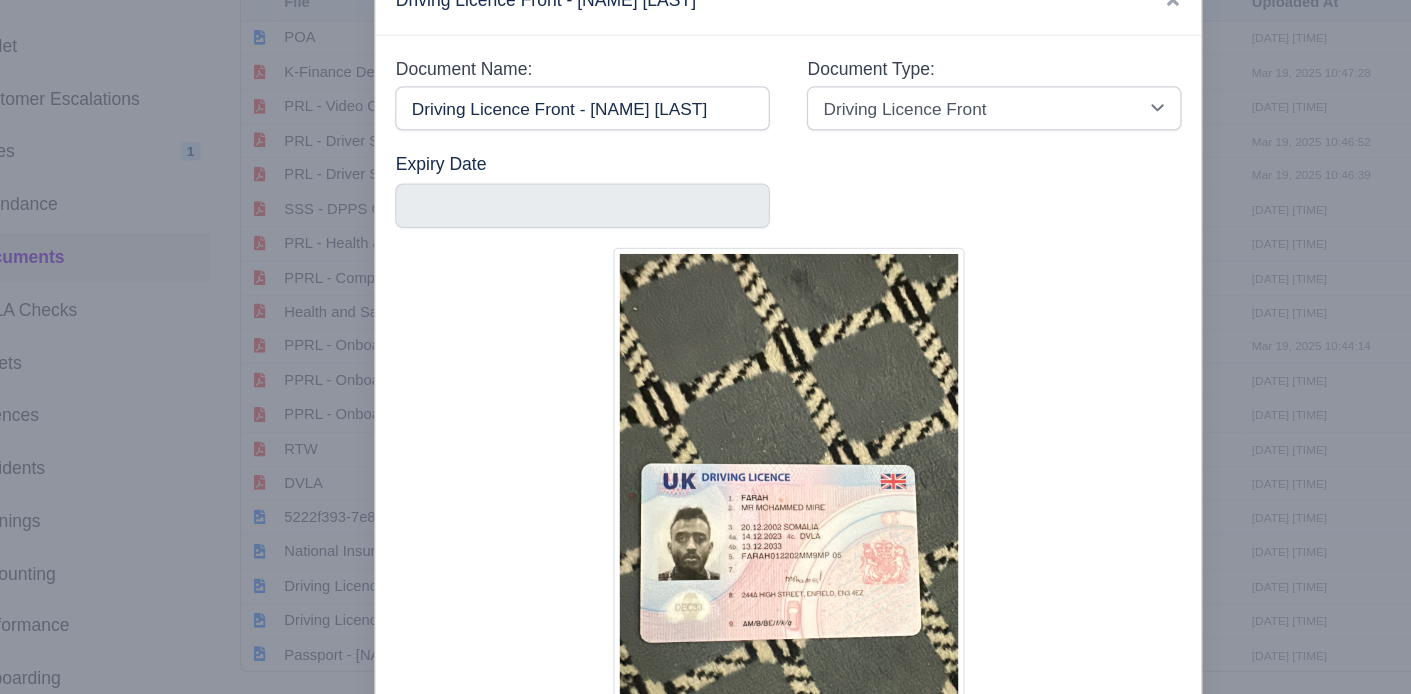 click at bounding box center [705, 347] 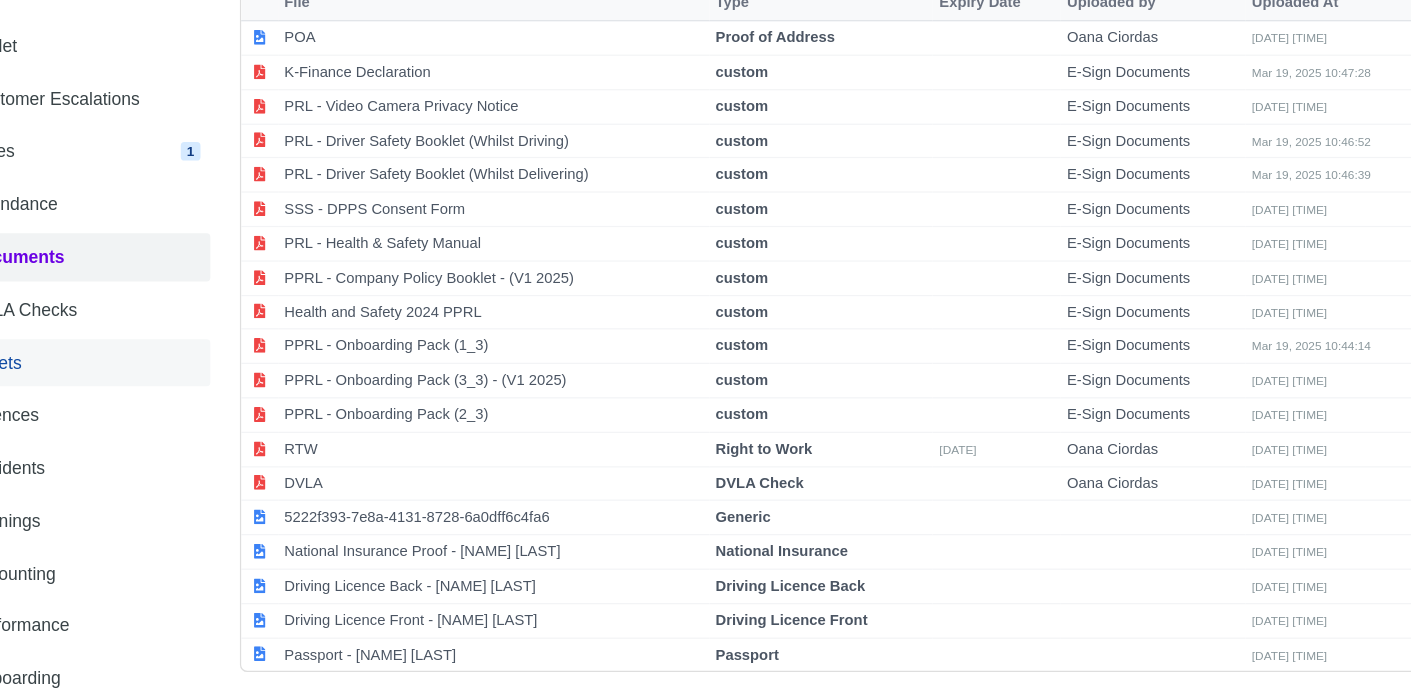 scroll, scrollTop: 306, scrollLeft: 8, axis: both 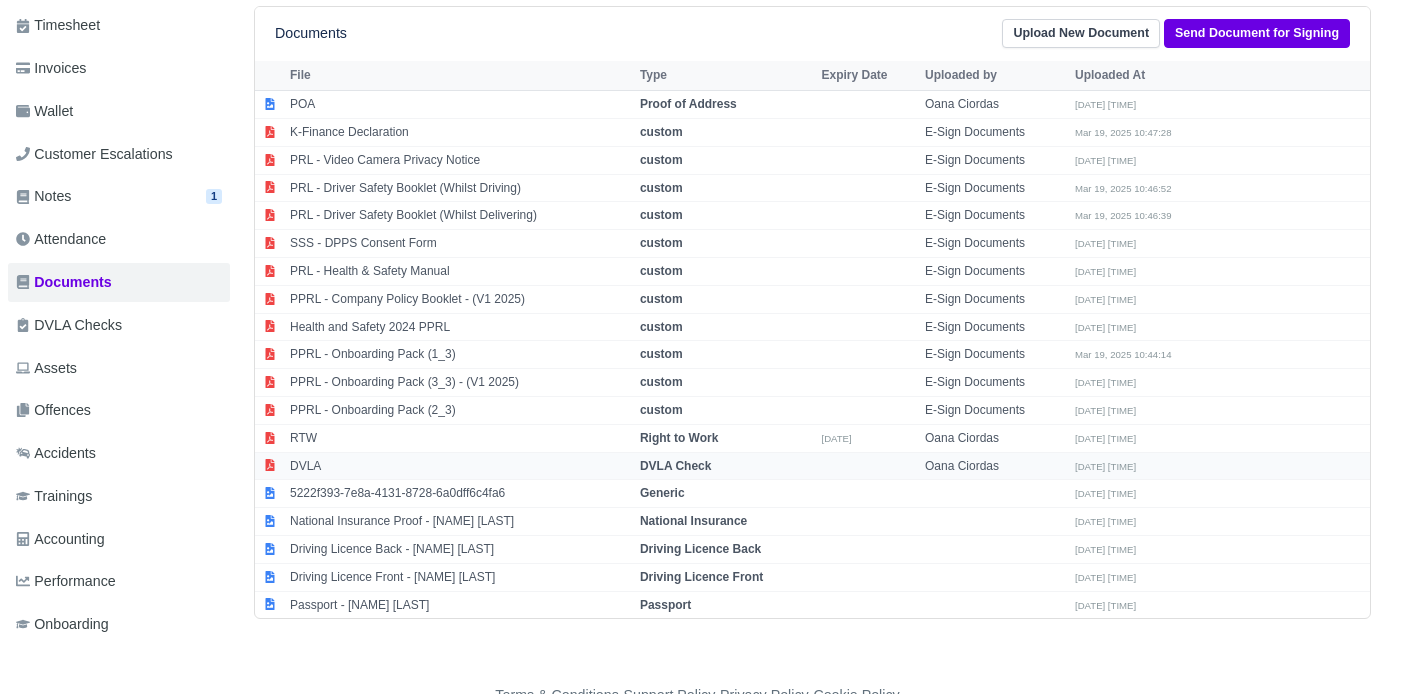 click on "DVLA" at bounding box center [460, 466] 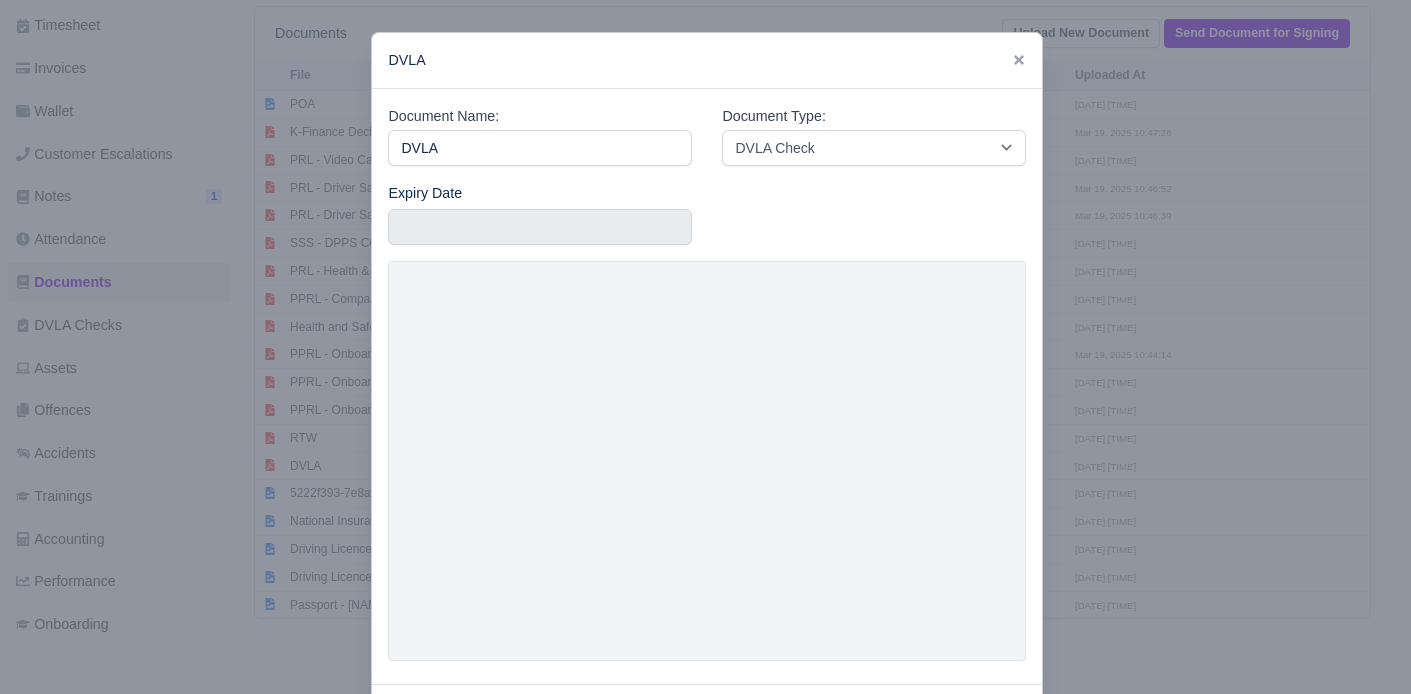 click at bounding box center [705, 347] 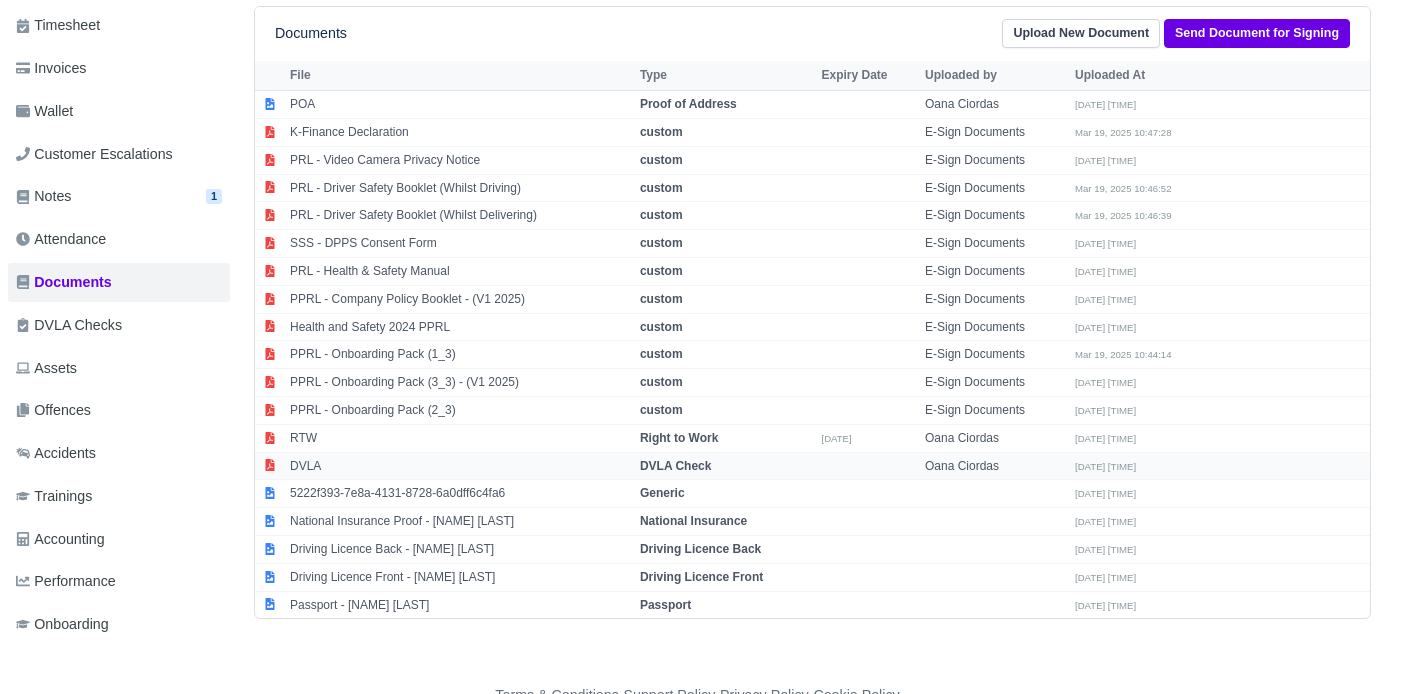click on "DVLA" at bounding box center (460, 466) 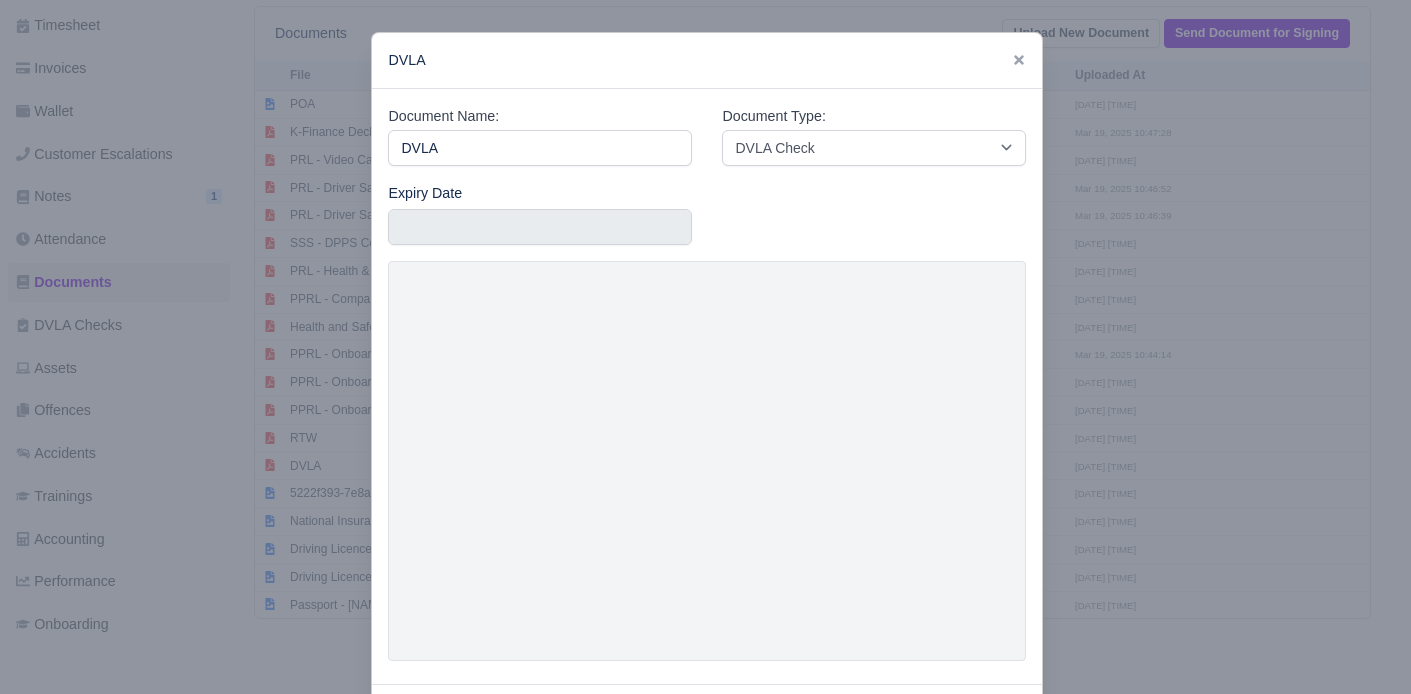 click at bounding box center (705, 347) 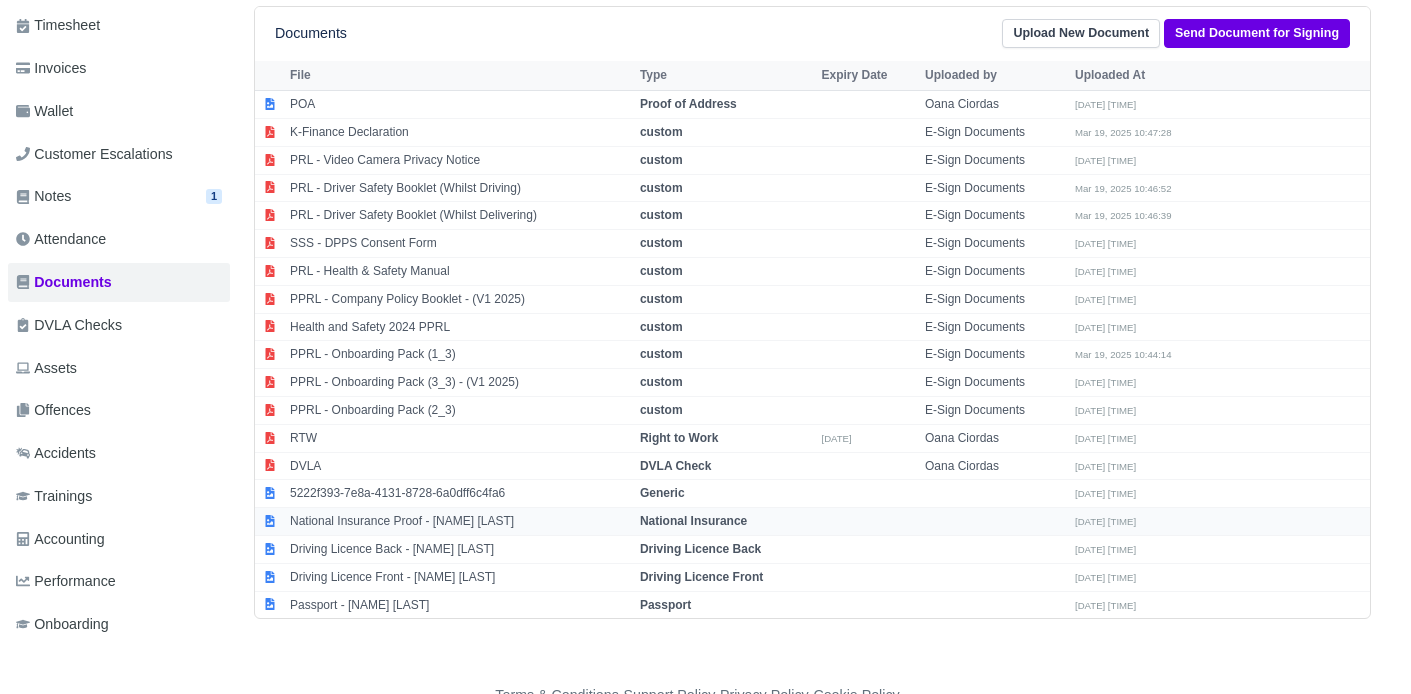 click on "National Insurance Proof - Mohammed Farah" at bounding box center (460, 522) 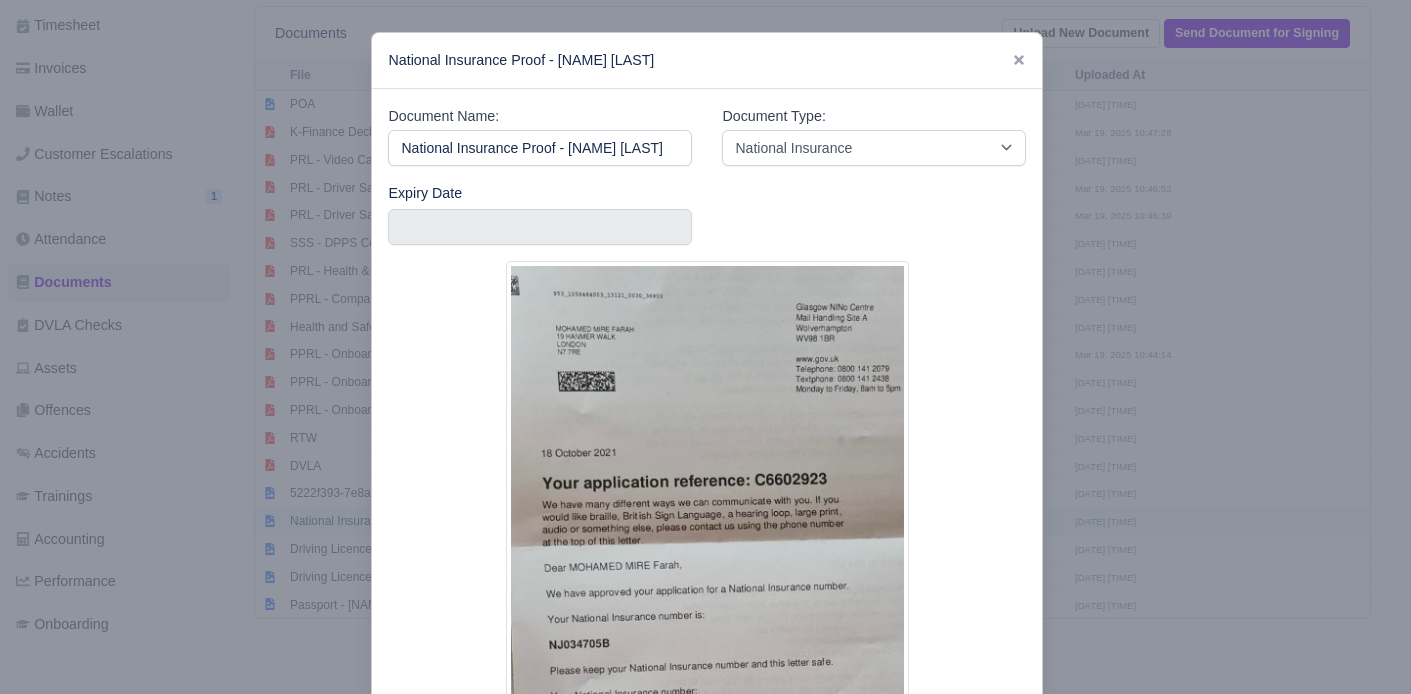 scroll, scrollTop: 0, scrollLeft: 11, axis: horizontal 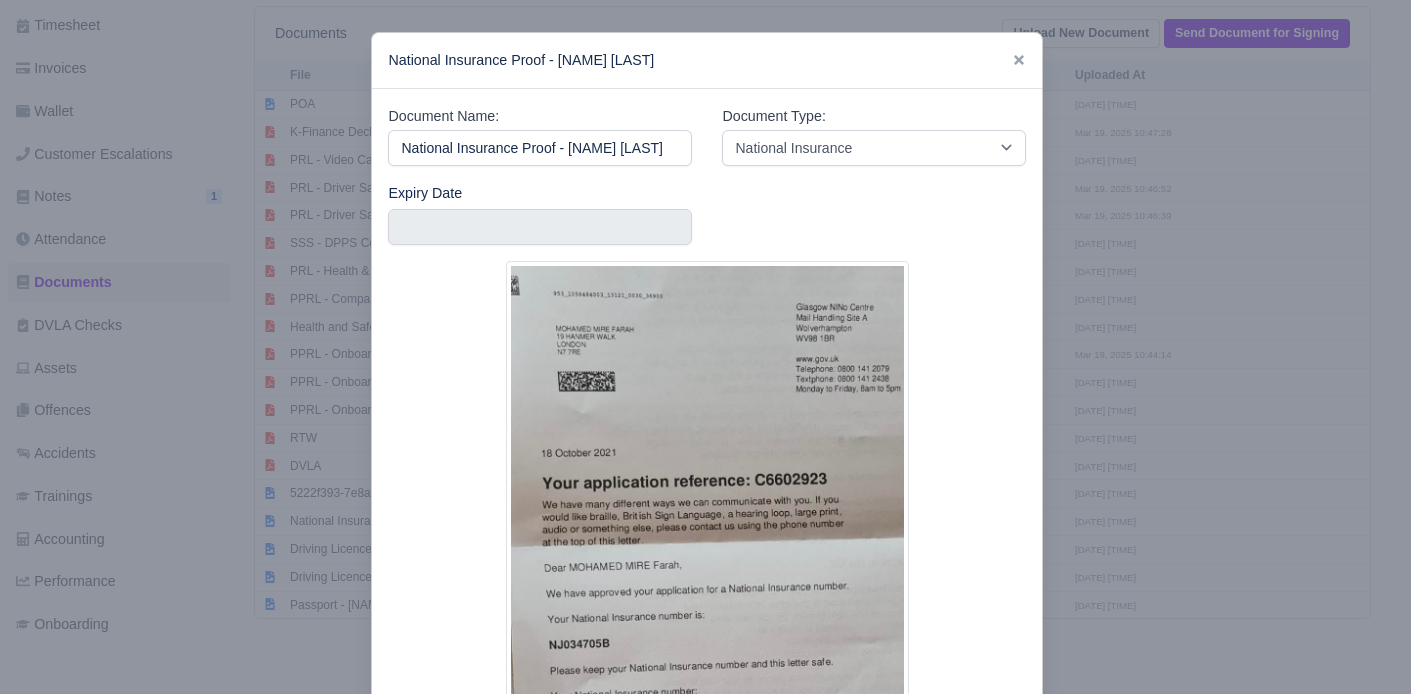 click at bounding box center [705, 347] 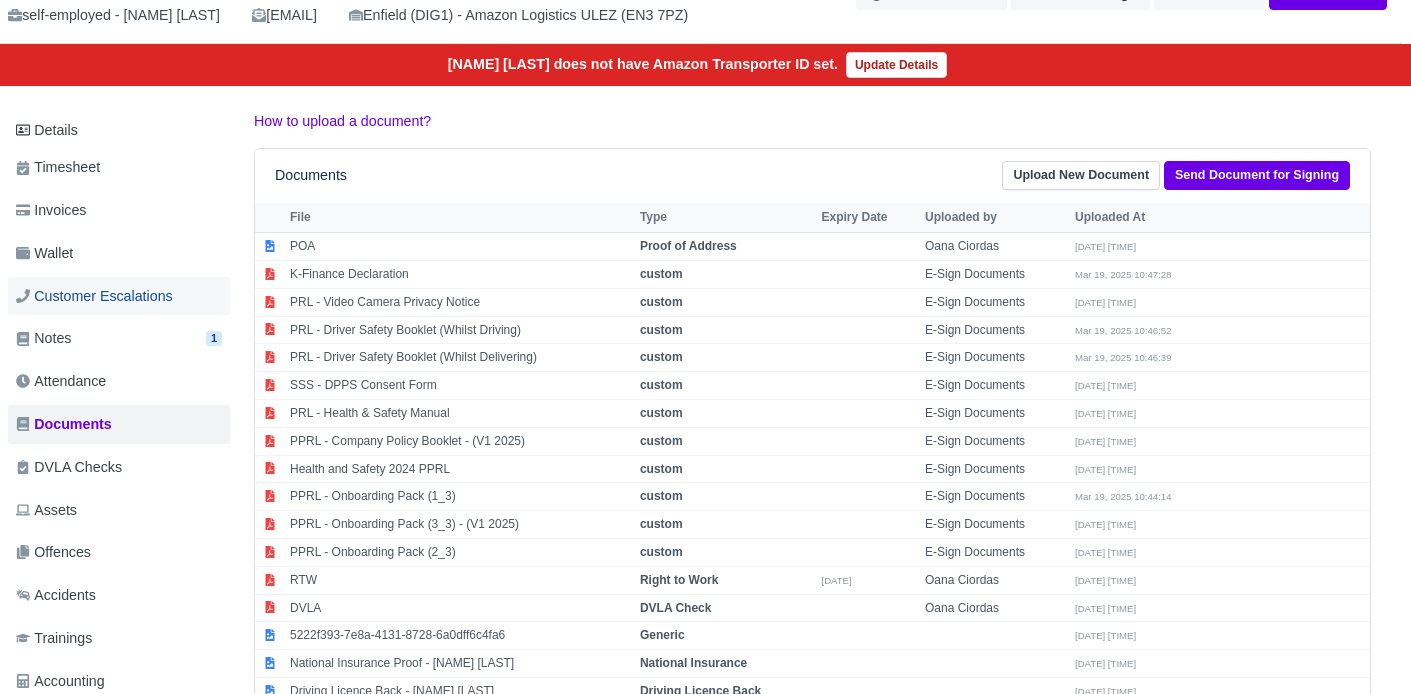 scroll, scrollTop: 140, scrollLeft: 8, axis: both 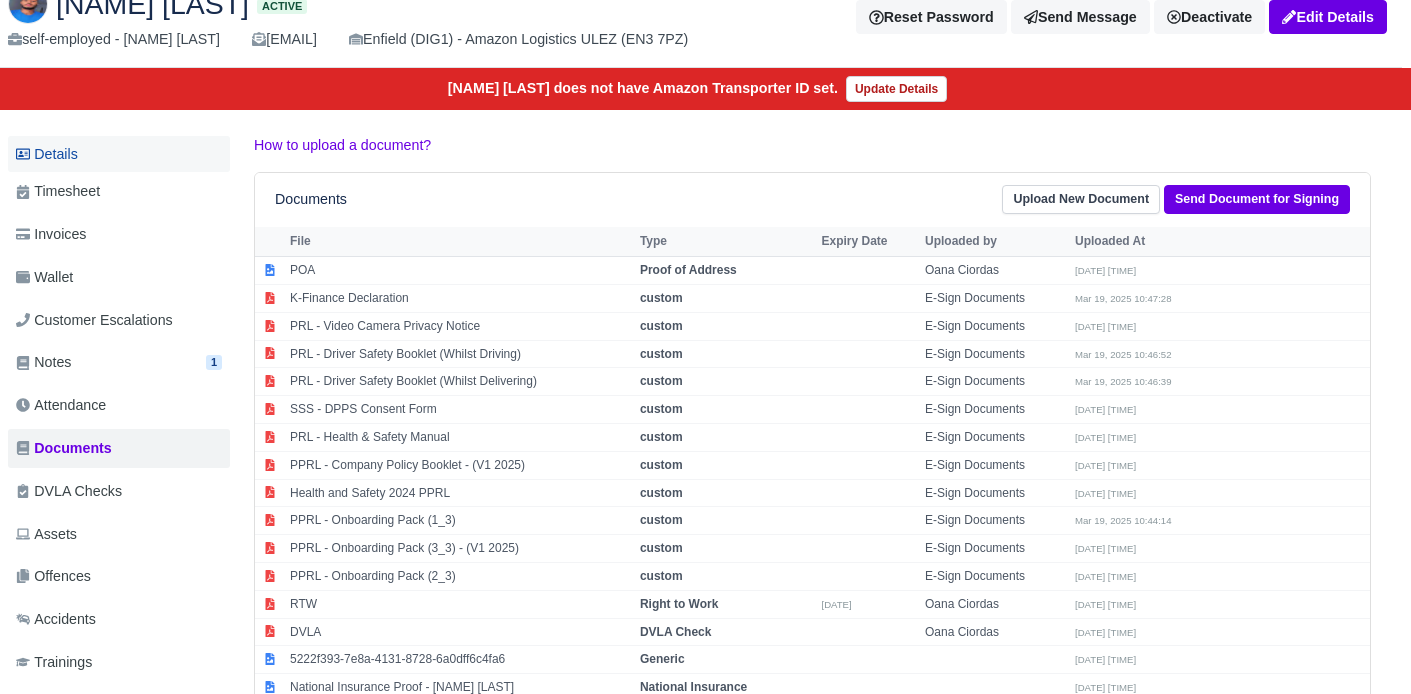 click on "Details" at bounding box center (119, 154) 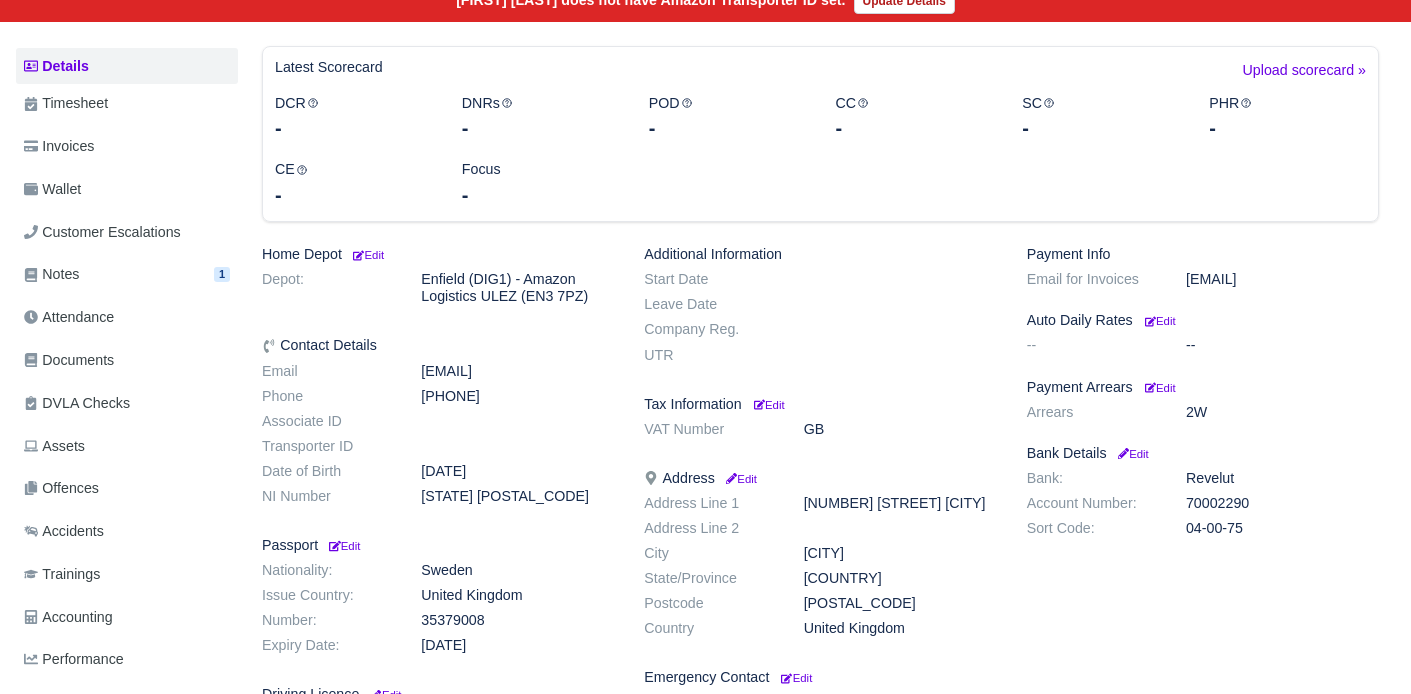 scroll, scrollTop: 392, scrollLeft: 0, axis: vertical 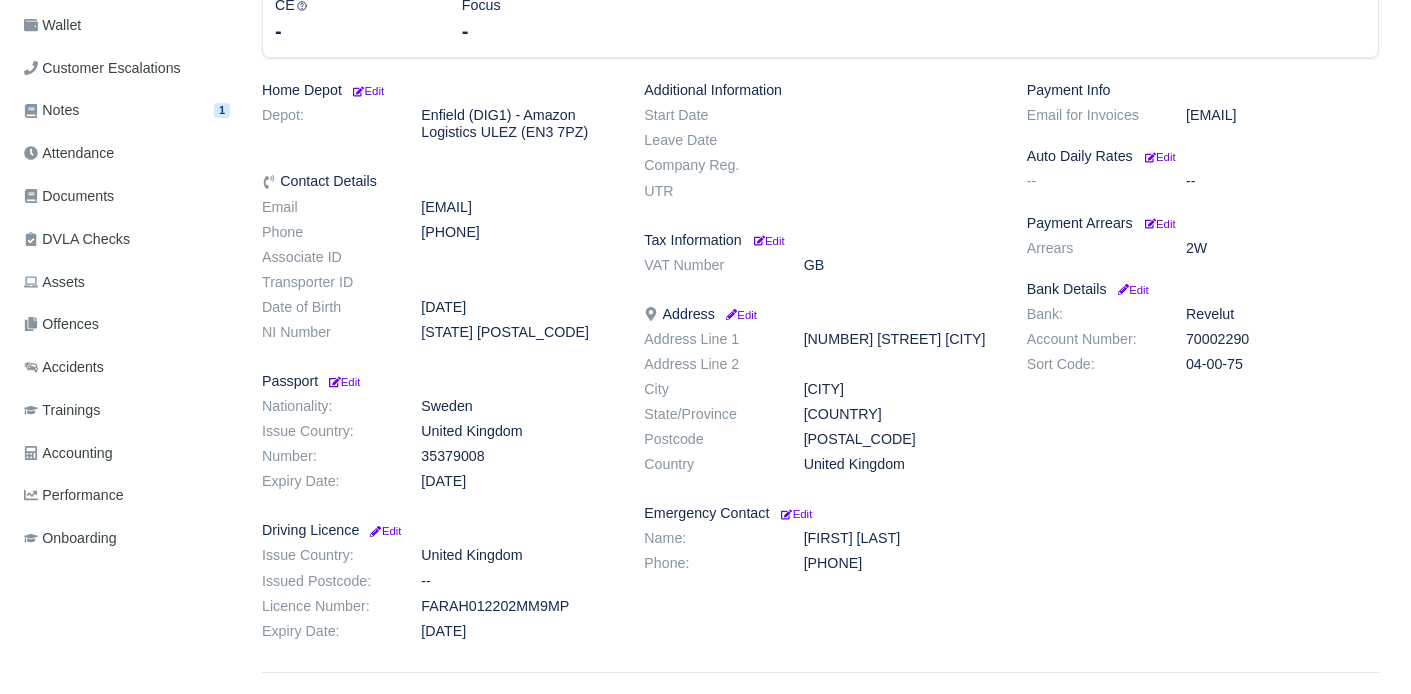 drag, startPoint x: 423, startPoint y: 608, endPoint x: 572, endPoint y: 605, distance: 149.0302 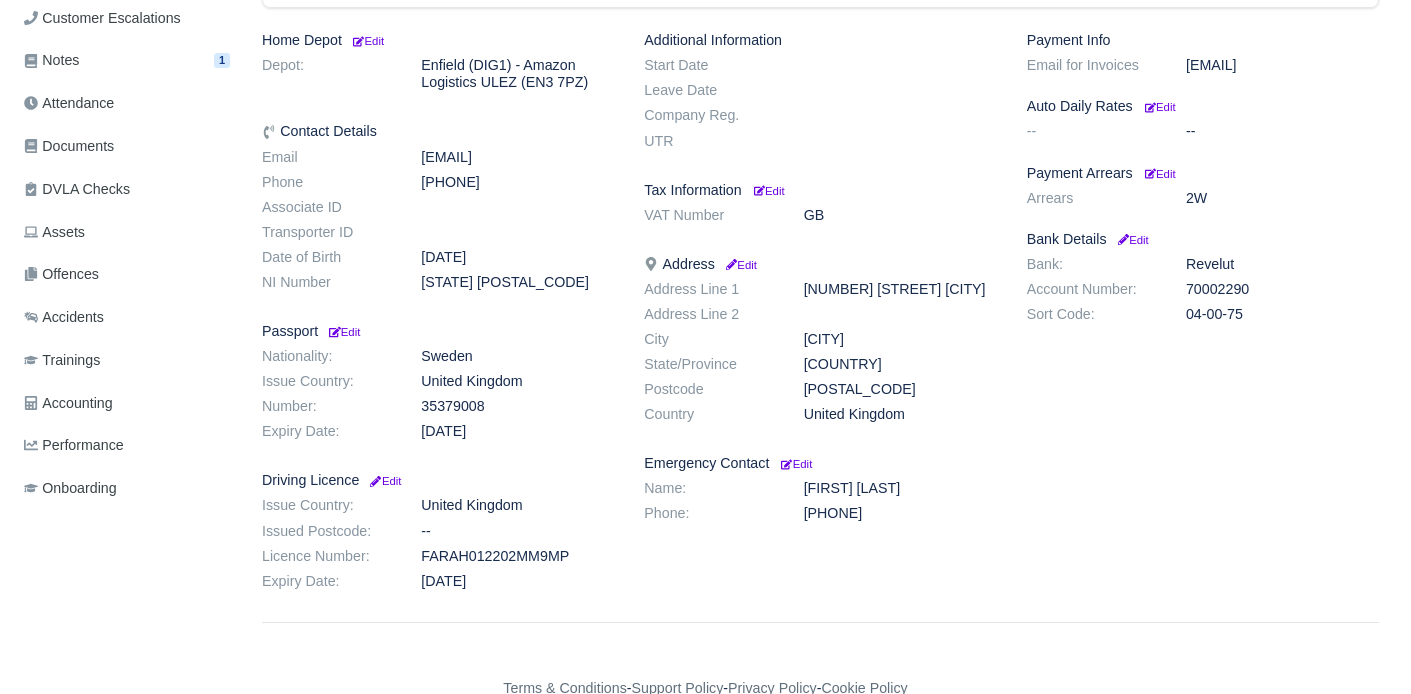 scroll, scrollTop: 448, scrollLeft: 0, axis: vertical 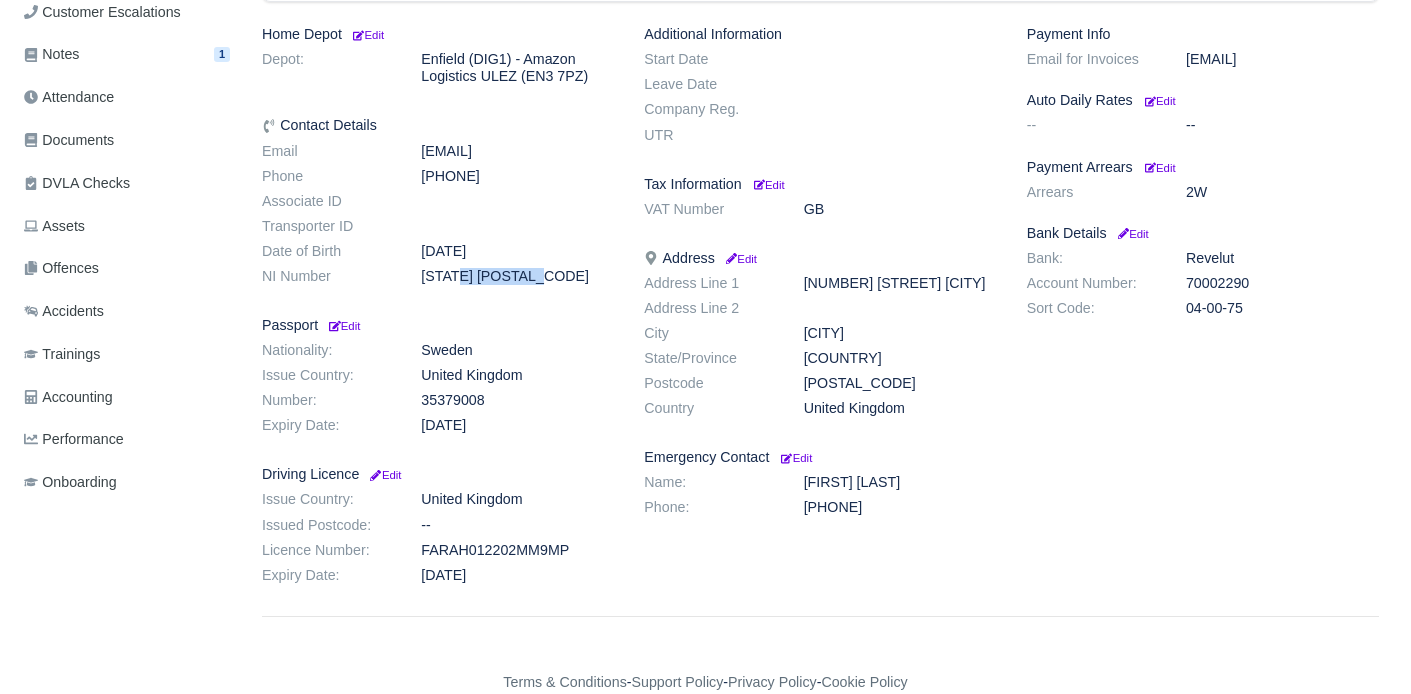 drag, startPoint x: 424, startPoint y: 275, endPoint x: 510, endPoint y: 282, distance: 86.28442 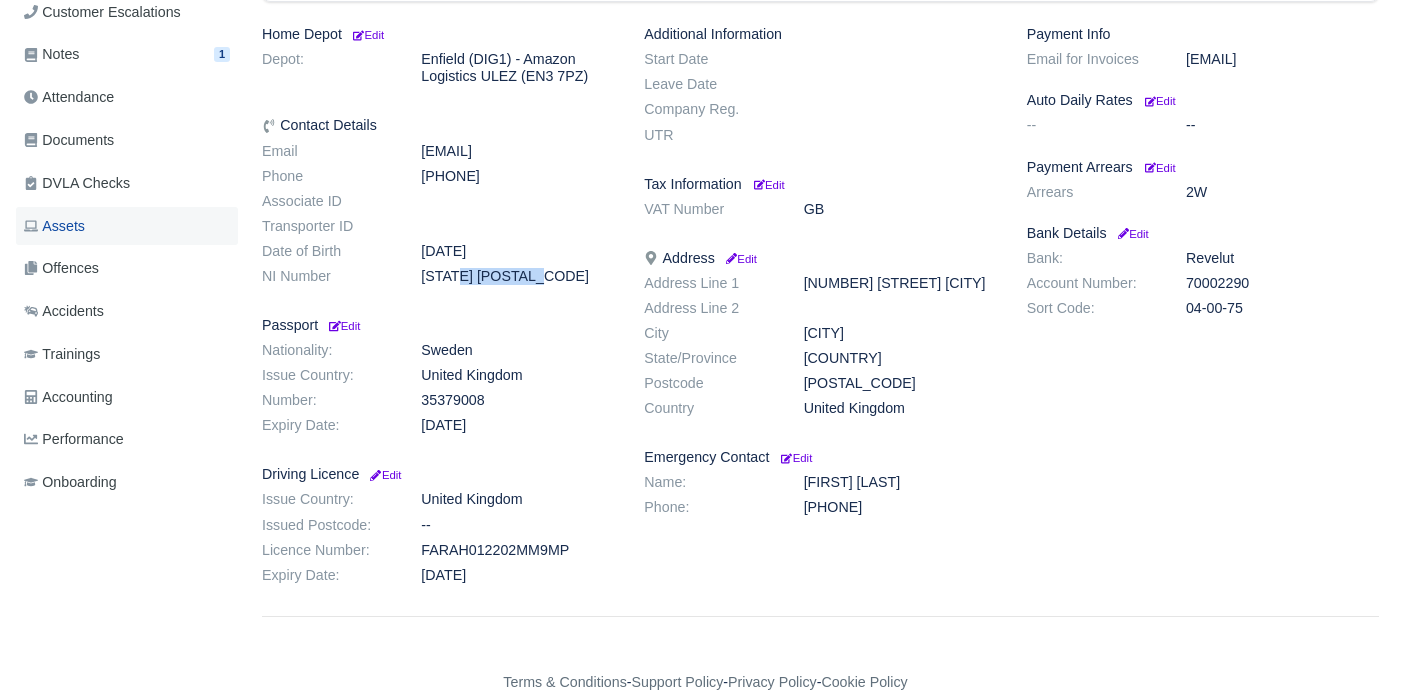 scroll, scrollTop: 0, scrollLeft: 0, axis: both 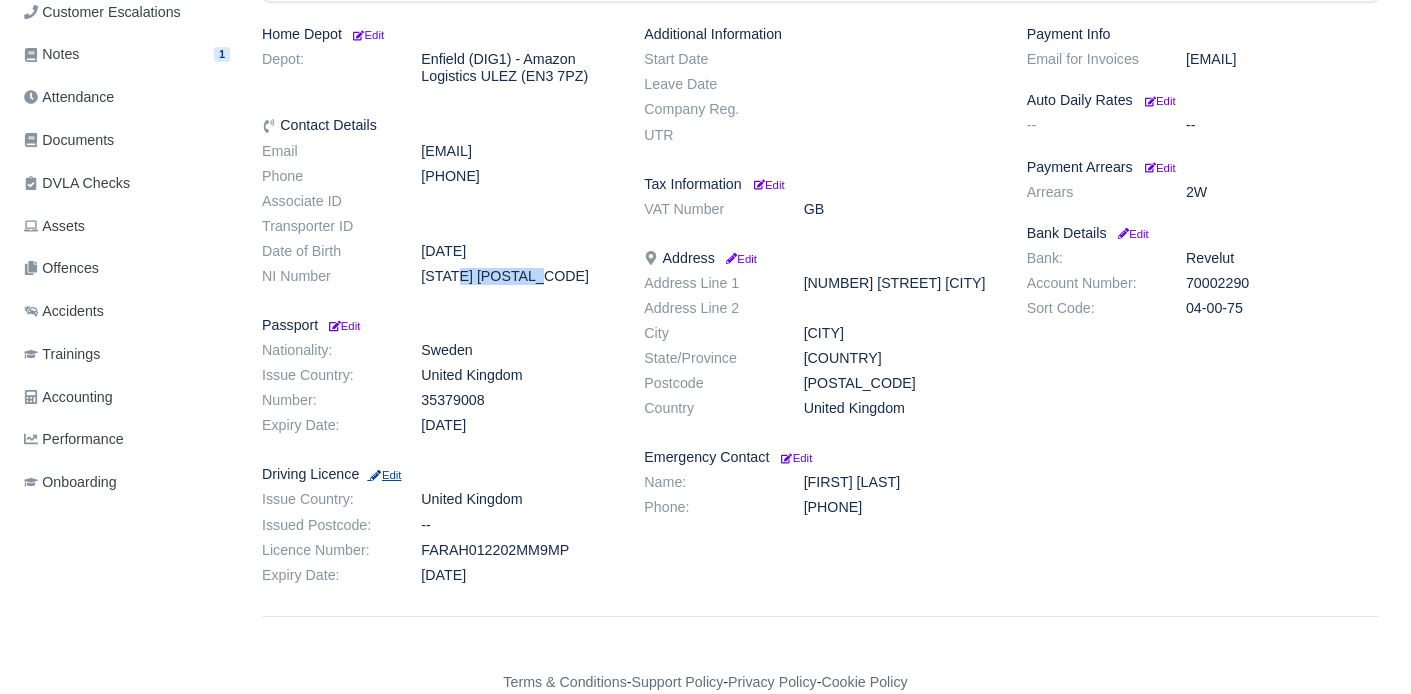click on "Edit" at bounding box center (384, 475) 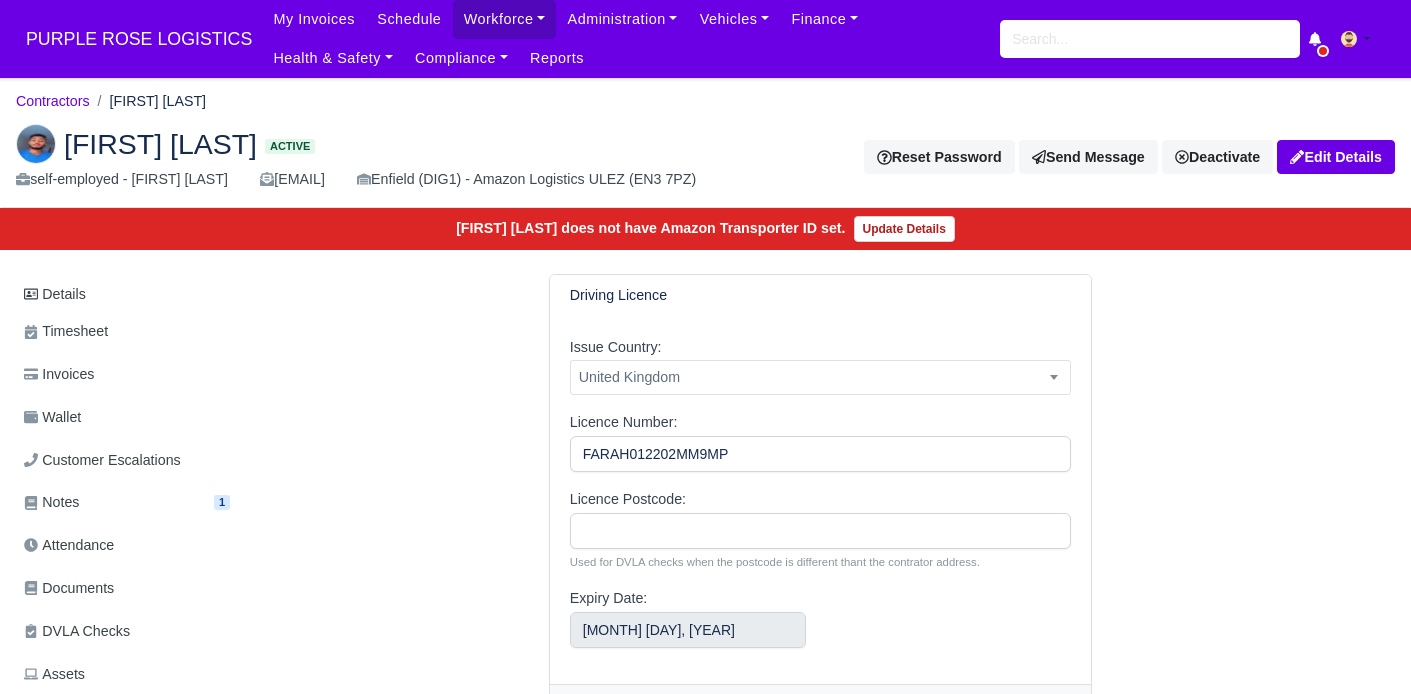 scroll, scrollTop: 0, scrollLeft: 0, axis: both 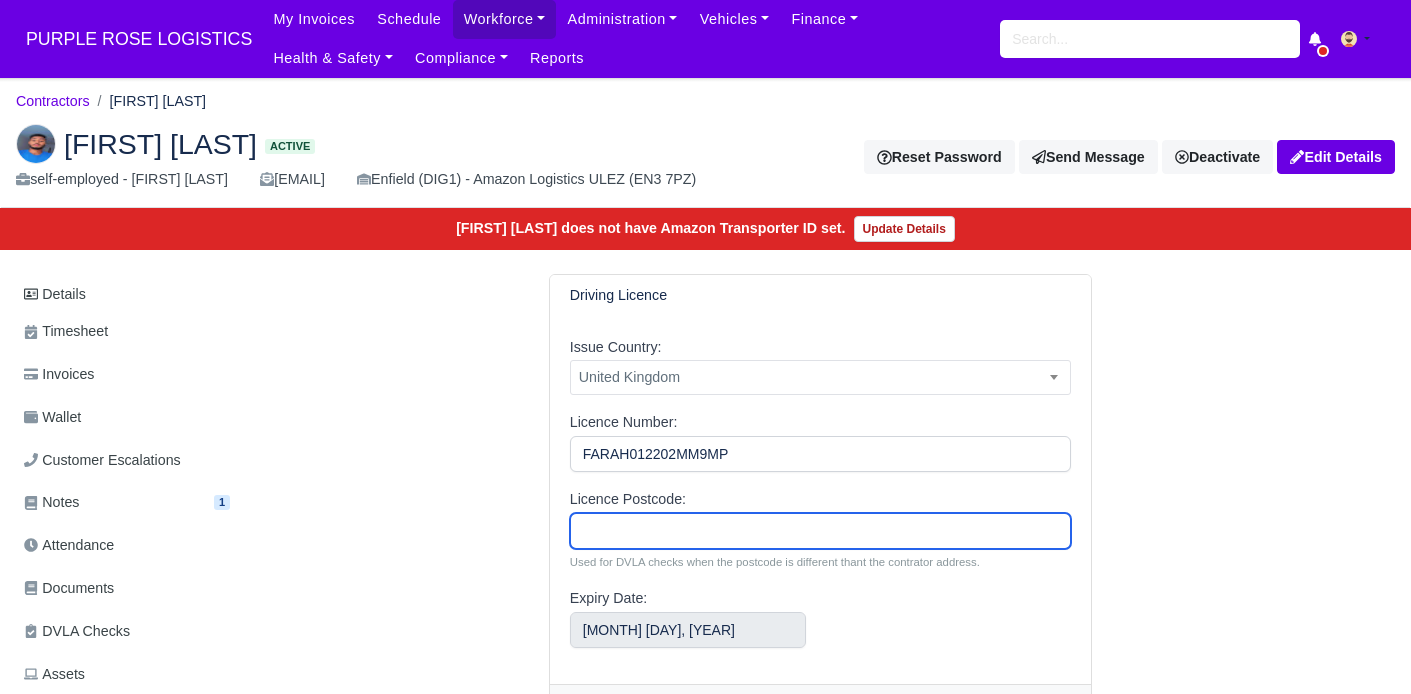 click on "Licence Postcode:" at bounding box center [821, 531] 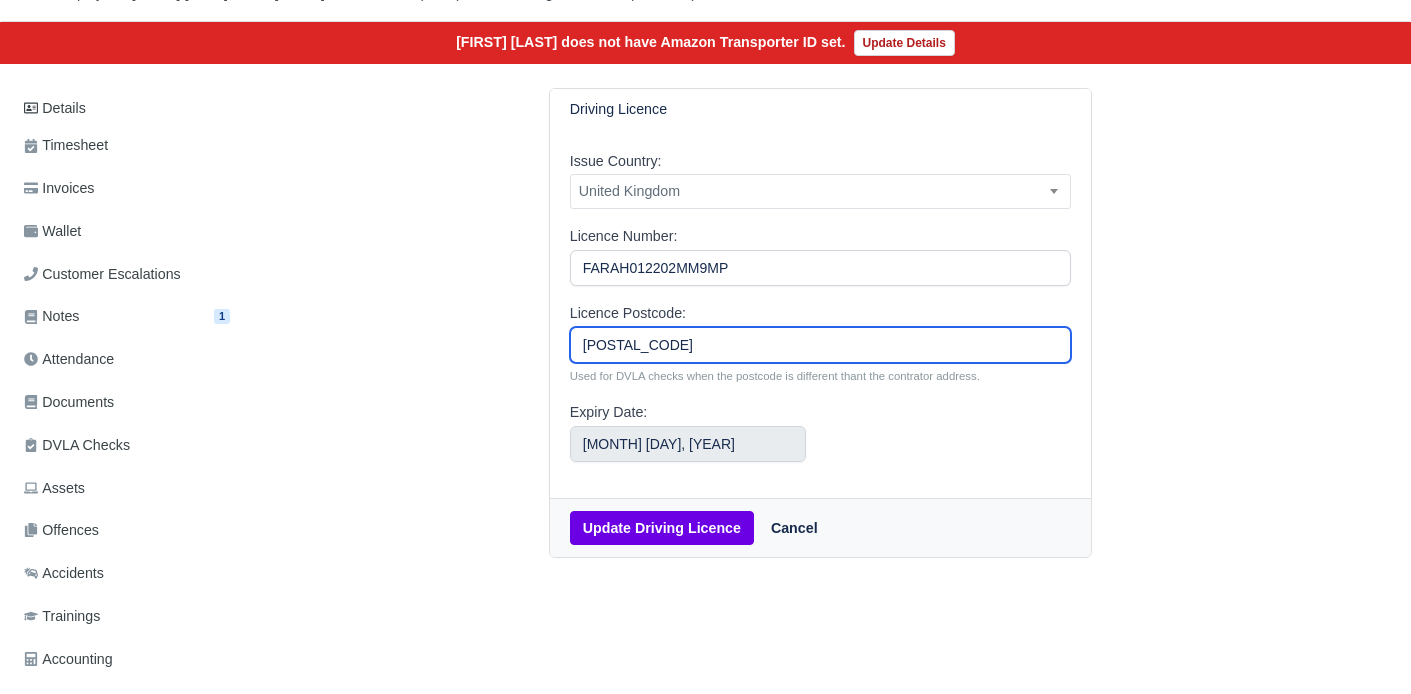 scroll, scrollTop: 189, scrollLeft: 0, axis: vertical 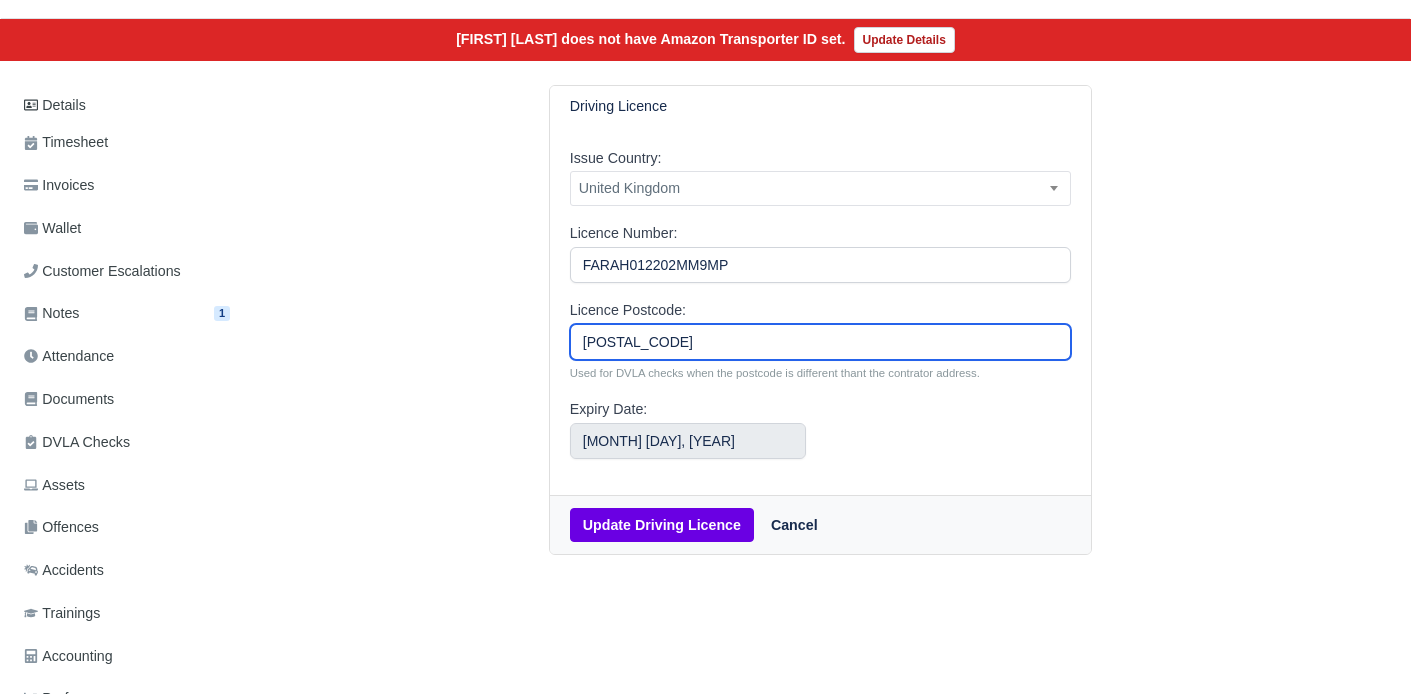type on "[POSTAL_CODE]" 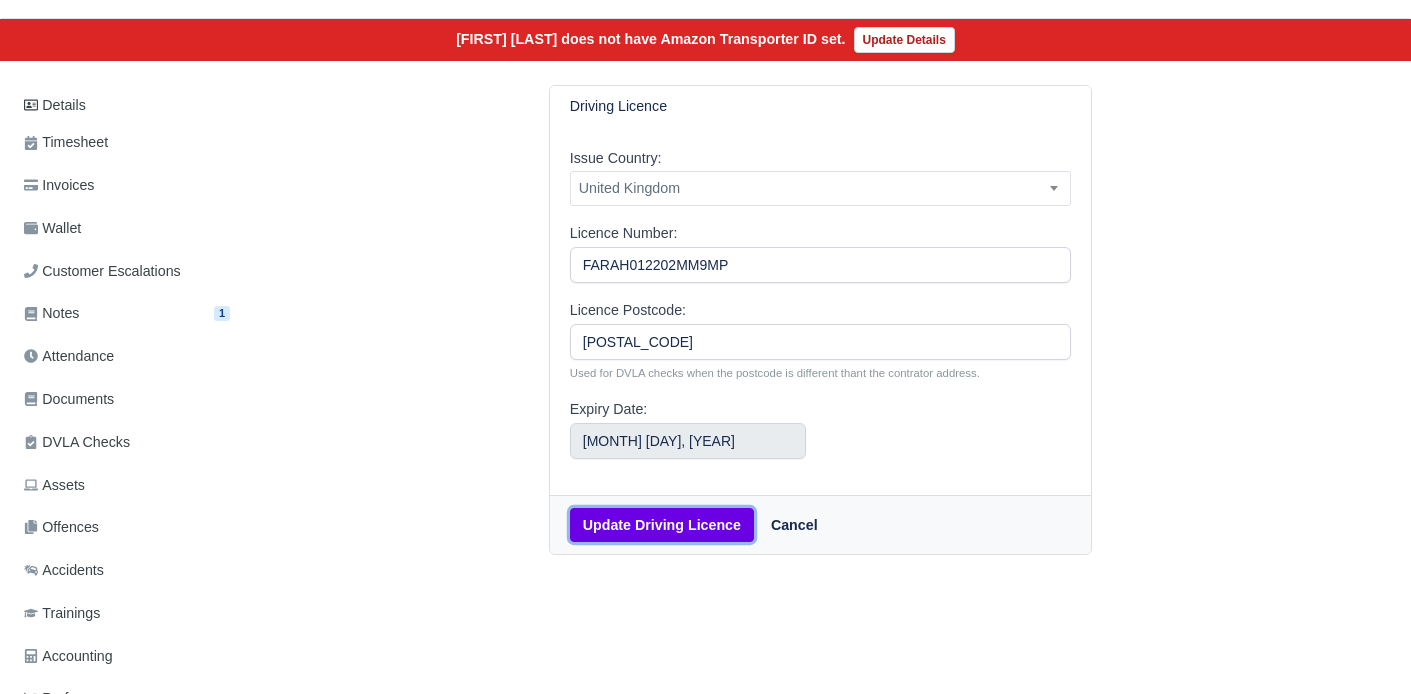 click on "Update Driving Licence" at bounding box center [662, 525] 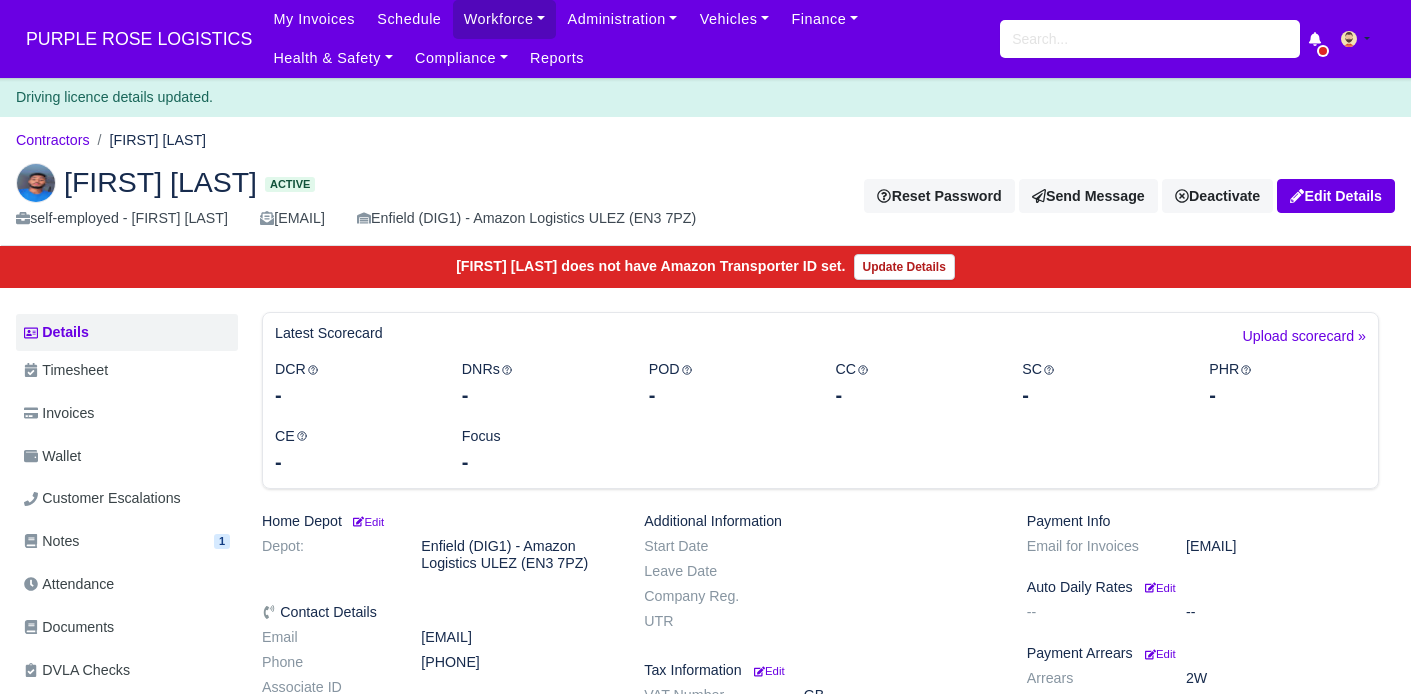 scroll, scrollTop: 0, scrollLeft: 0, axis: both 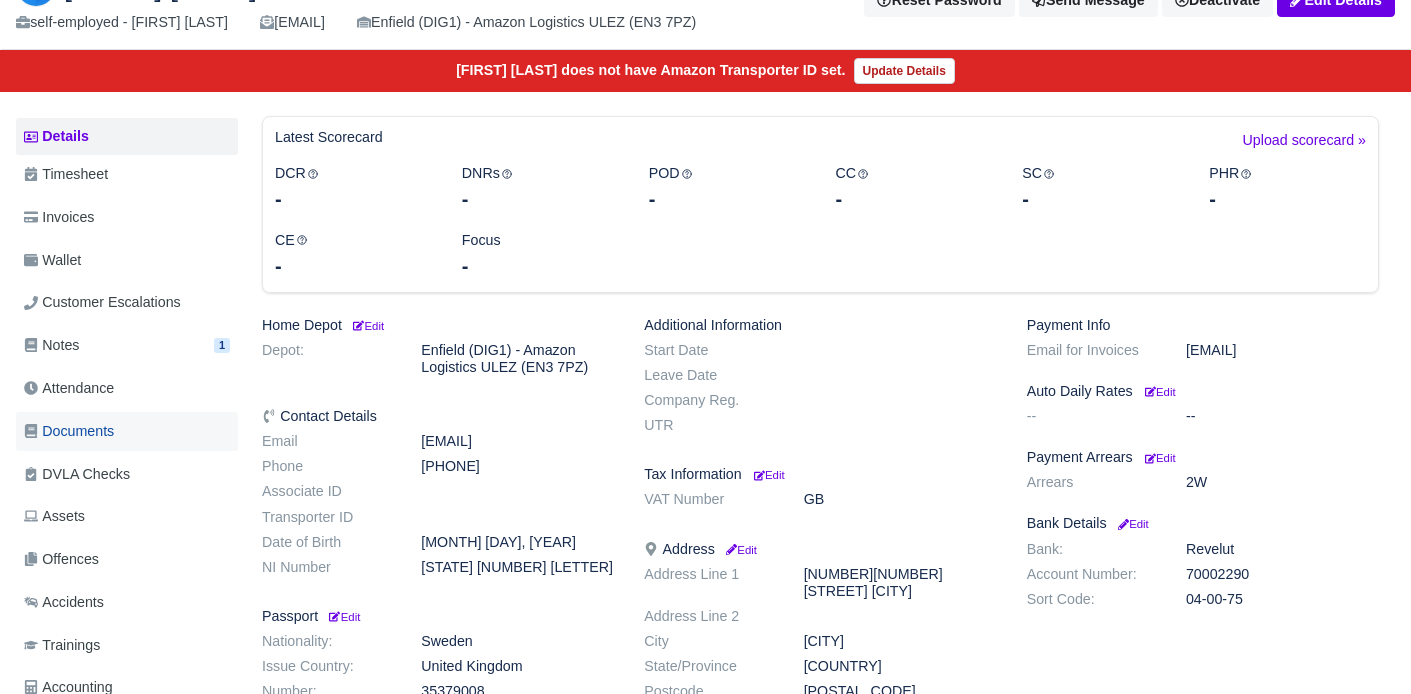 click on "Documents" at bounding box center (127, 431) 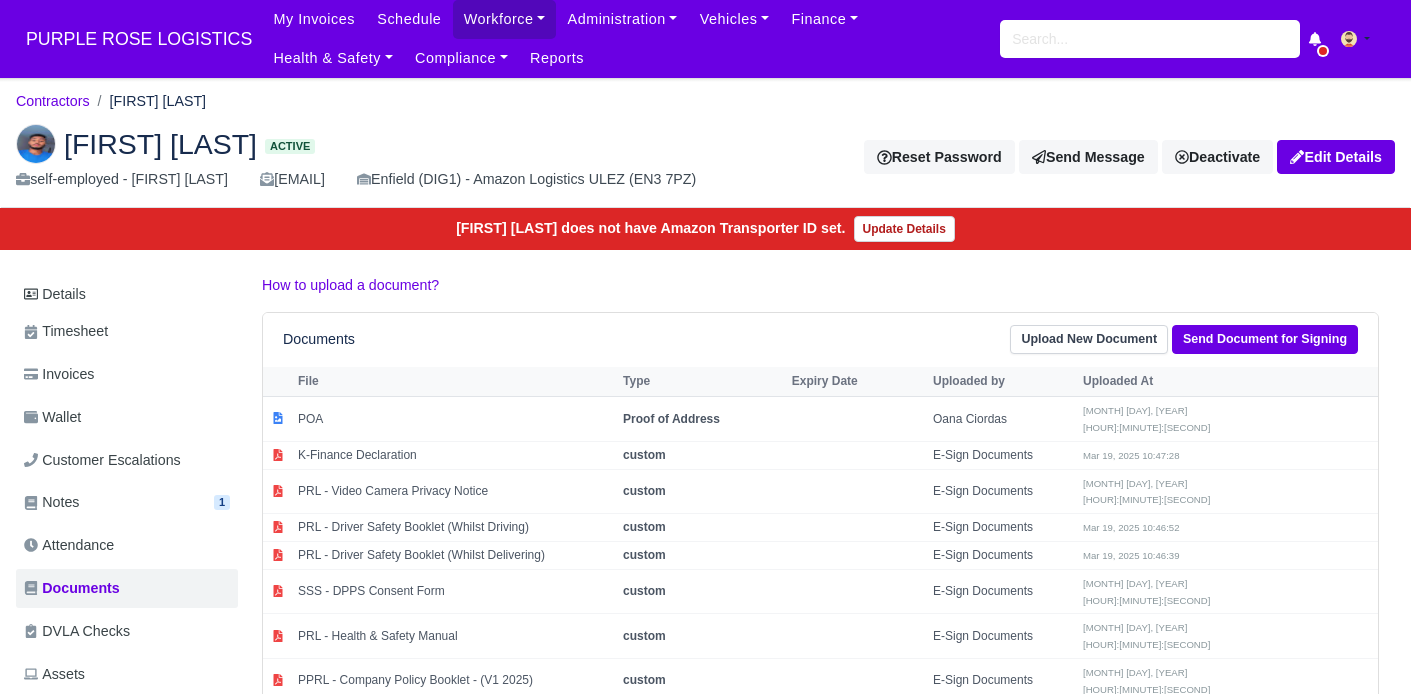 scroll, scrollTop: 0, scrollLeft: 0, axis: both 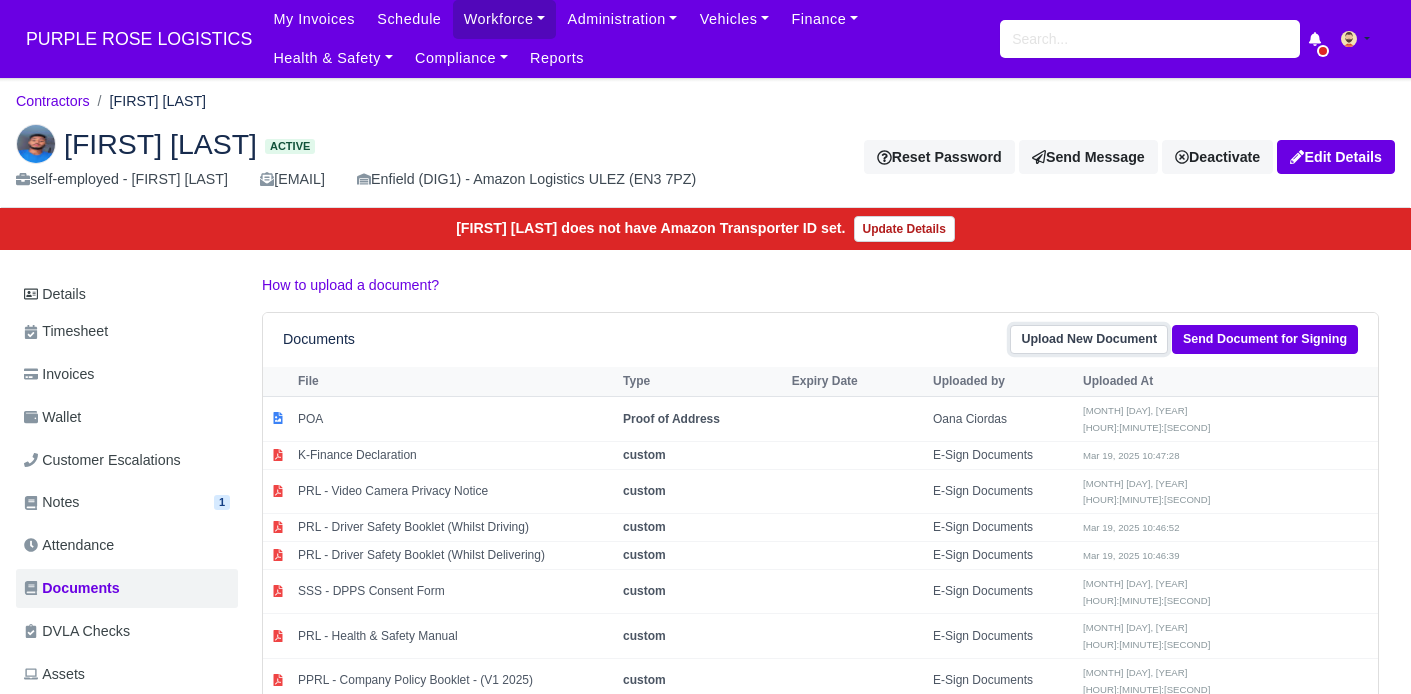click on "Upload
New Document" at bounding box center [1089, 339] 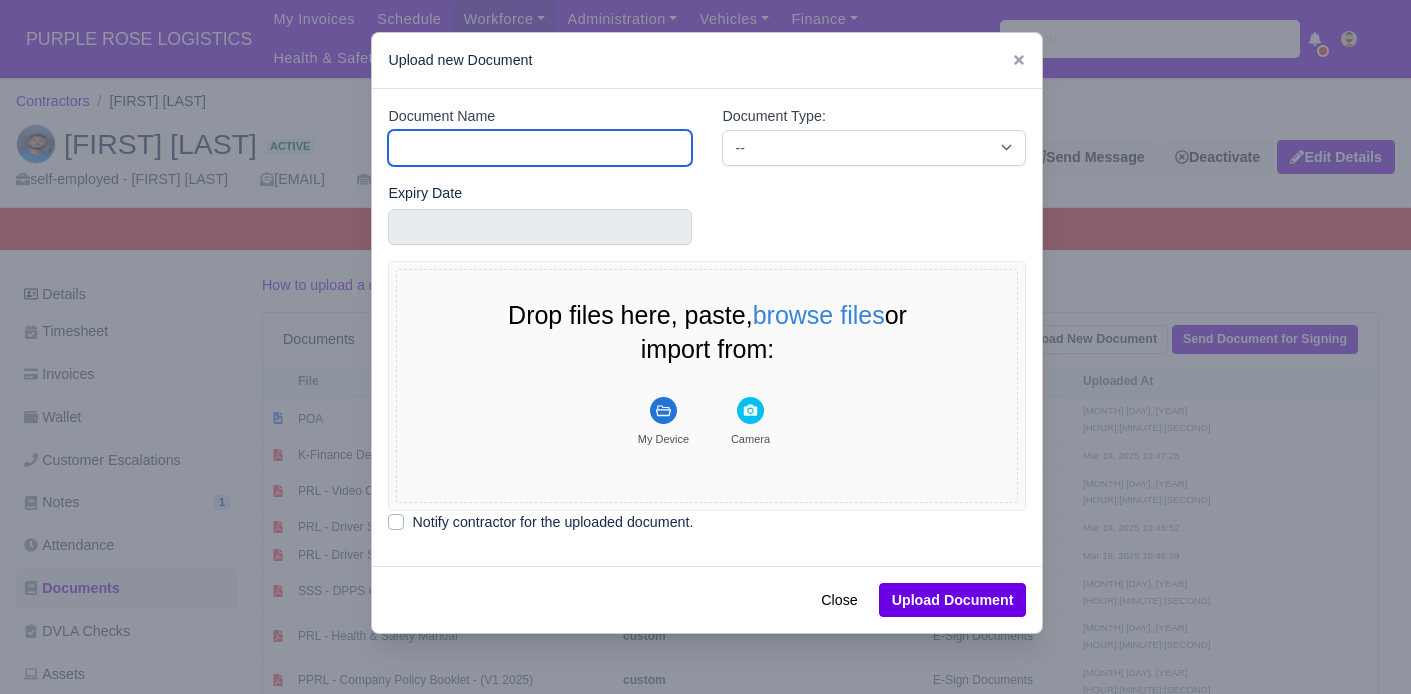 click on "Document Name" at bounding box center (540, 148) 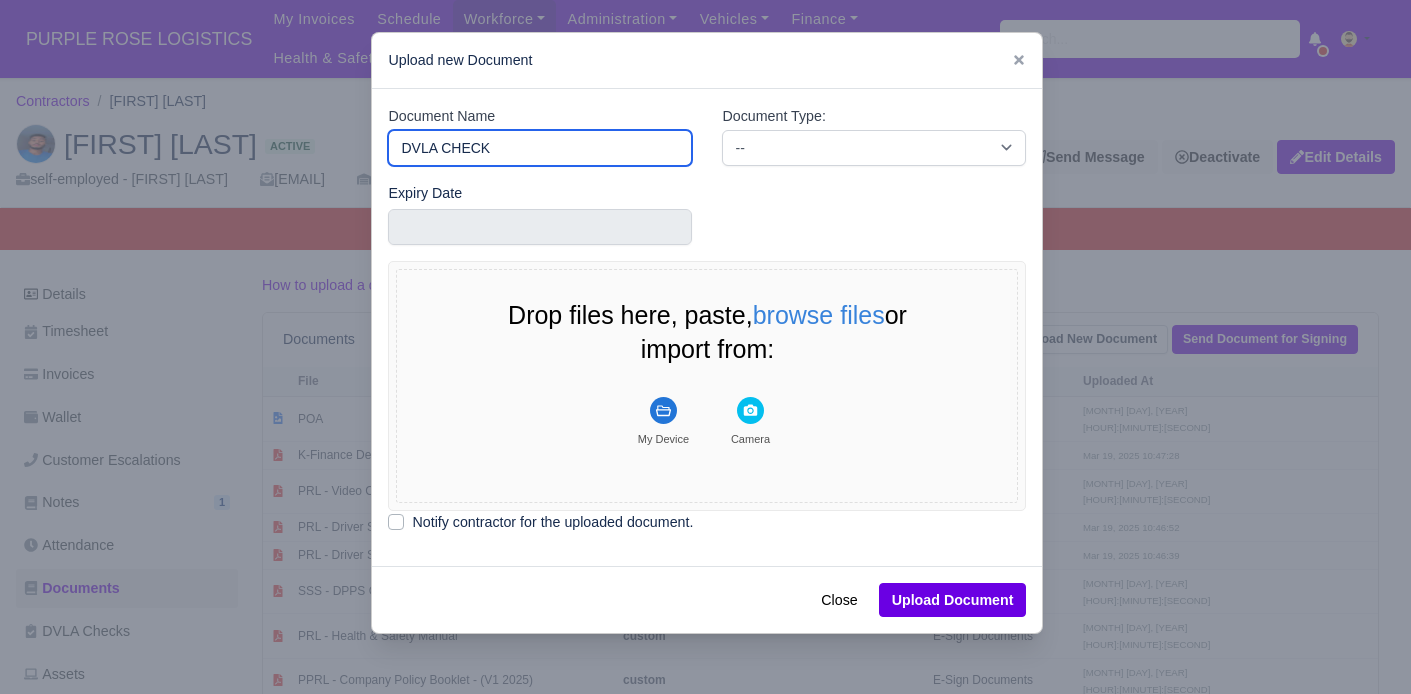 type on "DVLA CHECK" 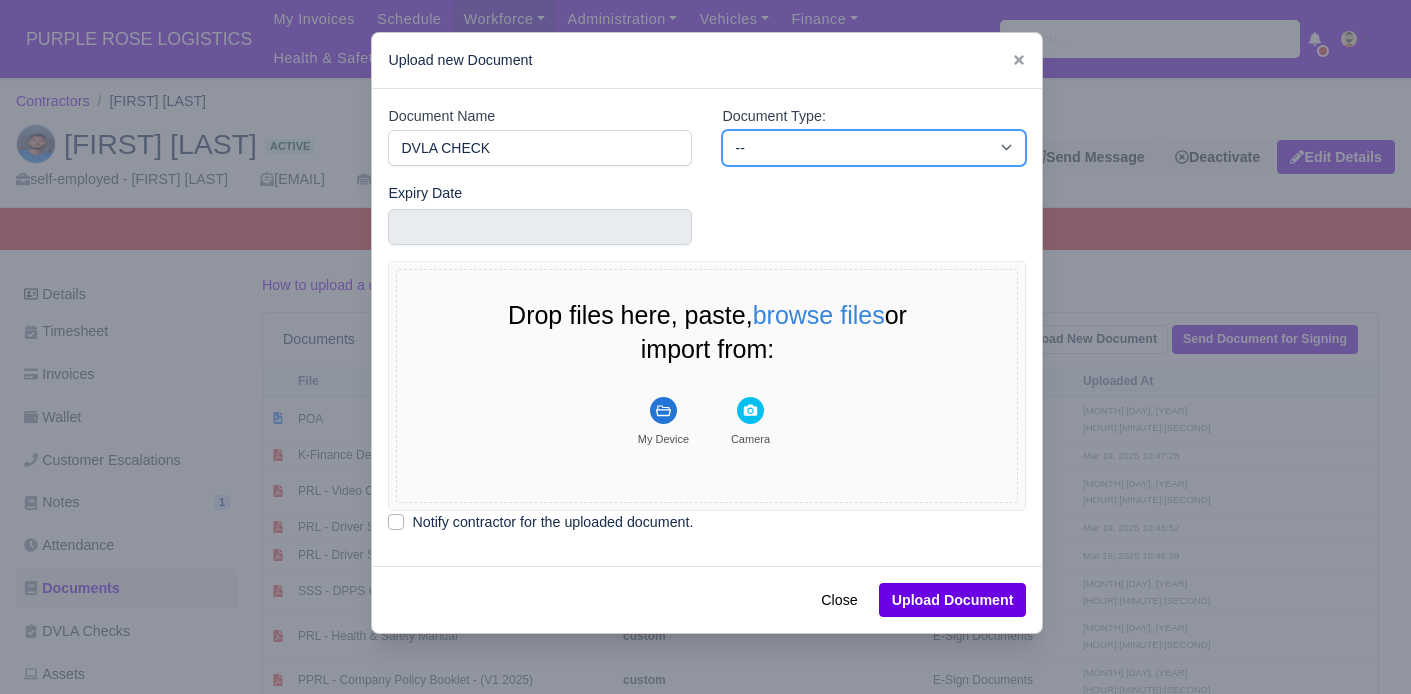 click on "--
Accounting Engagement Letter
Age Verification Confirmation
Background Check
Bank Statement
Birth Certificate
Casualty Loss and Theft Policy Agreement
Client Documents
Code of Conduct
Company Documents
Consent Form
Criminal Record Disclaimer
DVLA Check
DVLA Share Licence Agreement
Declaration
Deed Poll
Delivery Associate Privacy
Driver Disclaimer Agreement
Driver License Declaration
Driving Licence Back
Driving Licence Front
Drug & Alcohol Policy Consent
Drug & Alcohol Testing Consent
Drugs and Alcohol
ECS Check" at bounding box center [874, 148] 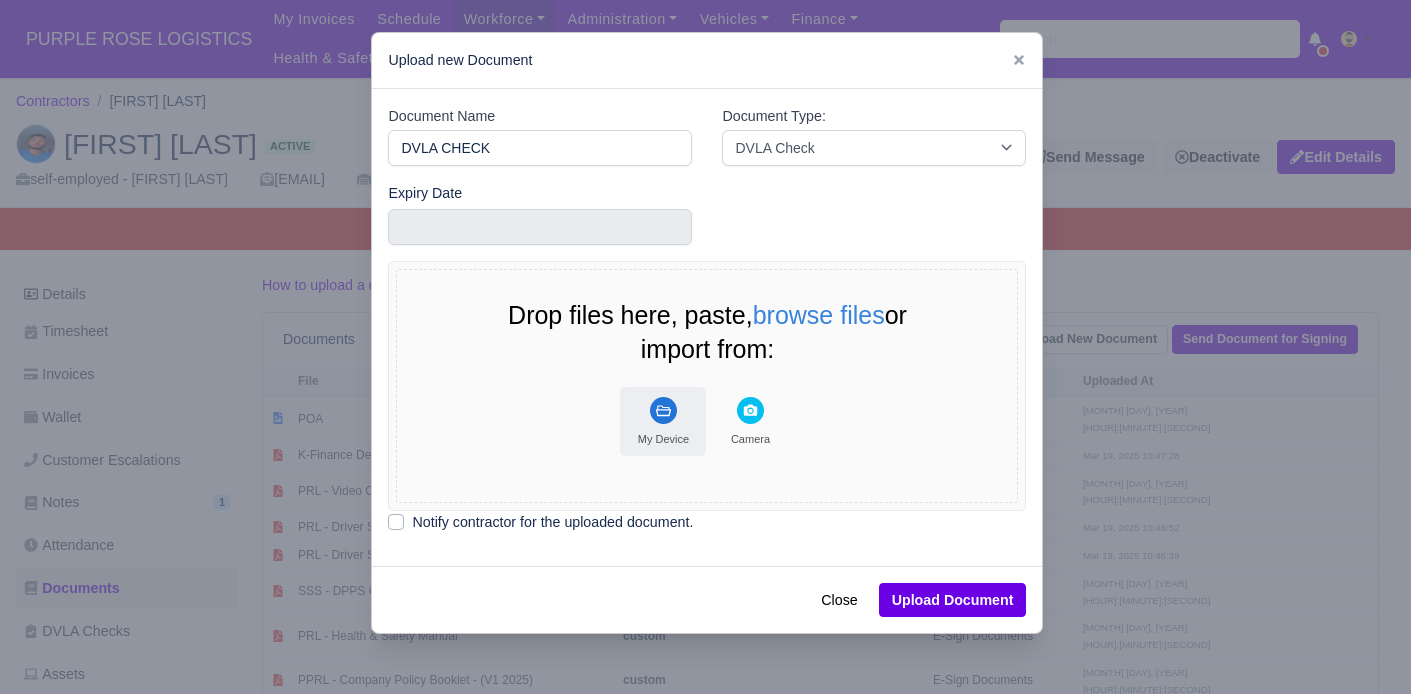 click 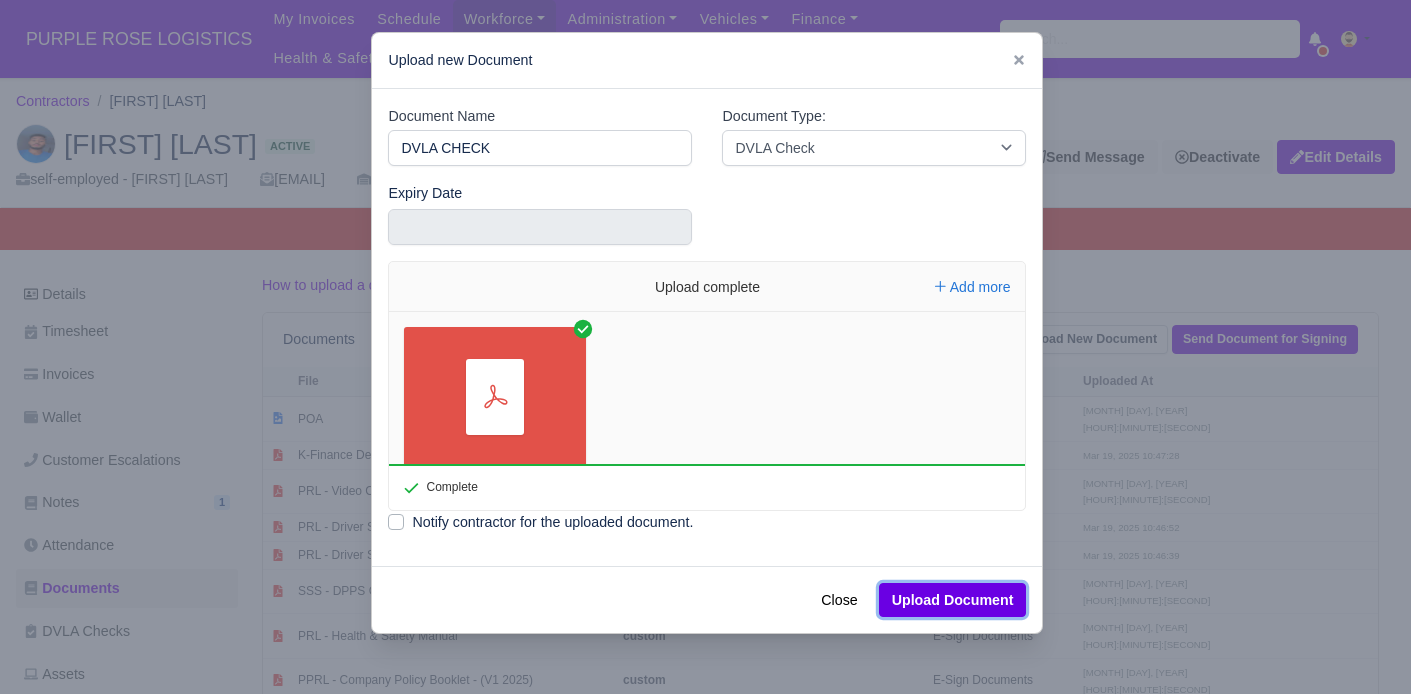 click on "Upload Document" at bounding box center (953, 600) 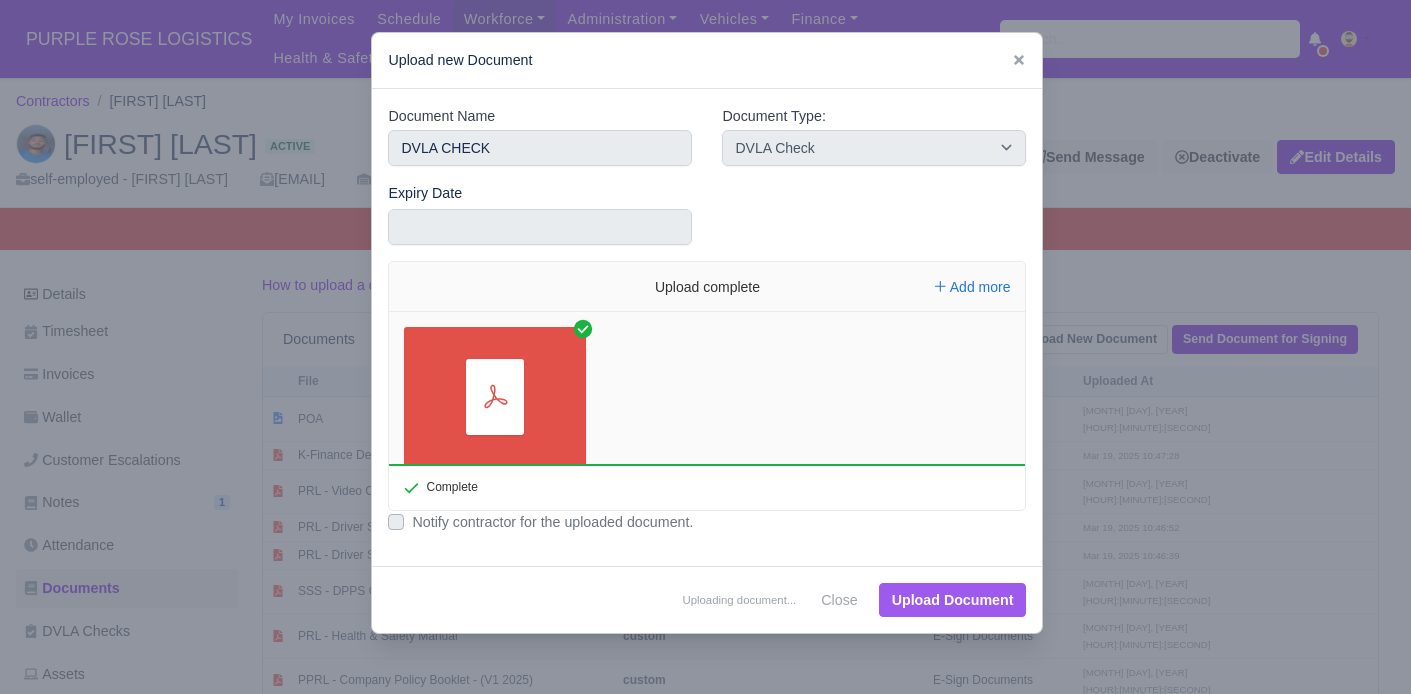 type 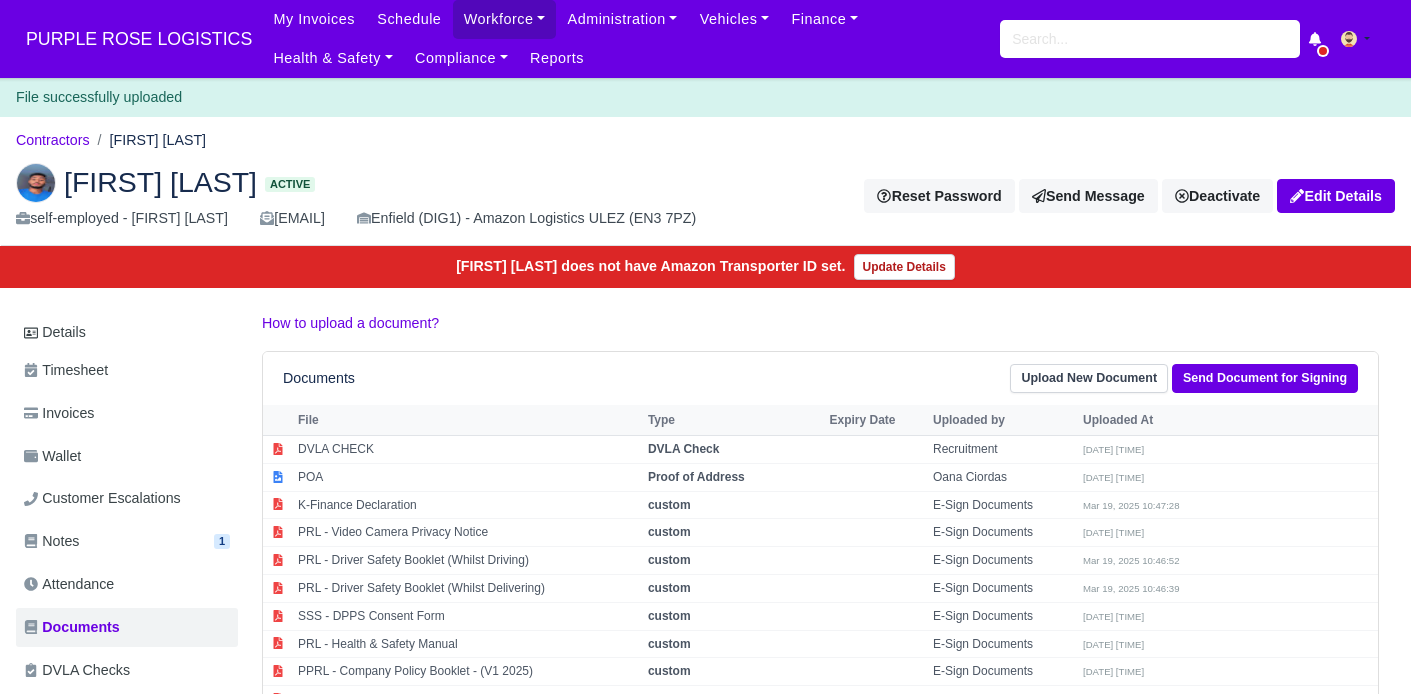scroll, scrollTop: 0, scrollLeft: 0, axis: both 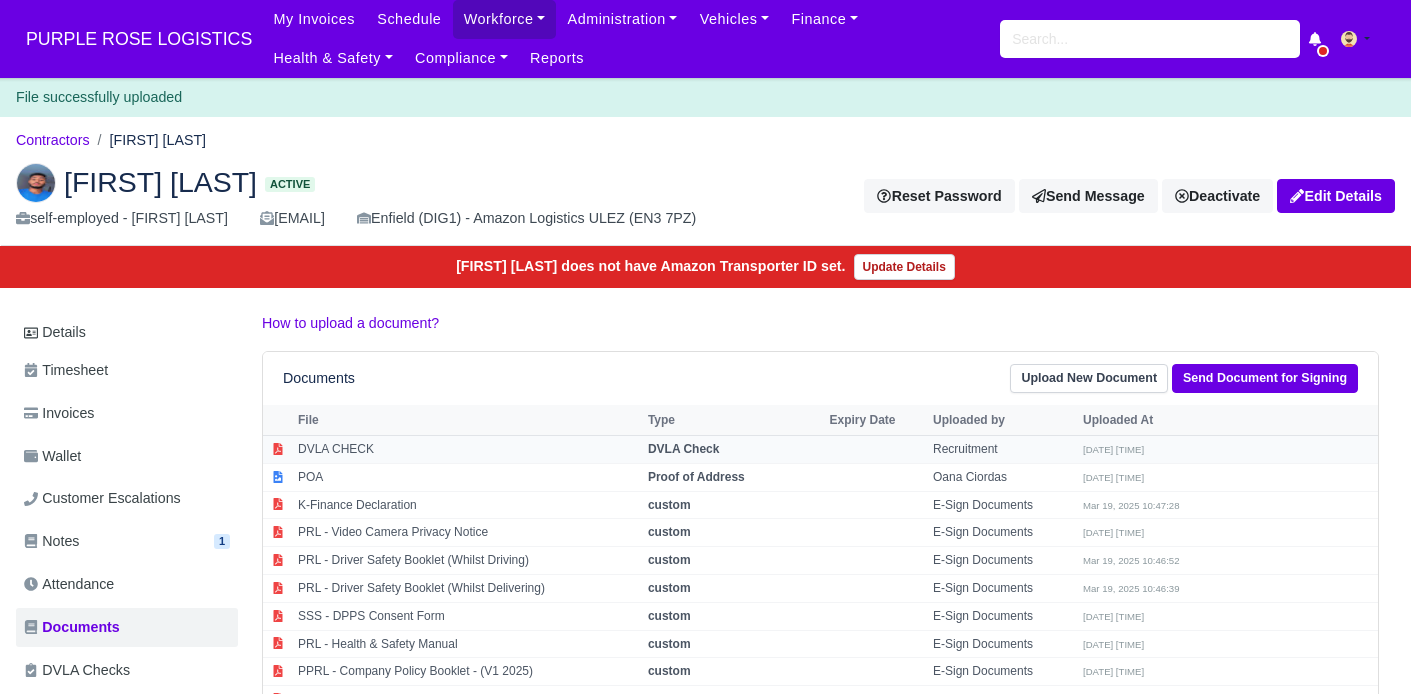 click on "DVLA CHECK" at bounding box center (468, 450) 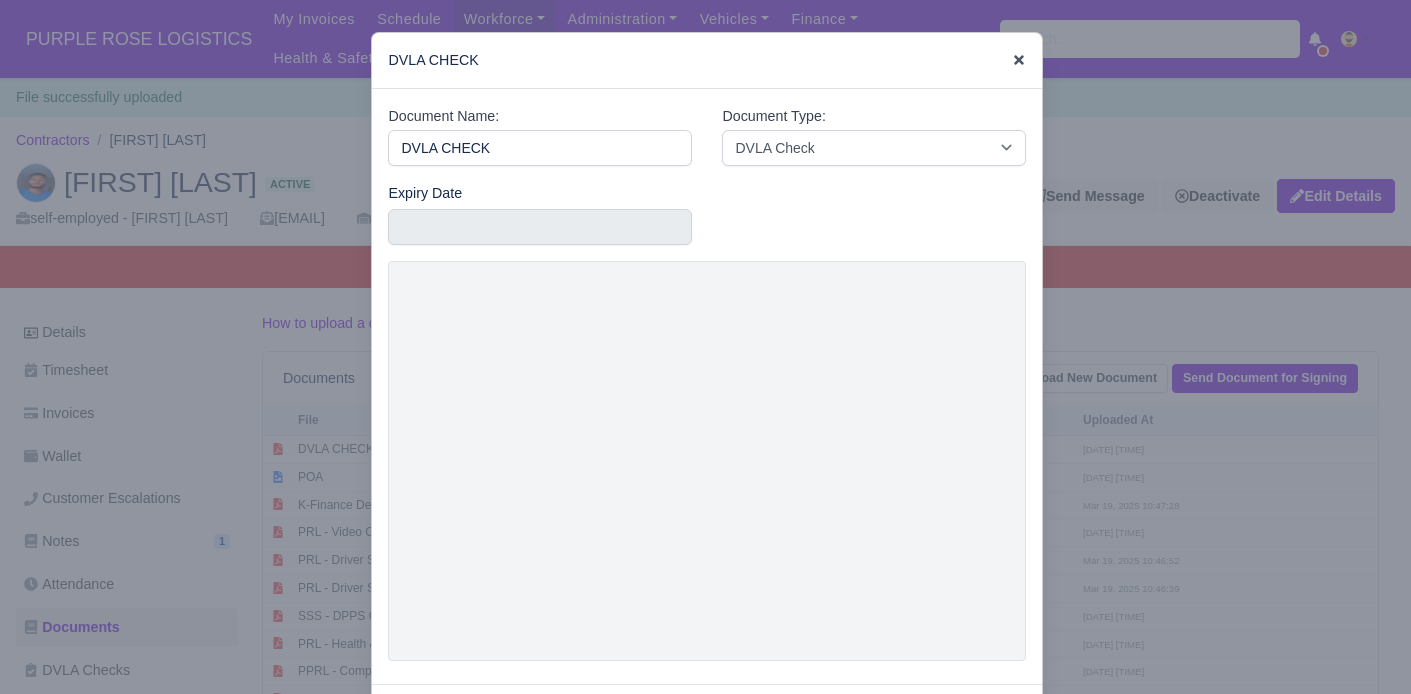 click 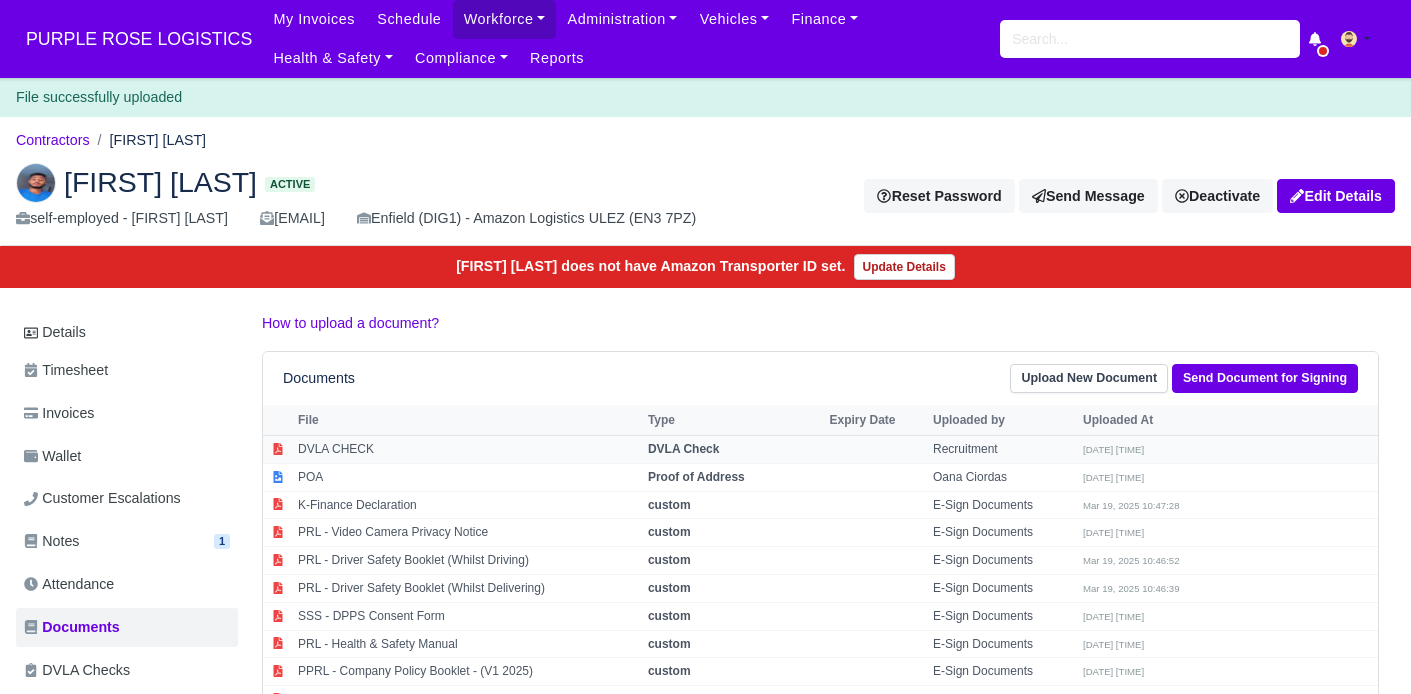 click at bounding box center (876, 450) 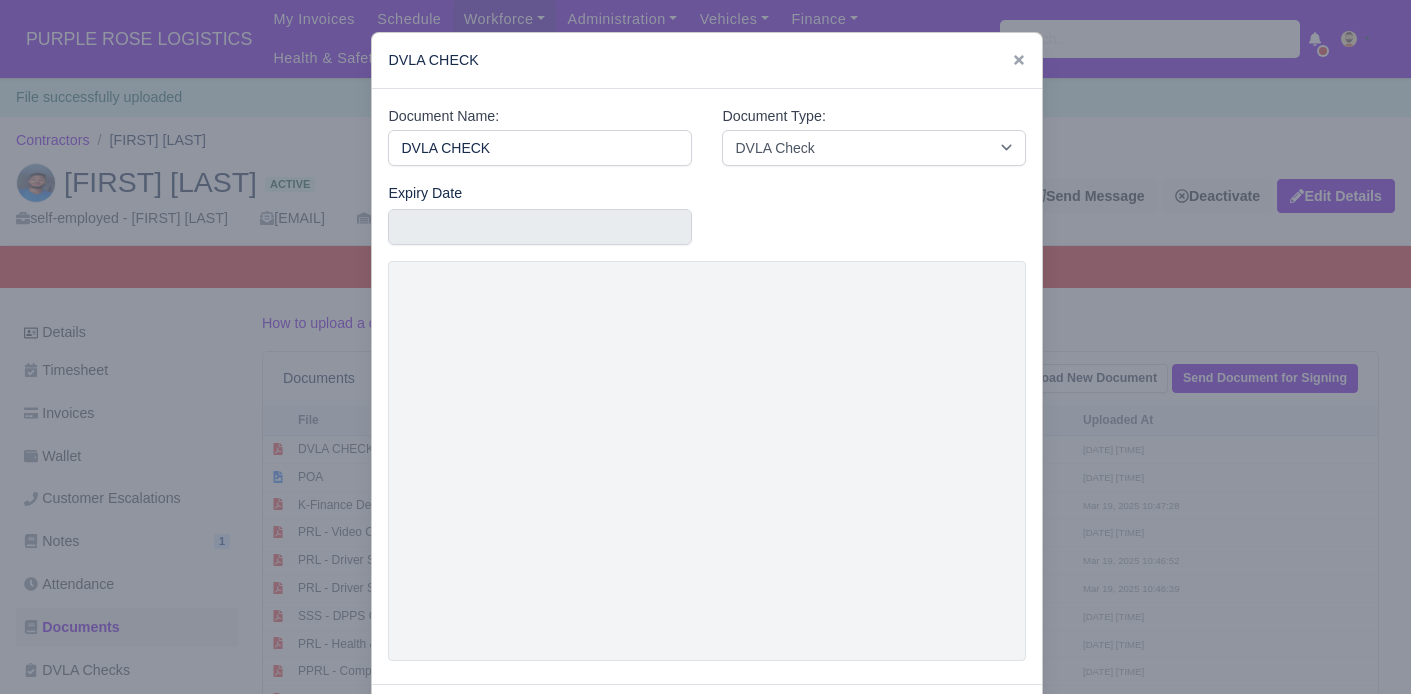 scroll, scrollTop: 92, scrollLeft: 0, axis: vertical 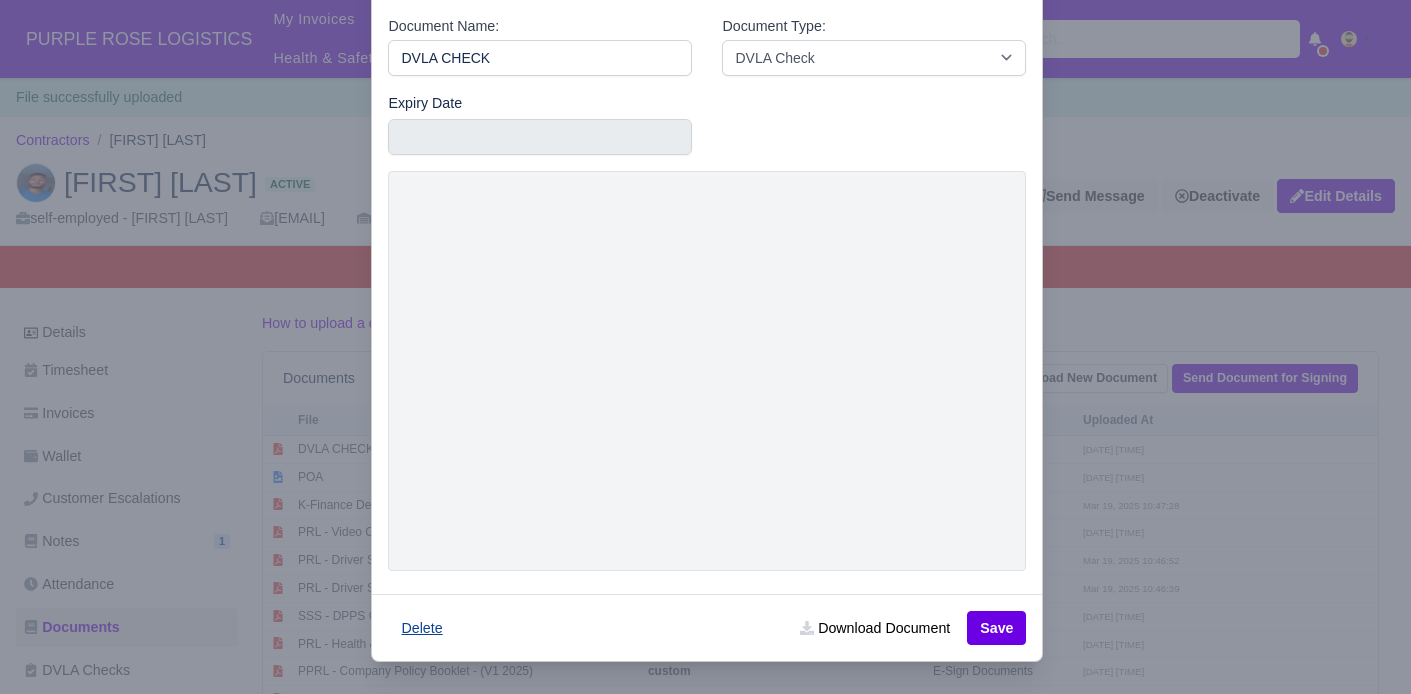 click on "Delete" at bounding box center (421, 628) 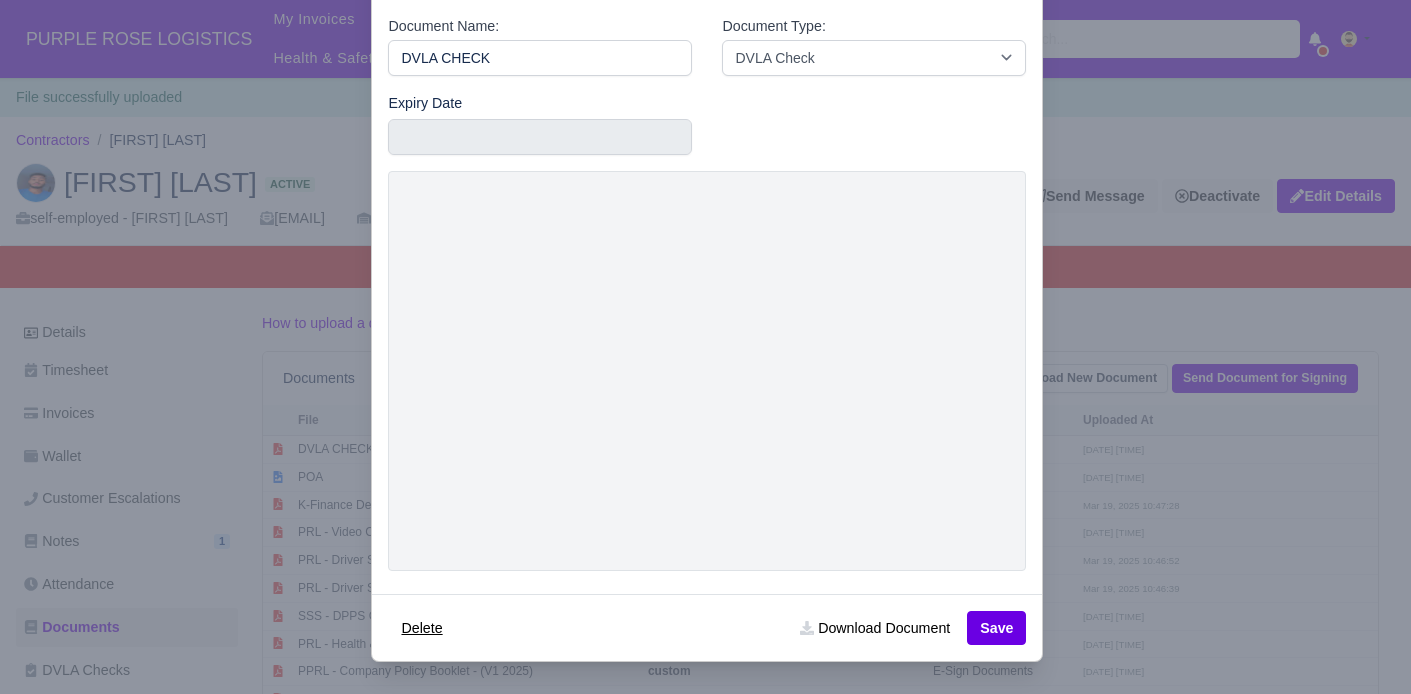 type 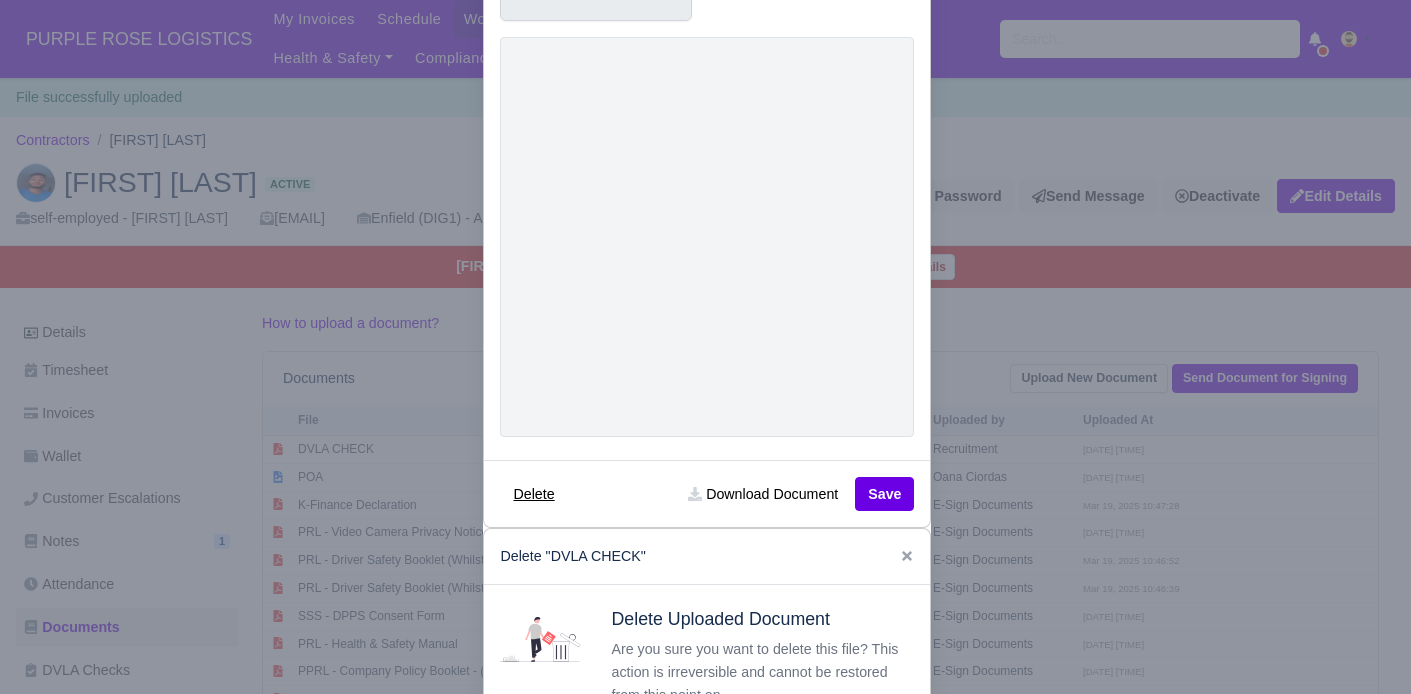 scroll, scrollTop: 356, scrollLeft: 0, axis: vertical 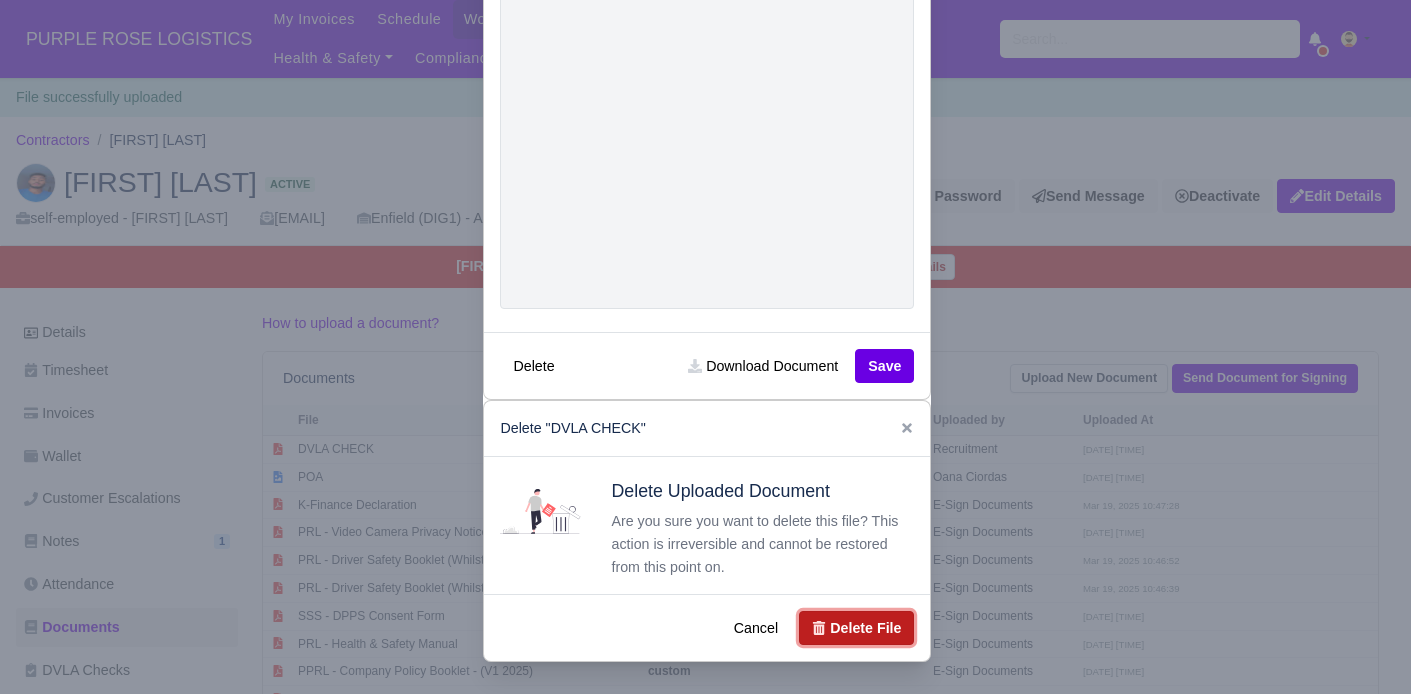 click on "Delete File" at bounding box center [856, 628] 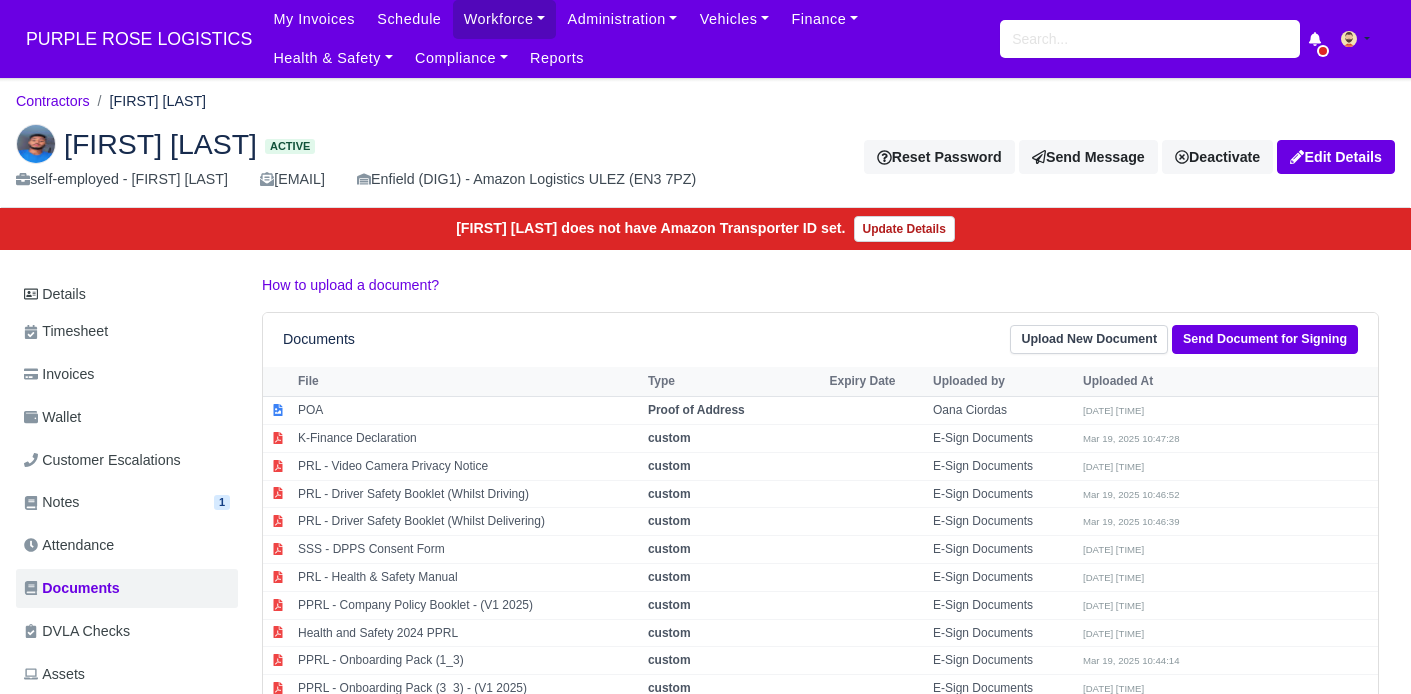 scroll, scrollTop: 0, scrollLeft: 0, axis: both 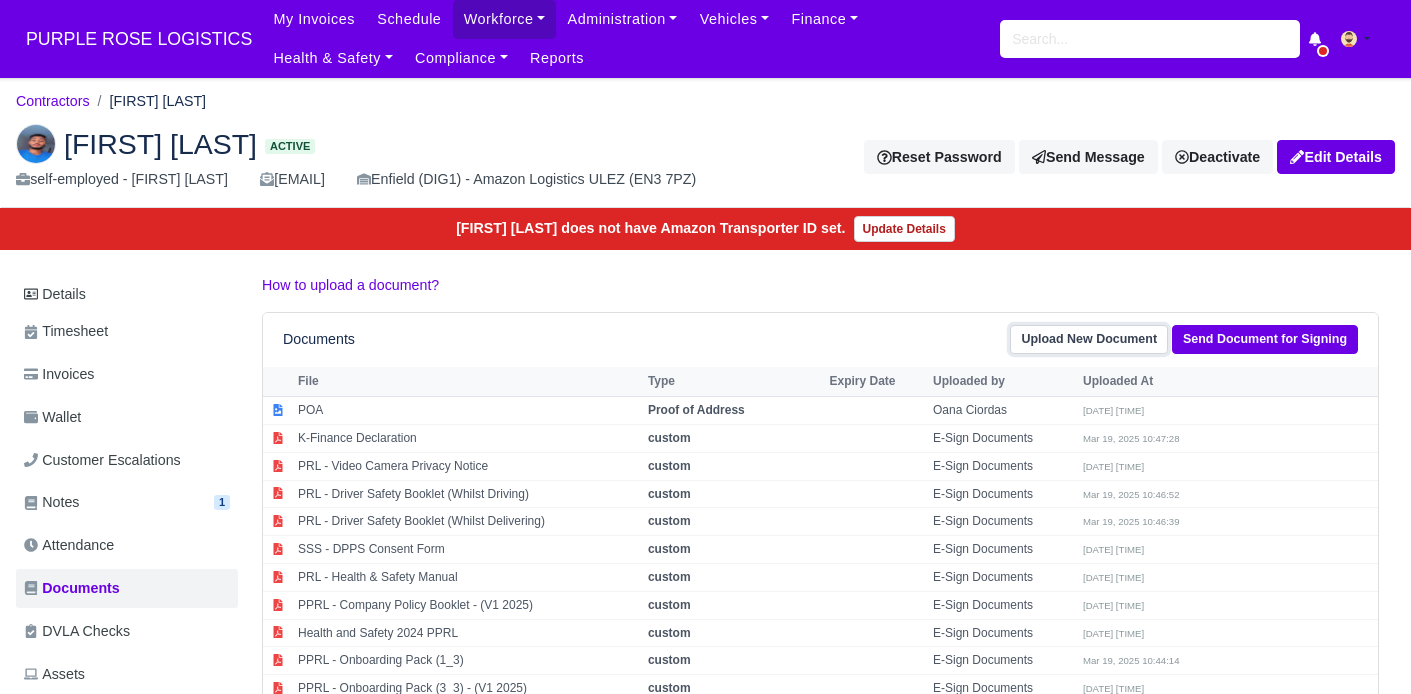 click on "Upload
New Document" at bounding box center [1089, 339] 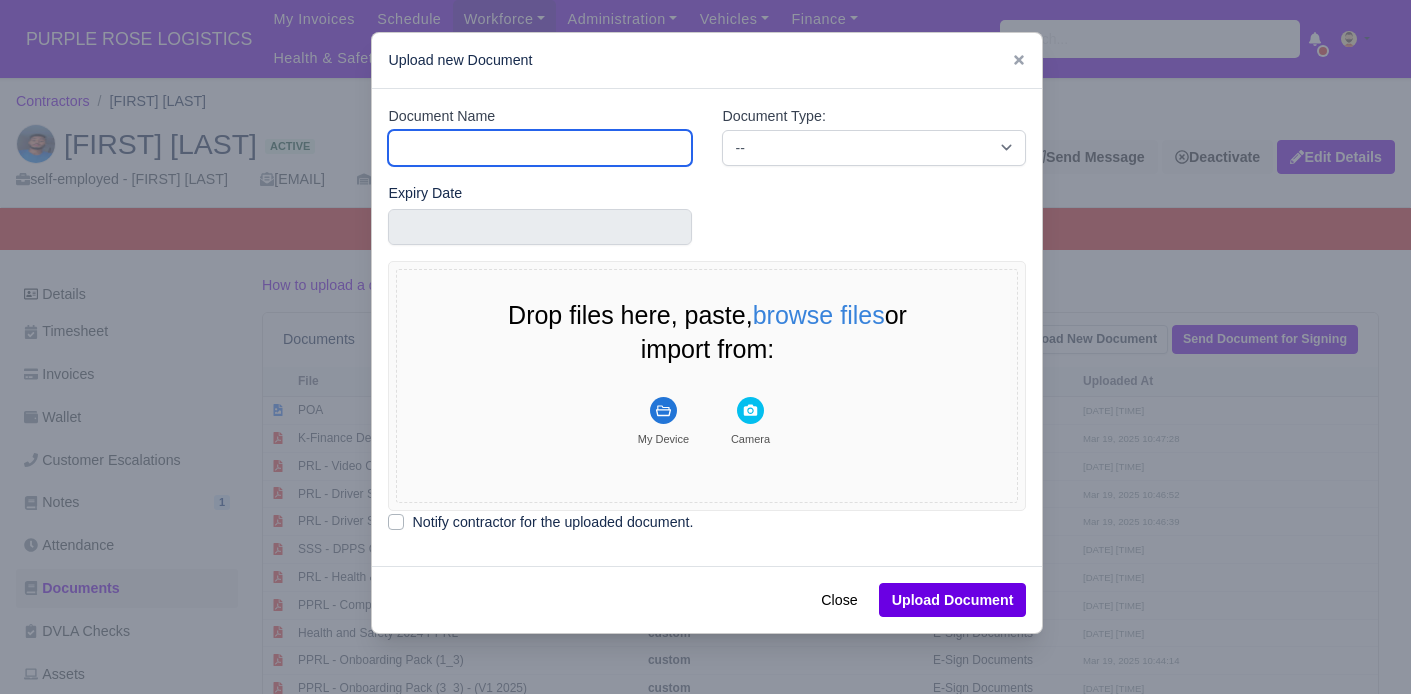 click on "Document Name" at bounding box center (540, 148) 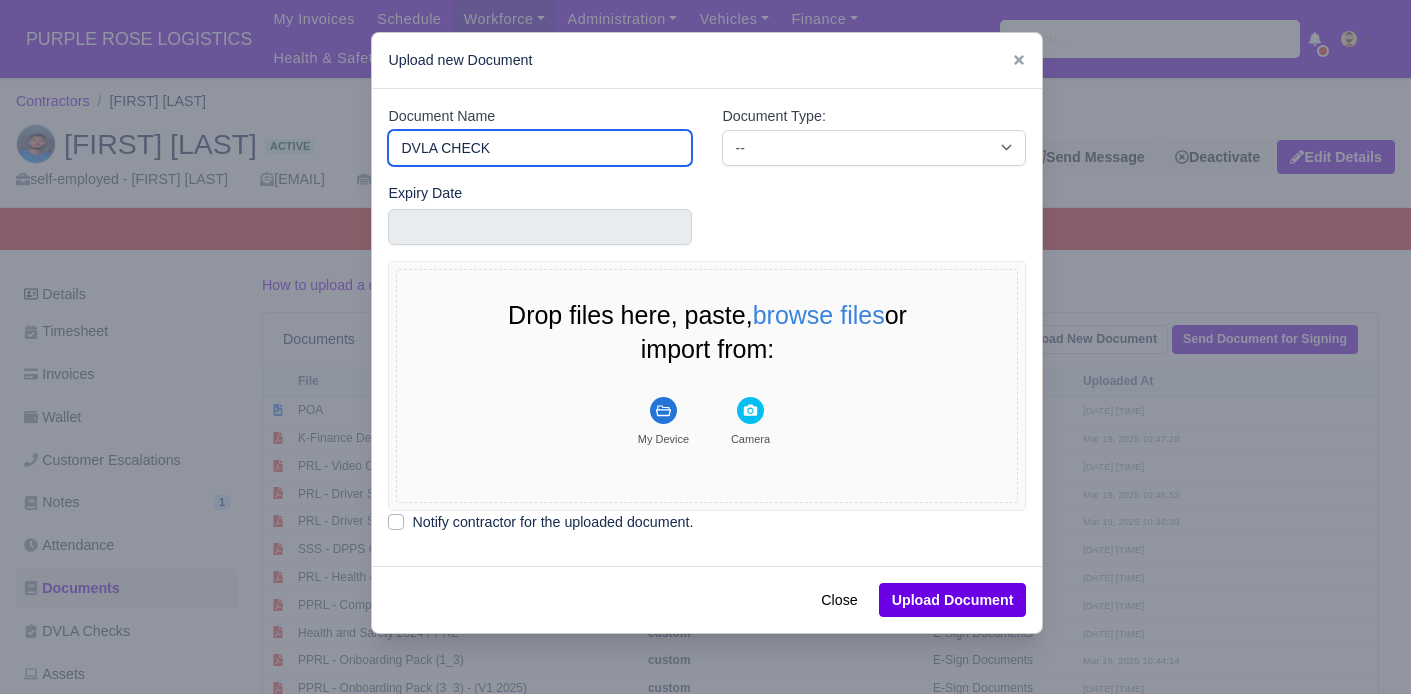 type on "DVLA CHECK" 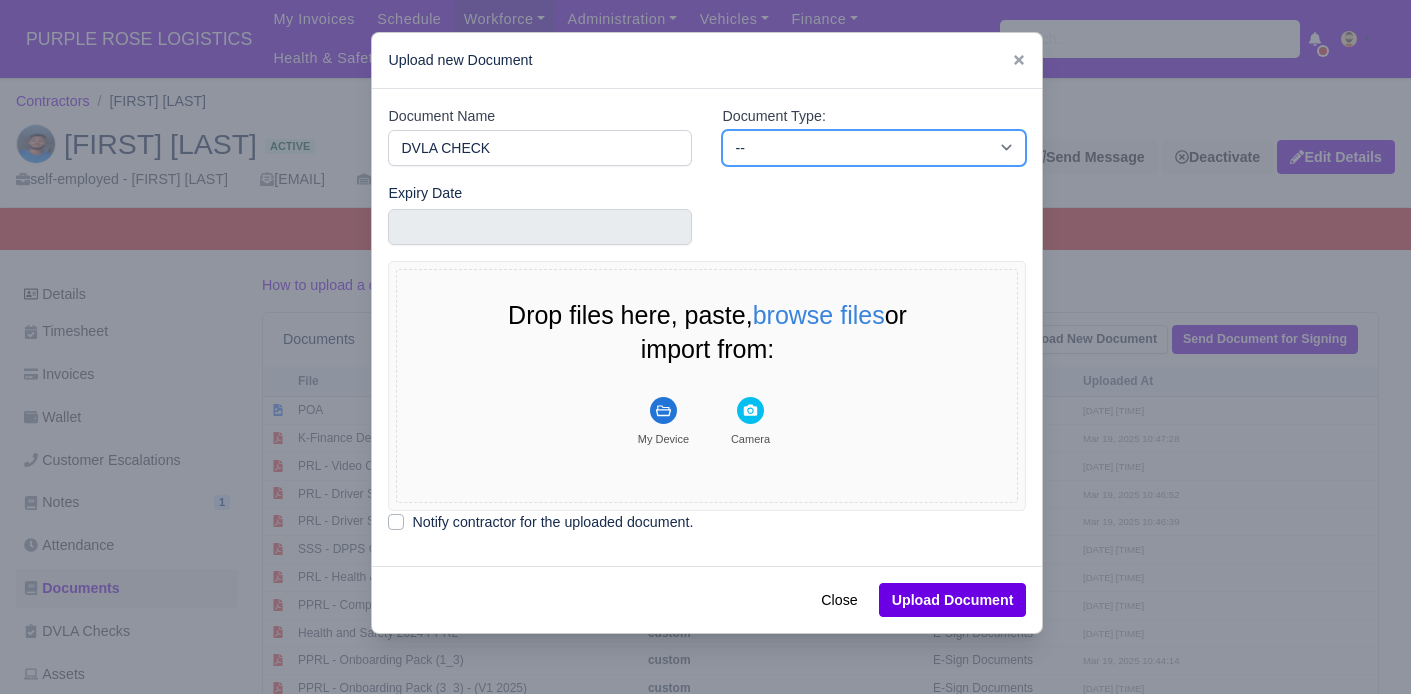 click on "--
Accounting Engagement Letter
Age Verification Confirmation
Background Check
Bank Statement
Birth Certificate
Casualty Loss and Theft Policy Agreement
Client Documents
Code of Conduct
Company Documents
Consent Form
Criminal Record Disclaimer
DVLA Check
DVLA Share Licence Agreement
Declaration
Deed Poll
Delivery Associate Privacy
Driver Disclaimer Agreement
Driver License Declaration
Driving Licence Back
Driving Licence Front
Drug & Alcohol Policy Consent
Drug & Alcohol Testing Consent
Drugs and Alcohol
ECS Check" at bounding box center [874, 148] 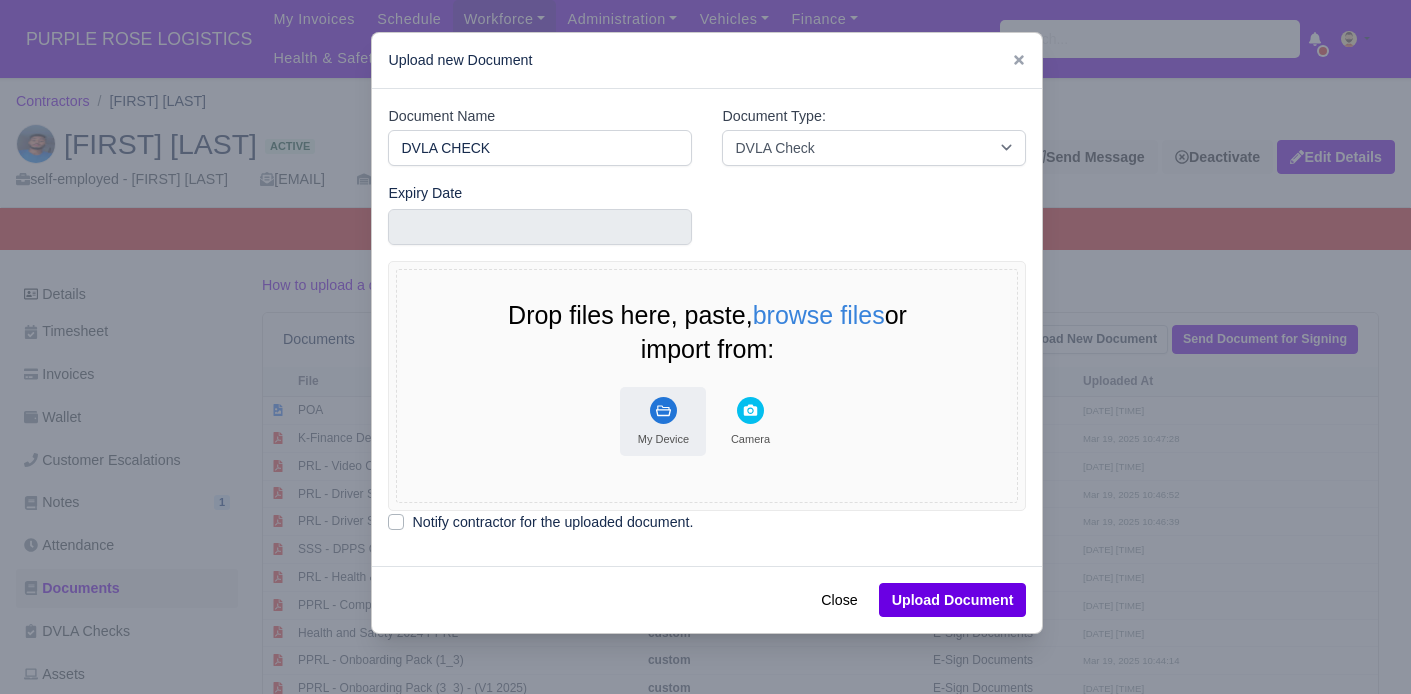 click 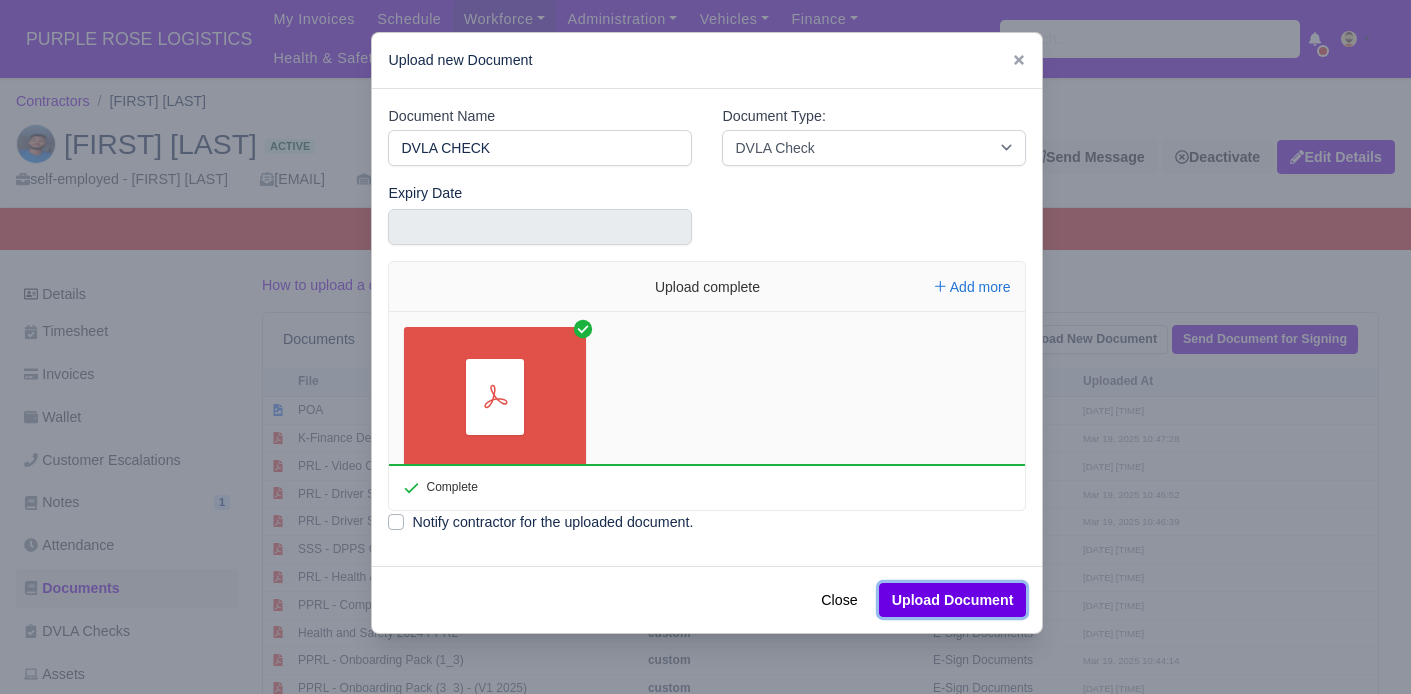 click on "Upload Document" at bounding box center (953, 600) 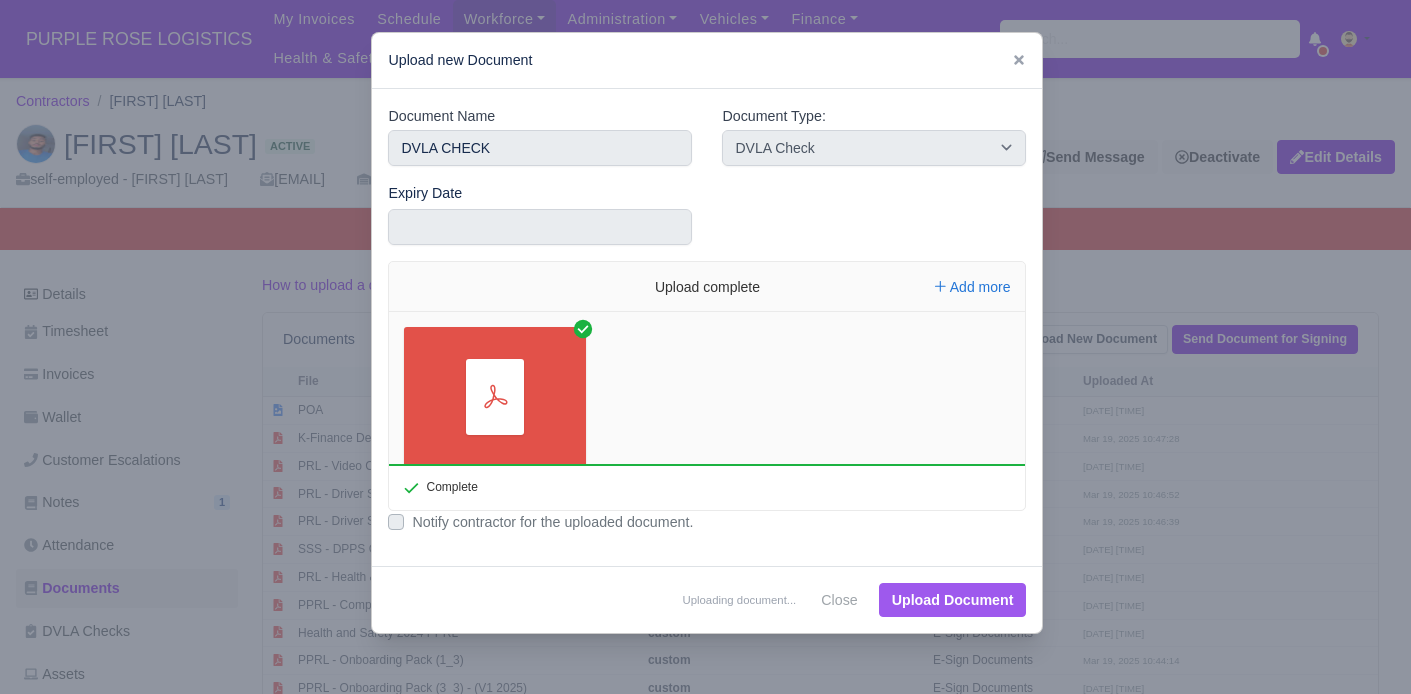 type 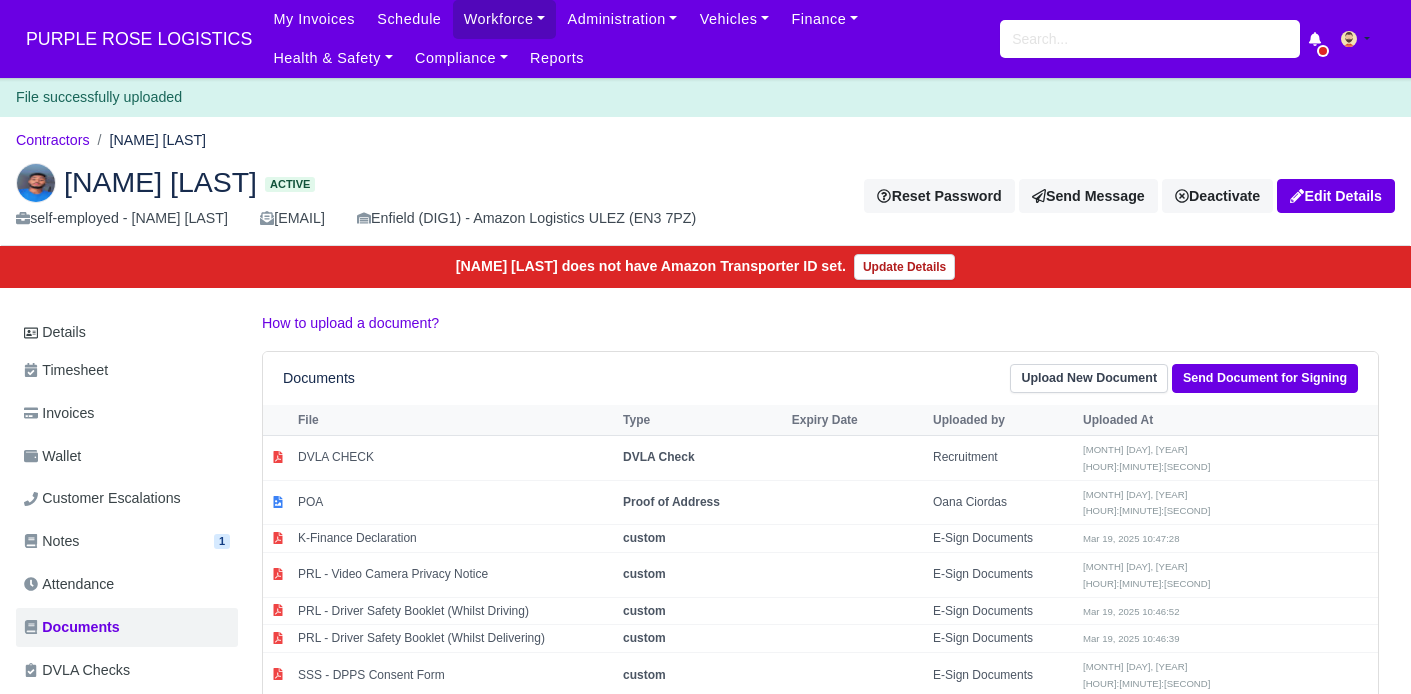 scroll, scrollTop: 0, scrollLeft: 0, axis: both 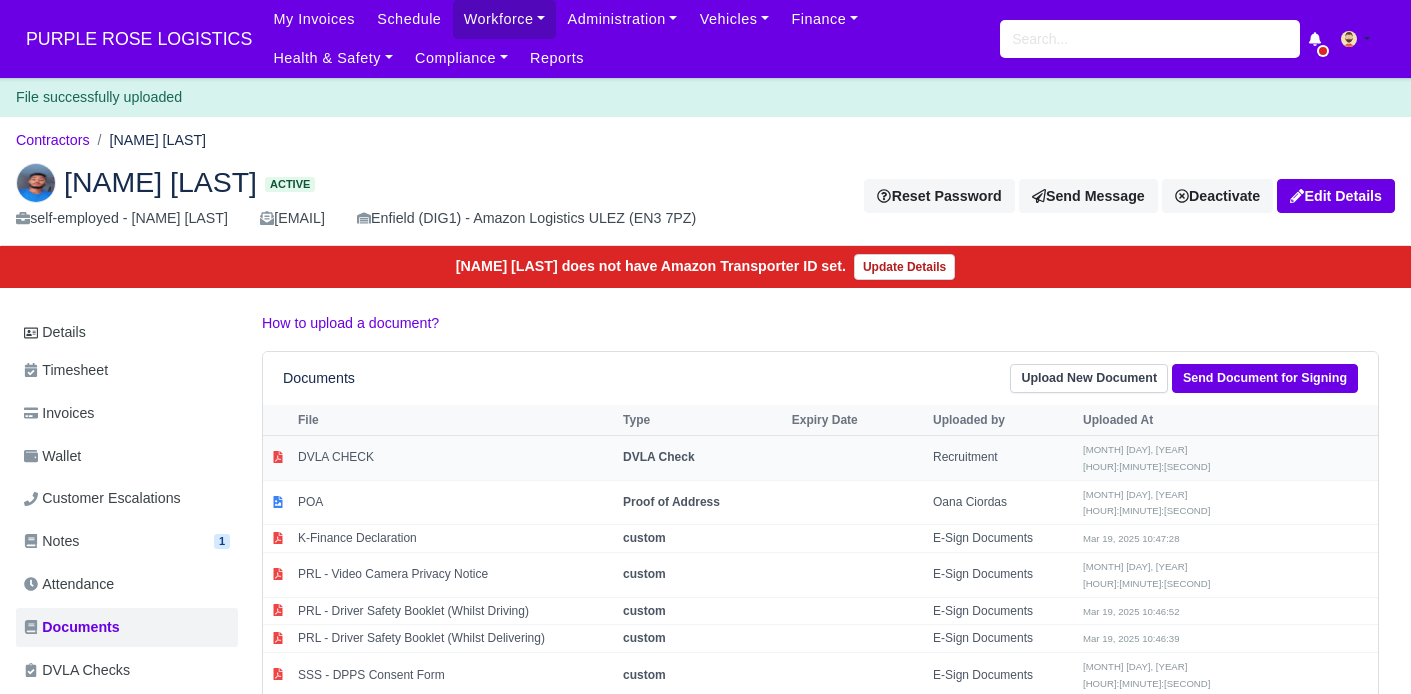 click on "DVLA CHECK" at bounding box center [455, 458] 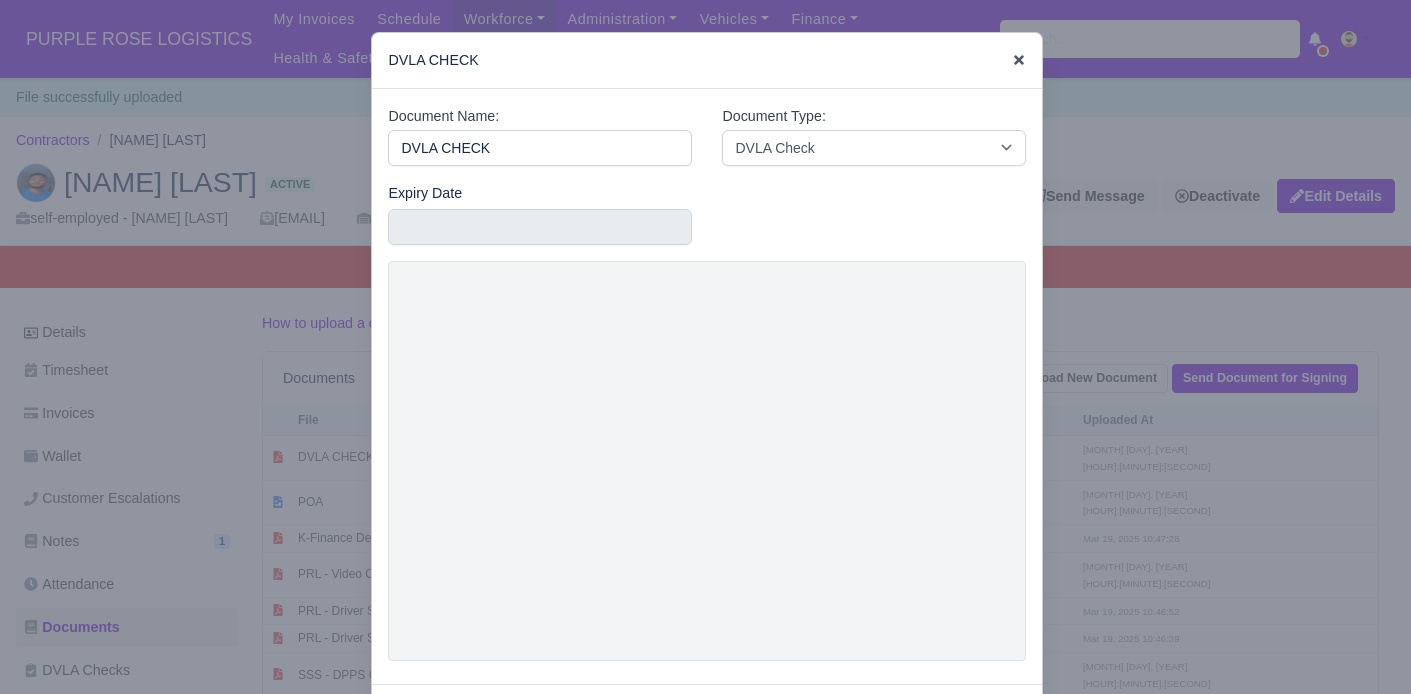click 